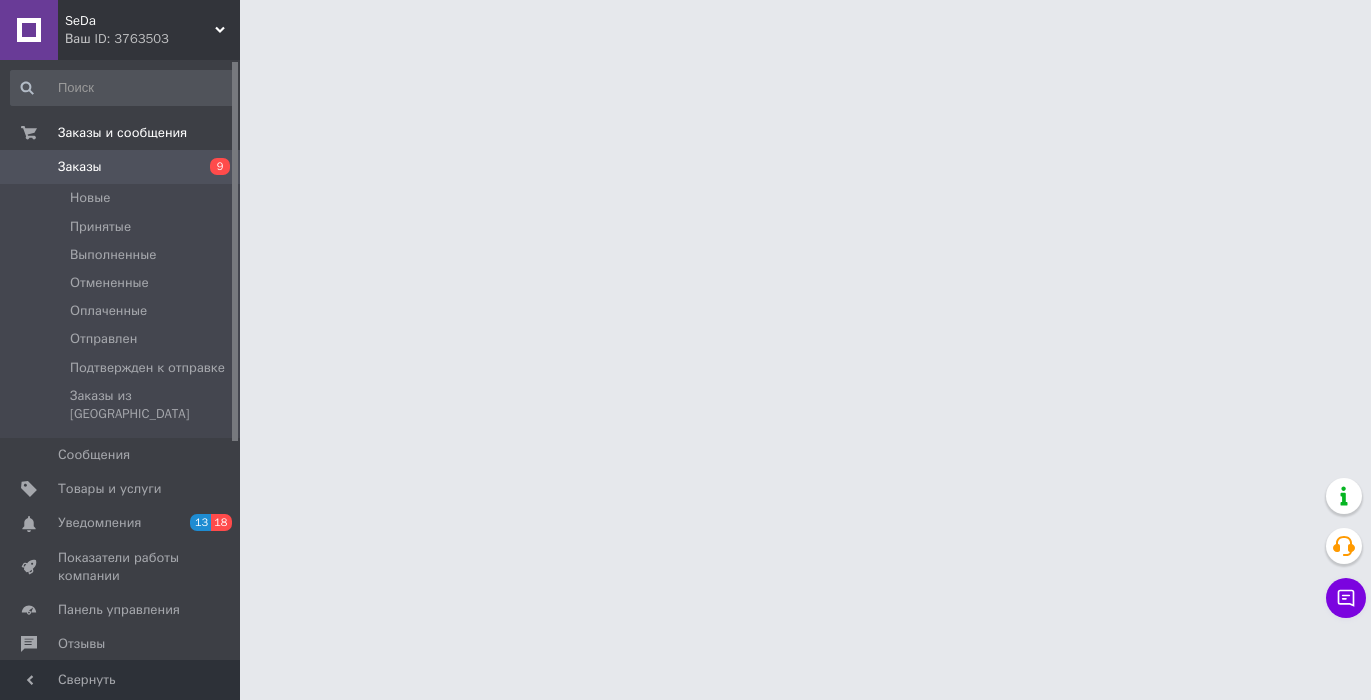 scroll, scrollTop: 0, scrollLeft: 0, axis: both 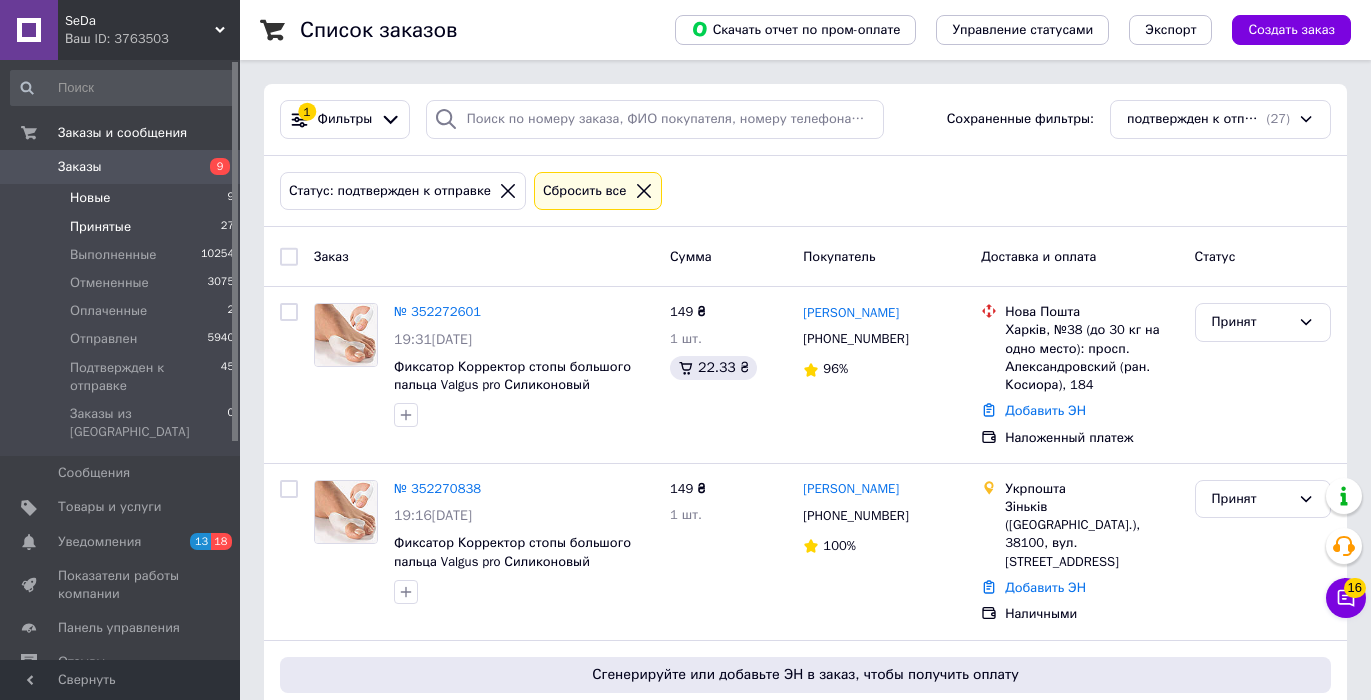 click on "Новые 9" at bounding box center [123, 198] 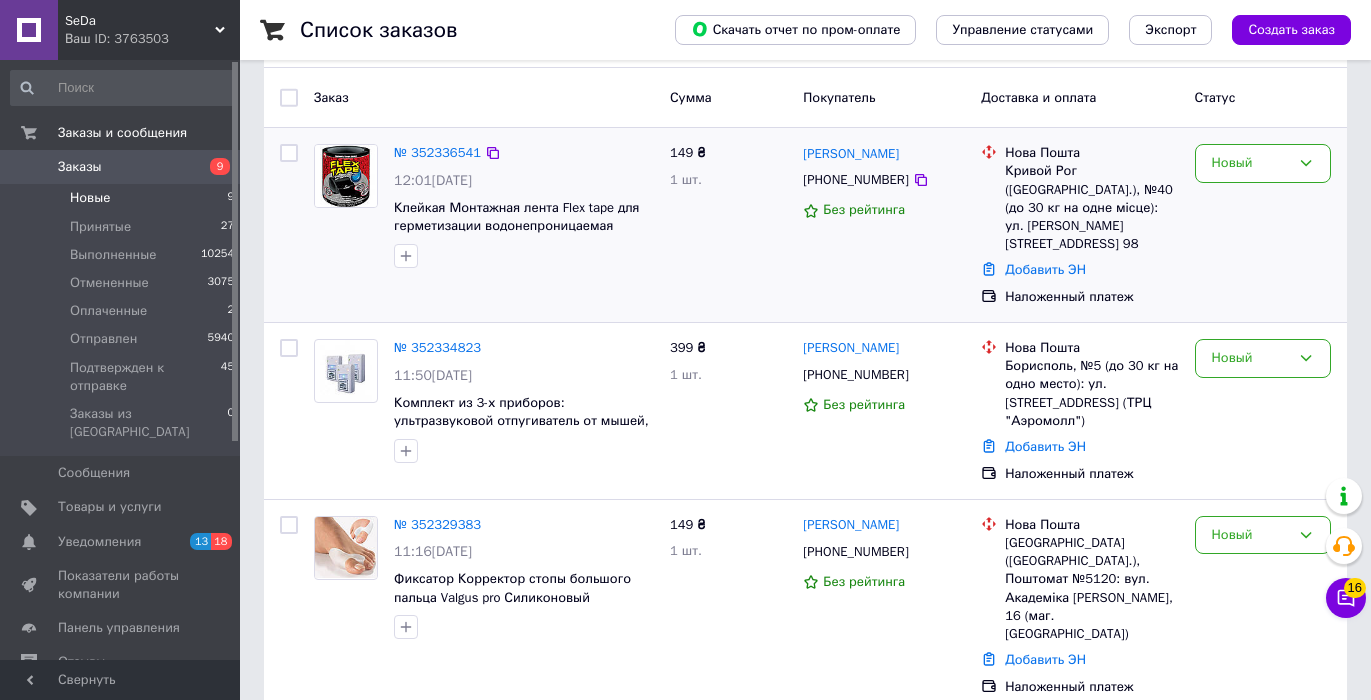 scroll, scrollTop: 1141, scrollLeft: 0, axis: vertical 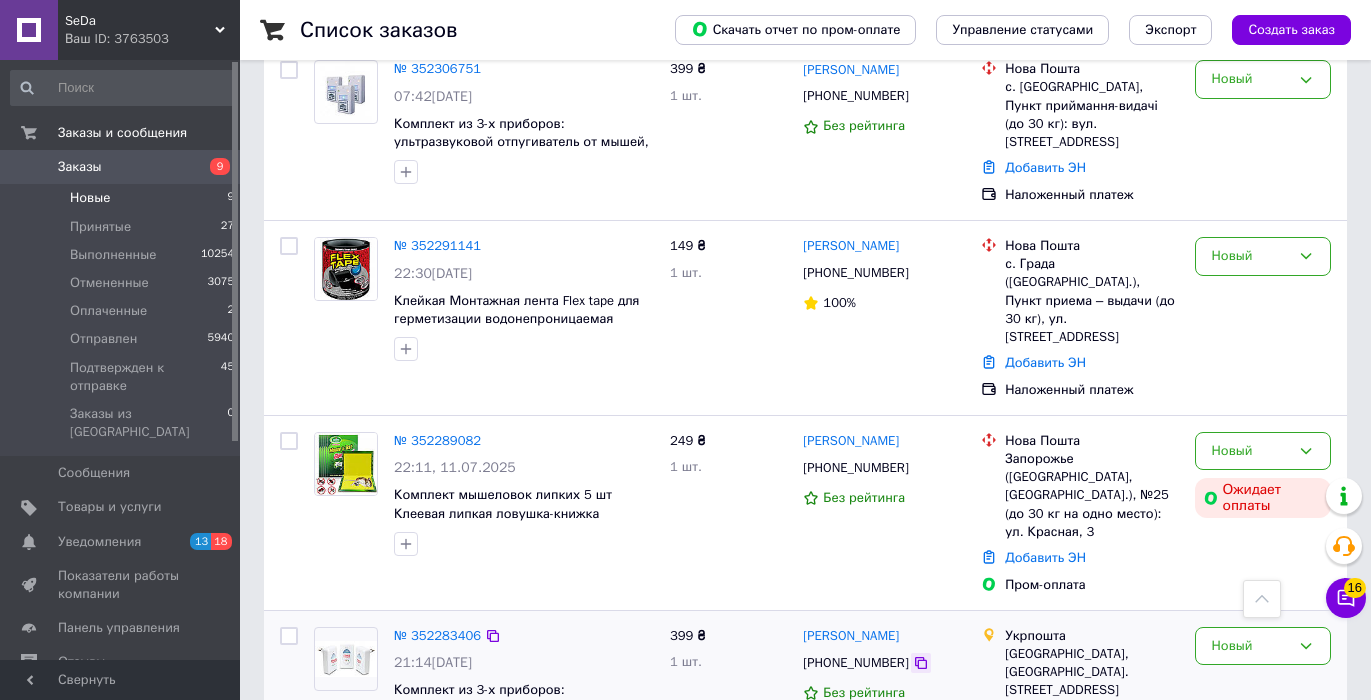 click 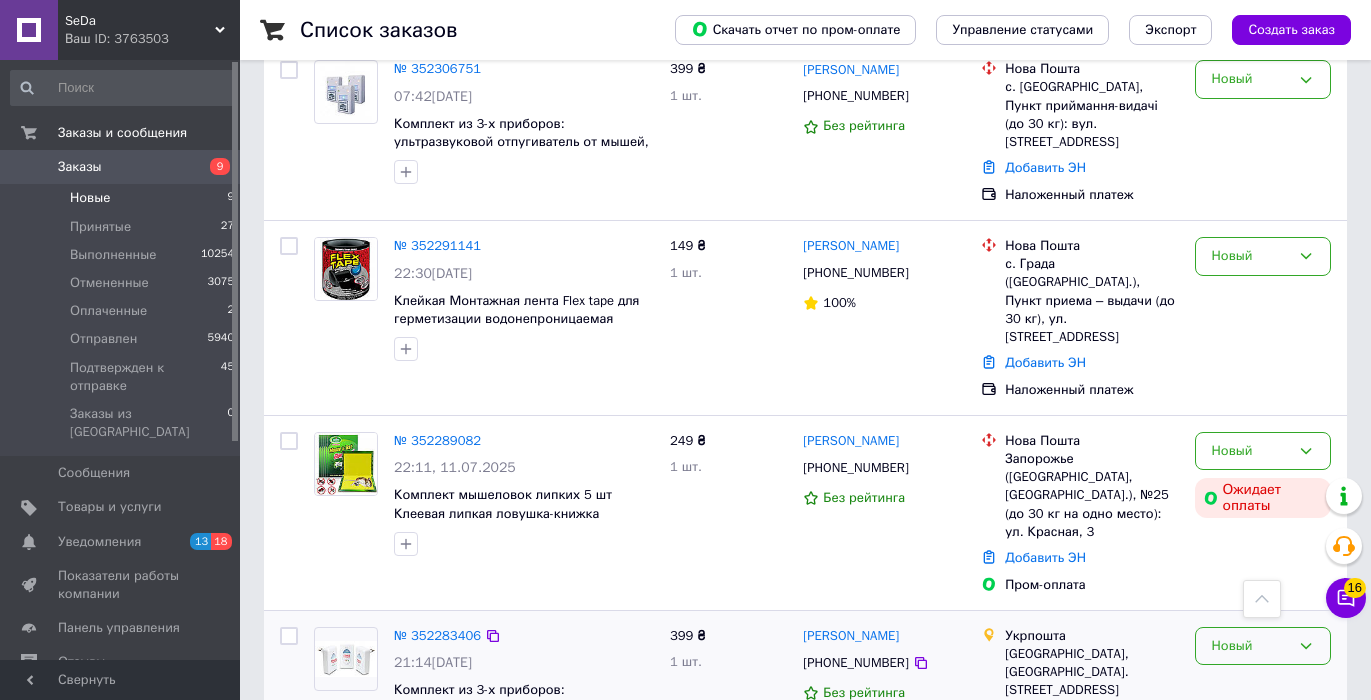 click on "Новый" at bounding box center [1251, 646] 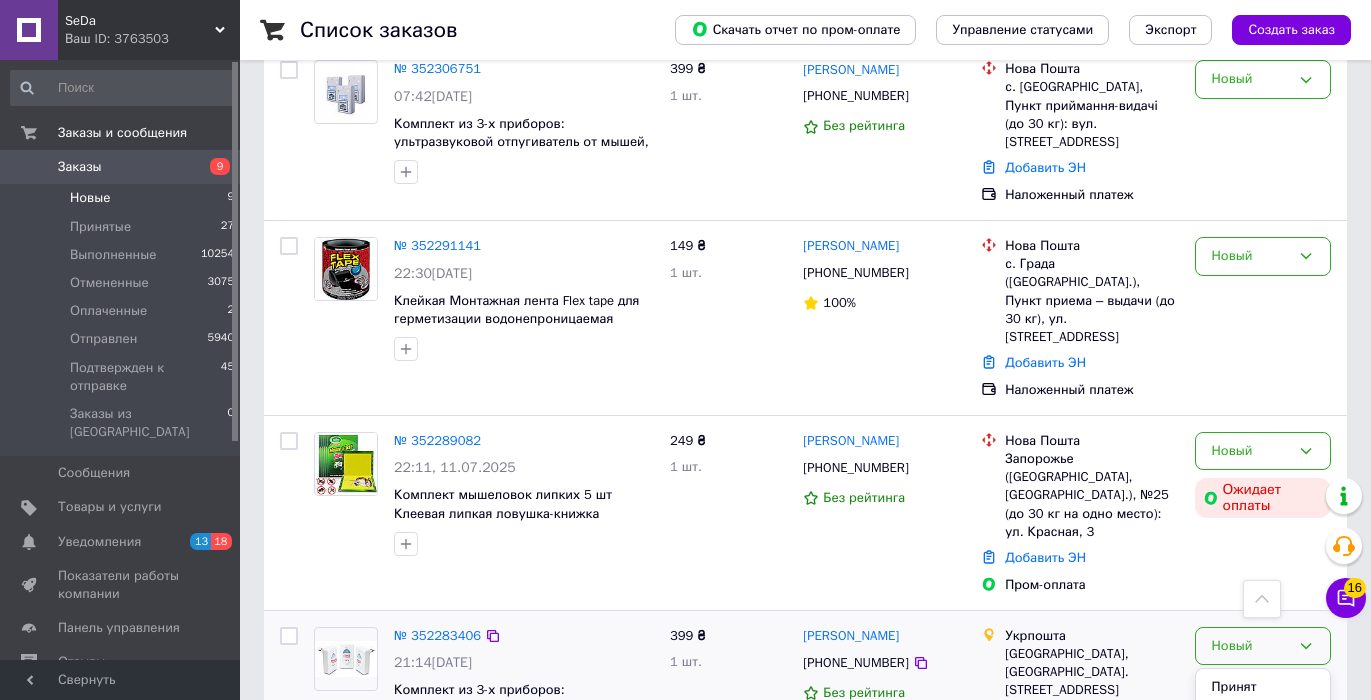 click on "Принят" at bounding box center [1263, 687] 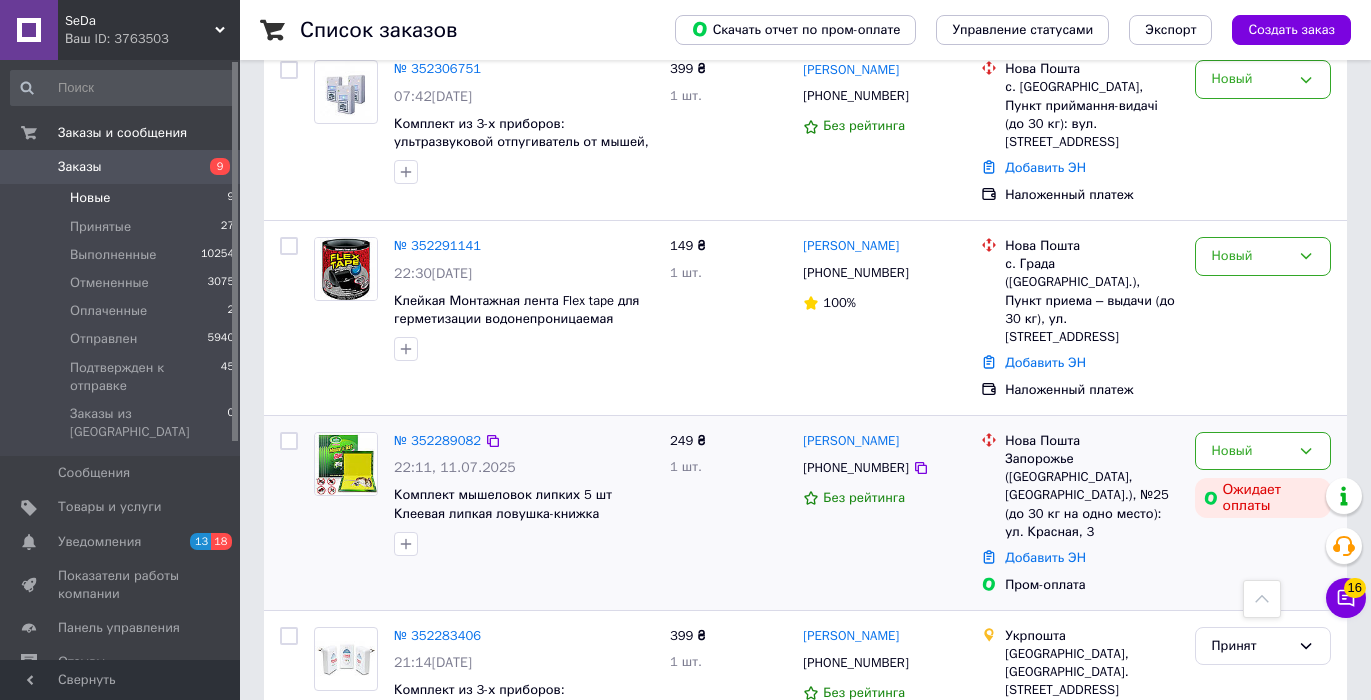 scroll, scrollTop: 1135, scrollLeft: 0, axis: vertical 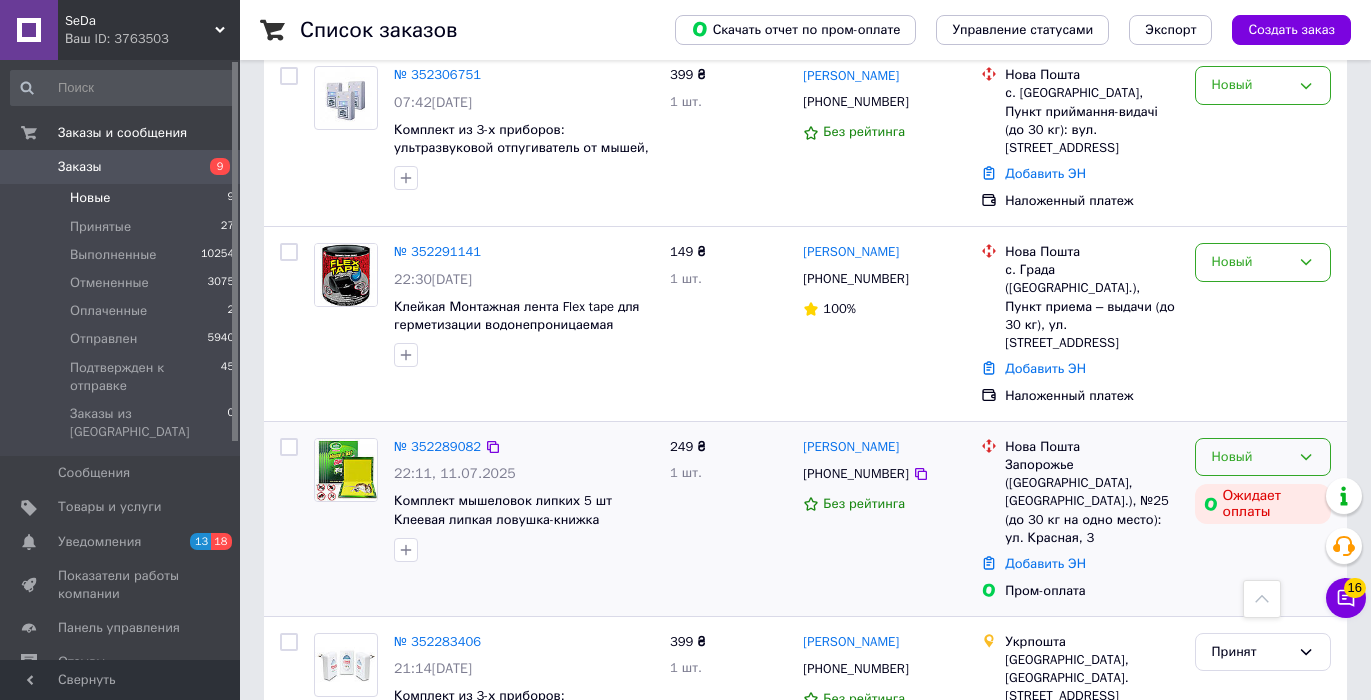 click on "Новый" at bounding box center [1263, 457] 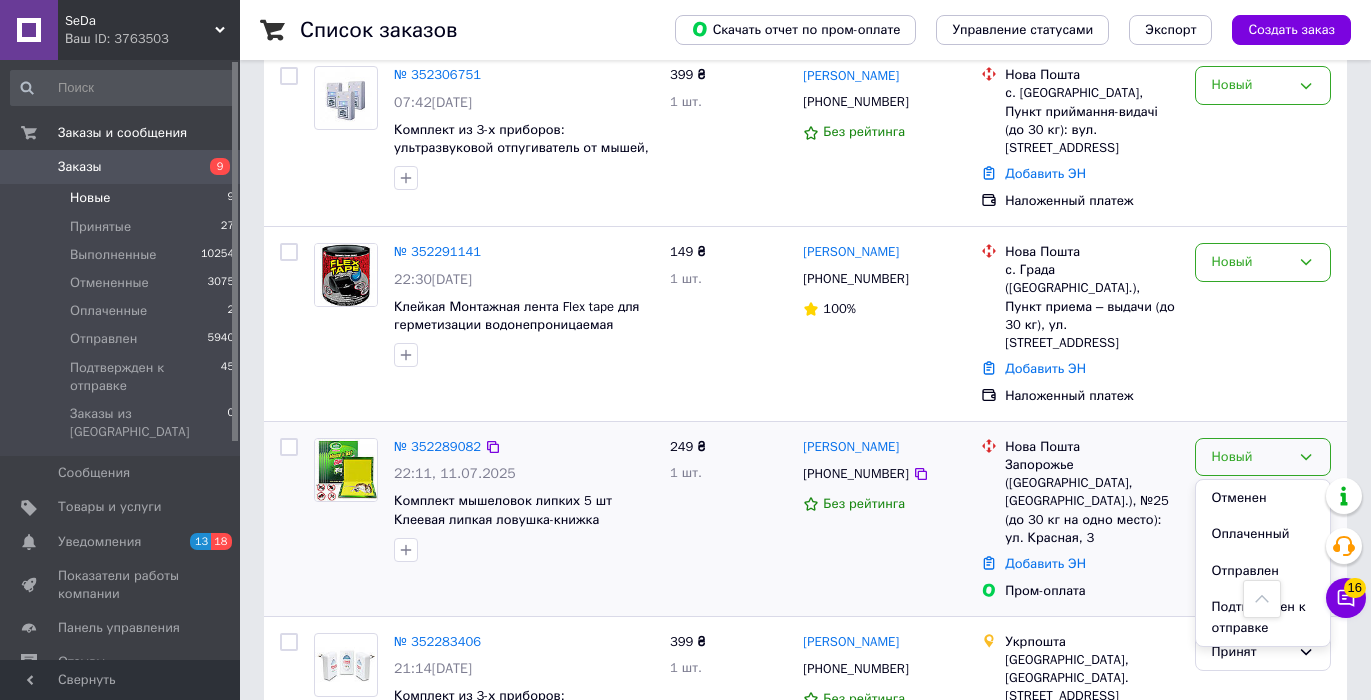 scroll, scrollTop: 46, scrollLeft: 0, axis: vertical 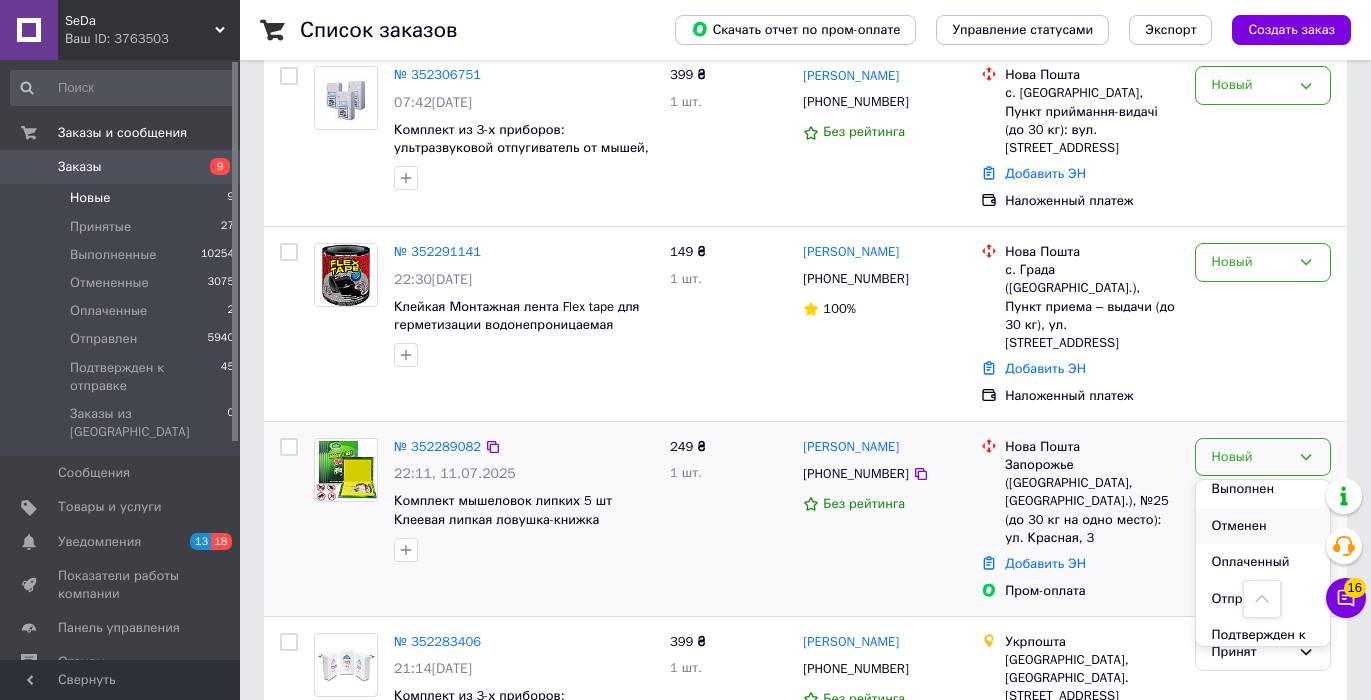 click on "Отменен" at bounding box center (1263, 526) 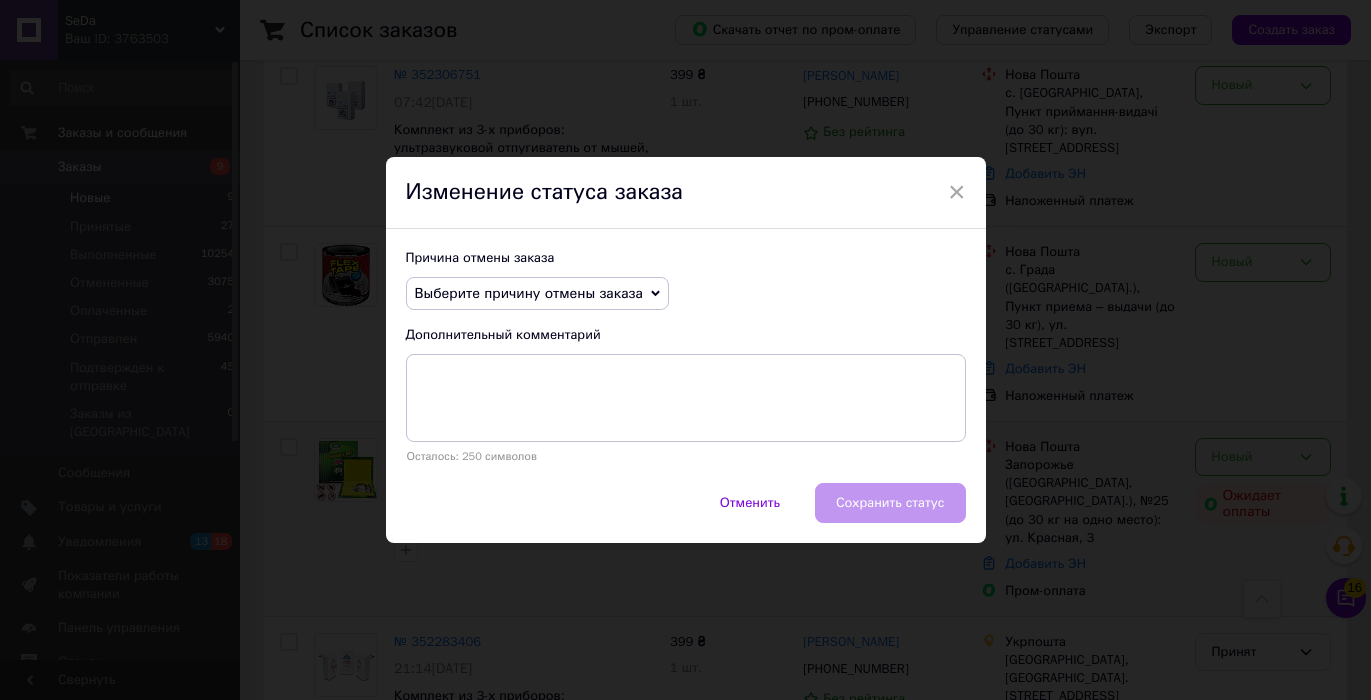 click on "Выберите причину отмены заказа" at bounding box center (529, 293) 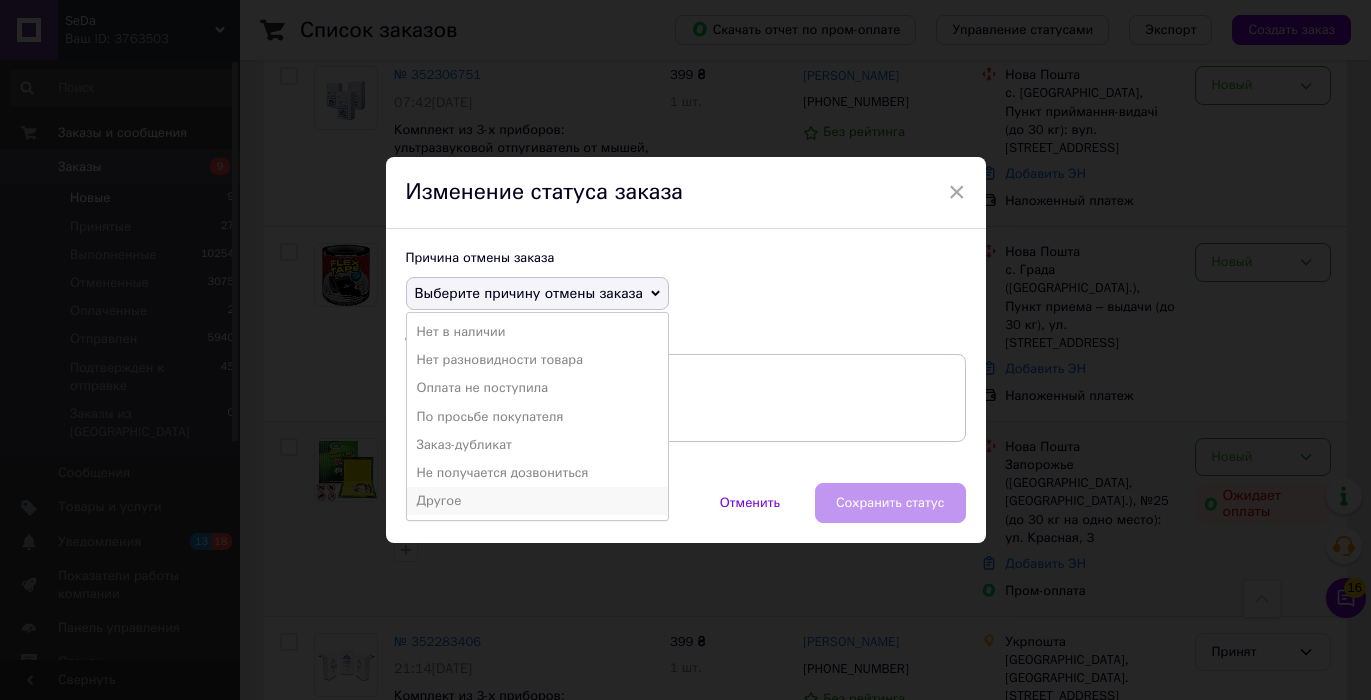 click on "Другое" at bounding box center (537, 501) 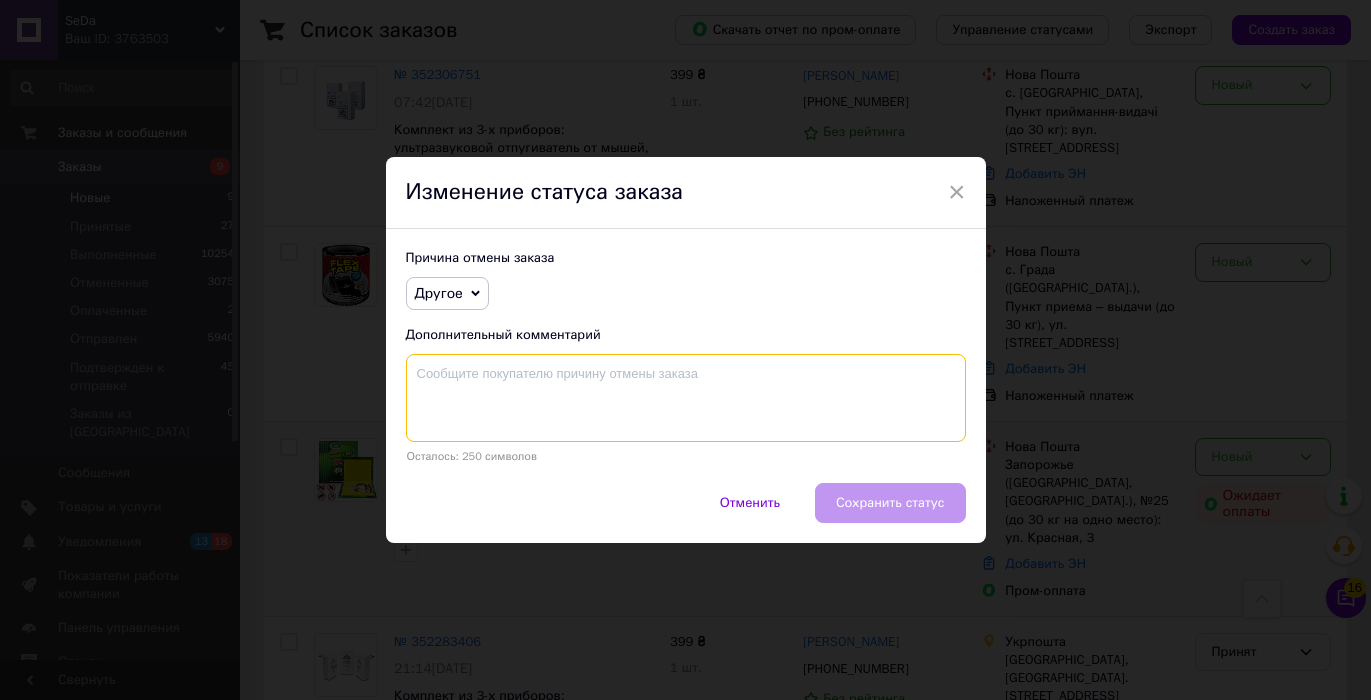 click at bounding box center (686, 398) 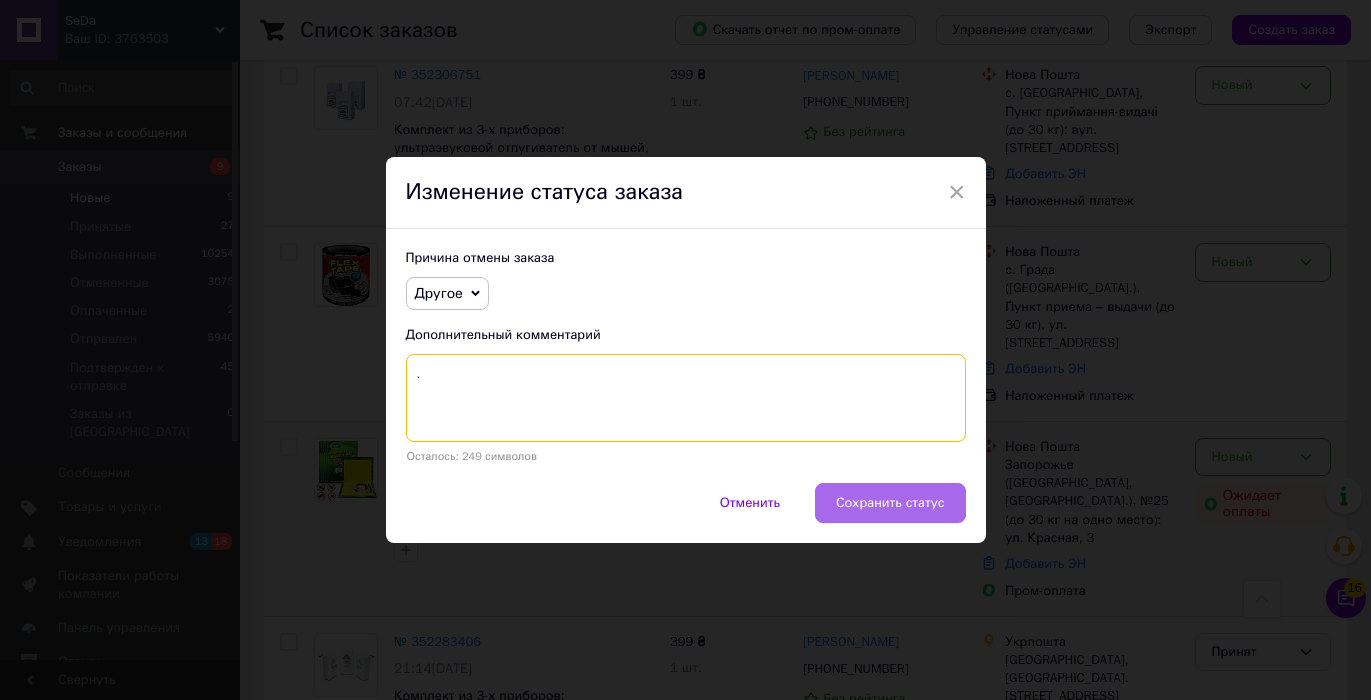 type on "." 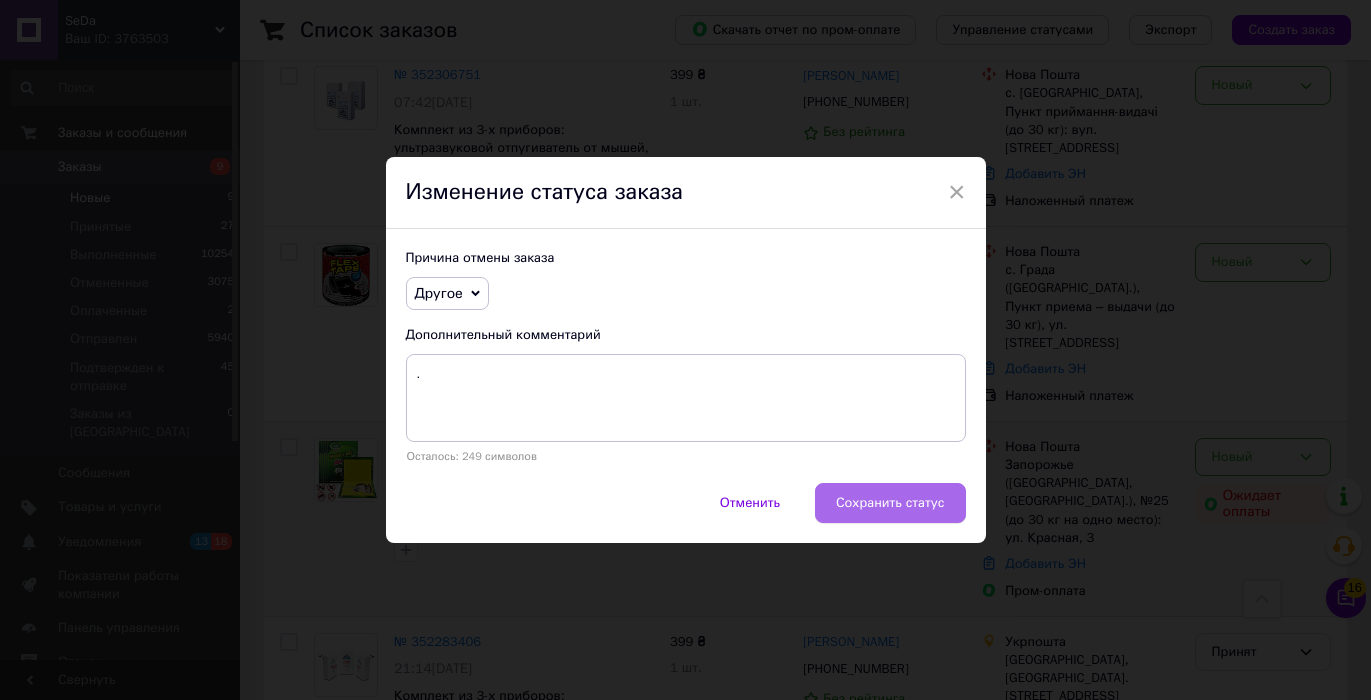 click on "Сохранить статус" at bounding box center (890, 503) 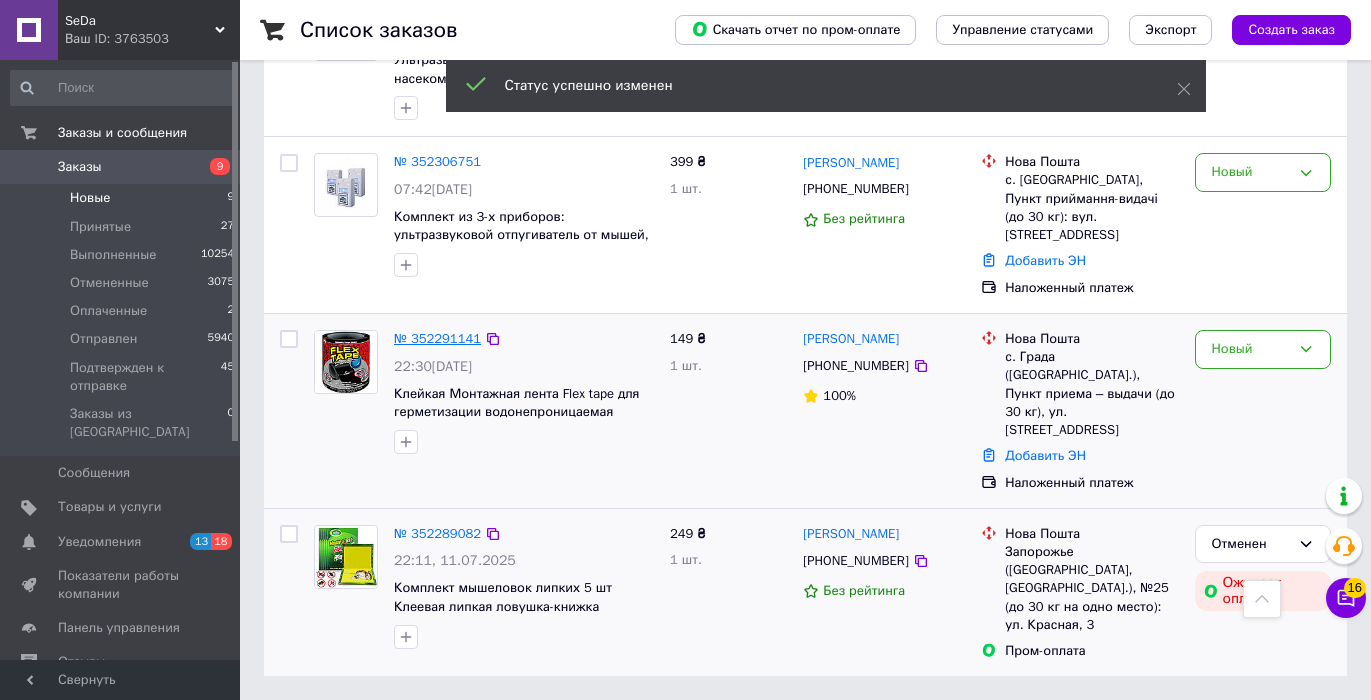 scroll, scrollTop: 964, scrollLeft: 0, axis: vertical 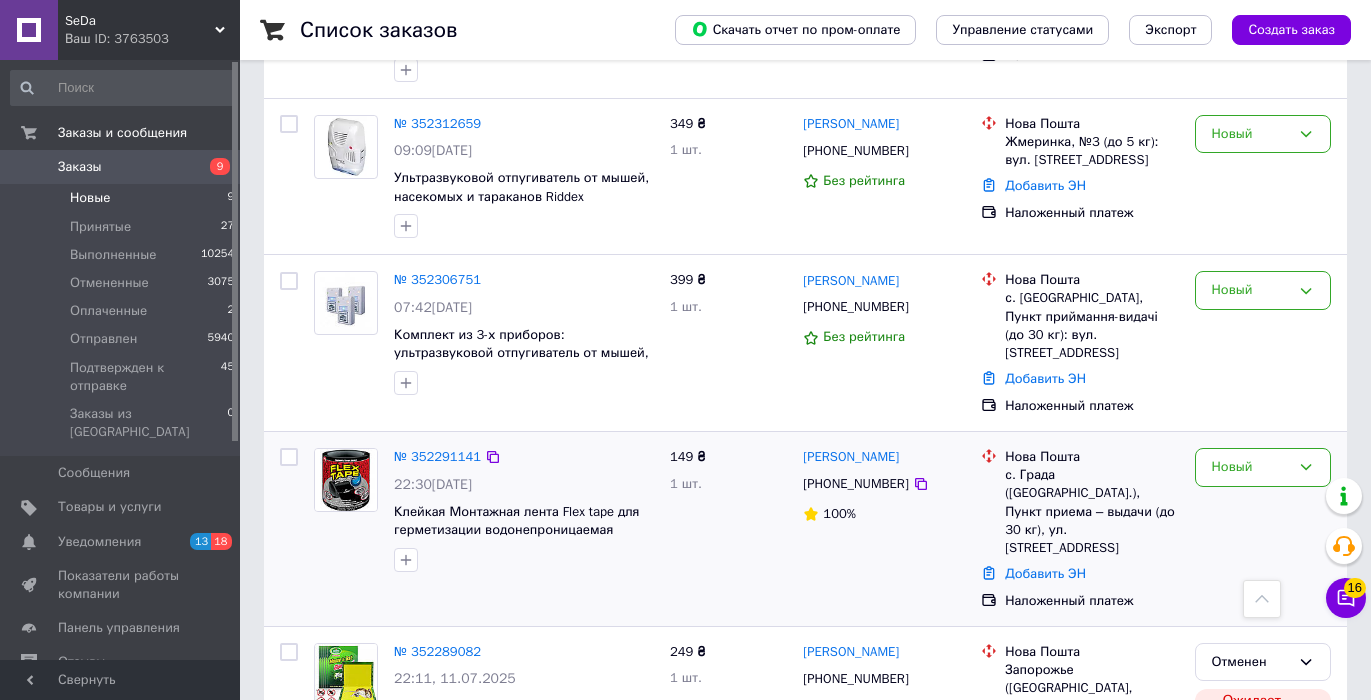 click on "№ 352291141 22:30, 11.07.2025 Клейкая Монтажная лента Flex tape для герметизации водонепроницаемая изолента 150х10см Черная  (894378) 149 ₴ 1 шт. Олена Ткачук +380986199941 100% Нова Пошта с. Града (Тернопольская обл.), Пункт приема – выдачи (до 30 кг), ул. Молодежная, 1 Добавить ЭН Наложенный платеж Новый" at bounding box center [805, 529] 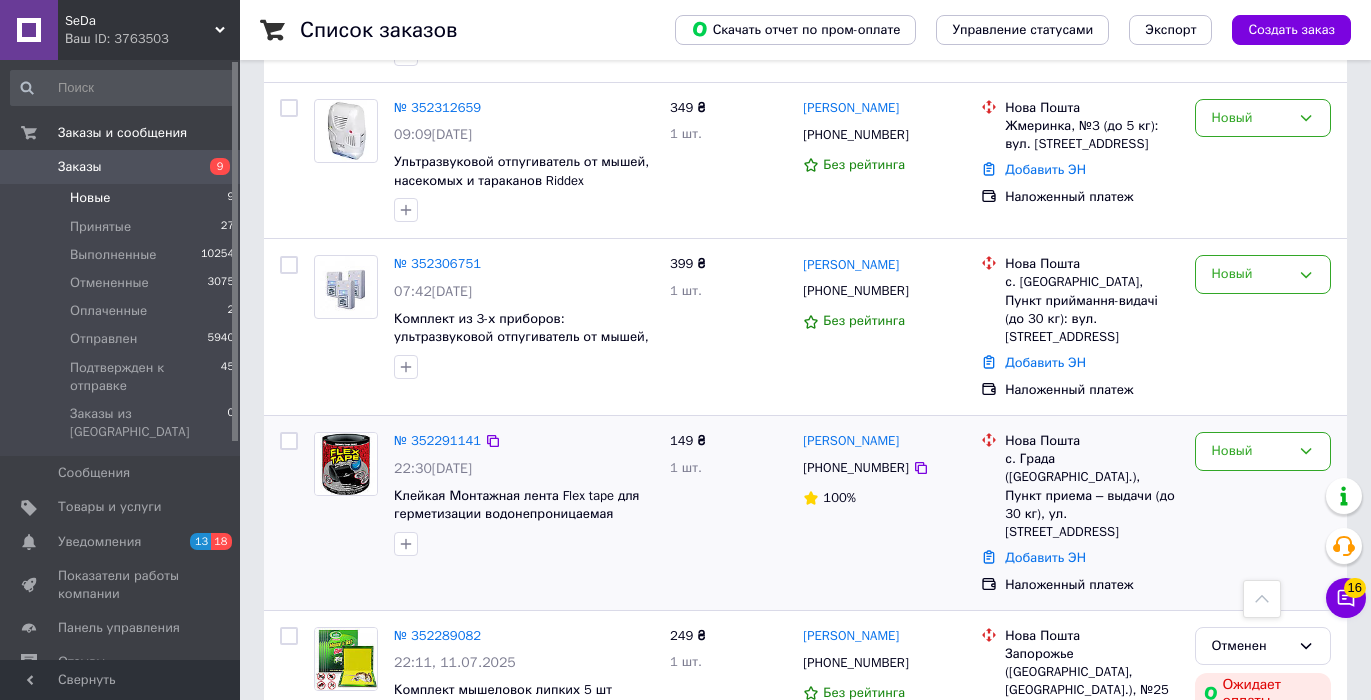 scroll, scrollTop: 964, scrollLeft: 0, axis: vertical 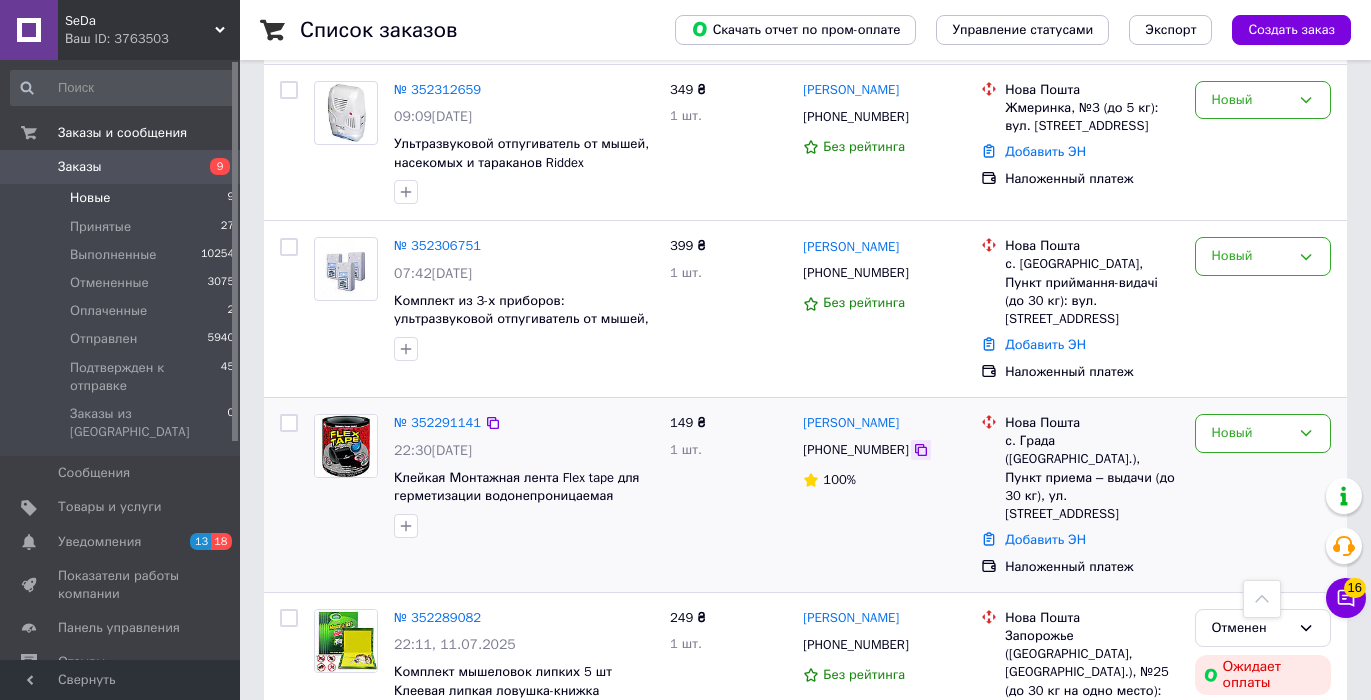 click 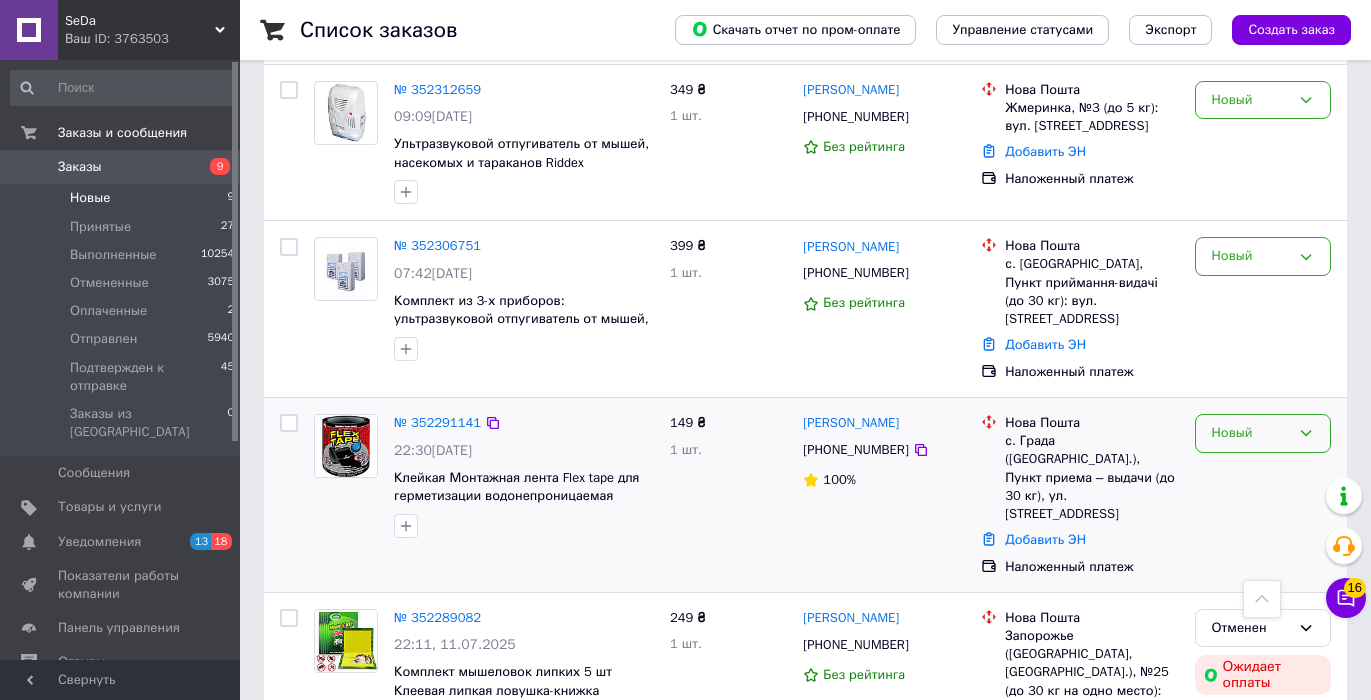 click on "Новый" at bounding box center [1251, 433] 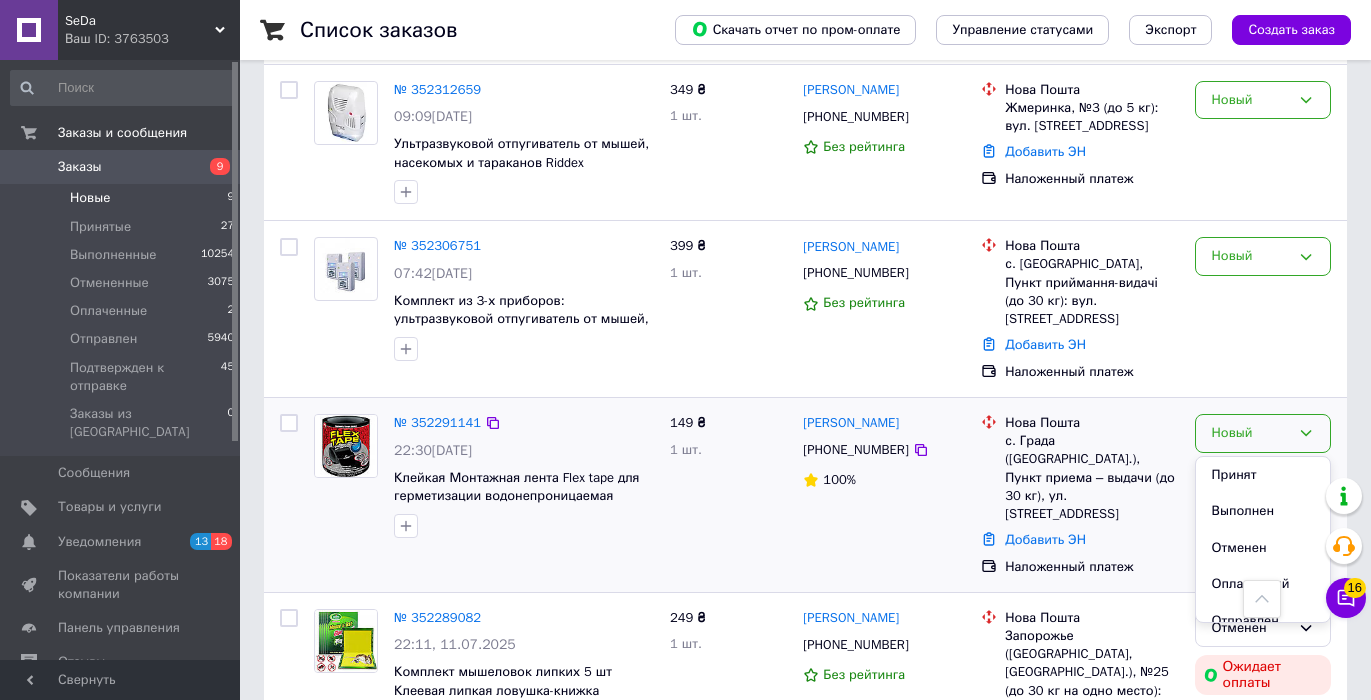 click on "Принят" at bounding box center [1263, 475] 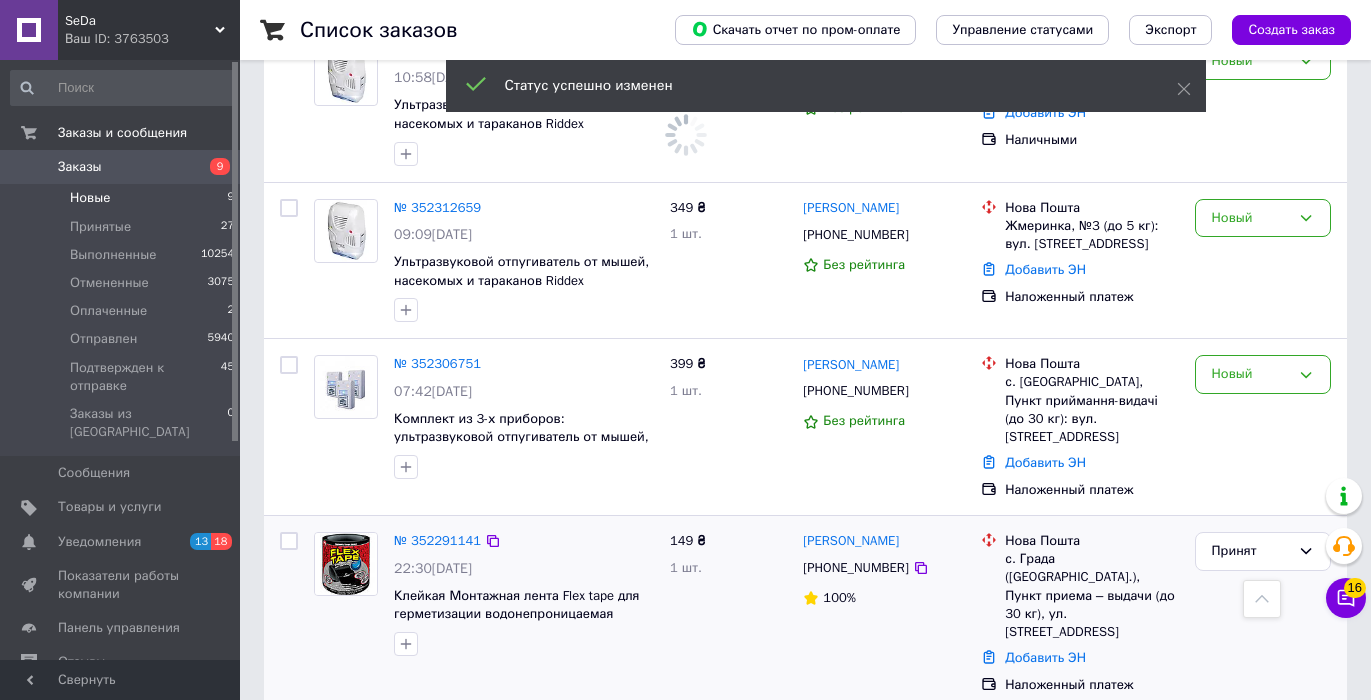 scroll, scrollTop: 807, scrollLeft: 0, axis: vertical 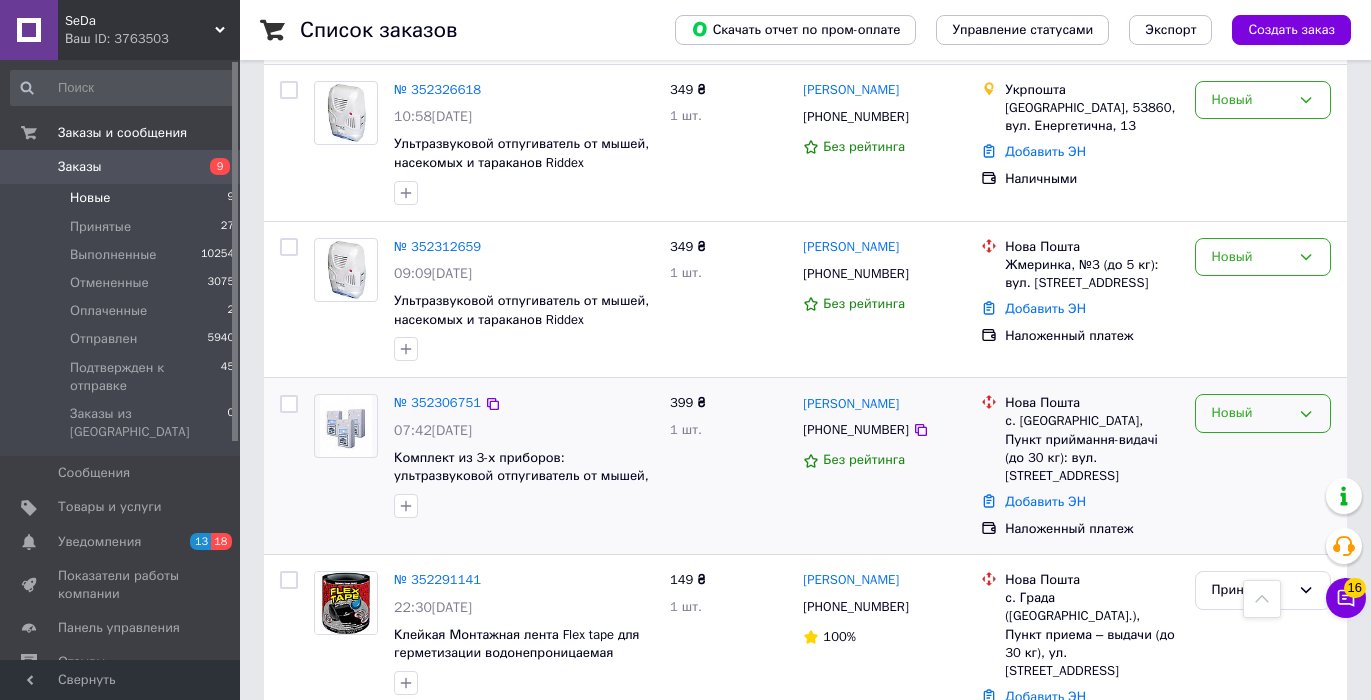 click on "Новый" at bounding box center [1251, 413] 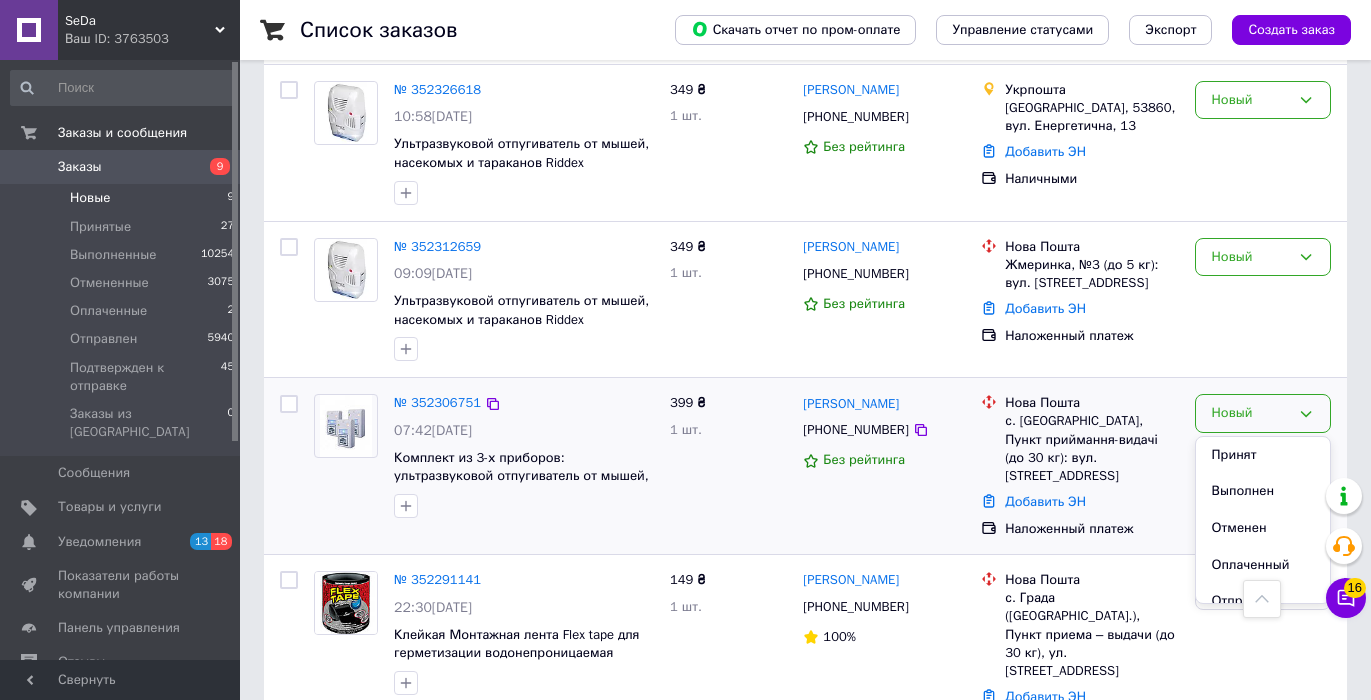 click on "Наложенный платеж" at bounding box center [1091, 529] 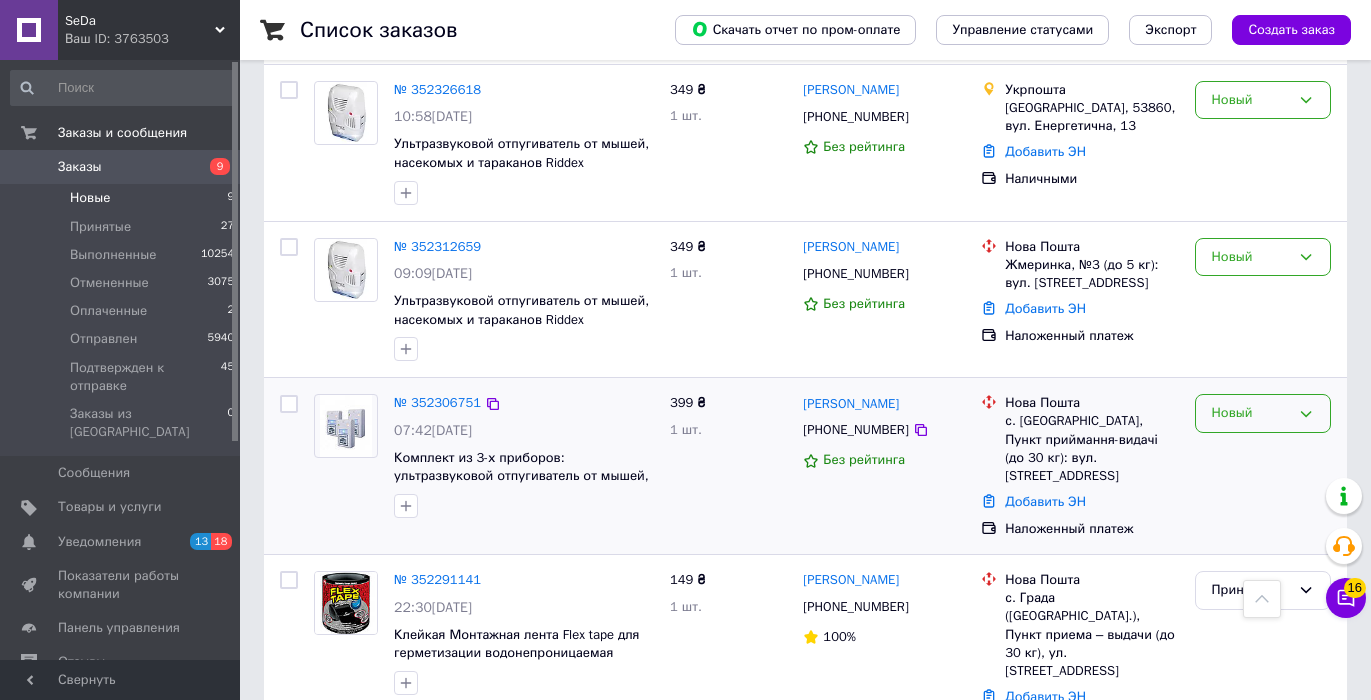 click on "Новый" at bounding box center (1263, 413) 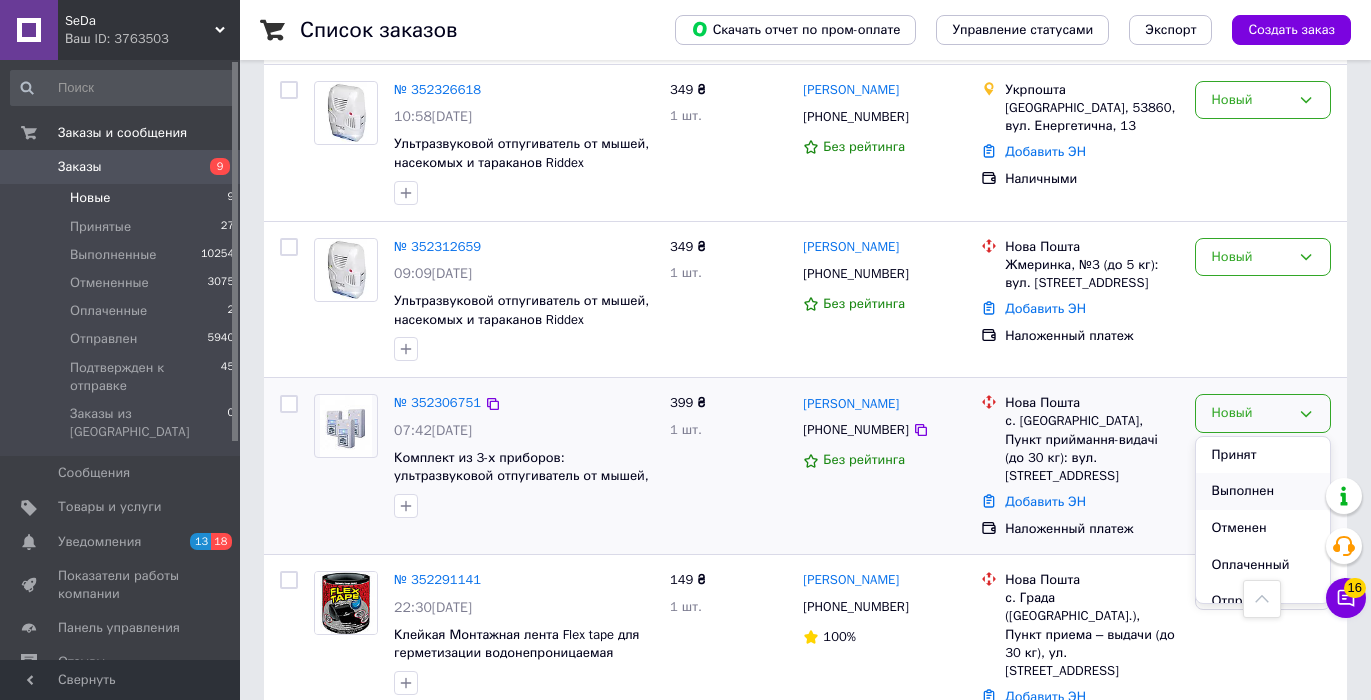 scroll, scrollTop: 74, scrollLeft: 0, axis: vertical 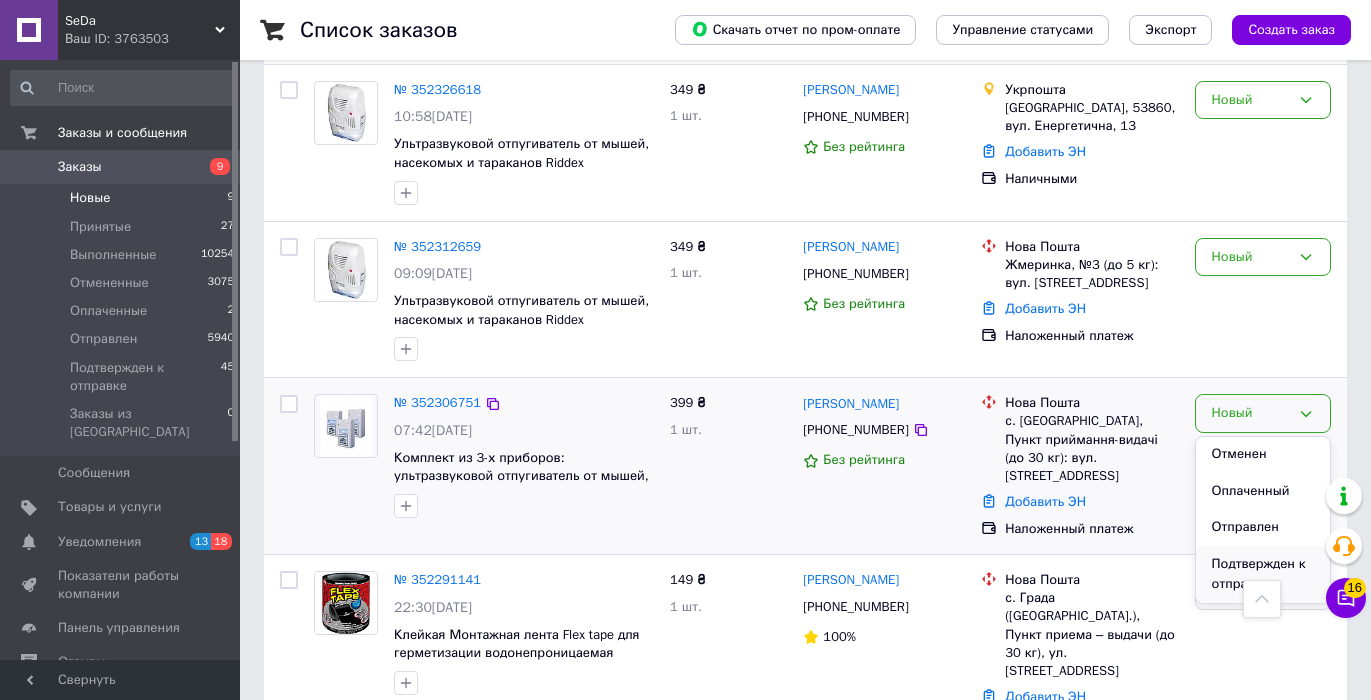 click on "Подтвержден к отправке" at bounding box center (1263, 574) 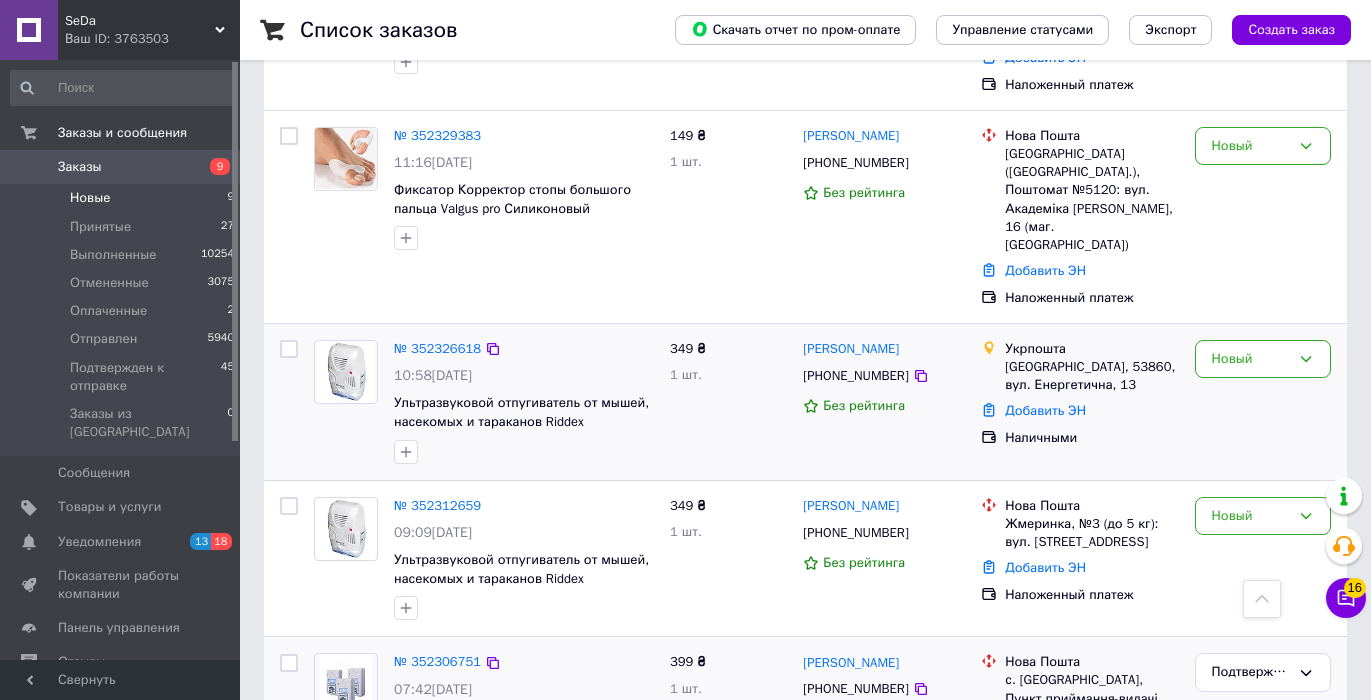scroll, scrollTop: 551, scrollLeft: 0, axis: vertical 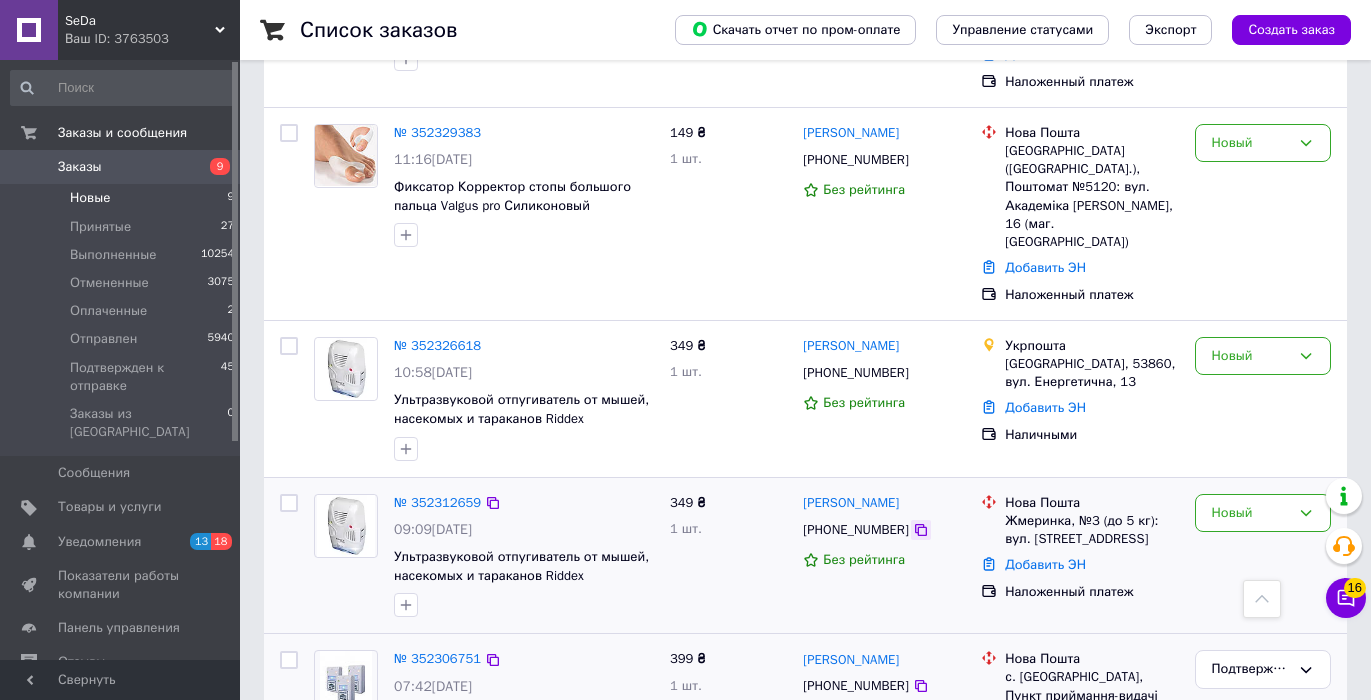 click 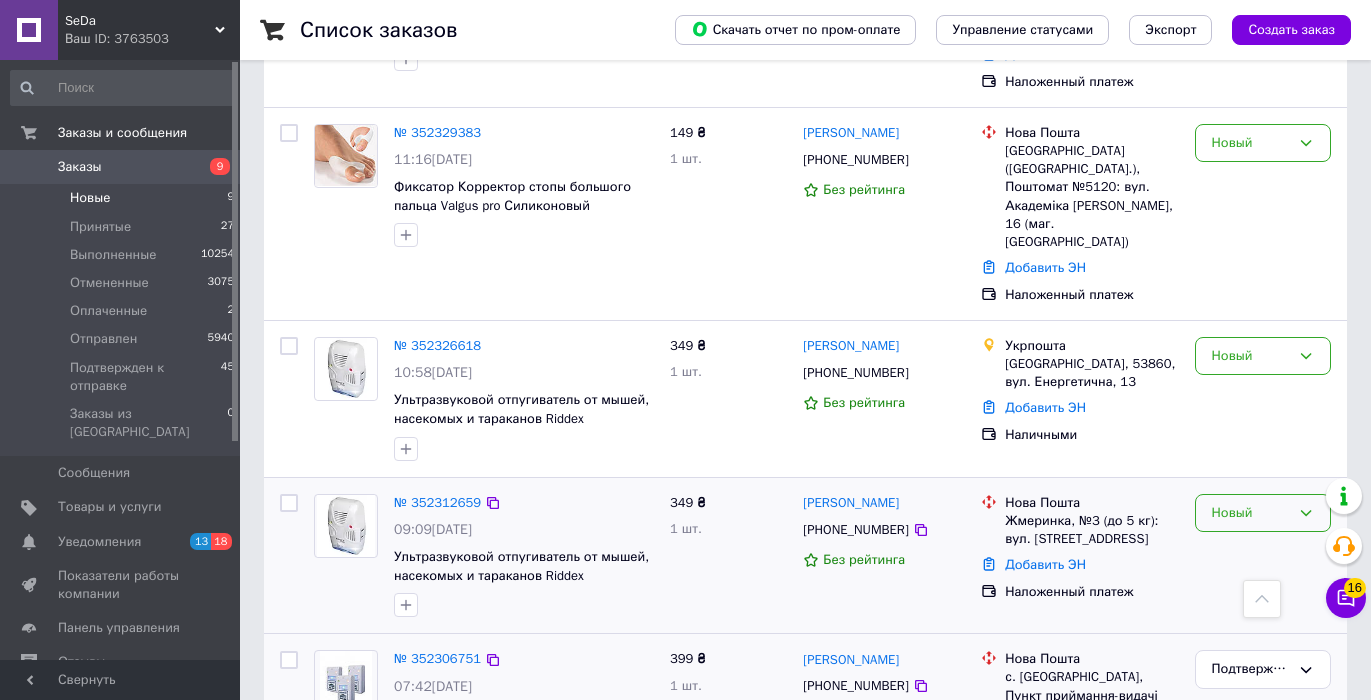 click on "Новый" at bounding box center [1251, 513] 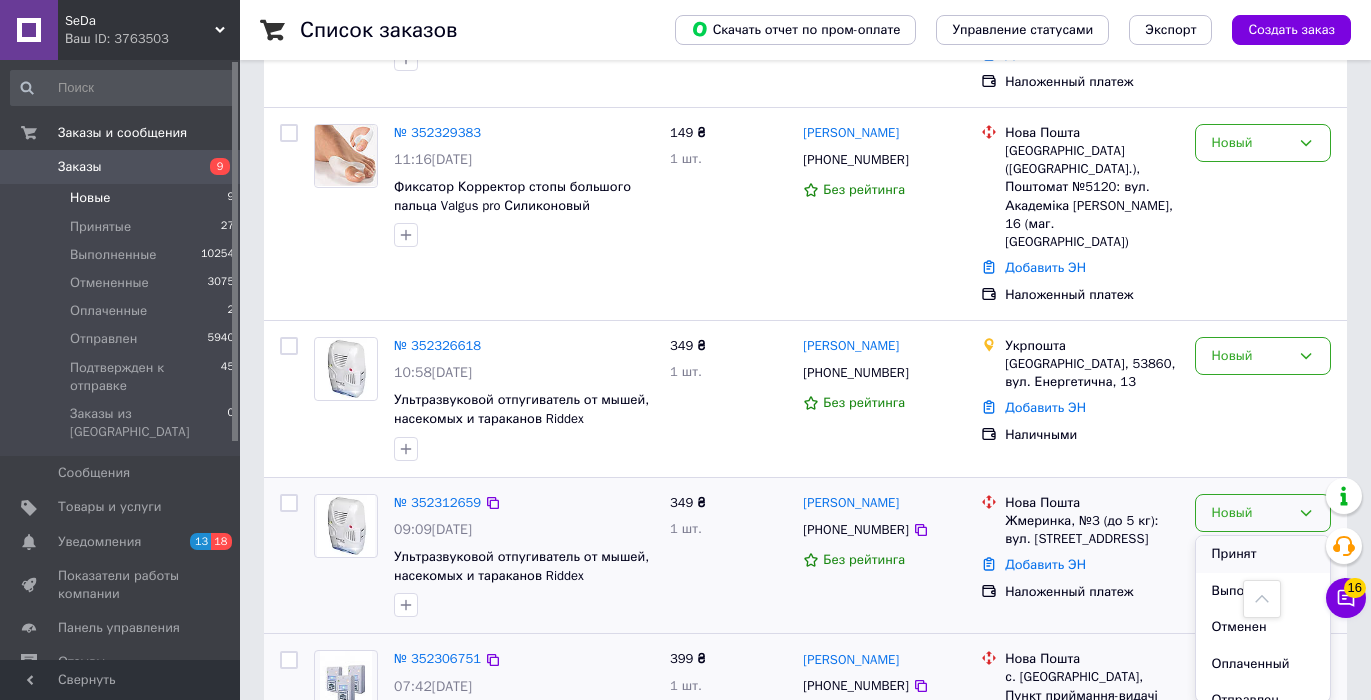 click on "Принят" at bounding box center [1263, 554] 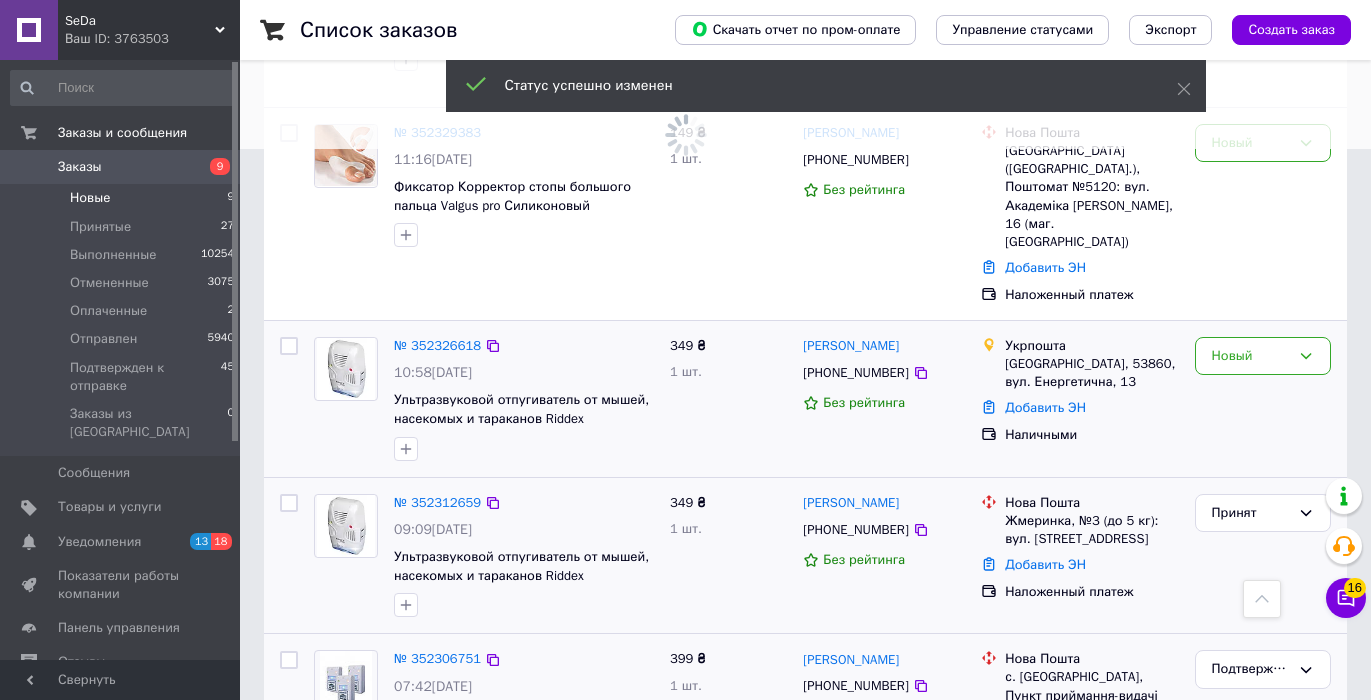 scroll, scrollTop: 472, scrollLeft: 0, axis: vertical 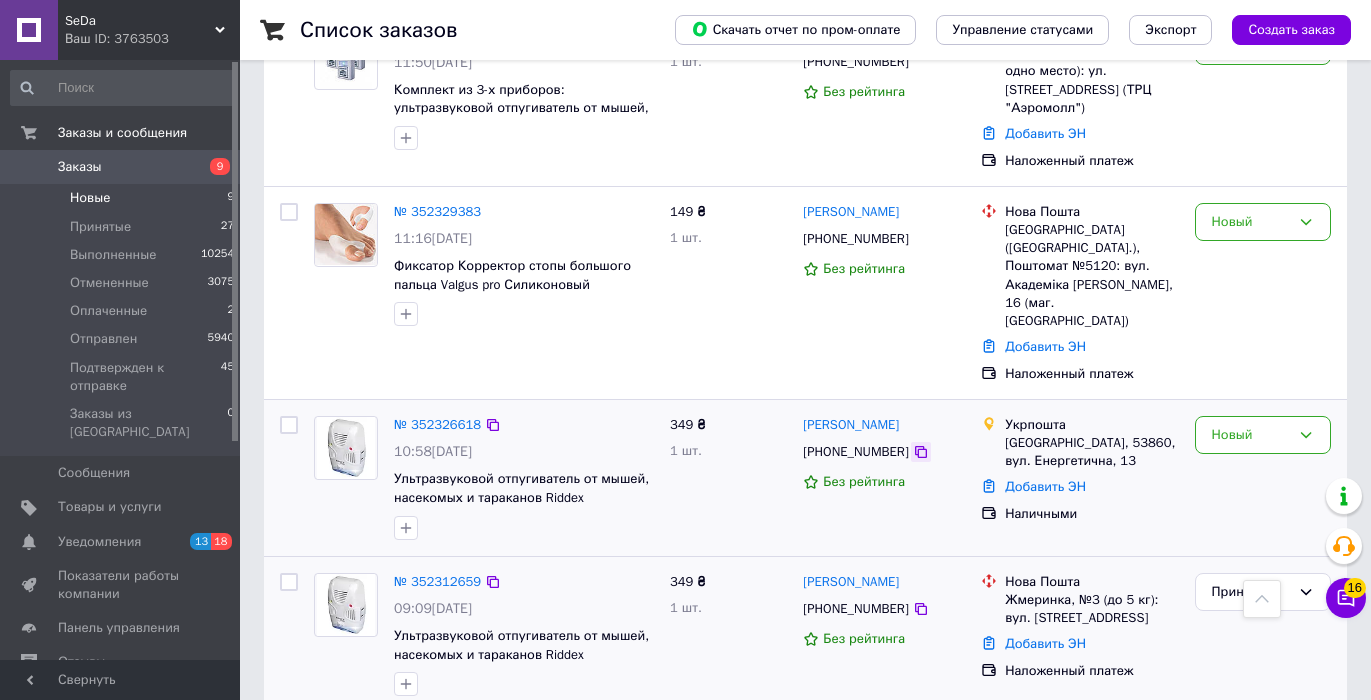 click 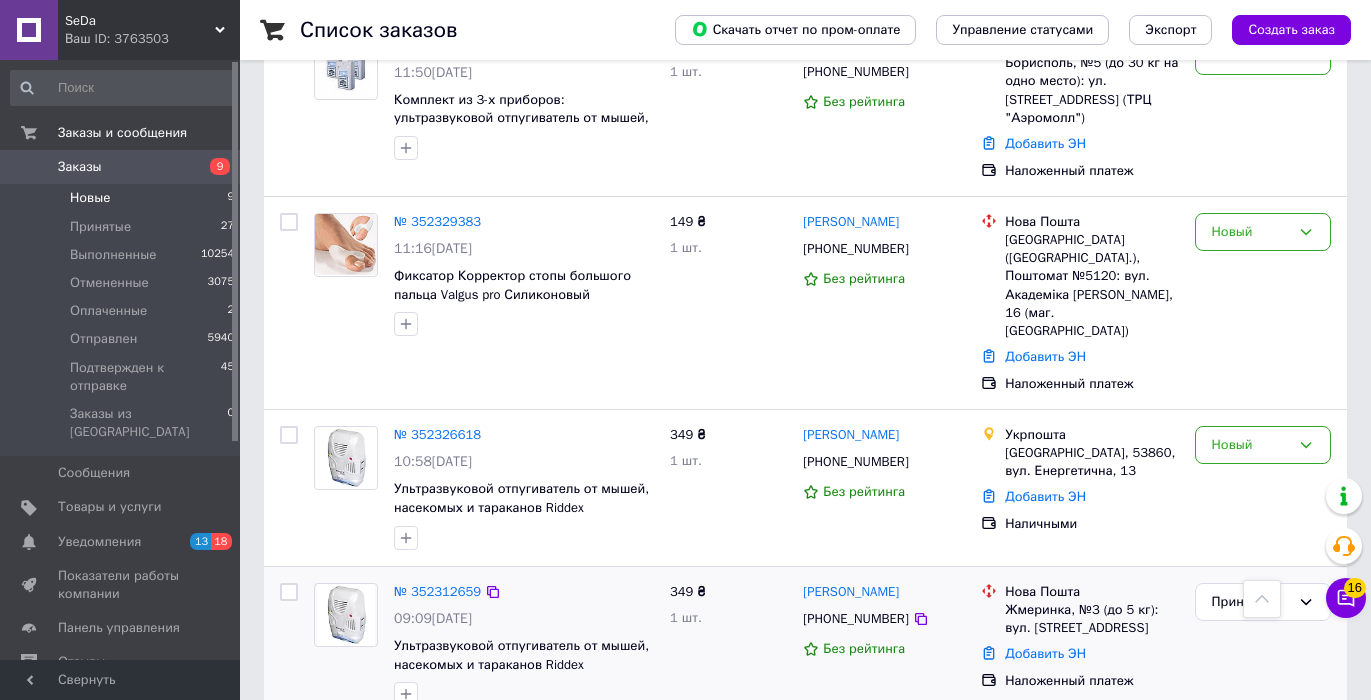 scroll, scrollTop: 472, scrollLeft: 0, axis: vertical 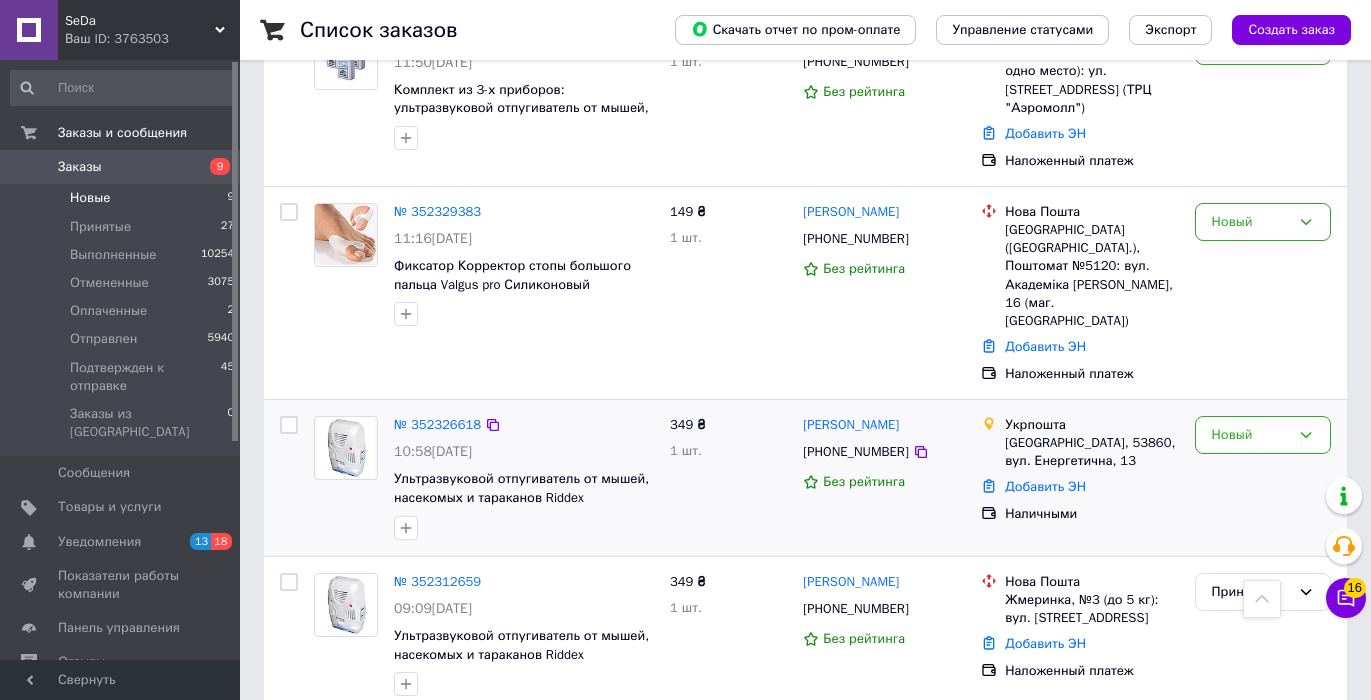 click on "349 ₴ 1 шт." at bounding box center [728, 478] 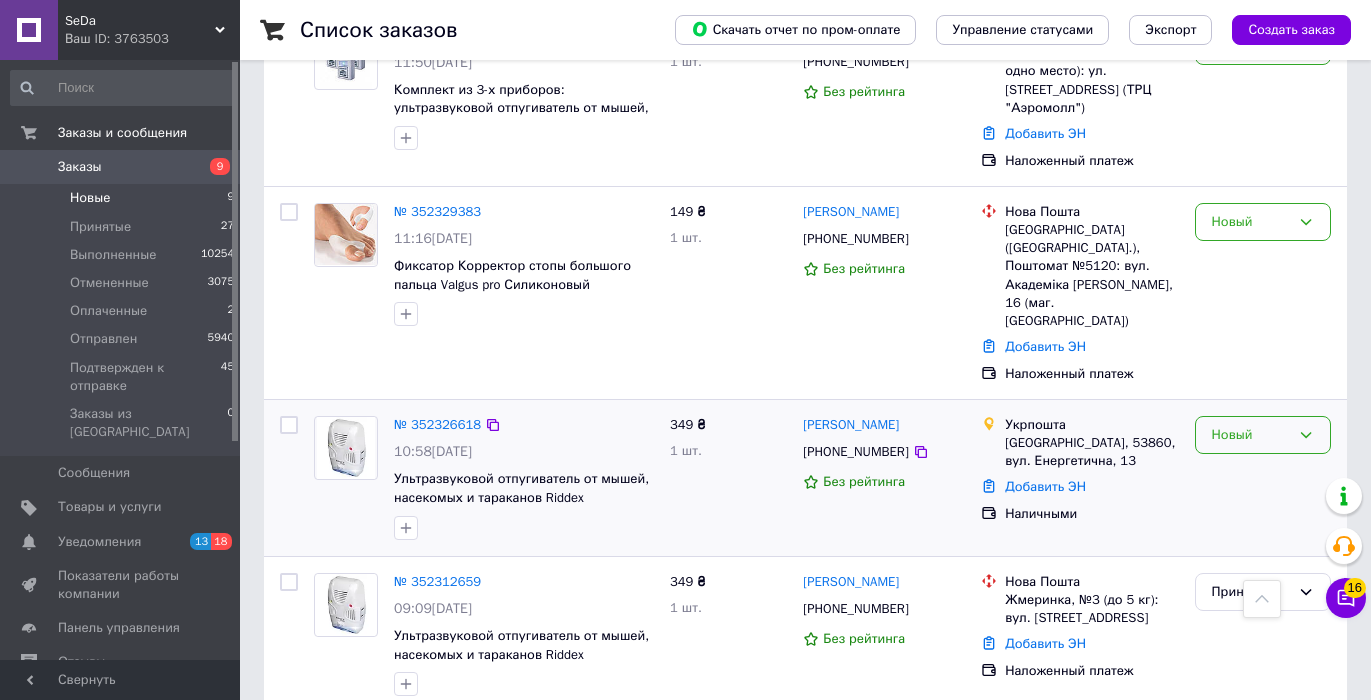 click on "Новый" at bounding box center (1263, 435) 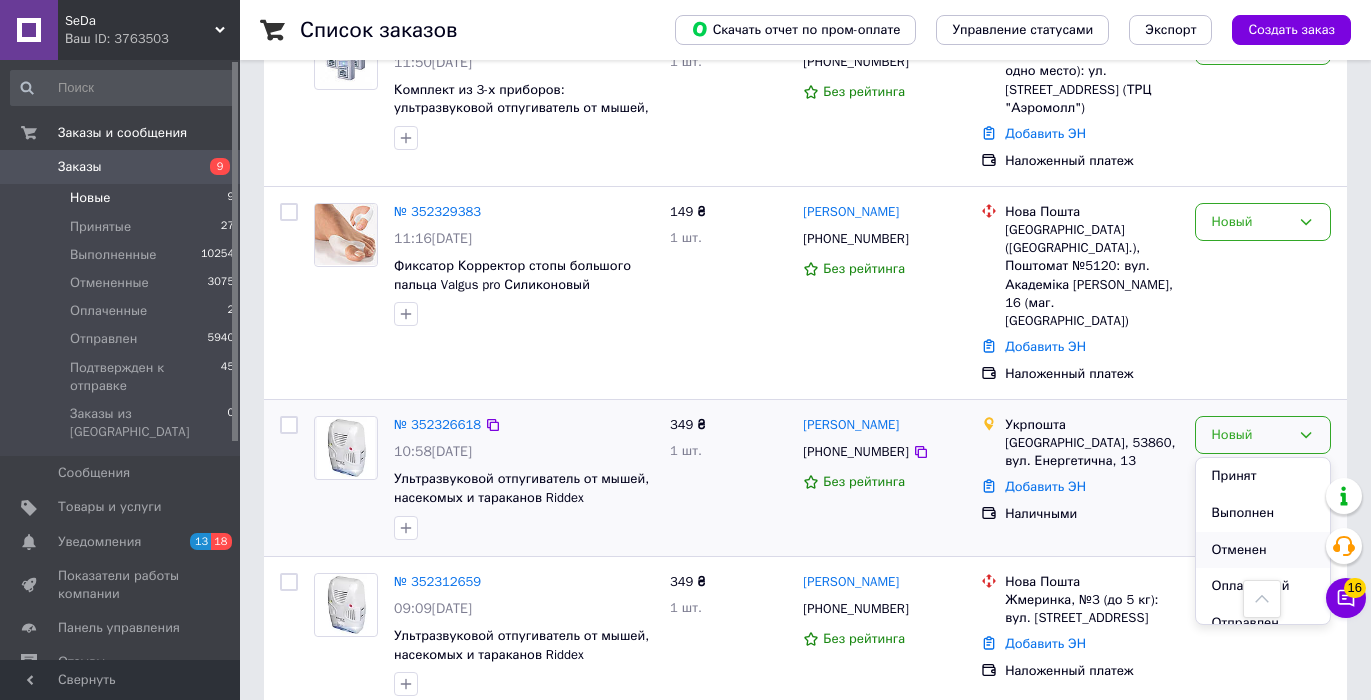 scroll, scrollTop: 74, scrollLeft: 0, axis: vertical 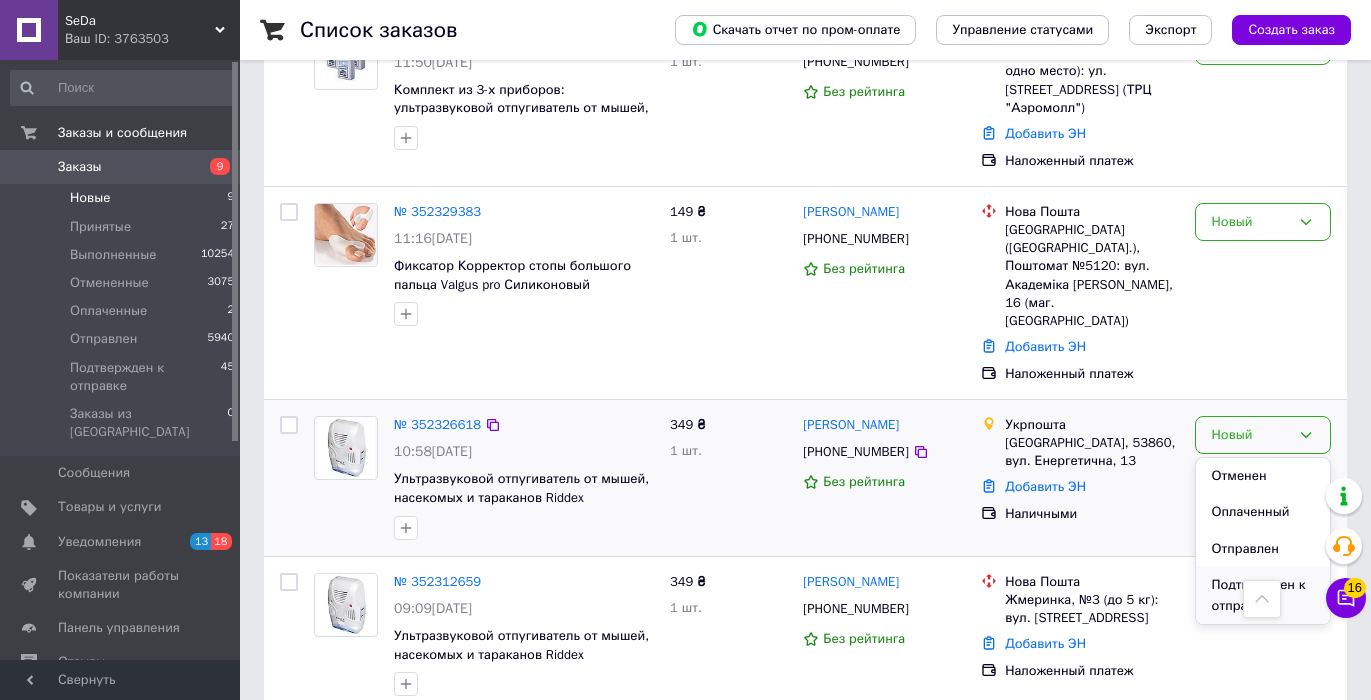 click on "Подтвержден к отправке" at bounding box center [1263, 595] 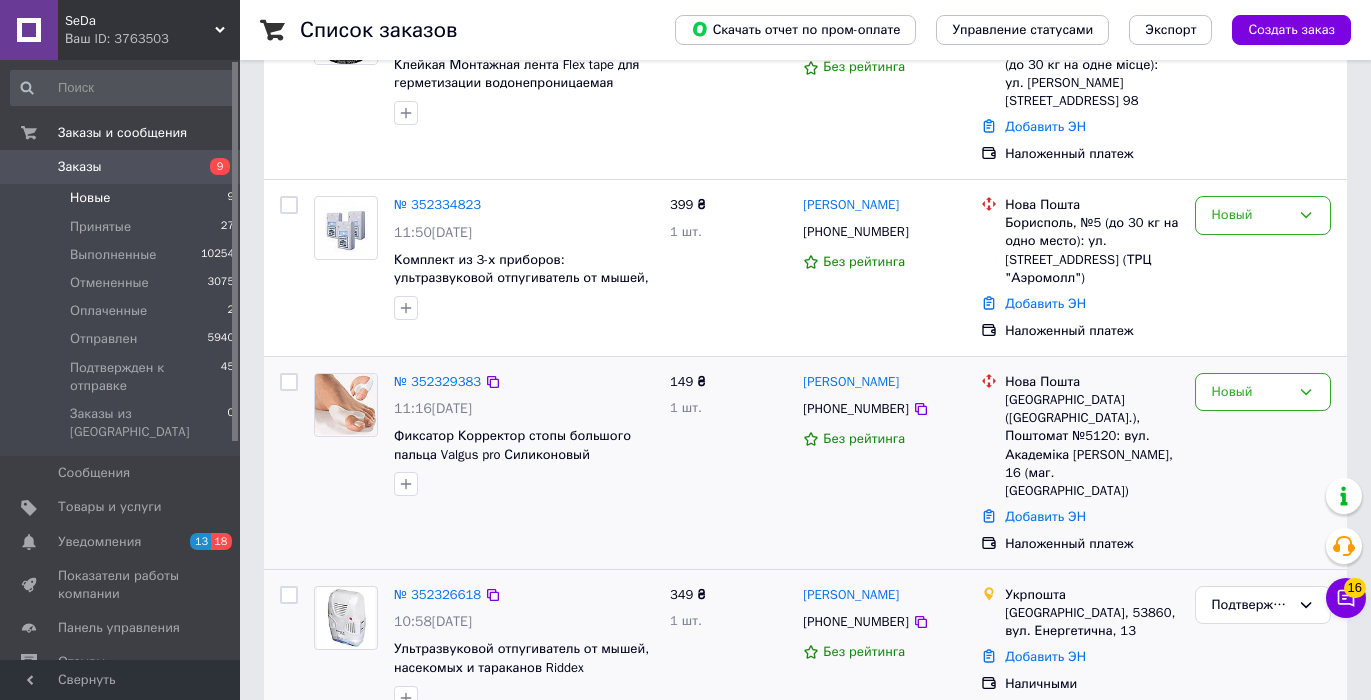 scroll, scrollTop: 315, scrollLeft: 0, axis: vertical 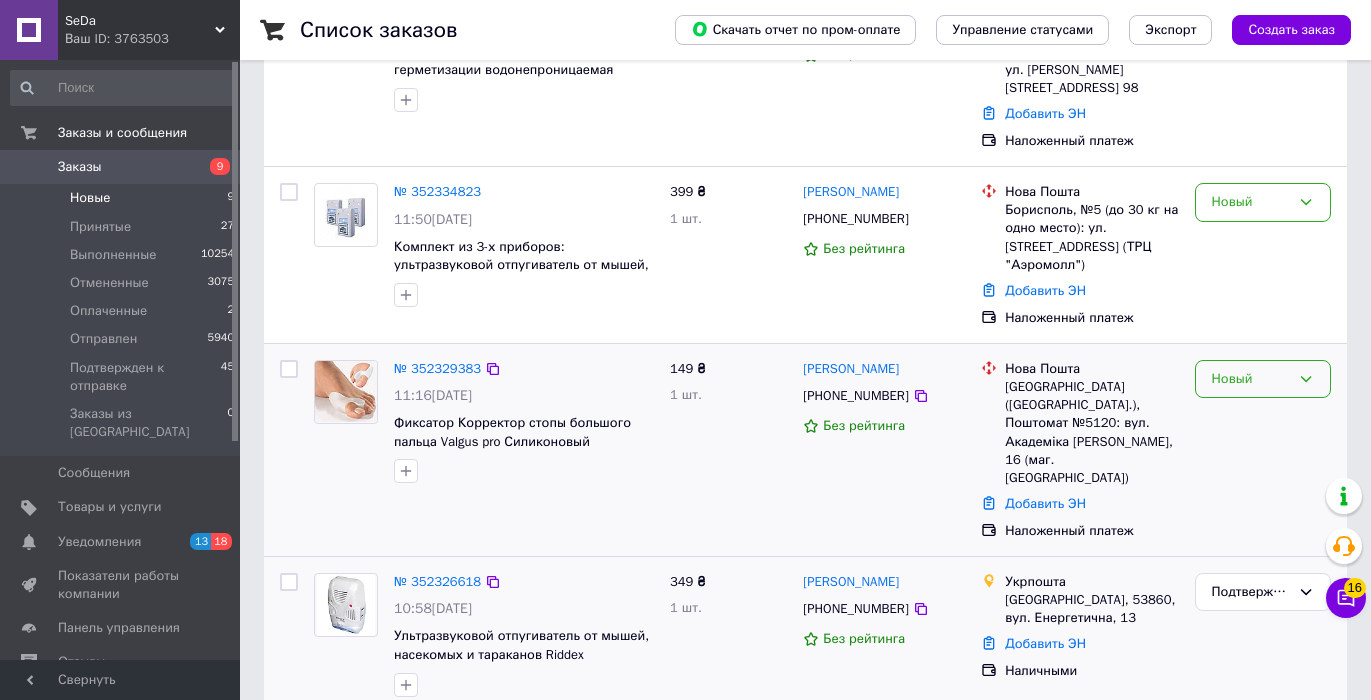 click on "Новый" at bounding box center (1251, 379) 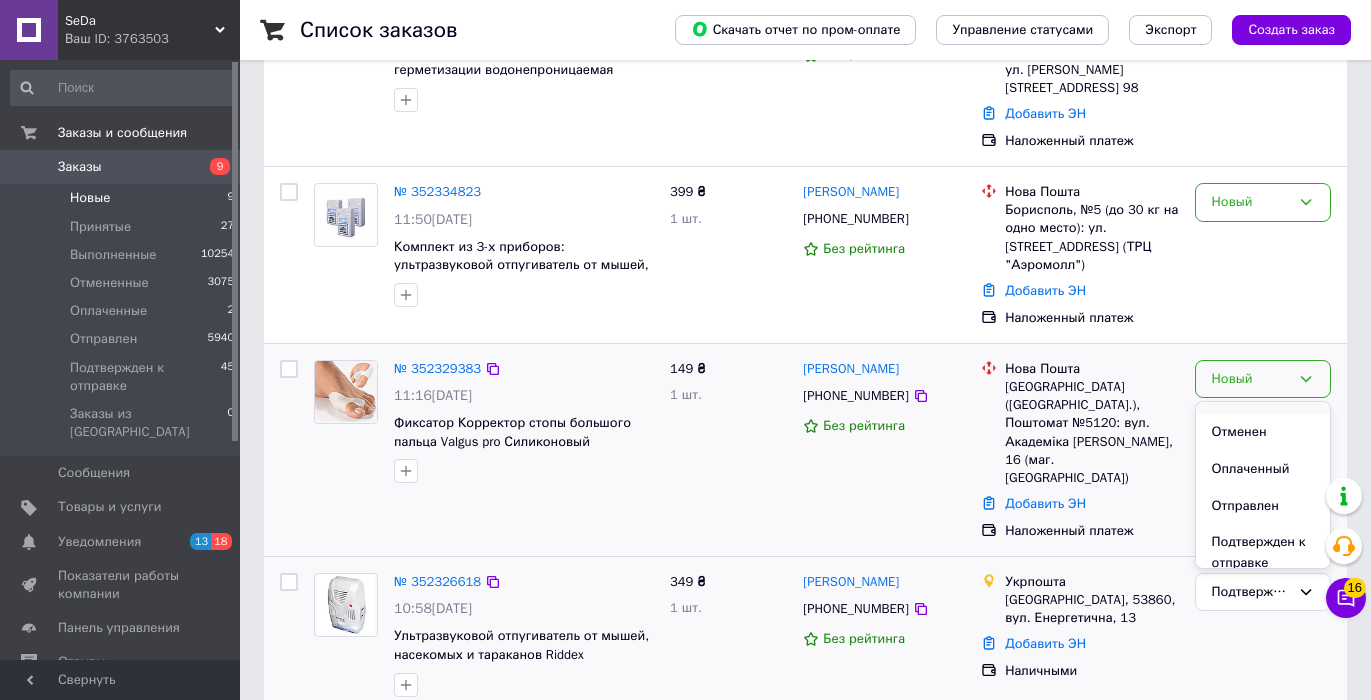 scroll, scrollTop: 74, scrollLeft: 0, axis: vertical 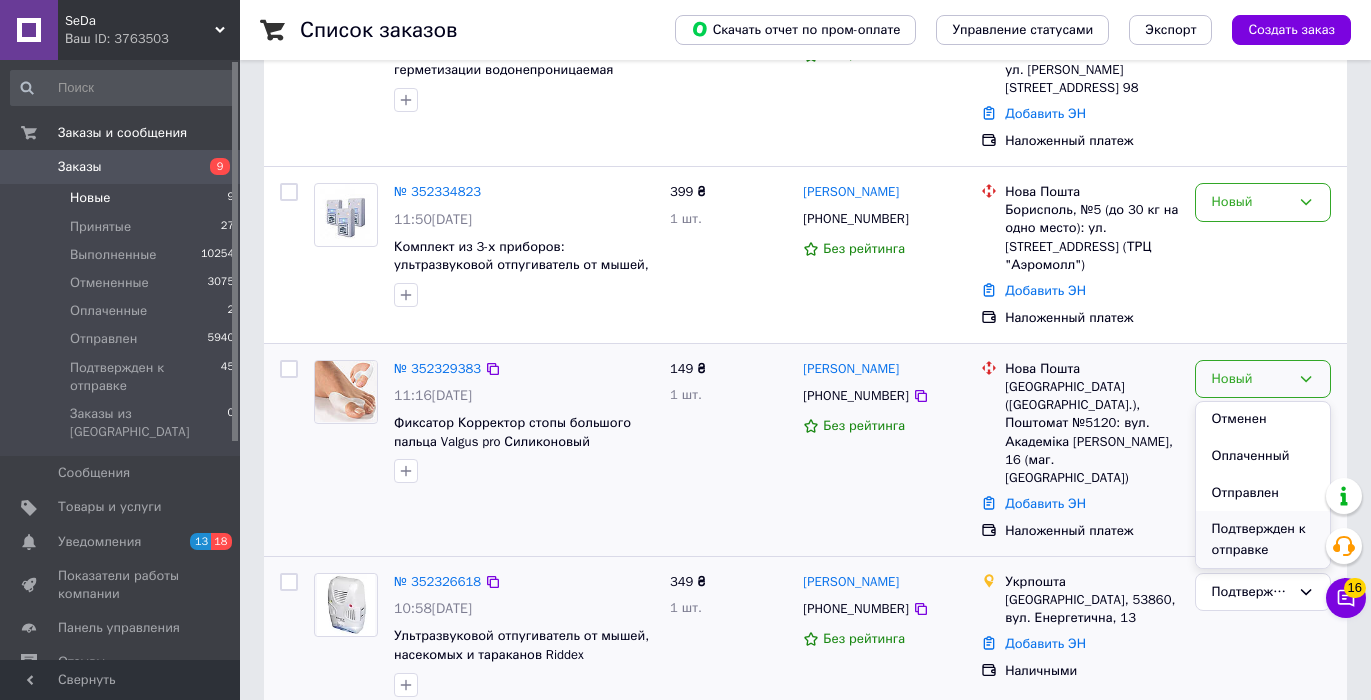 click on "Подтвержден к отправке" at bounding box center (1263, 539) 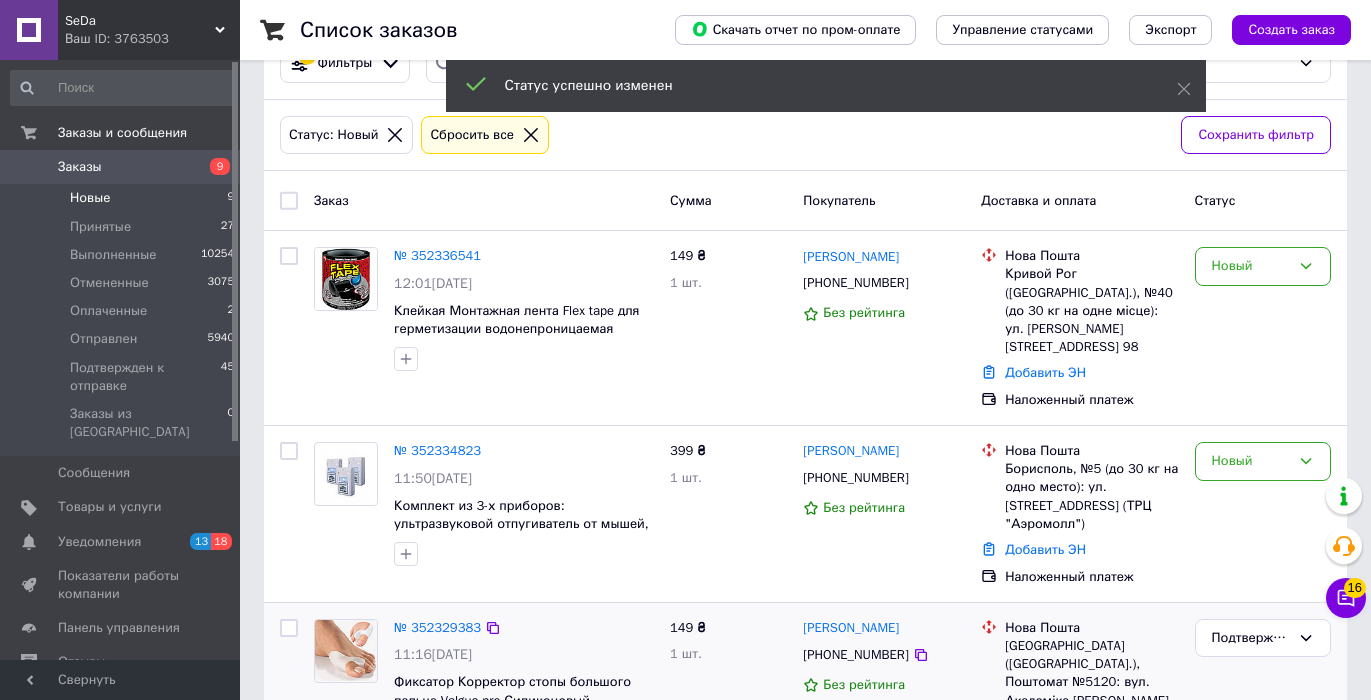 scroll, scrollTop: 54, scrollLeft: 0, axis: vertical 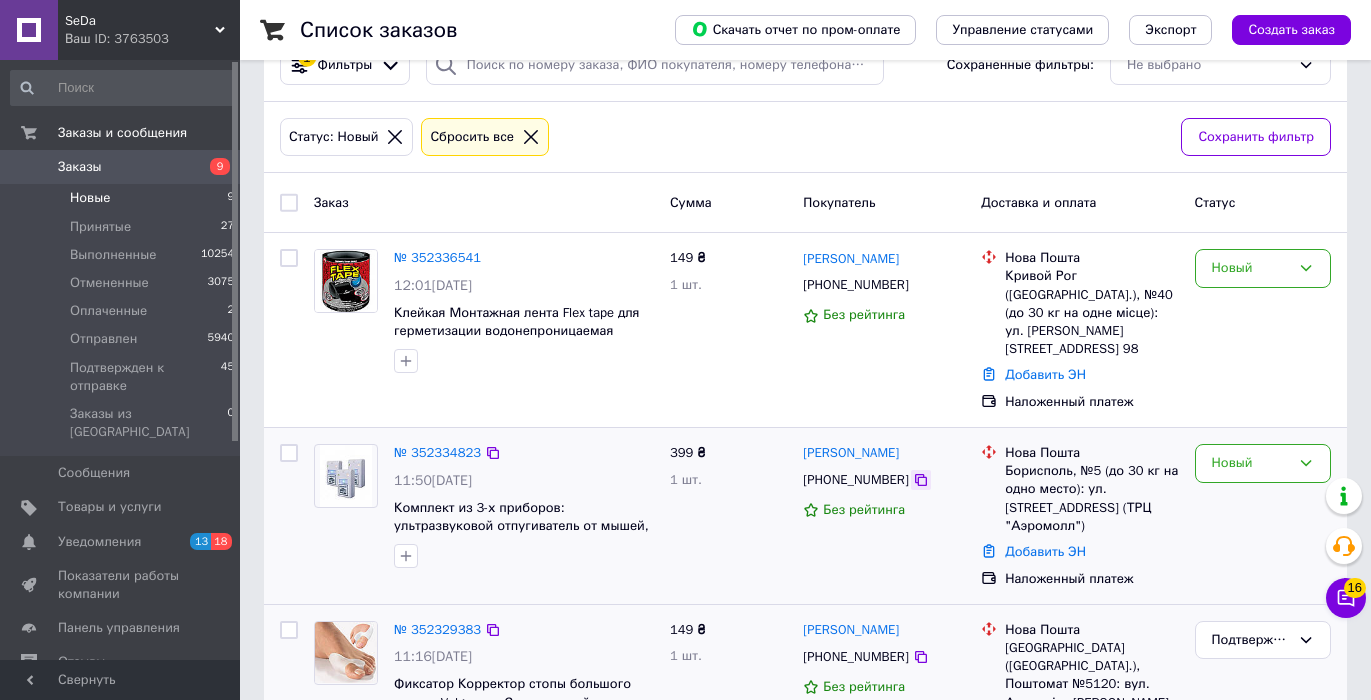 click 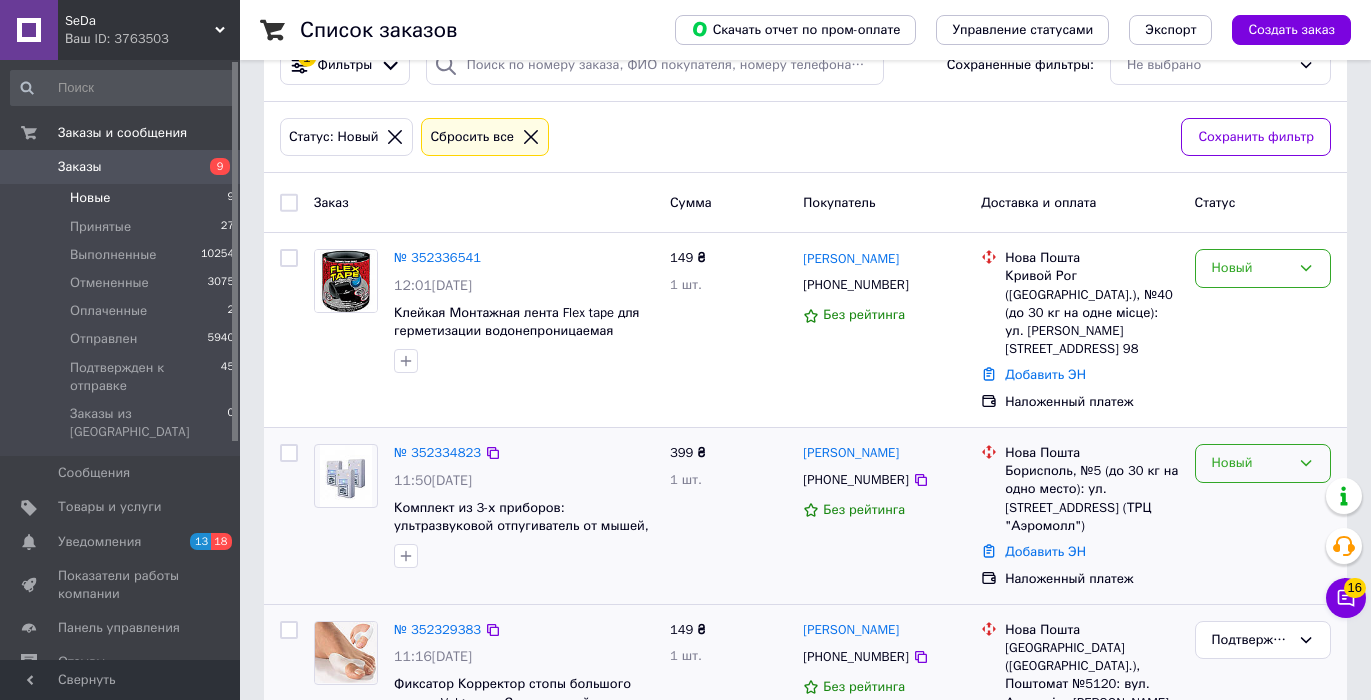 click on "Новый" at bounding box center (1263, 463) 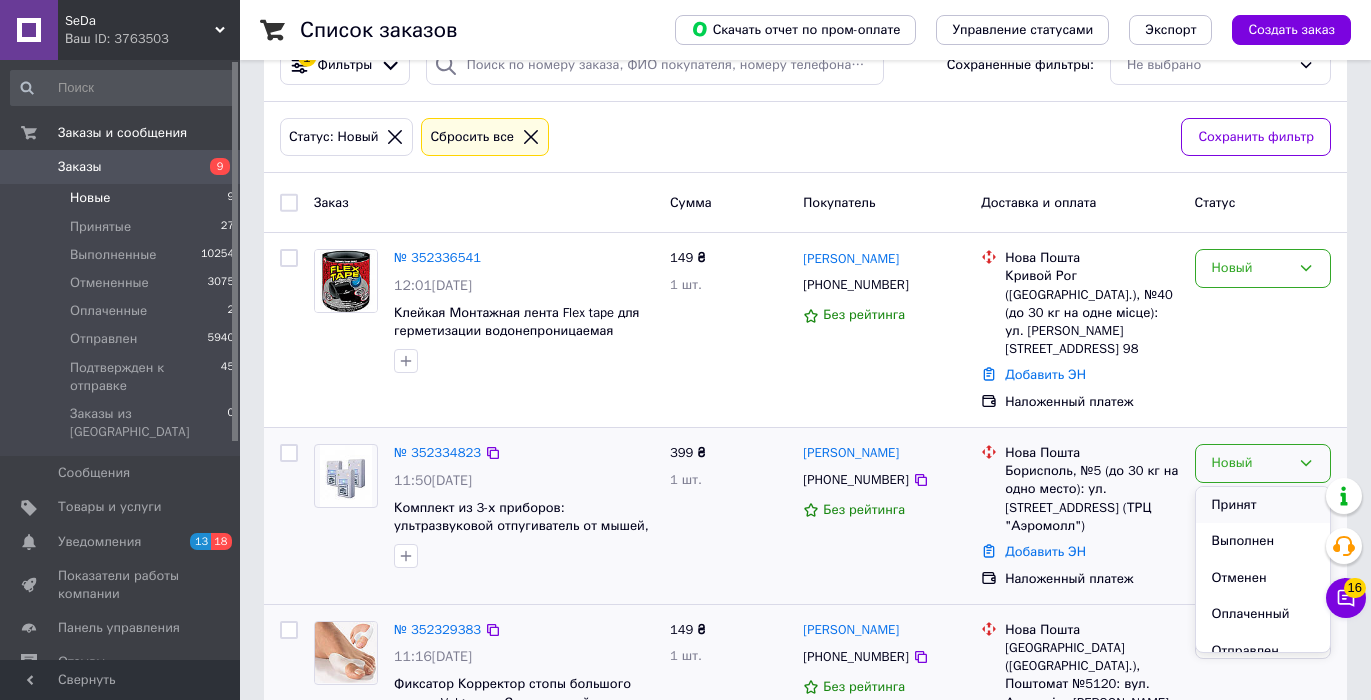 click on "Принят" at bounding box center (1263, 505) 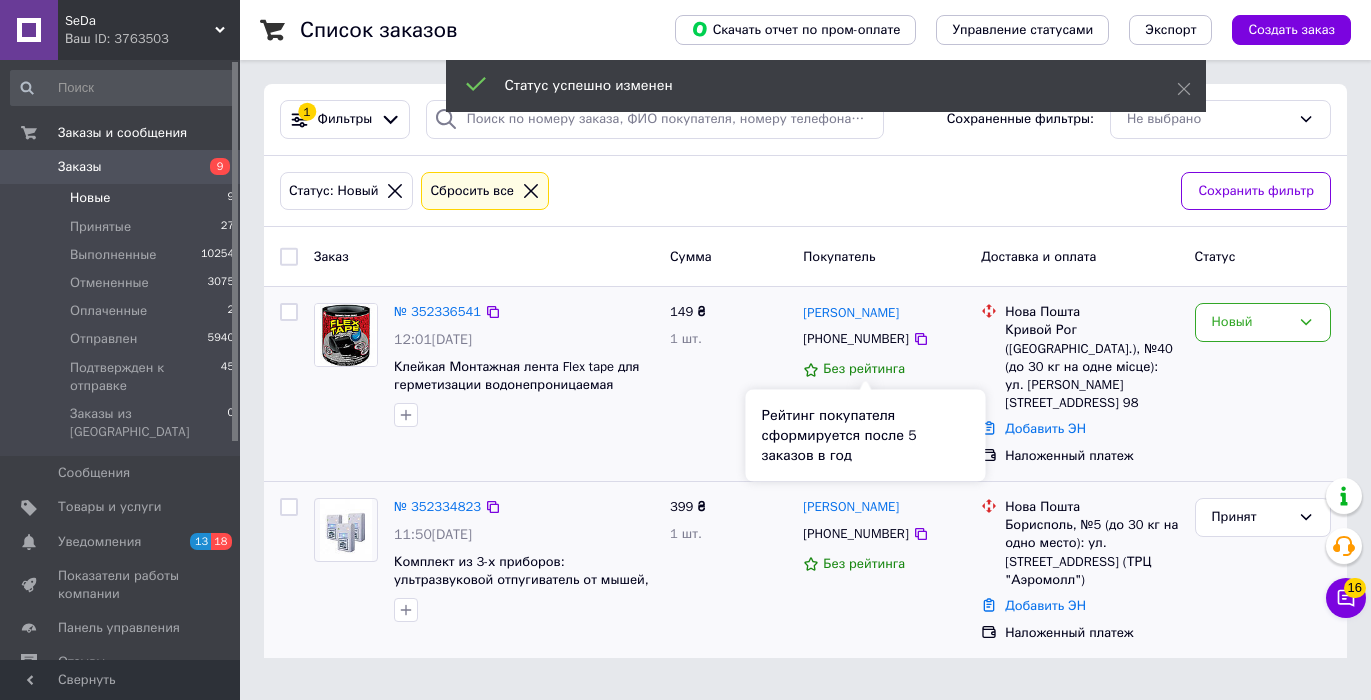 scroll, scrollTop: 0, scrollLeft: 0, axis: both 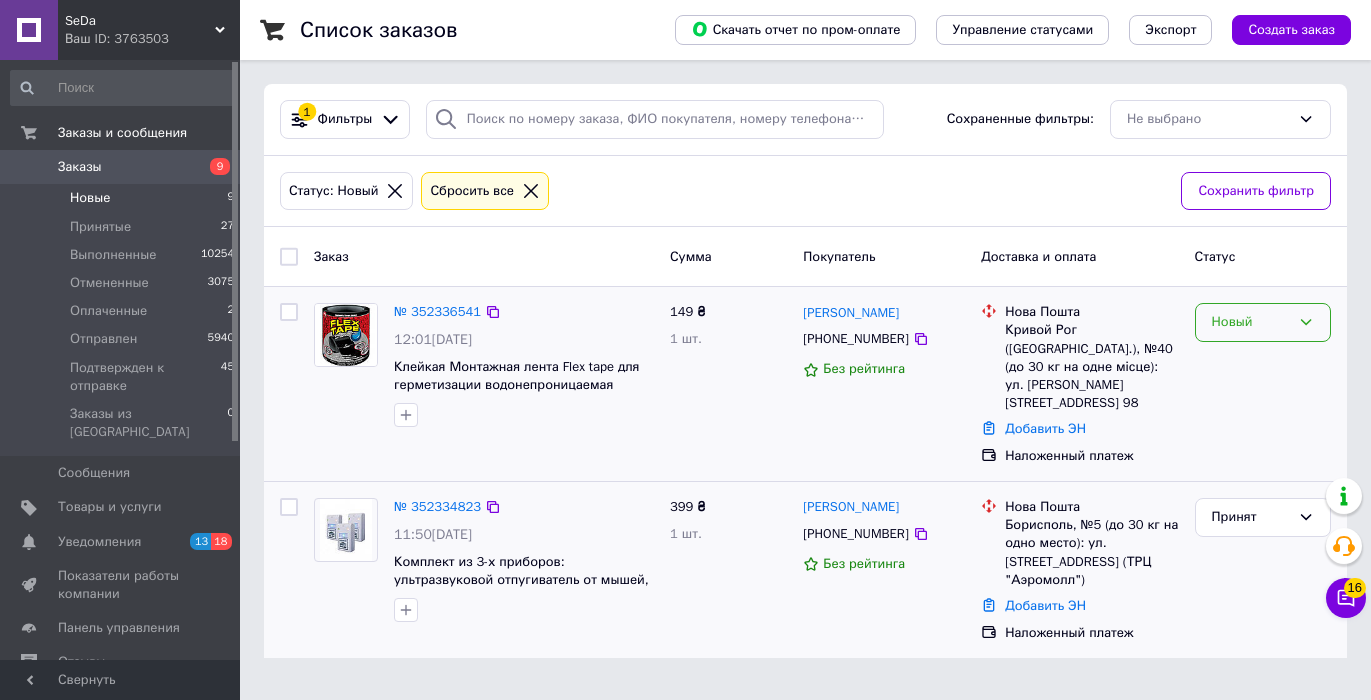 click on "Новый" at bounding box center [1251, 322] 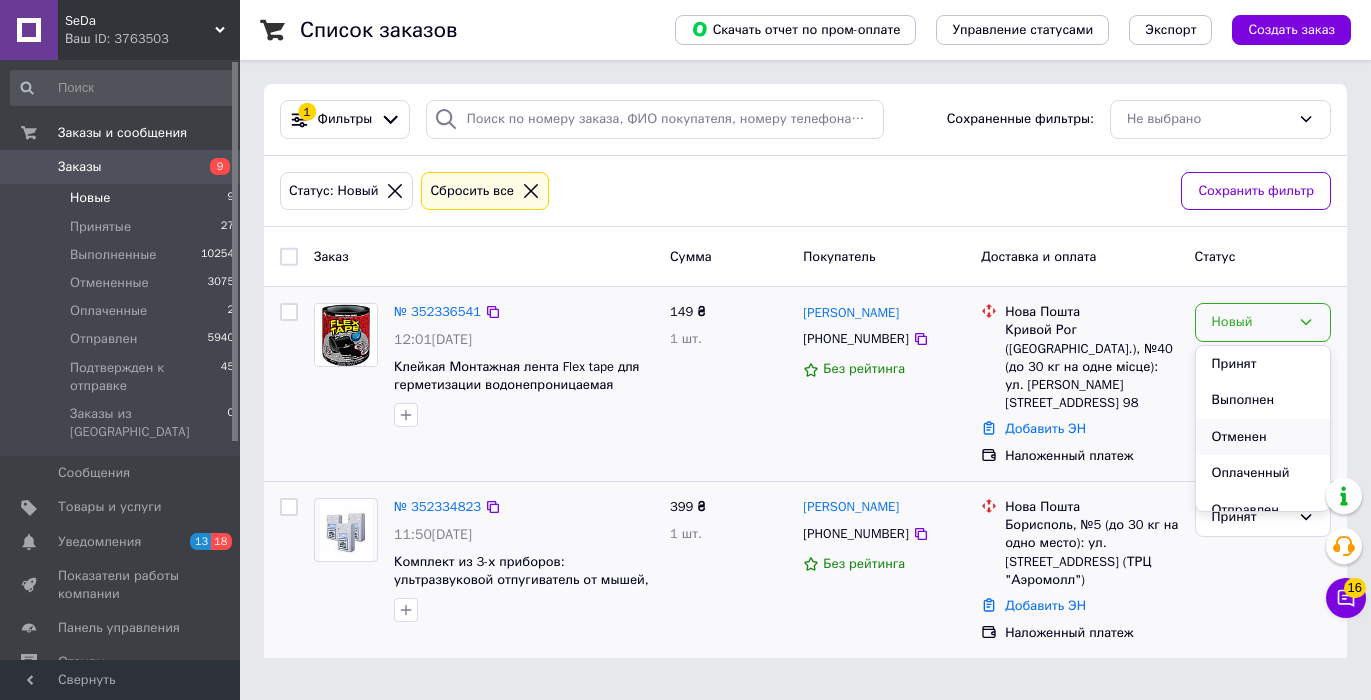click on "Отменен" at bounding box center [1263, 437] 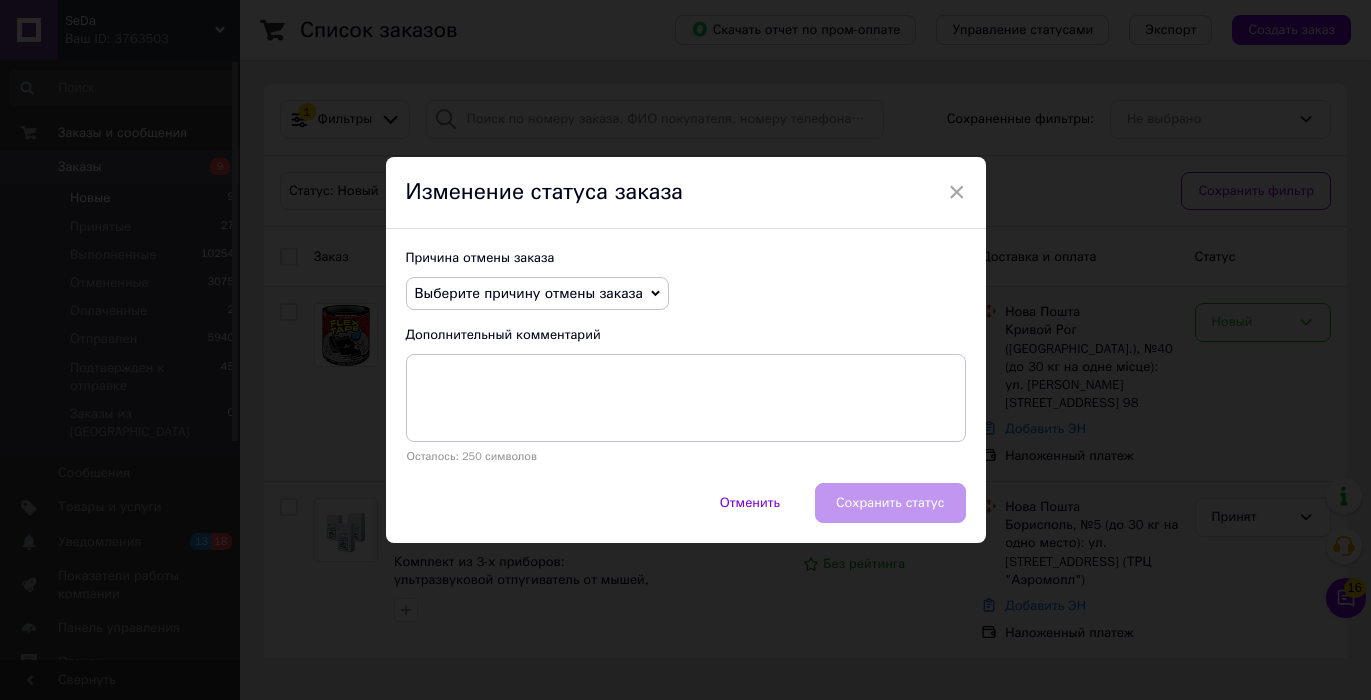 click on "Изменение статуса заказа" at bounding box center [686, 193] 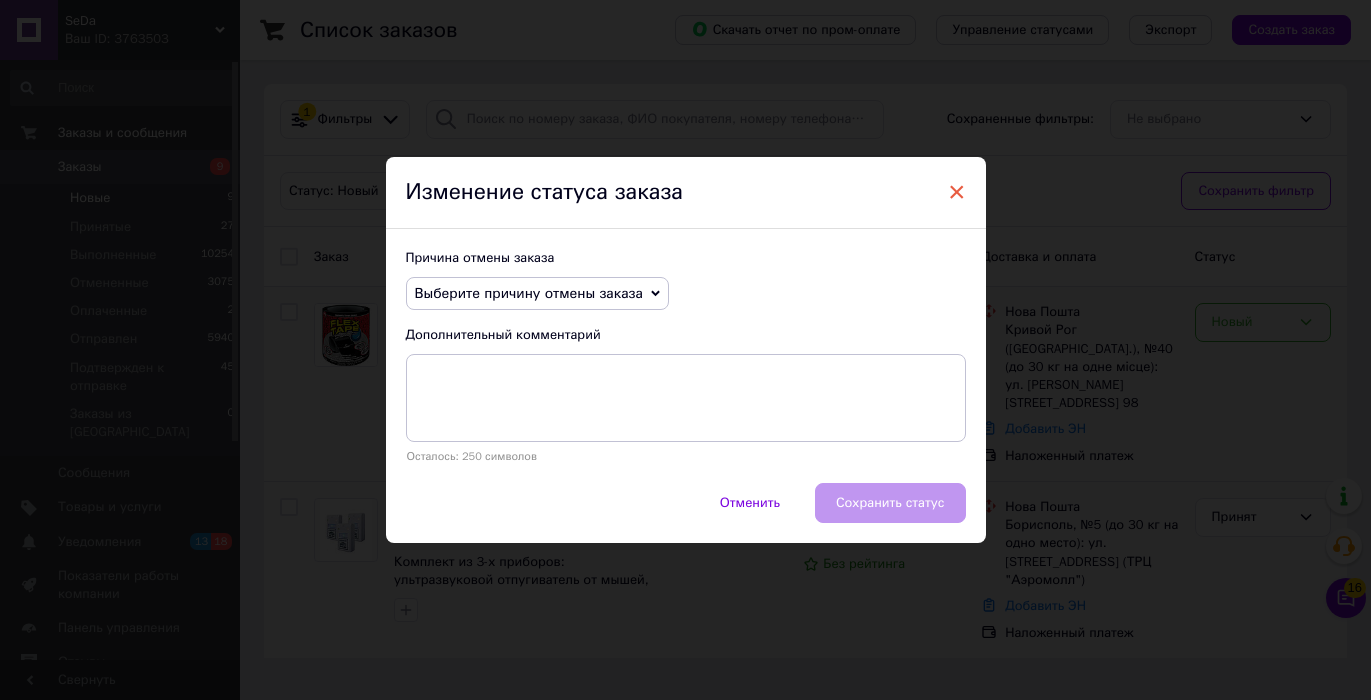 click on "×" at bounding box center [957, 192] 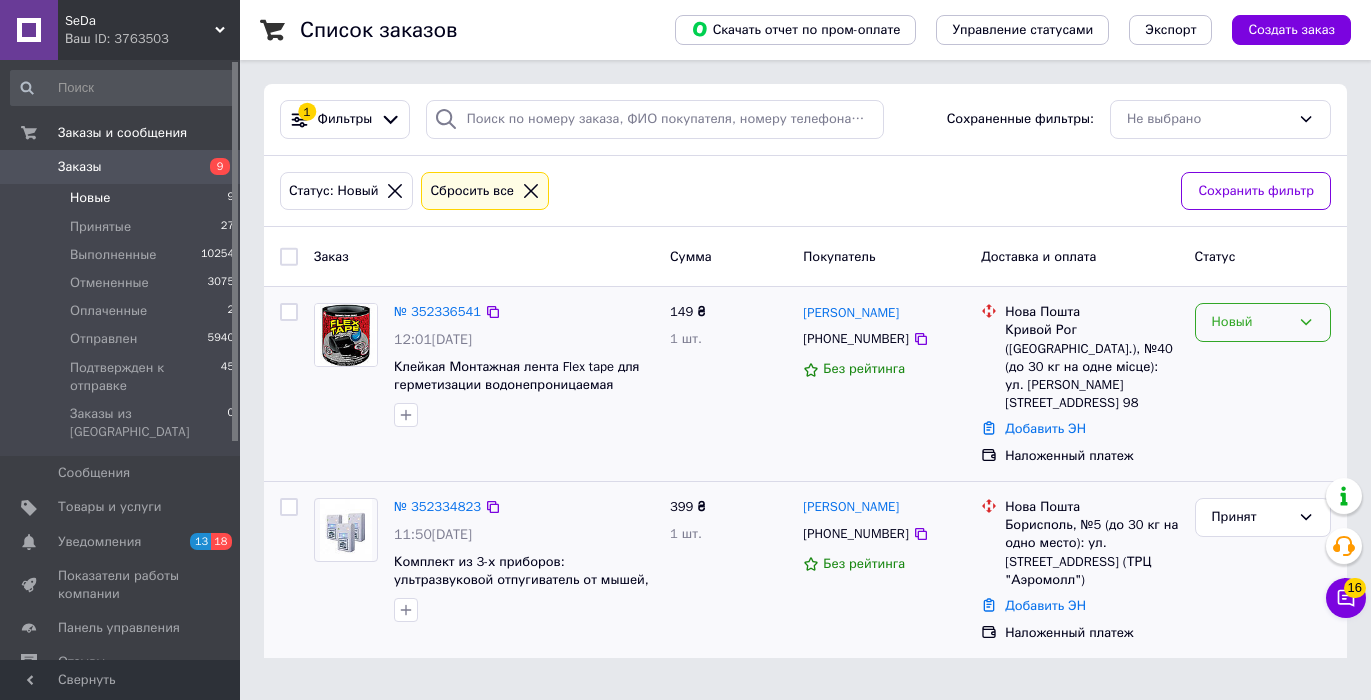 click on "Новый" at bounding box center (1263, 322) 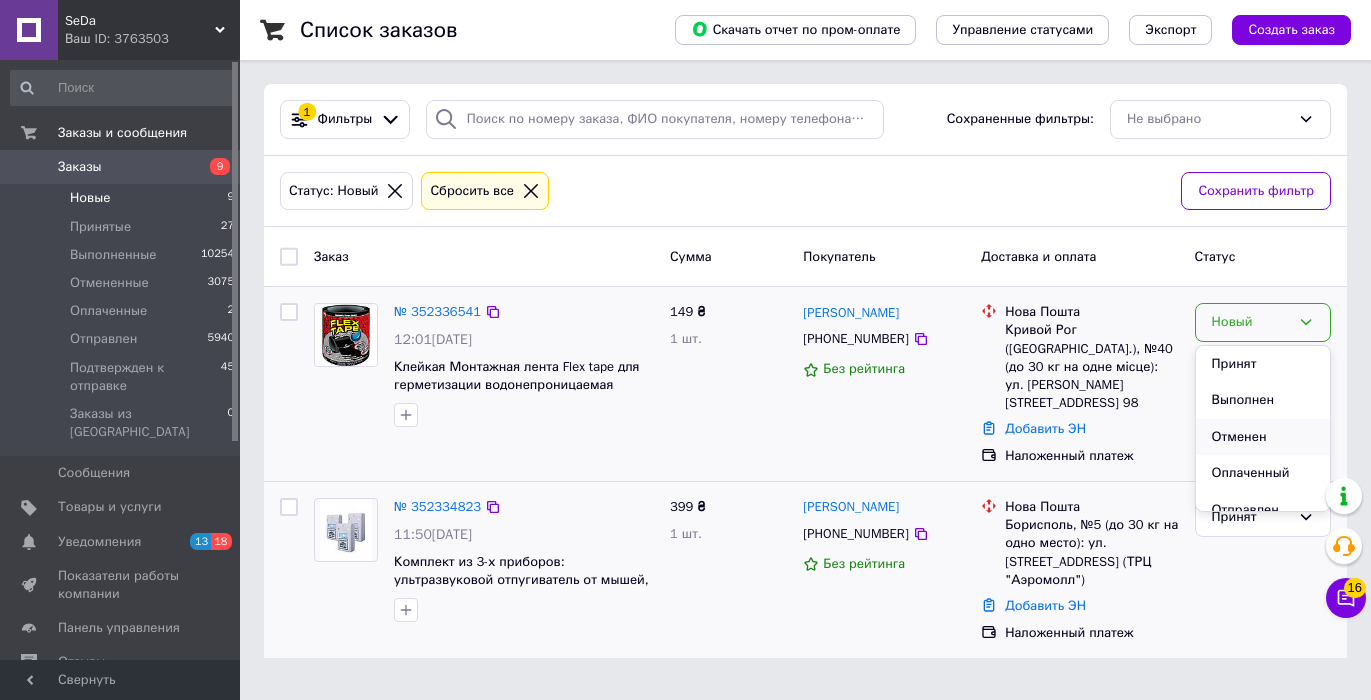 scroll, scrollTop: 74, scrollLeft: 0, axis: vertical 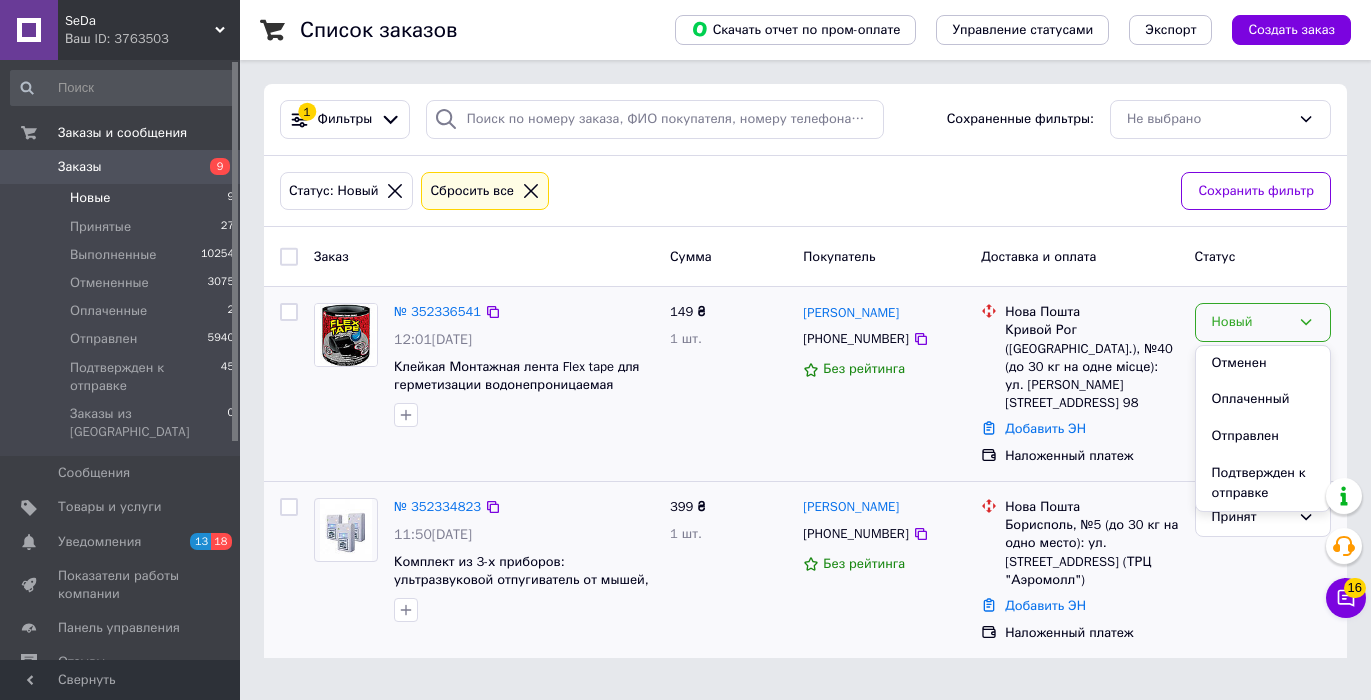 click on "Подтвержден к отправке" at bounding box center [1263, 483] 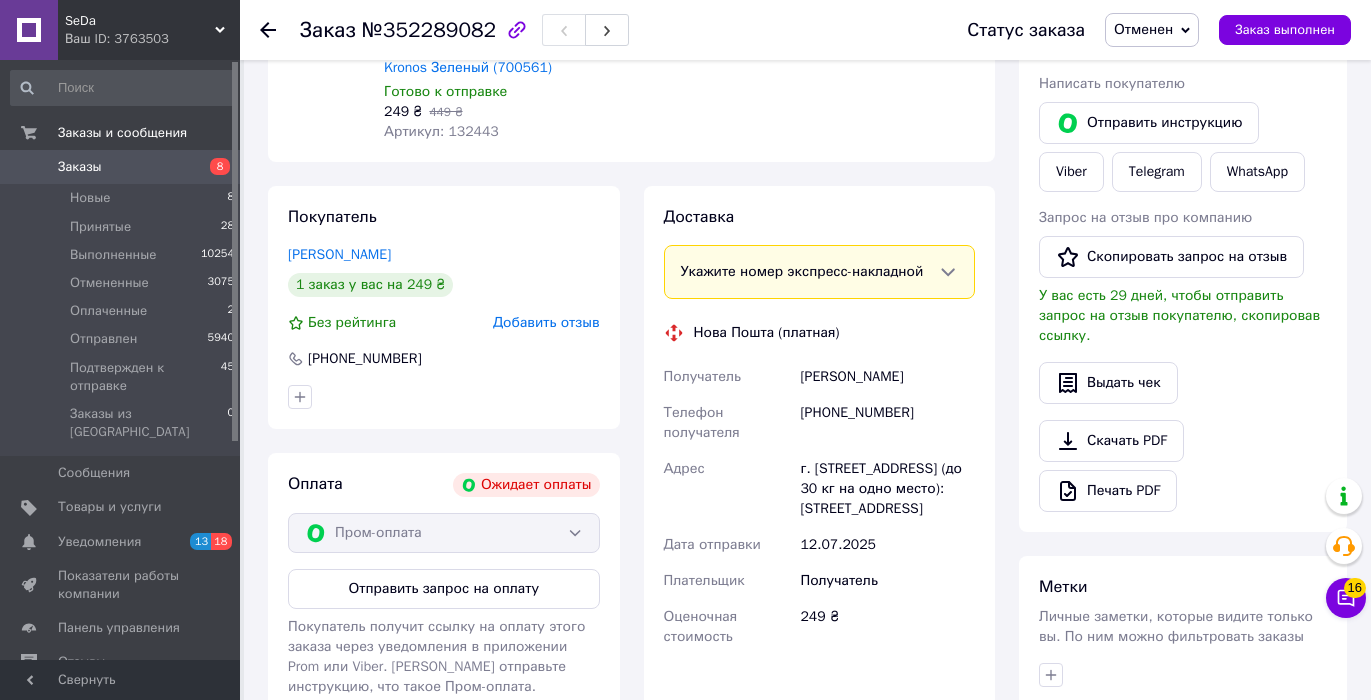 scroll, scrollTop: 311, scrollLeft: 0, axis: vertical 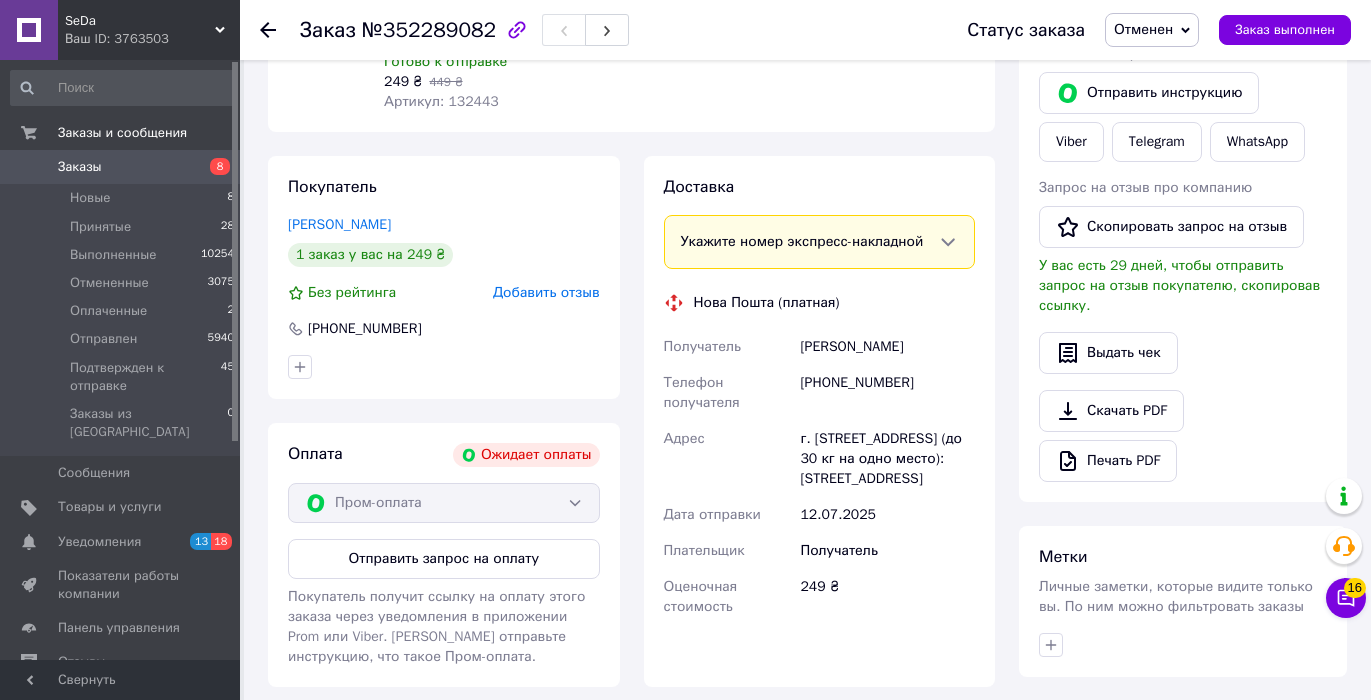 click on "Добавить отзыв" at bounding box center [546, 292] 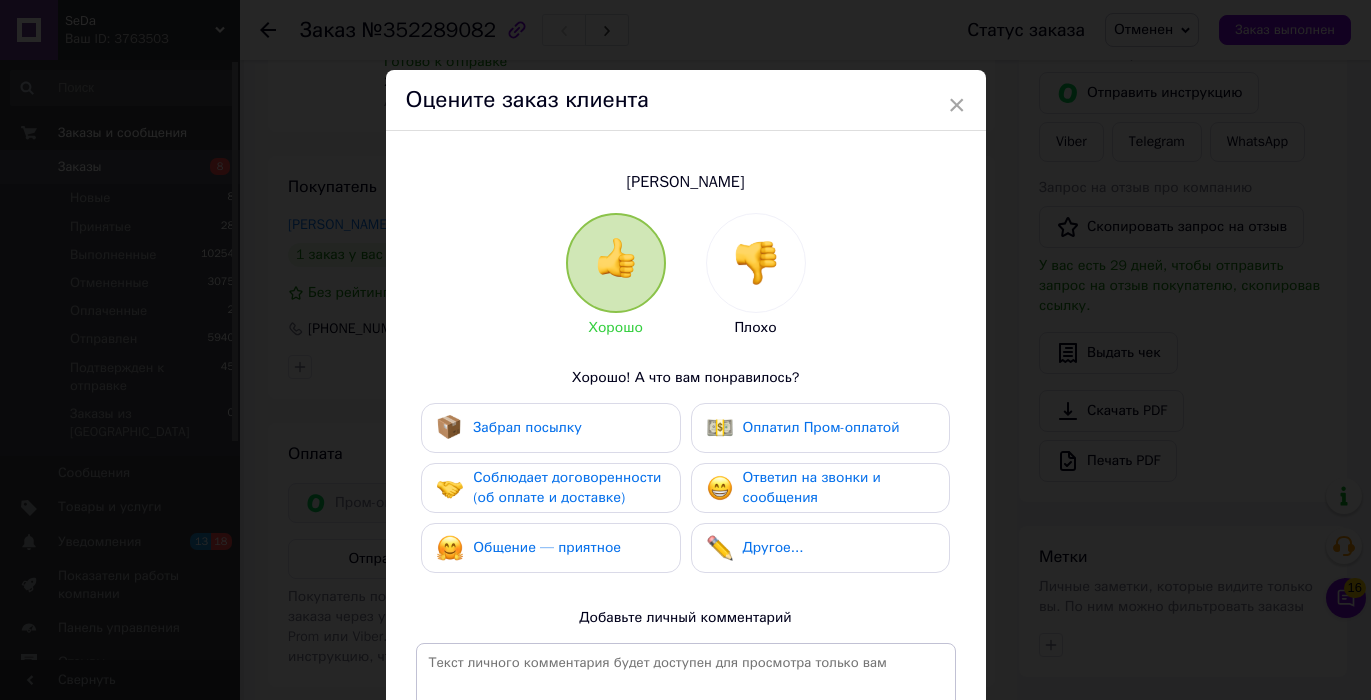 click at bounding box center [756, 263] 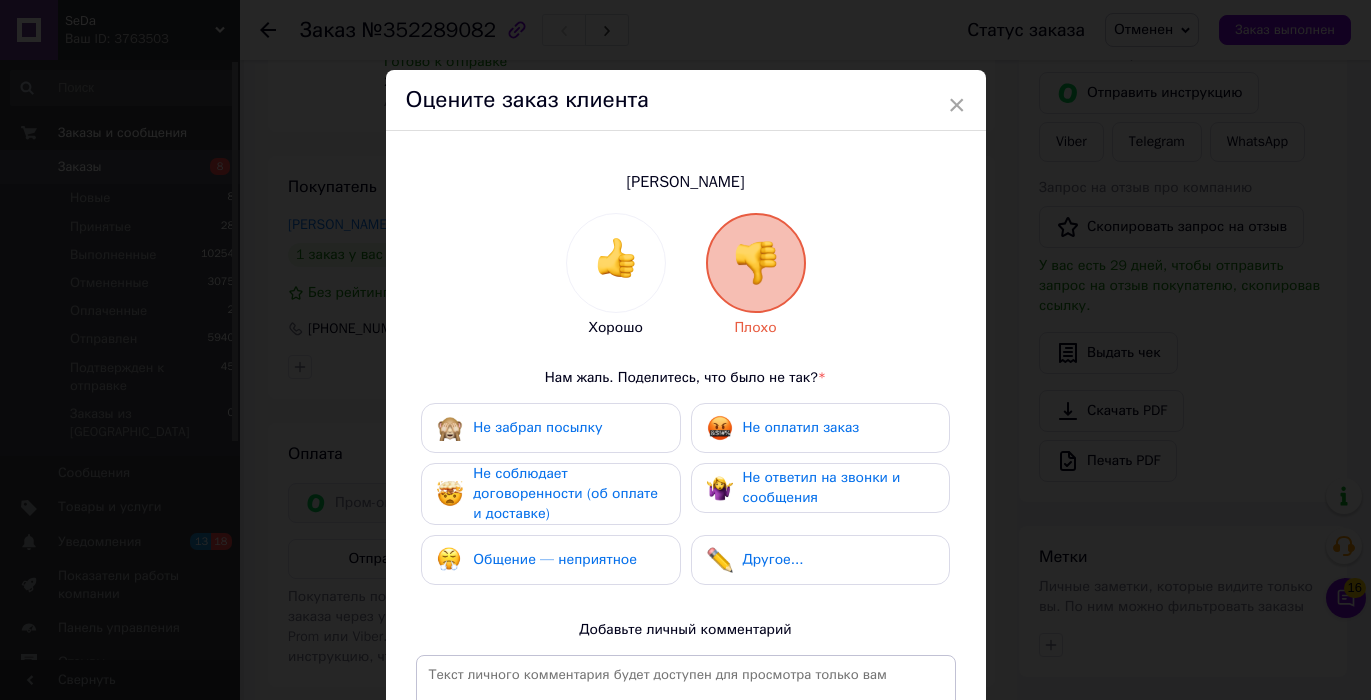 click on "Не оплатил заказ" at bounding box center (801, 427) 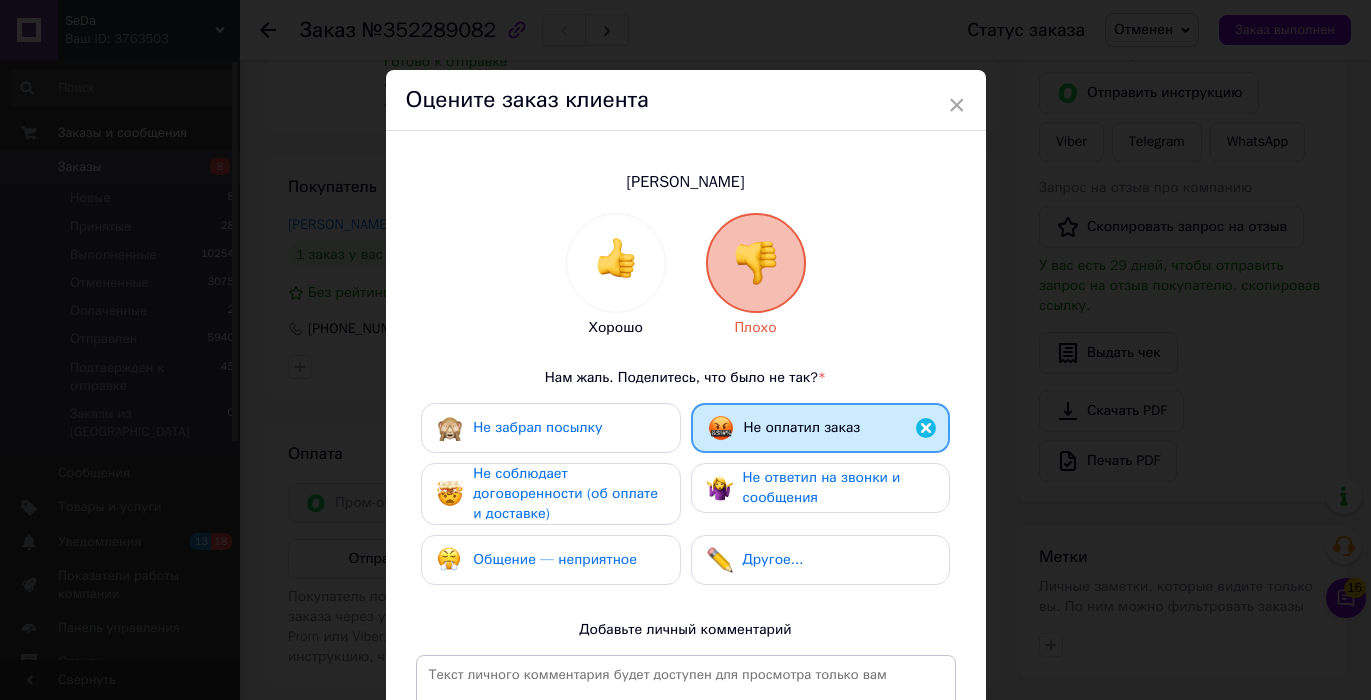 click on "Не ответил на звонки и сообщения" at bounding box center [822, 487] 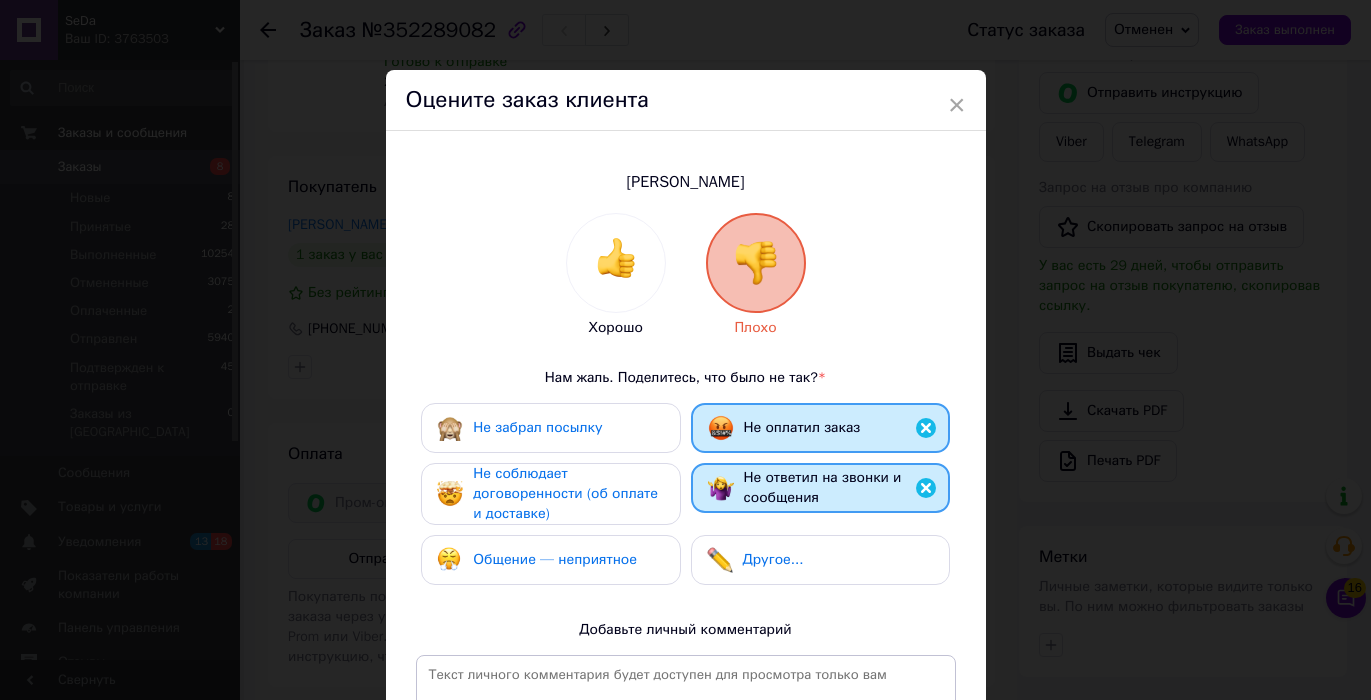 click on "Общение — неприятное" at bounding box center (555, 560) 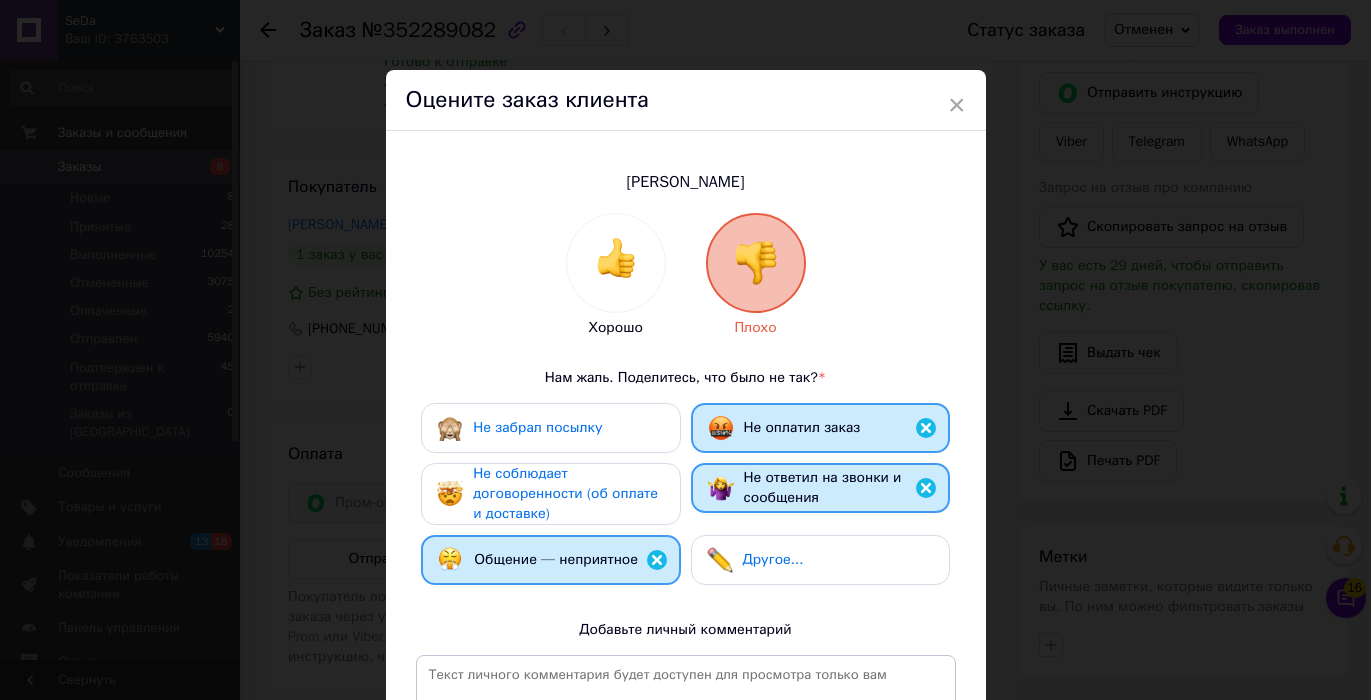 click on "Не соблюдает договоренности (об оплате и доставке)" at bounding box center (568, 494) 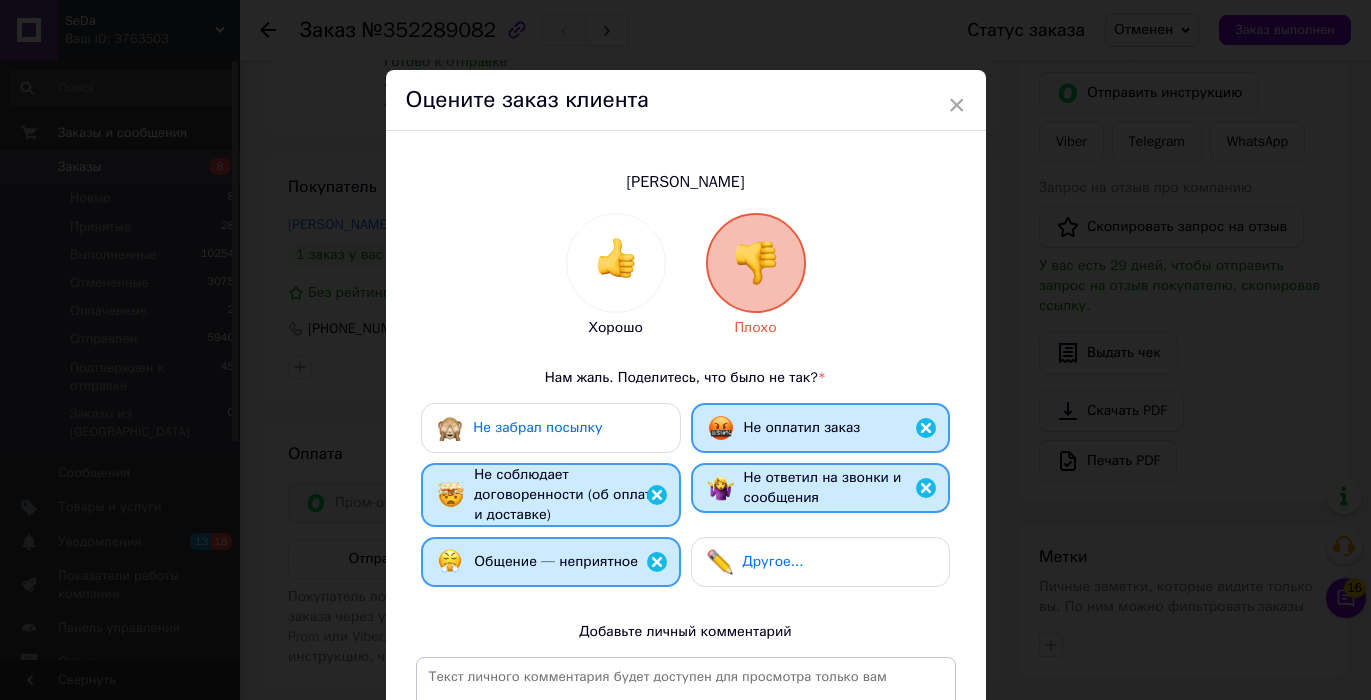 scroll, scrollTop: 276, scrollLeft: 0, axis: vertical 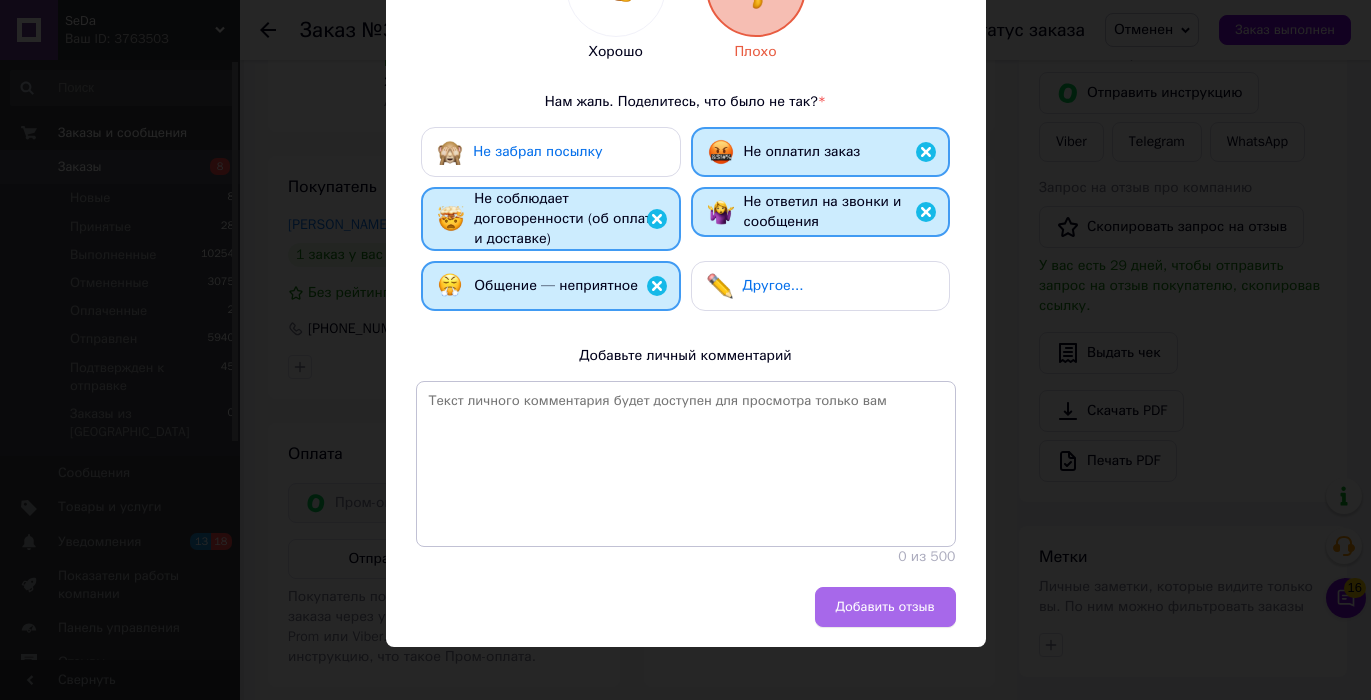 click on "Добавить отзыв" at bounding box center [885, 607] 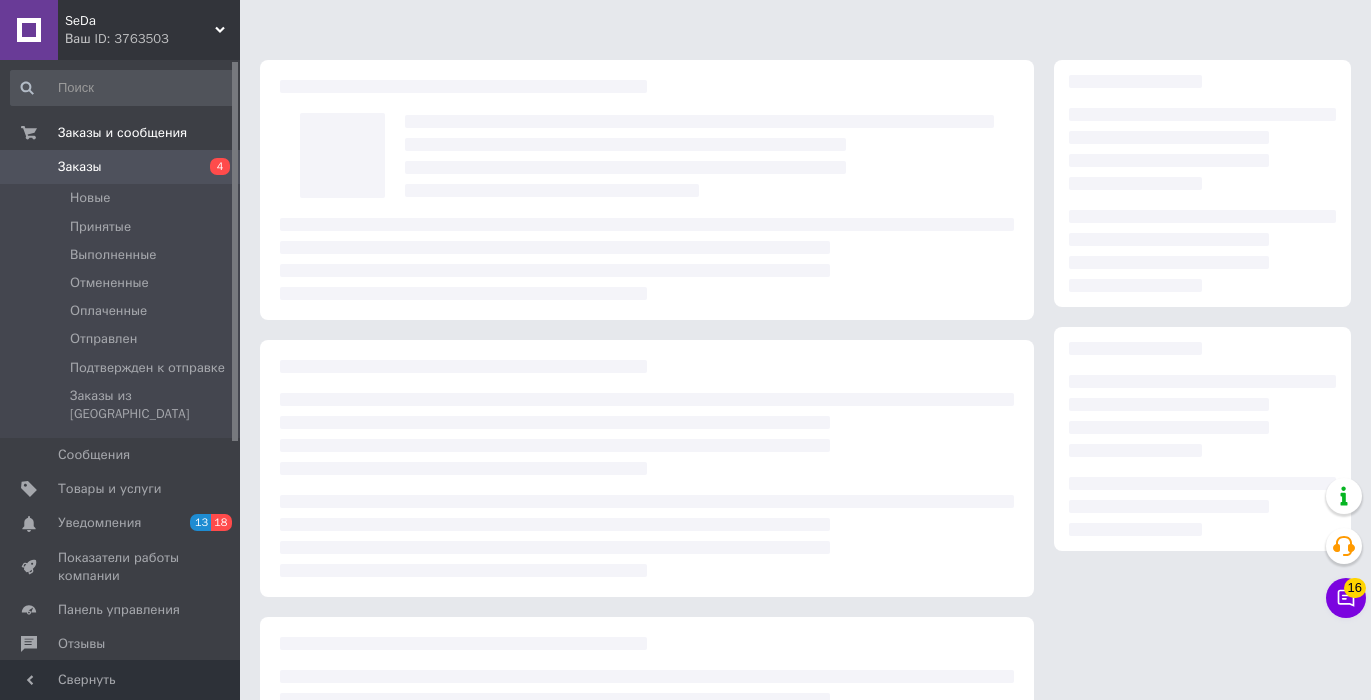 scroll, scrollTop: 23, scrollLeft: 0, axis: vertical 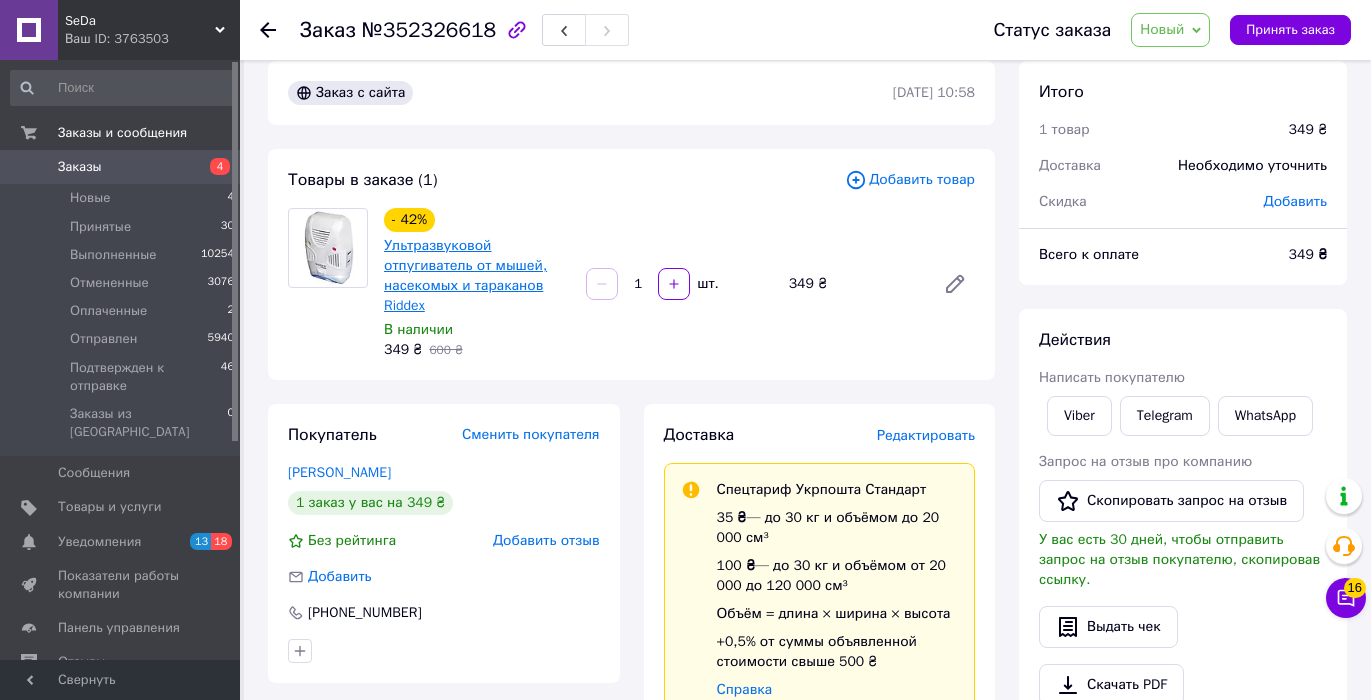 click on "Ультразвуковой отпугиватель от мышей, насекомых и тараканов Riddex" at bounding box center [465, 275] 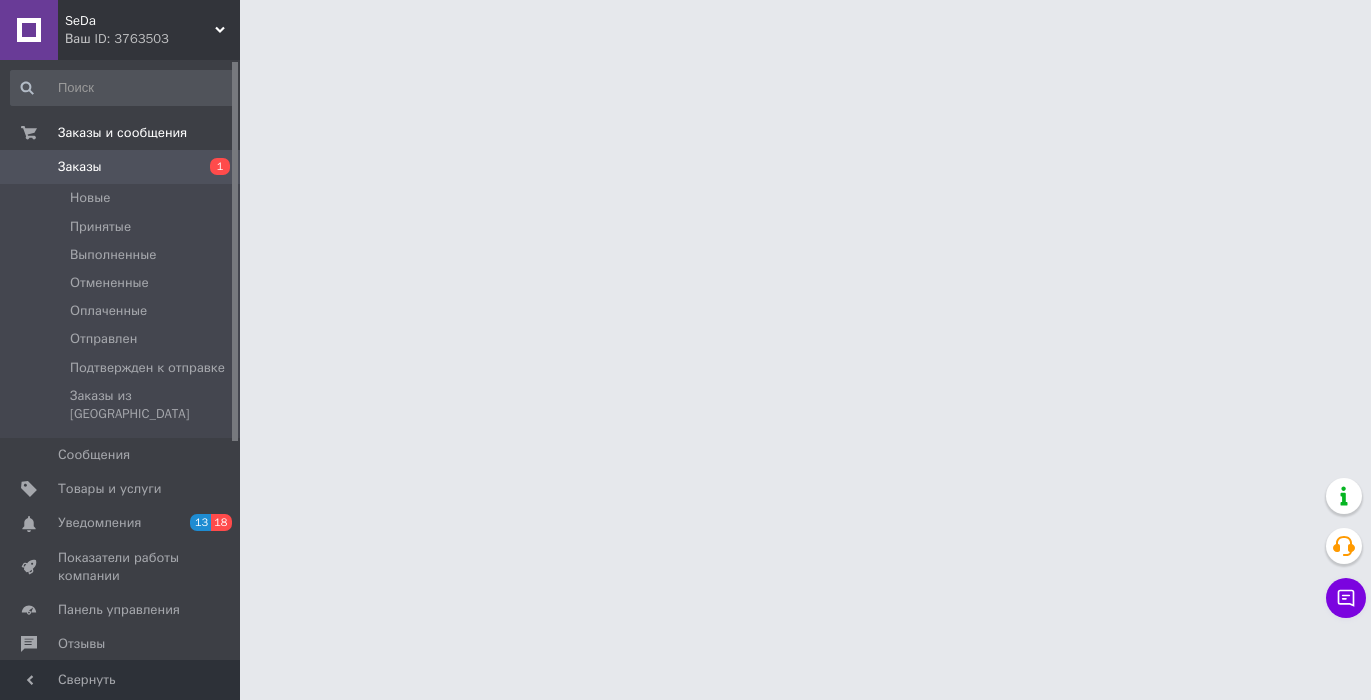 scroll, scrollTop: 0, scrollLeft: 0, axis: both 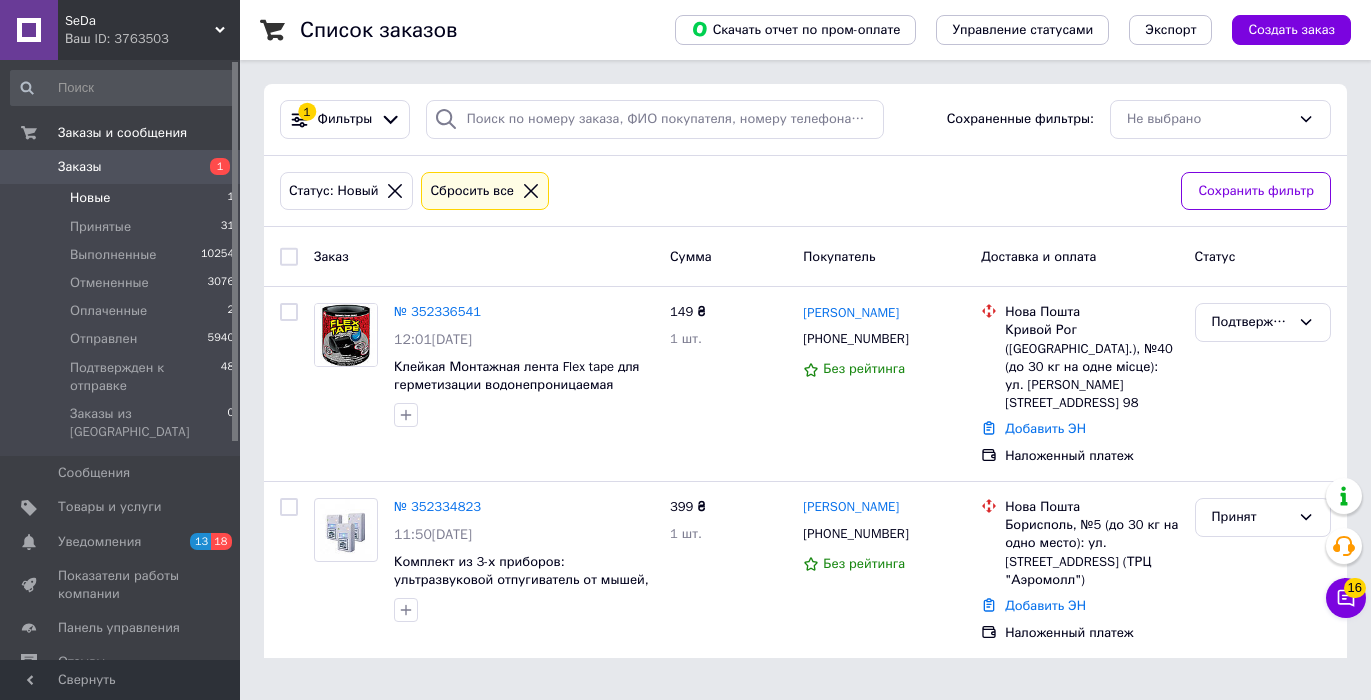 click on "Новые 1" at bounding box center [123, 198] 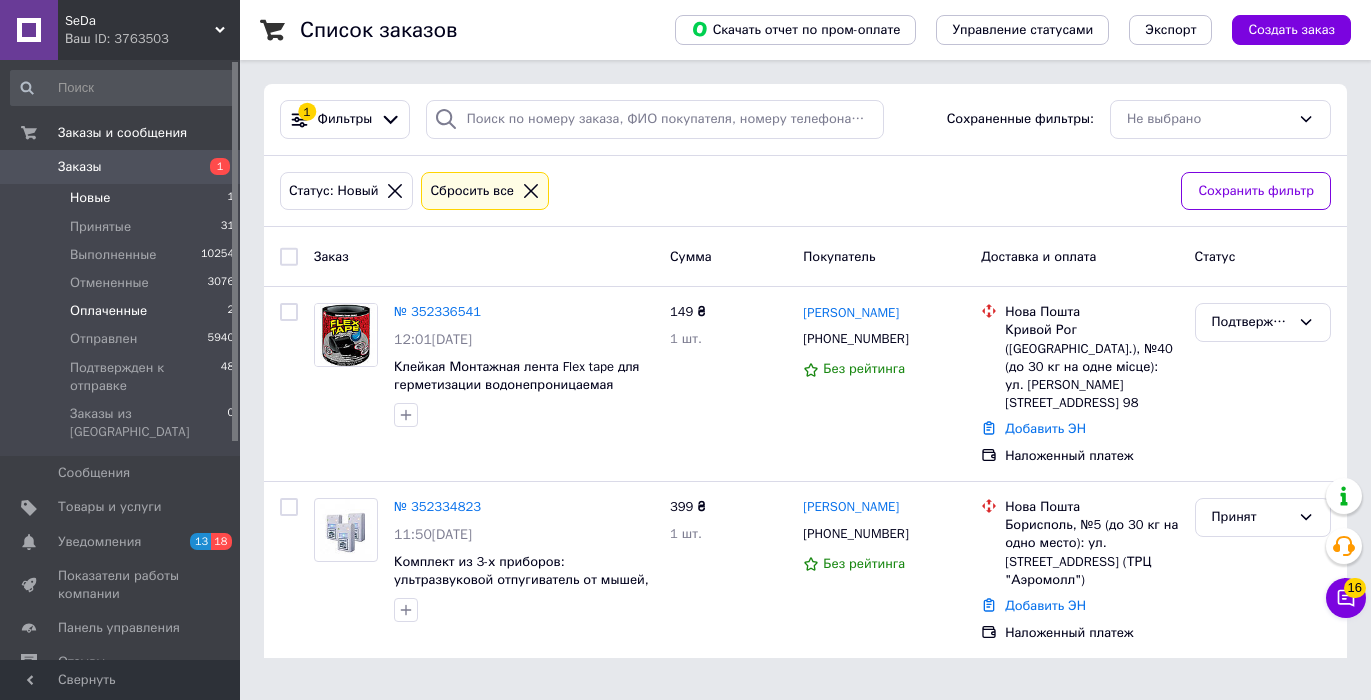click on "Оплаченные 2" at bounding box center (123, 311) 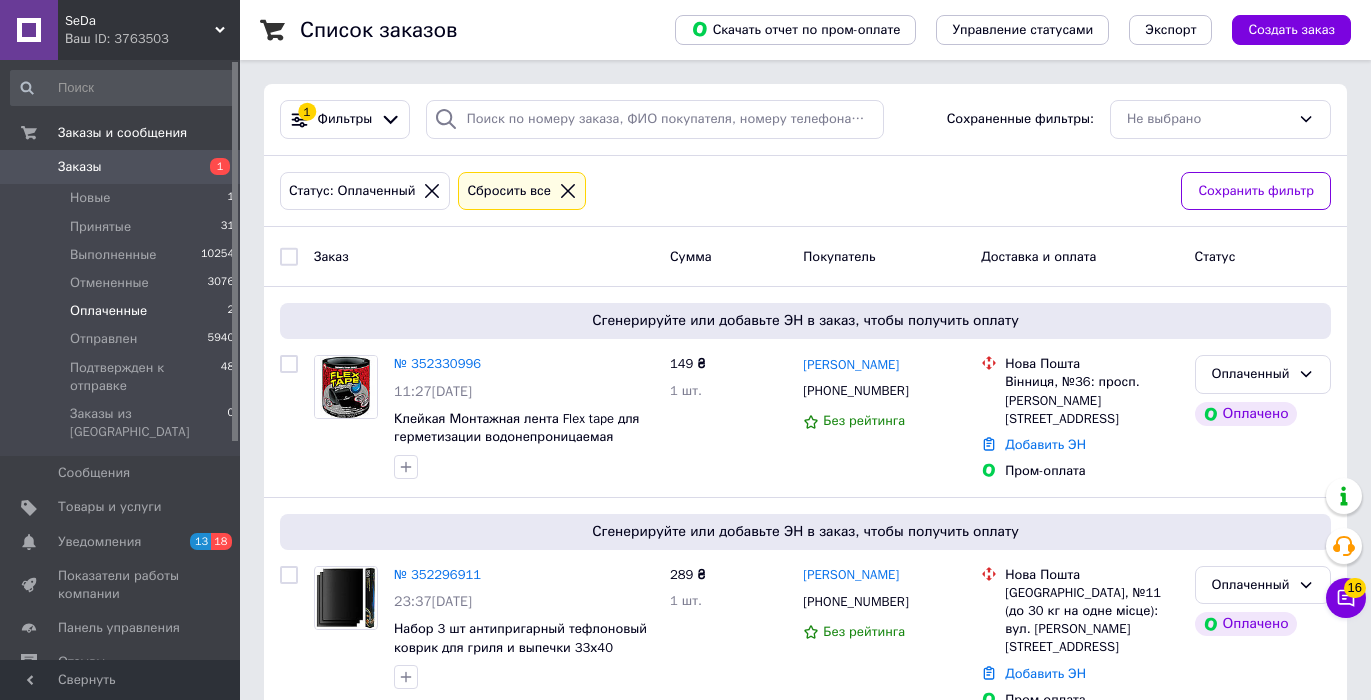 scroll, scrollTop: 29, scrollLeft: 0, axis: vertical 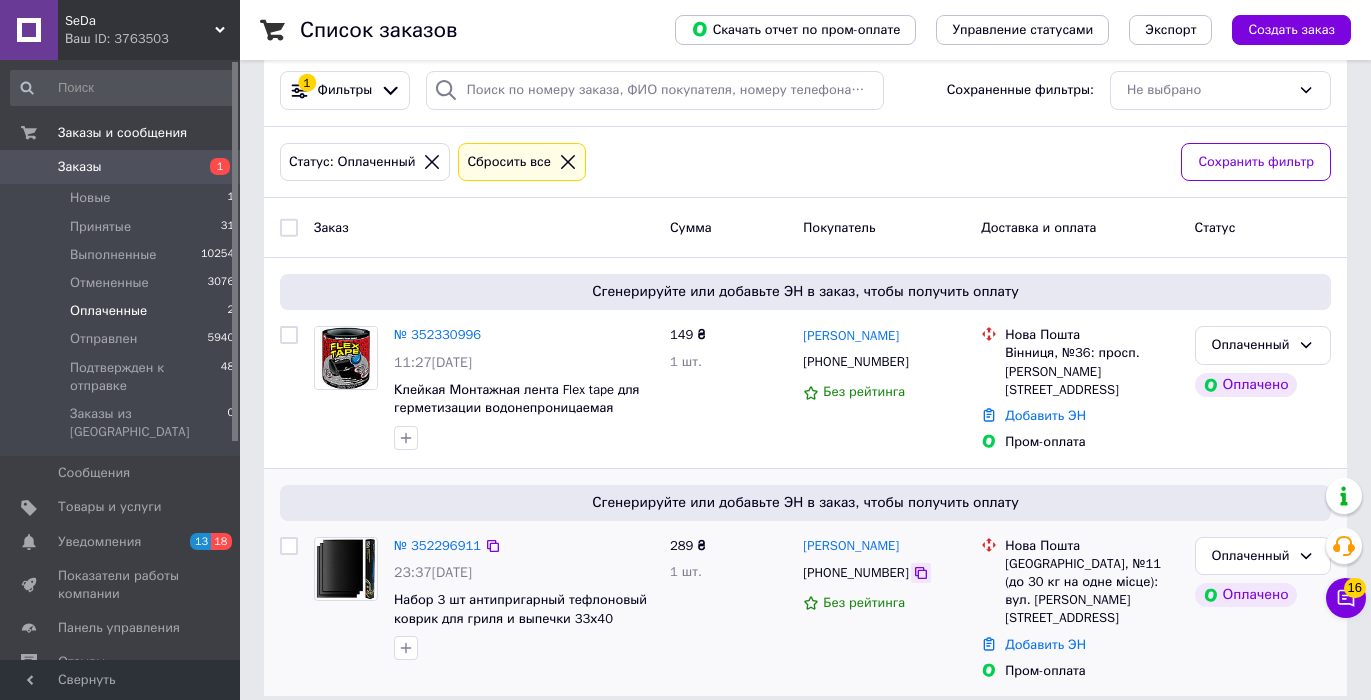 click 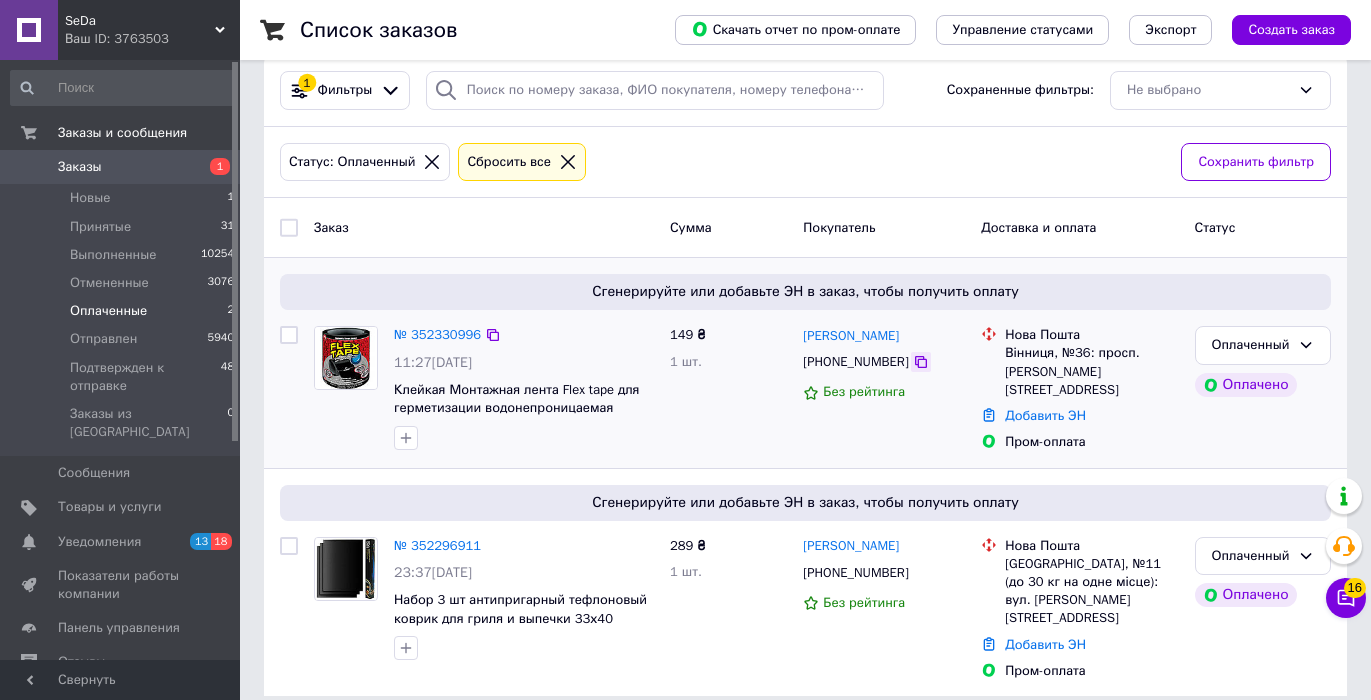 click 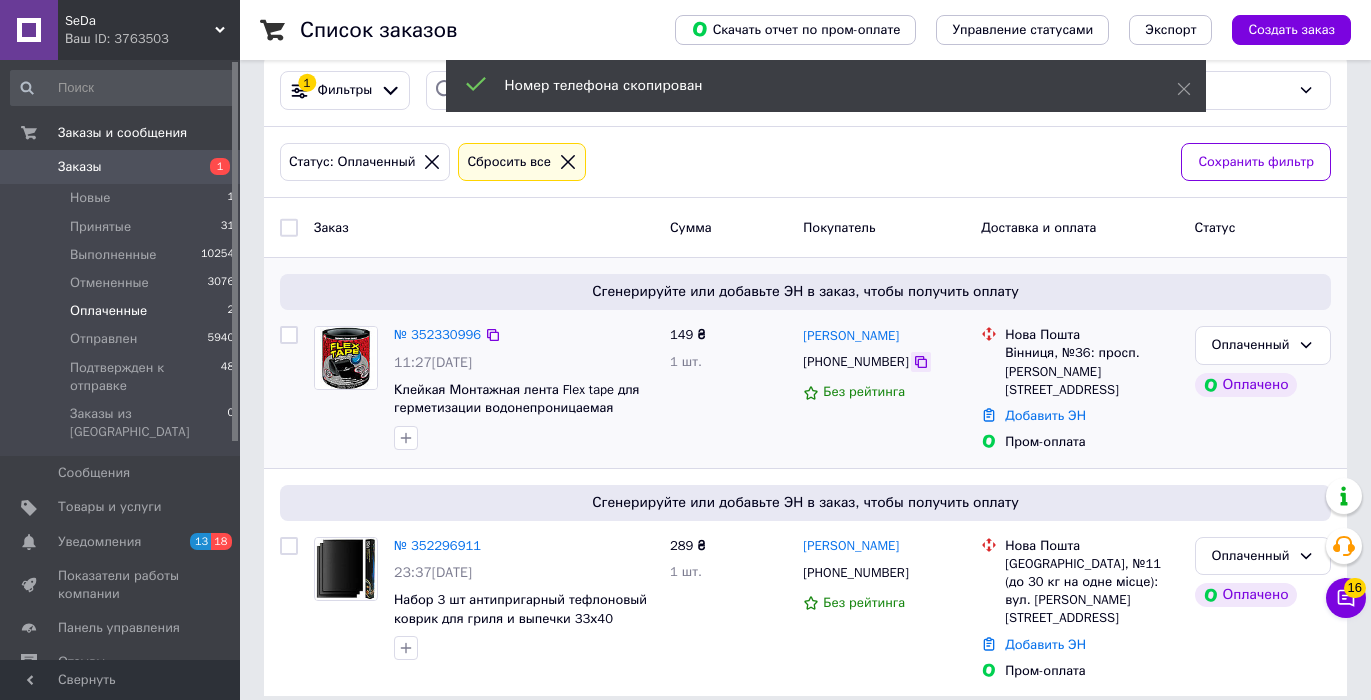 click 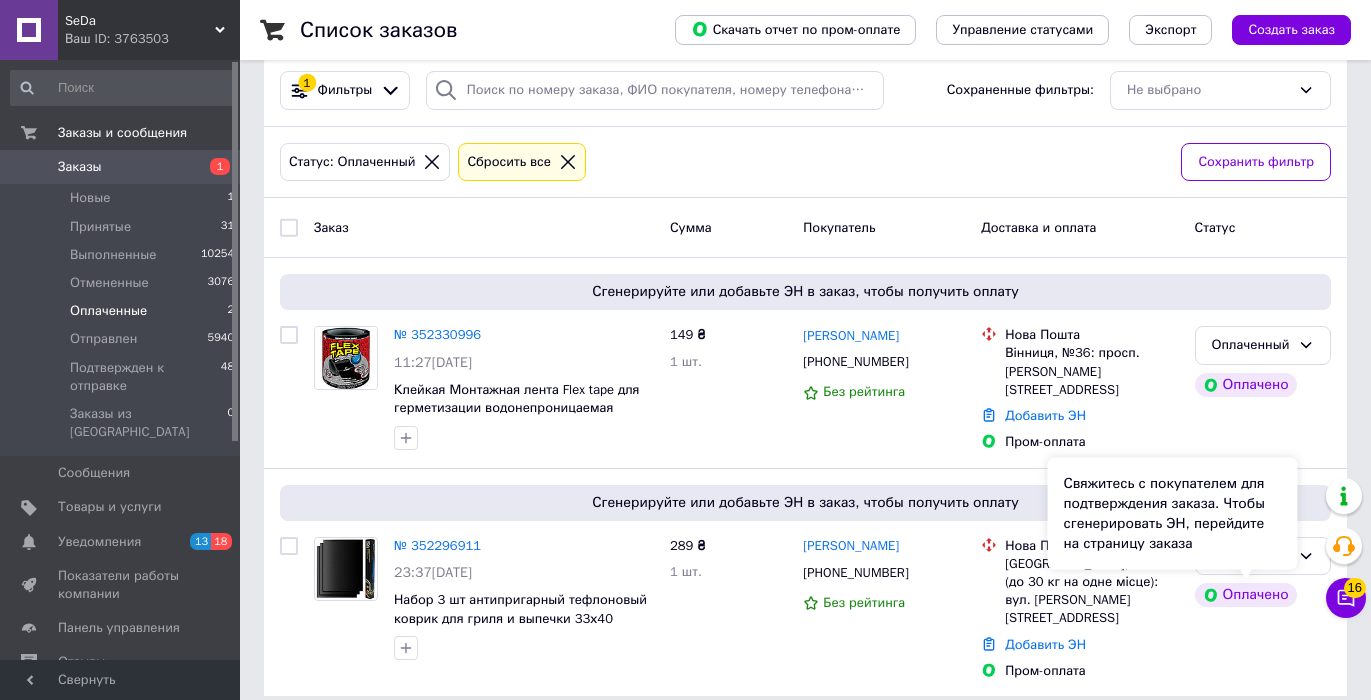 click on "Свяжитесь с покупателем для подтверждения заказа.
Чтобы сгенерировать ЭН, перейдите на страницу заказа" at bounding box center (1173, 514) 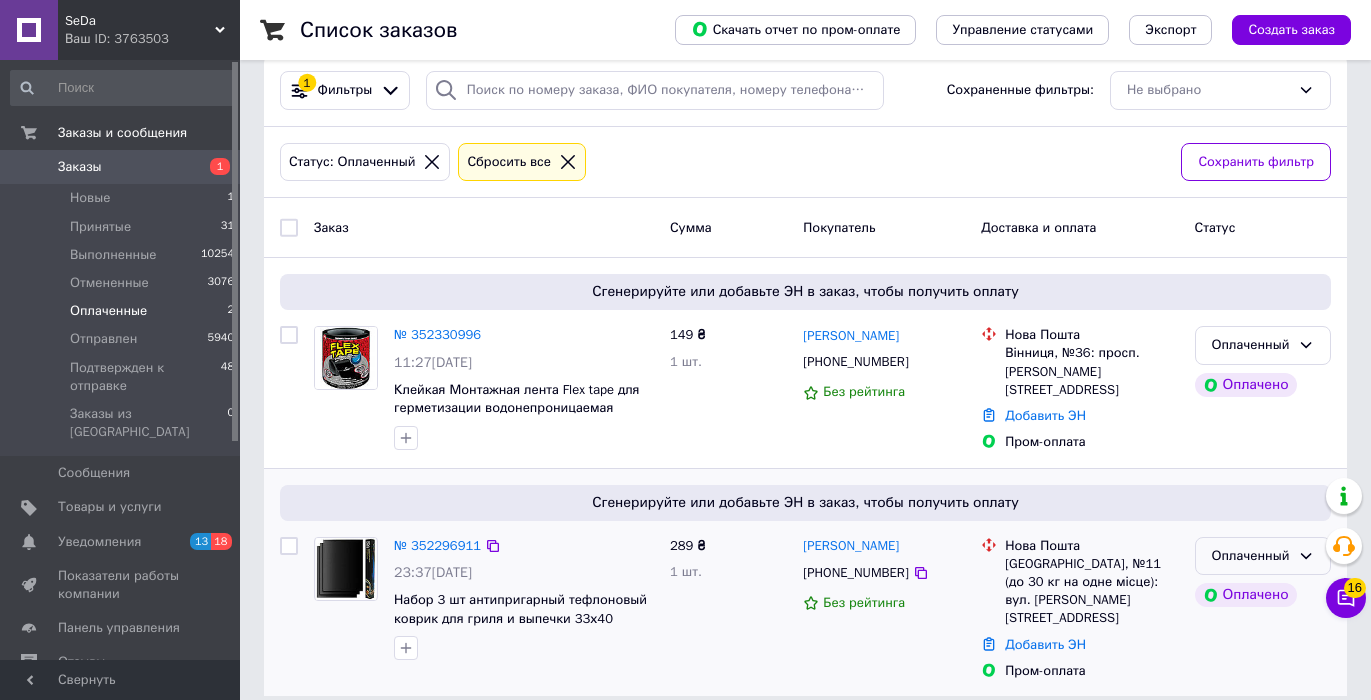 click on "Оплаченный" at bounding box center [1263, 556] 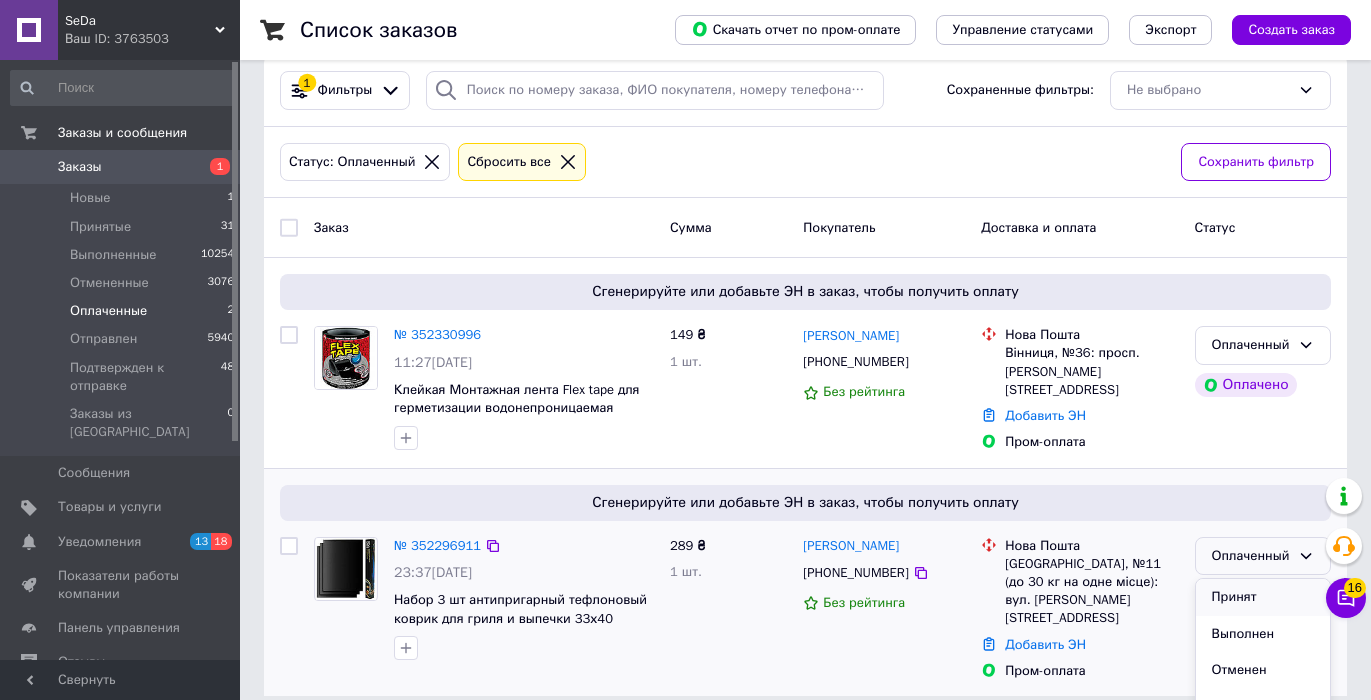 click on "Принят" at bounding box center (1263, 597) 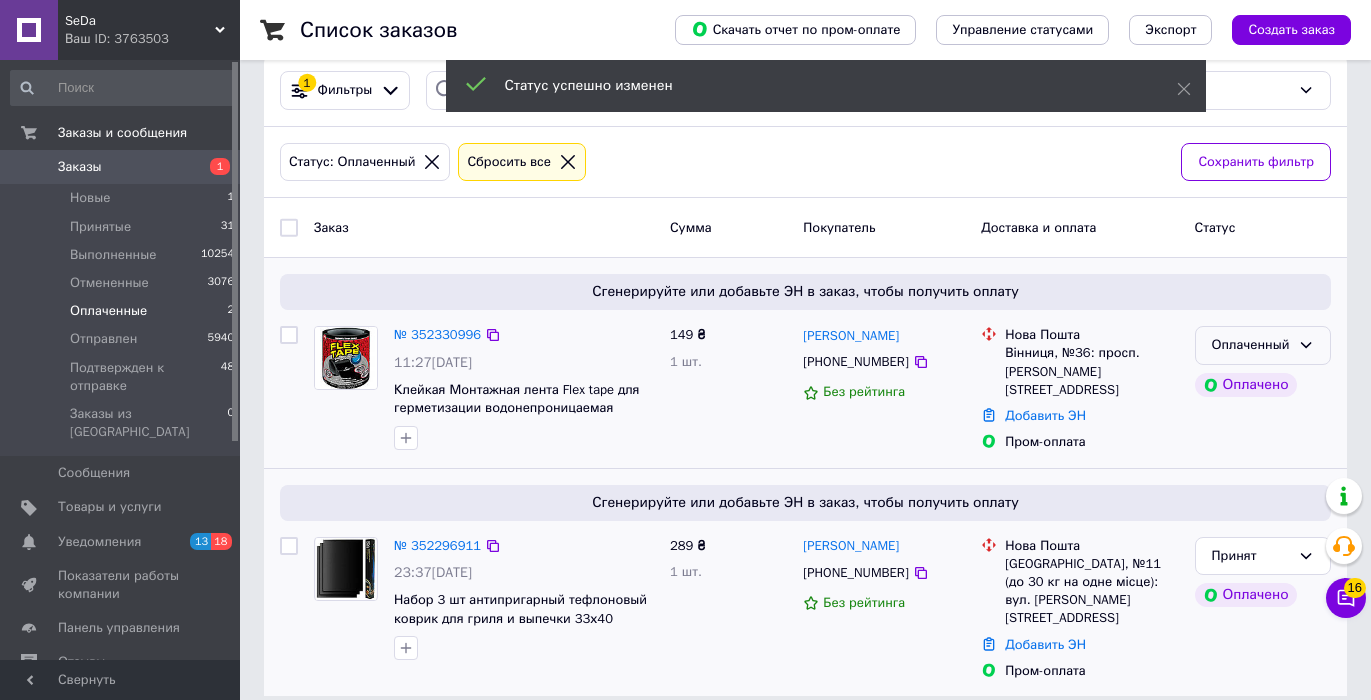 click 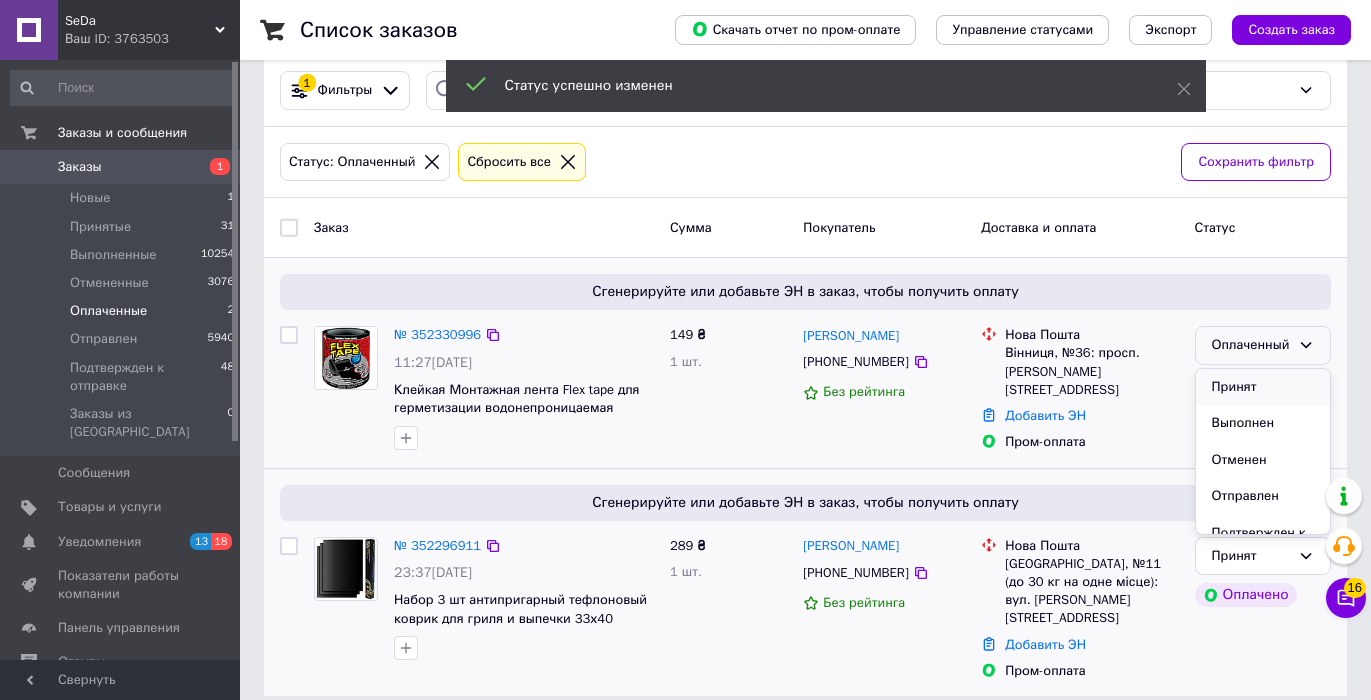 click on "Принят" at bounding box center (1263, 387) 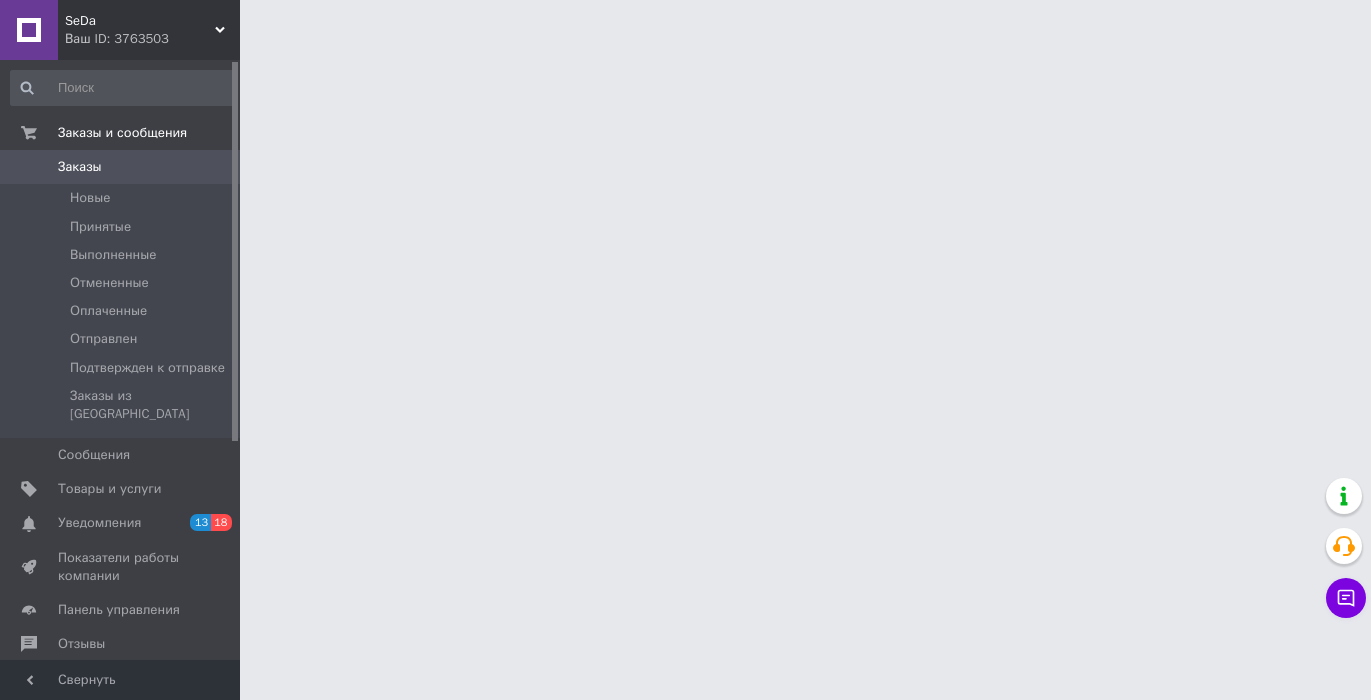 scroll, scrollTop: 0, scrollLeft: 0, axis: both 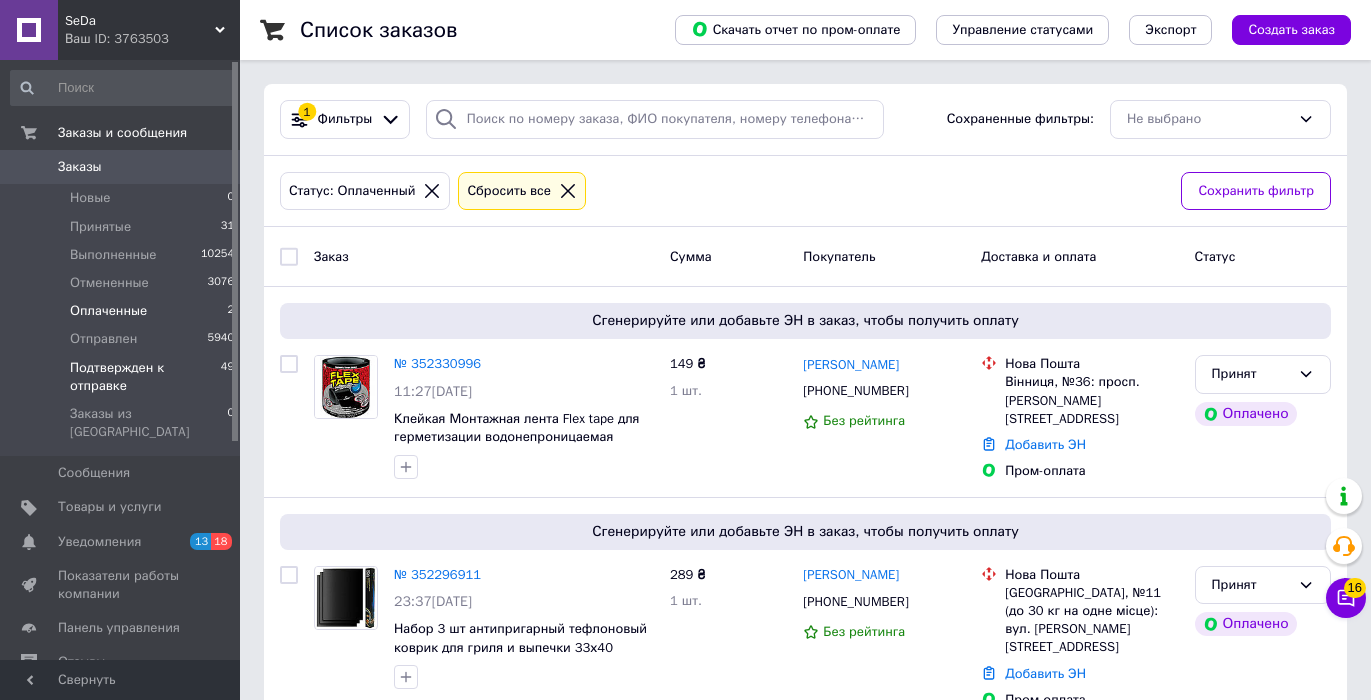 click on "49" at bounding box center (227, 377) 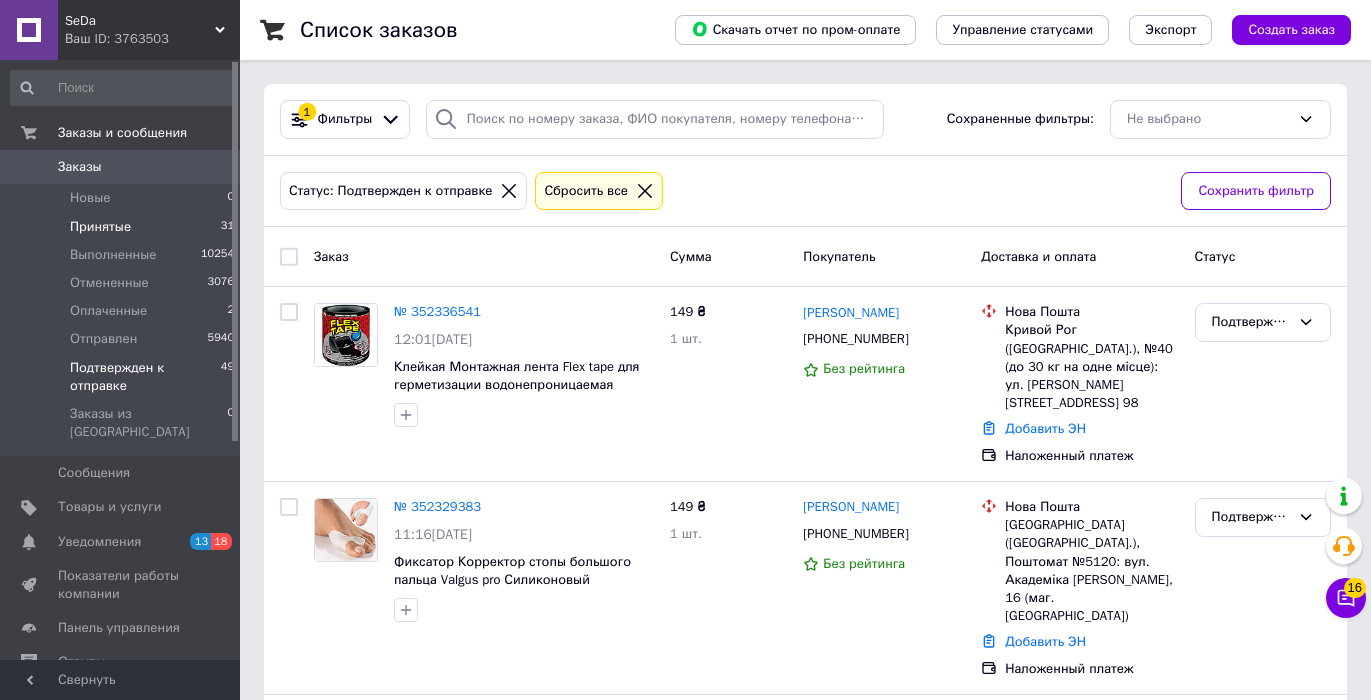 click on "Принятые 31" at bounding box center [123, 227] 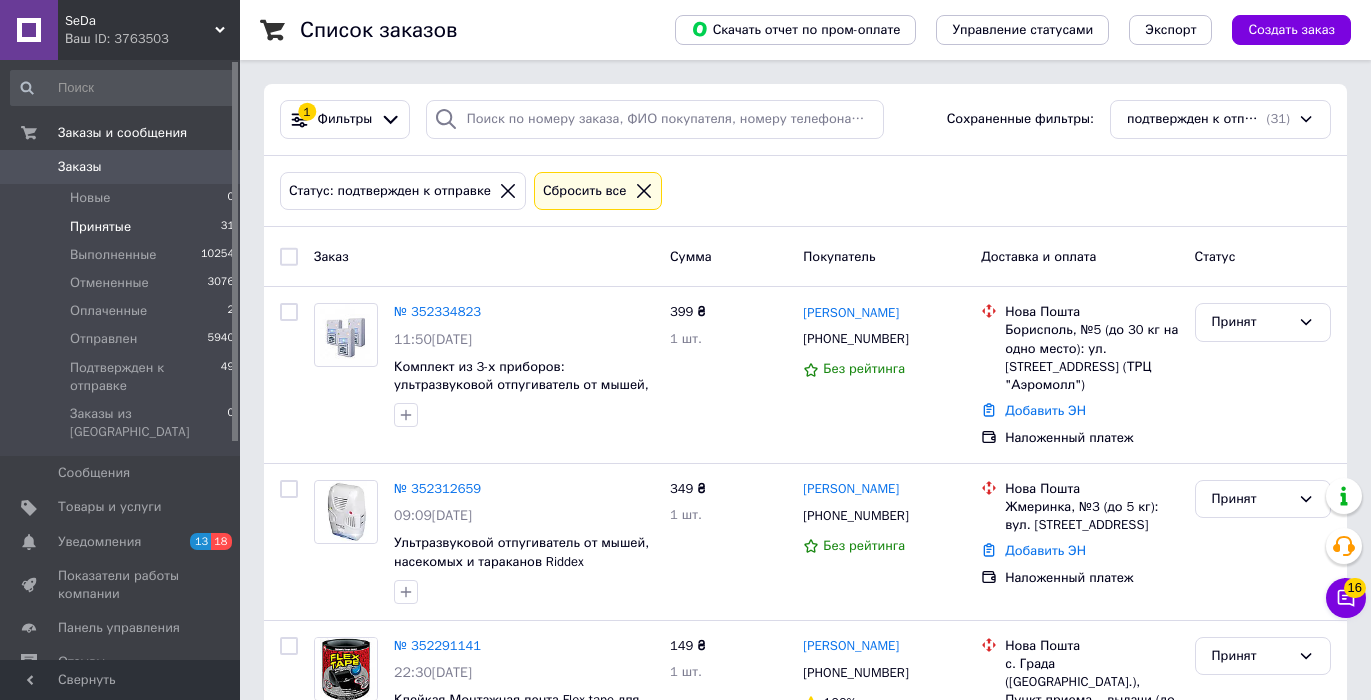click on "Принятые 31" at bounding box center [123, 227] 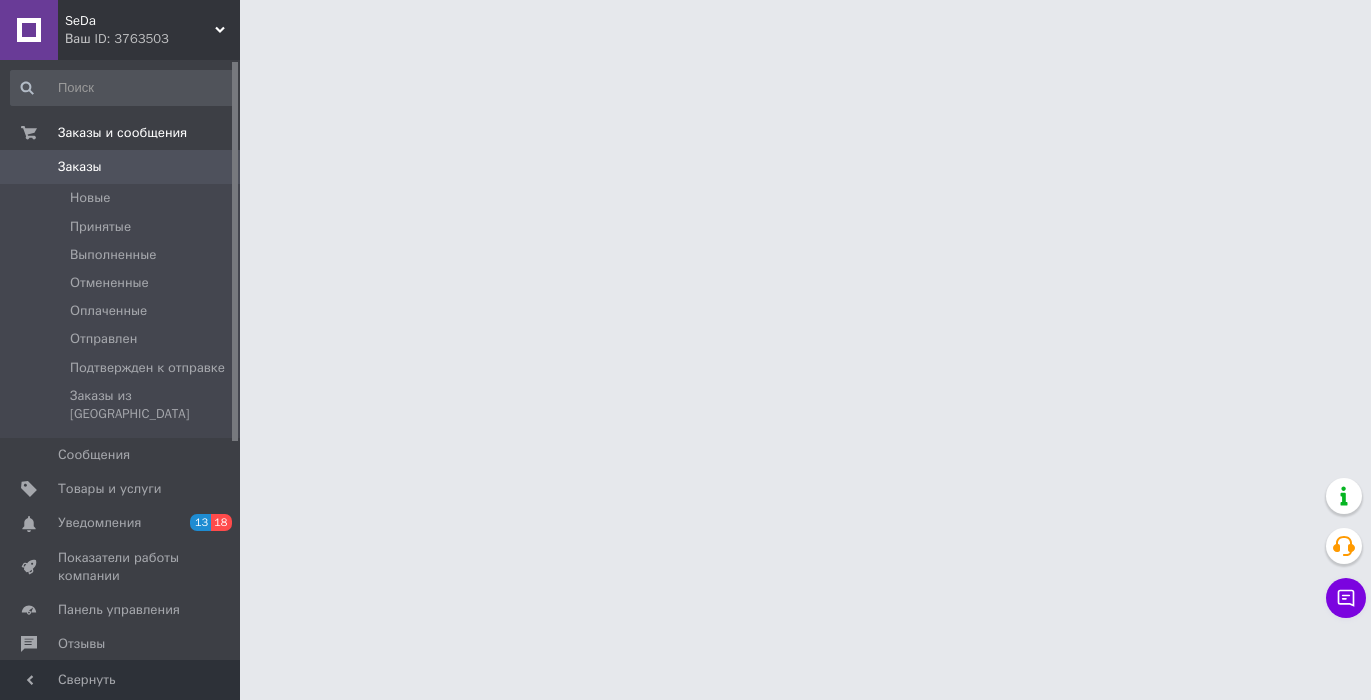scroll, scrollTop: 0, scrollLeft: 0, axis: both 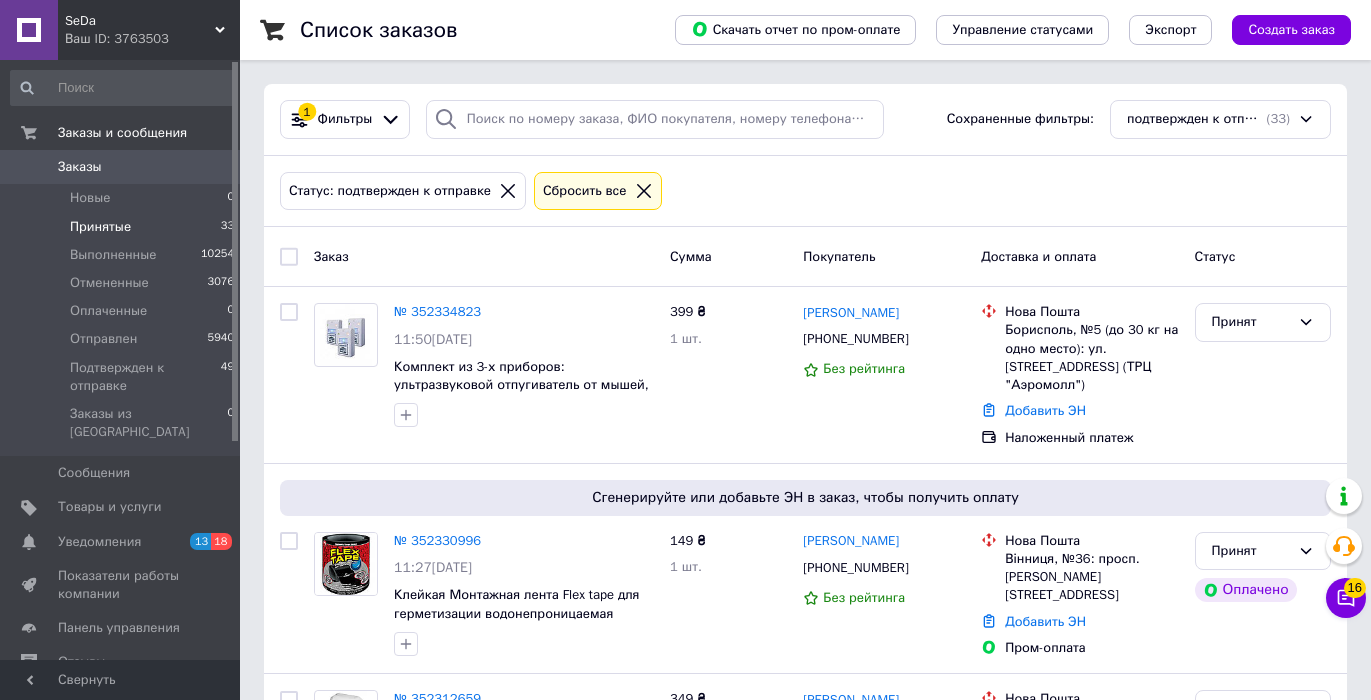 click on "Принятые 33" at bounding box center [123, 227] 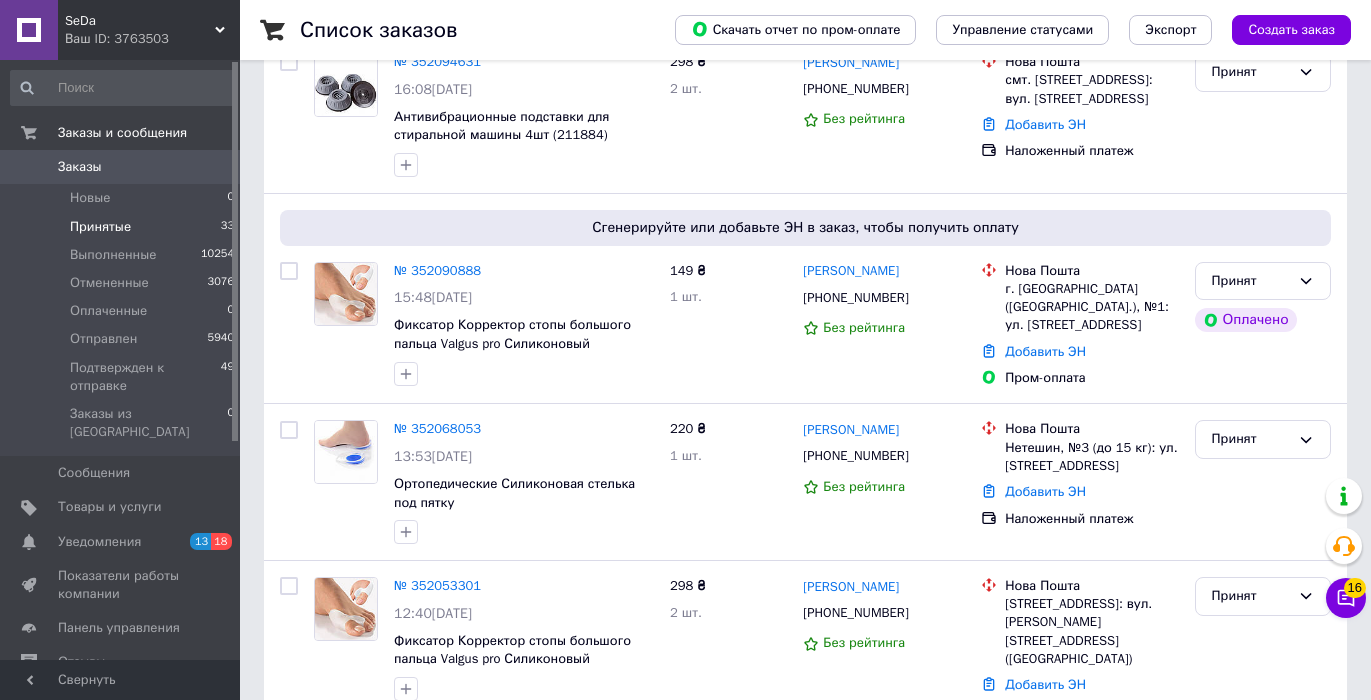 scroll, scrollTop: 5450, scrollLeft: 0, axis: vertical 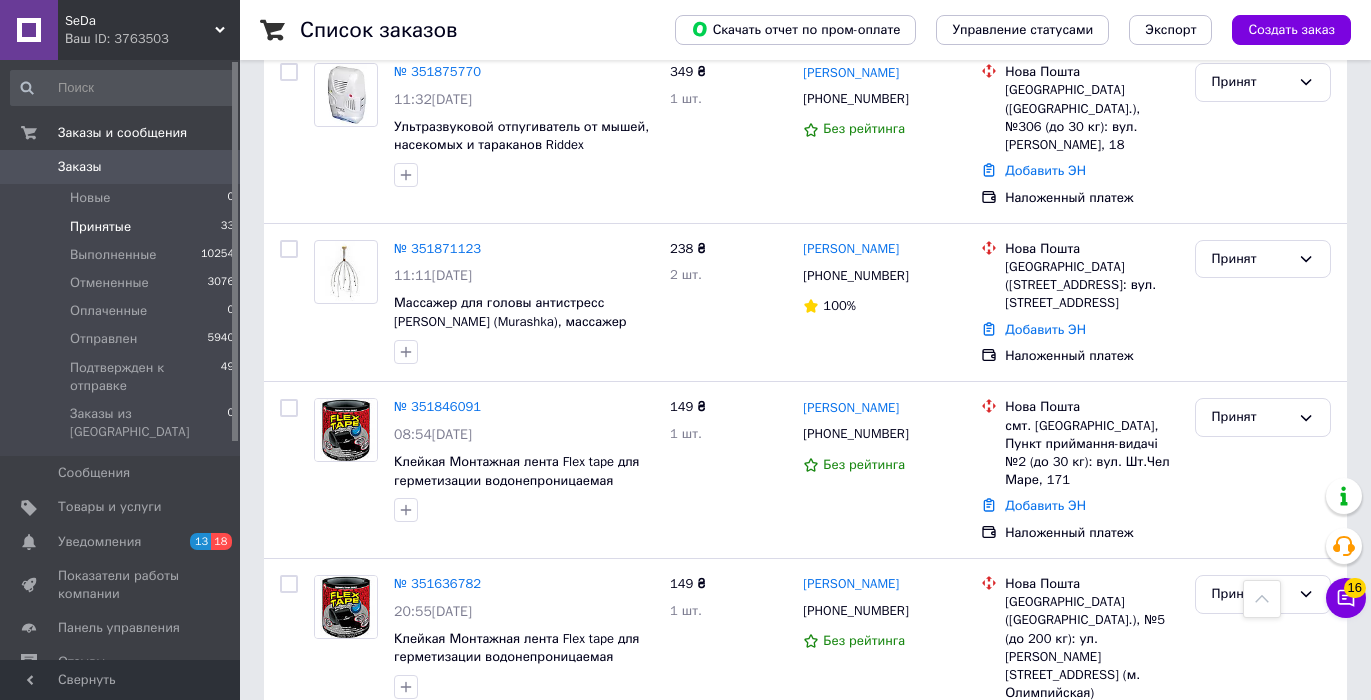 click 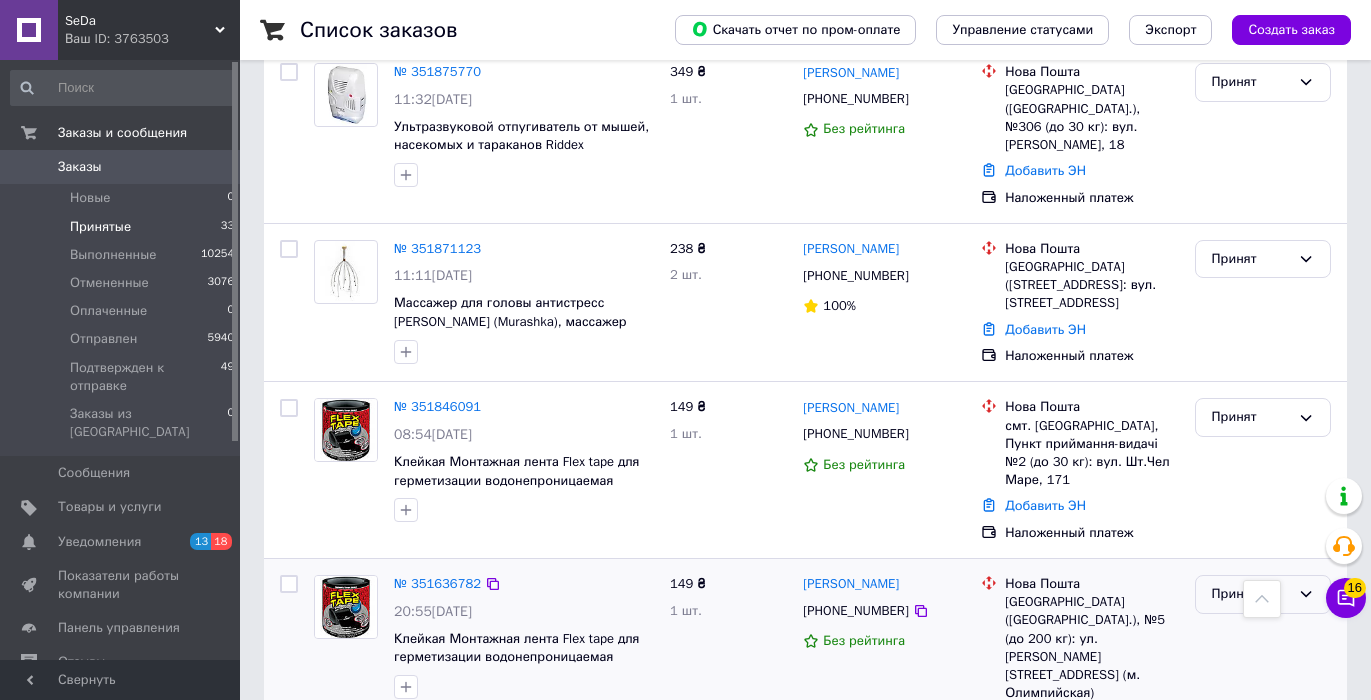click on "Принят" at bounding box center (1251, 594) 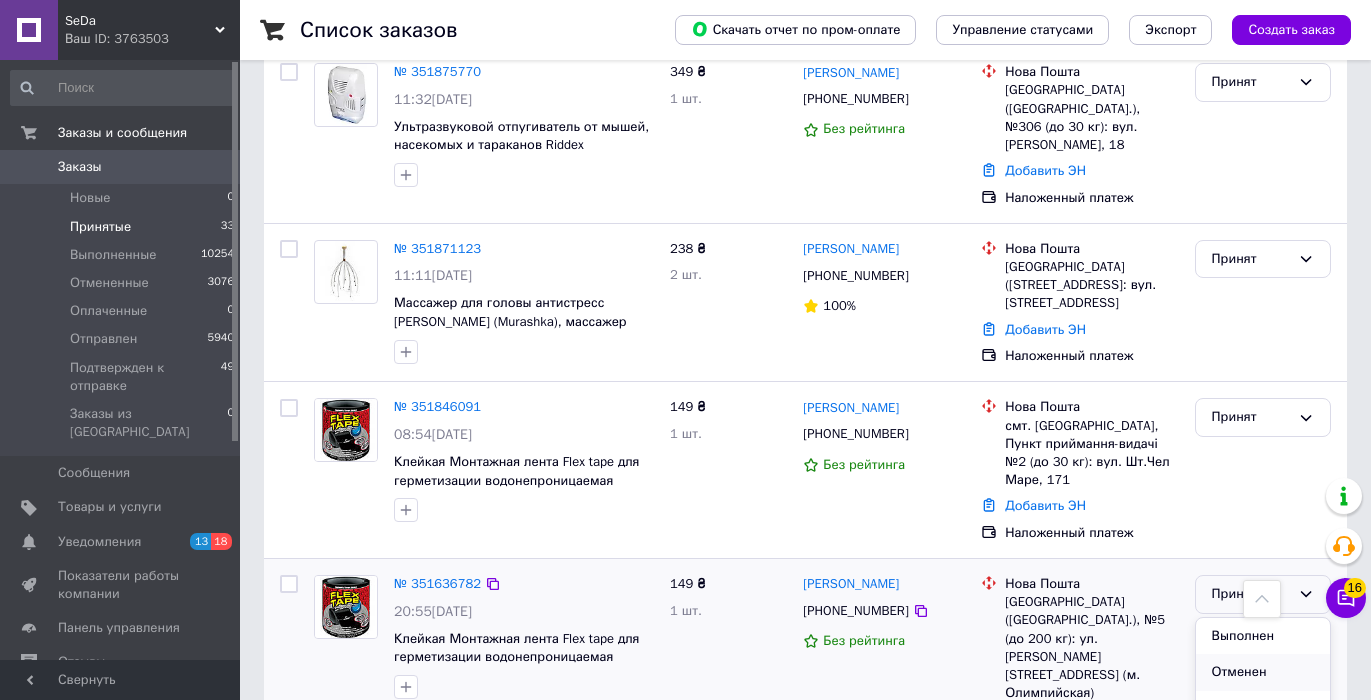 click on "Отменен" at bounding box center (1263, 672) 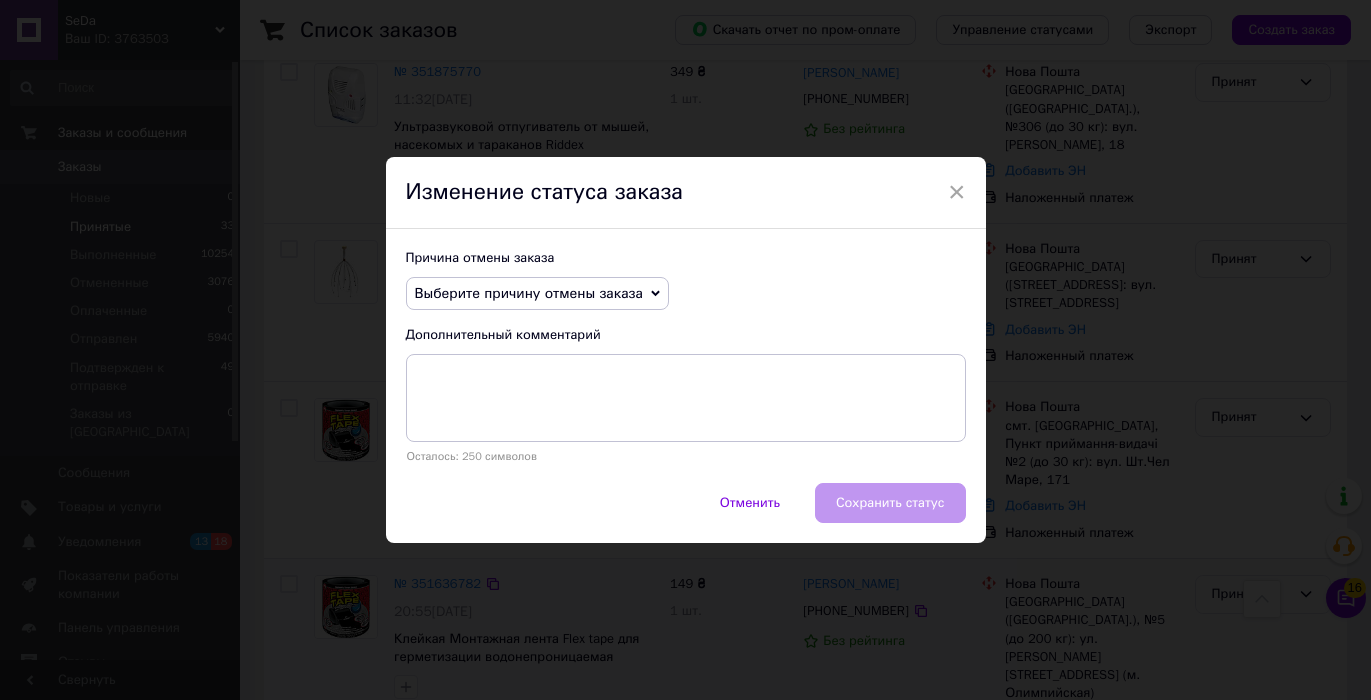 click on "Выберите причину отмены заказа" at bounding box center [529, 293] 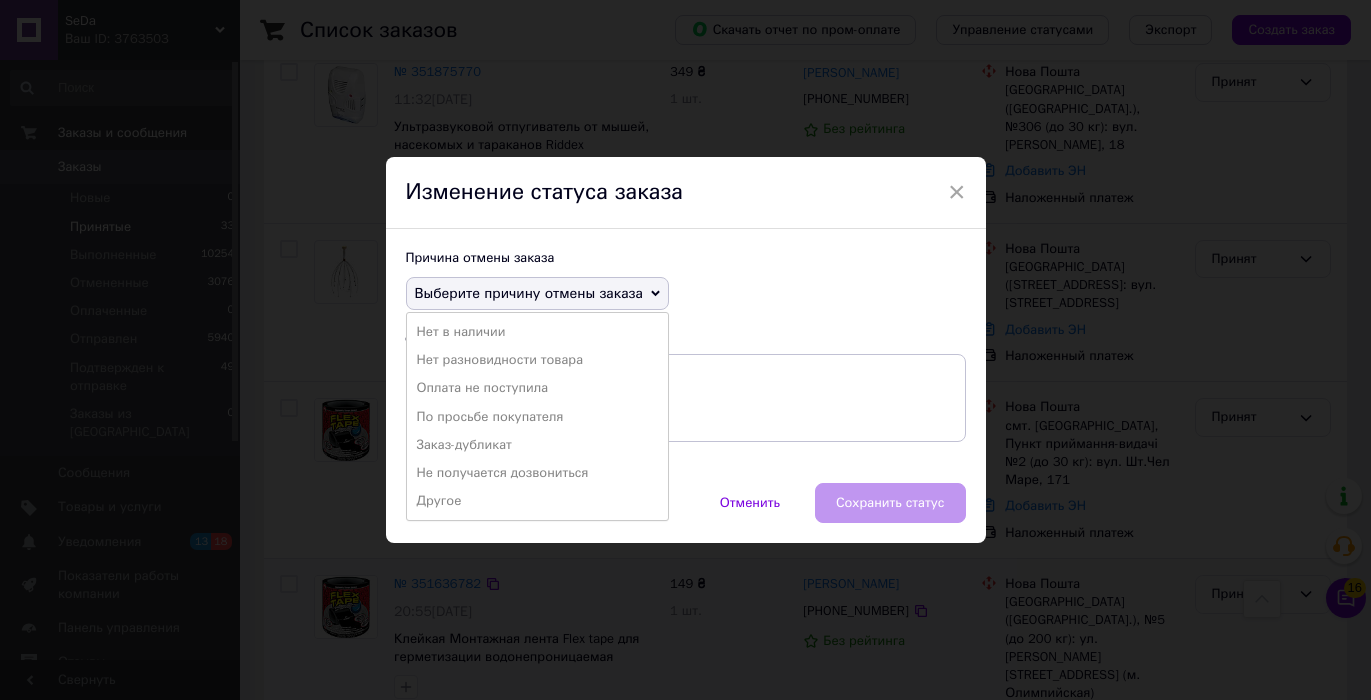 click on "Заказ-дубликат" at bounding box center [537, 445] 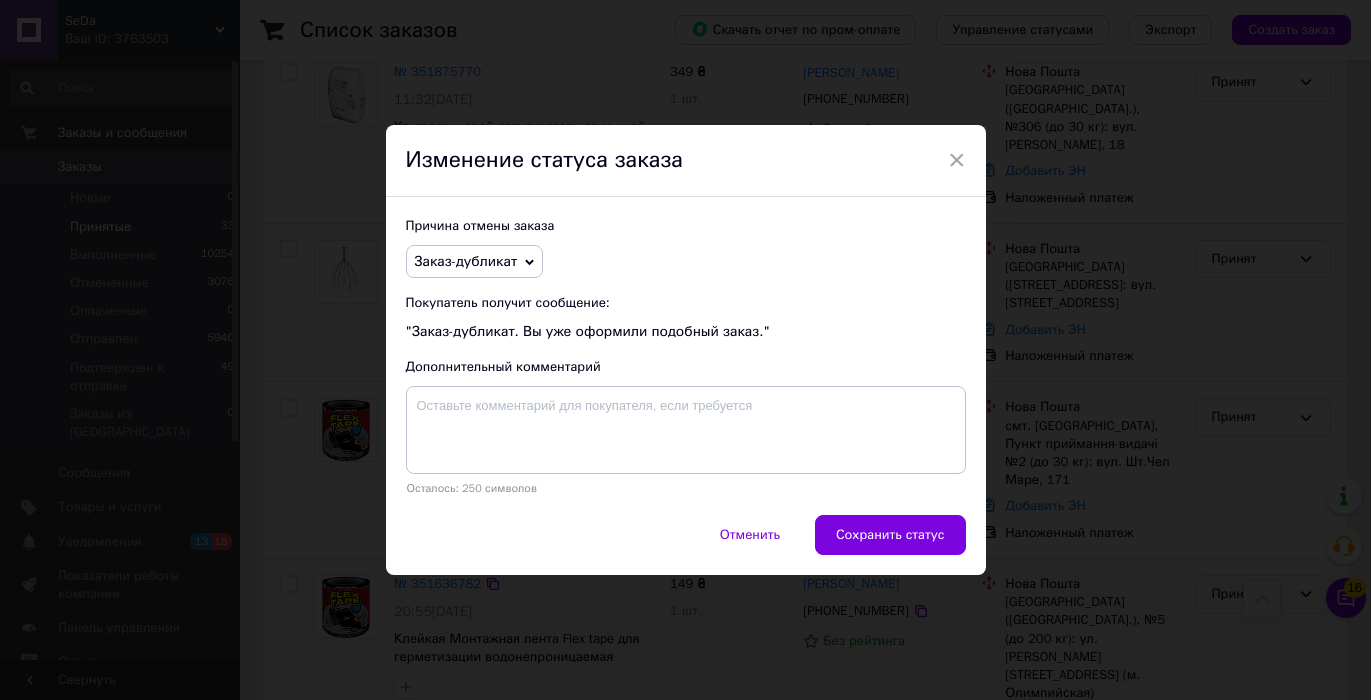 click on "Сохранить статус" at bounding box center (890, 535) 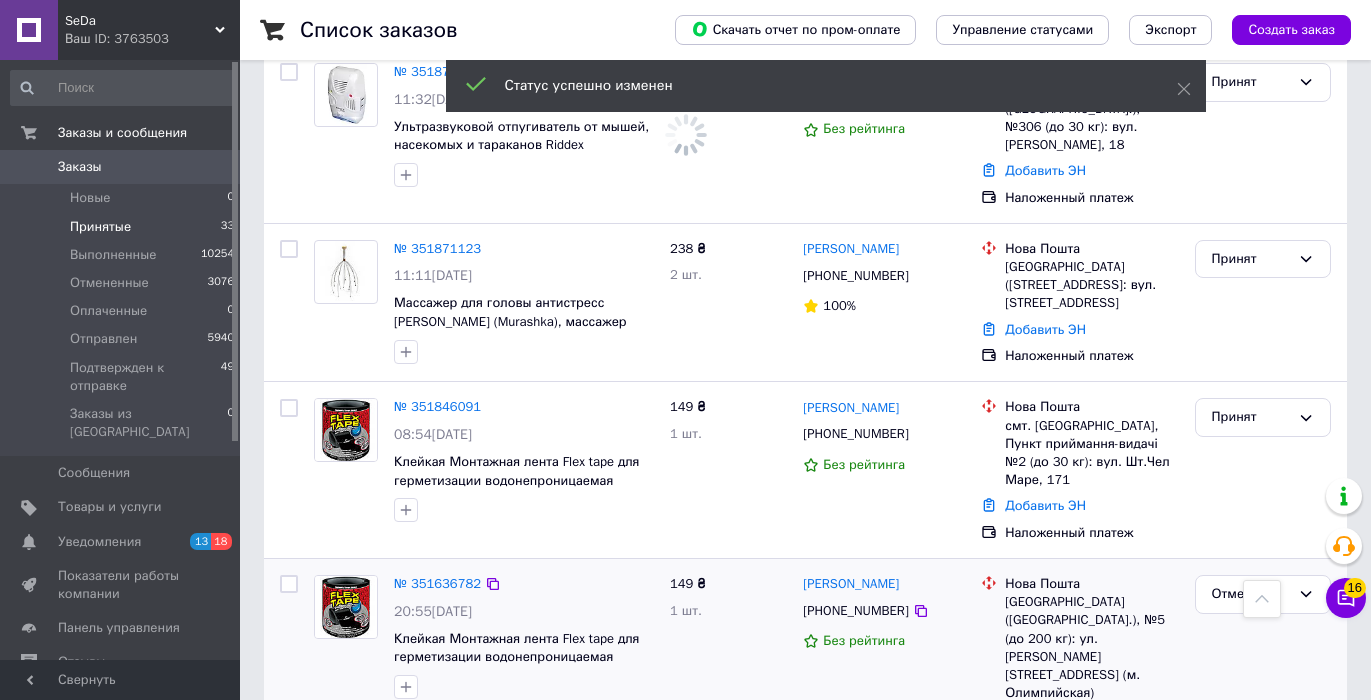 click on "Принят" at bounding box center (1251, 807) 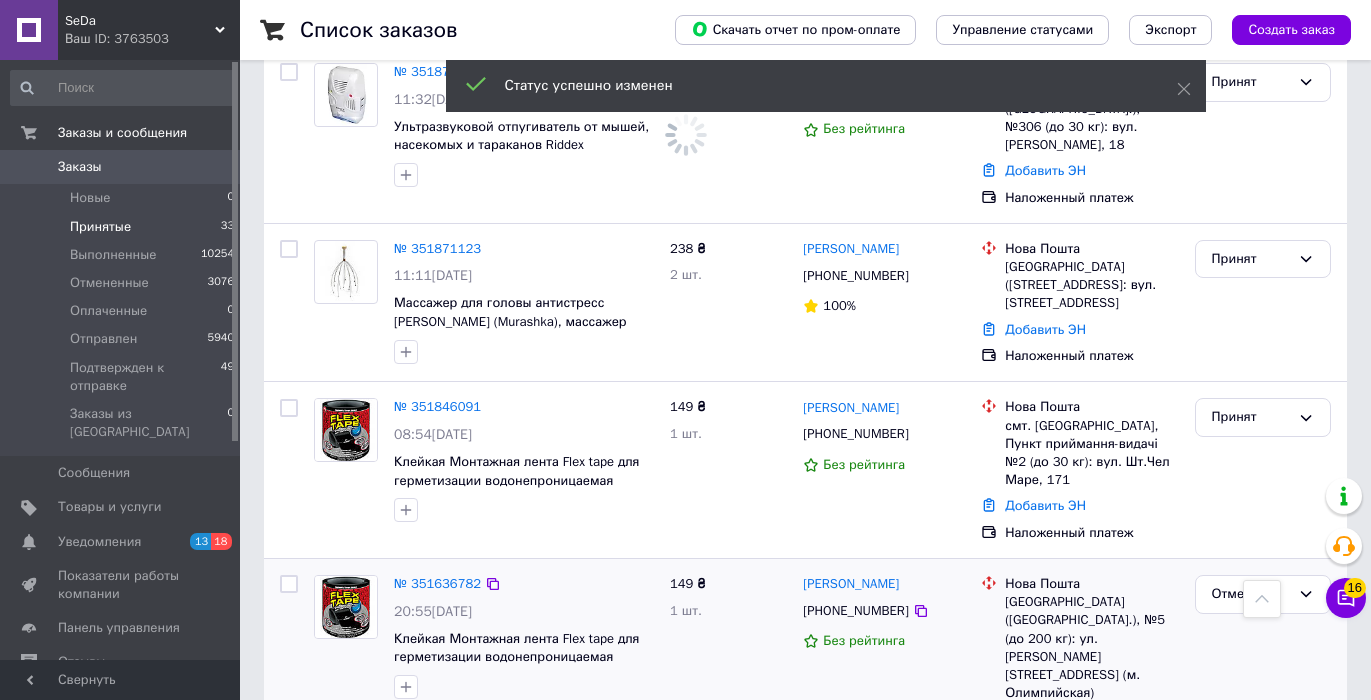 scroll, scrollTop: 5448, scrollLeft: 0, axis: vertical 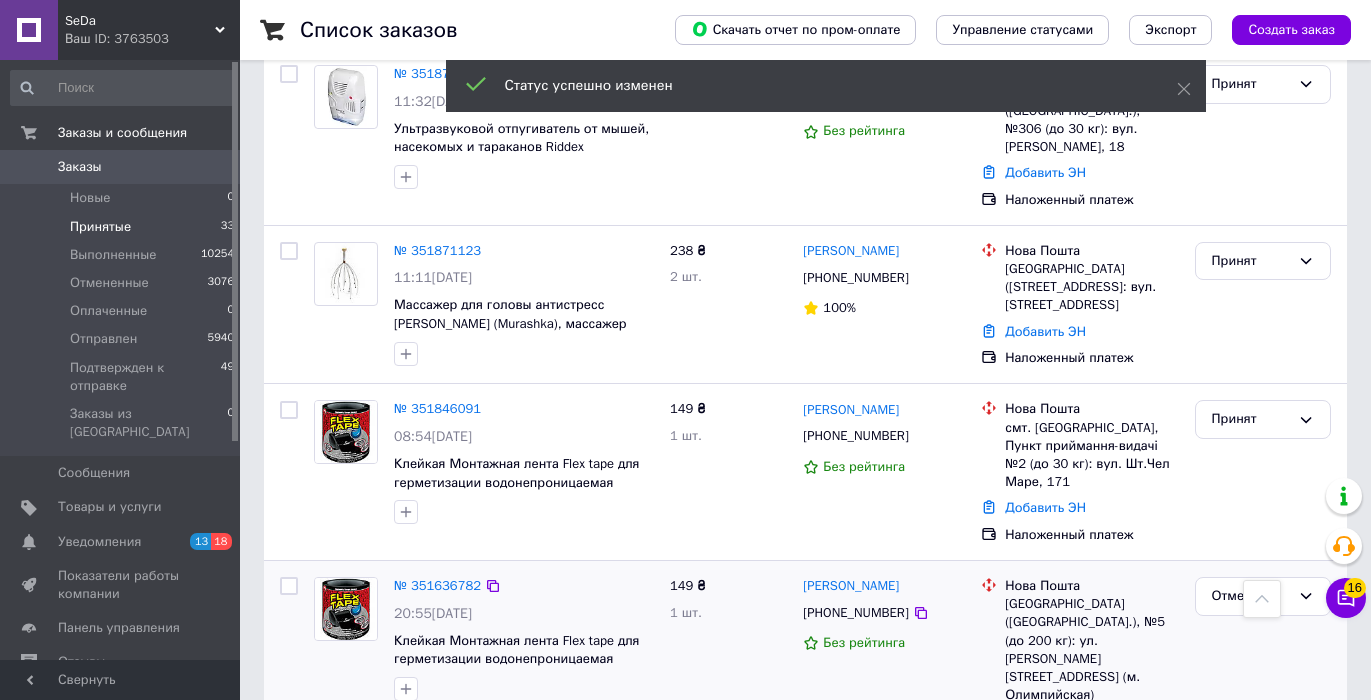 click on "Отменен" at bounding box center [1263, 861] 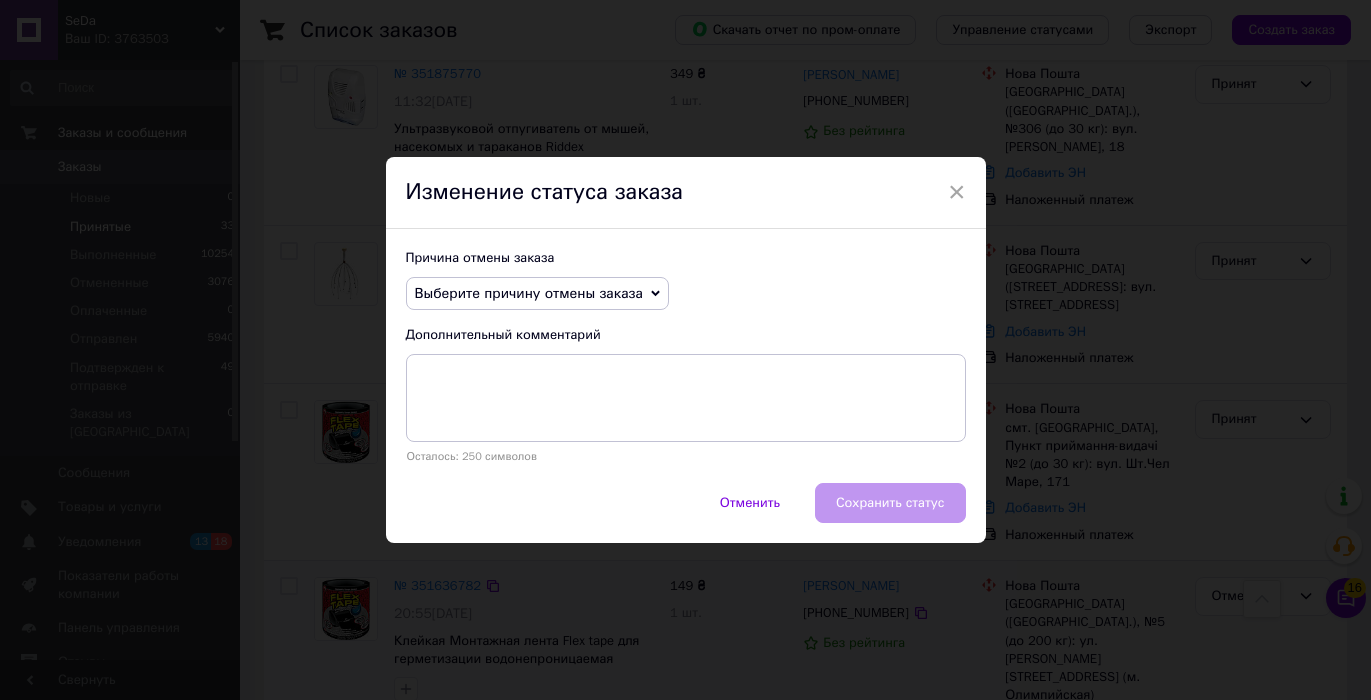 click on "Выберите причину отмены заказа" at bounding box center (529, 293) 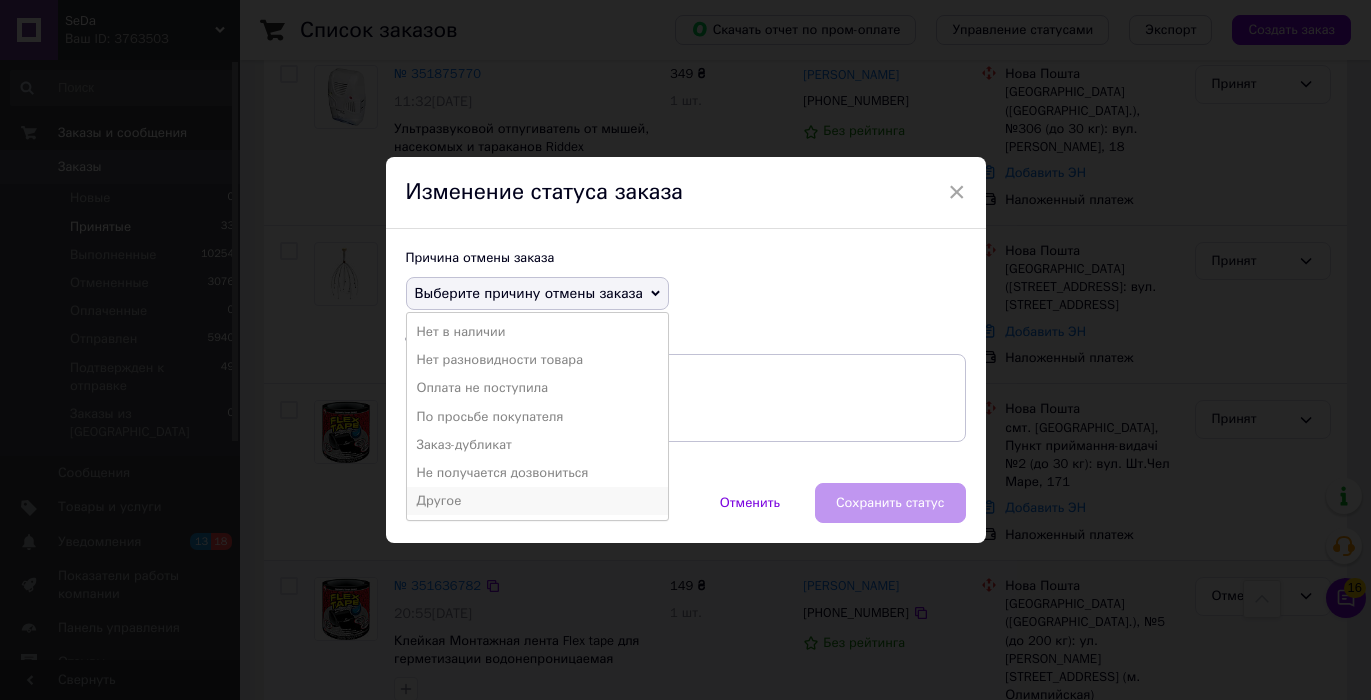 click on "Другое" at bounding box center (537, 501) 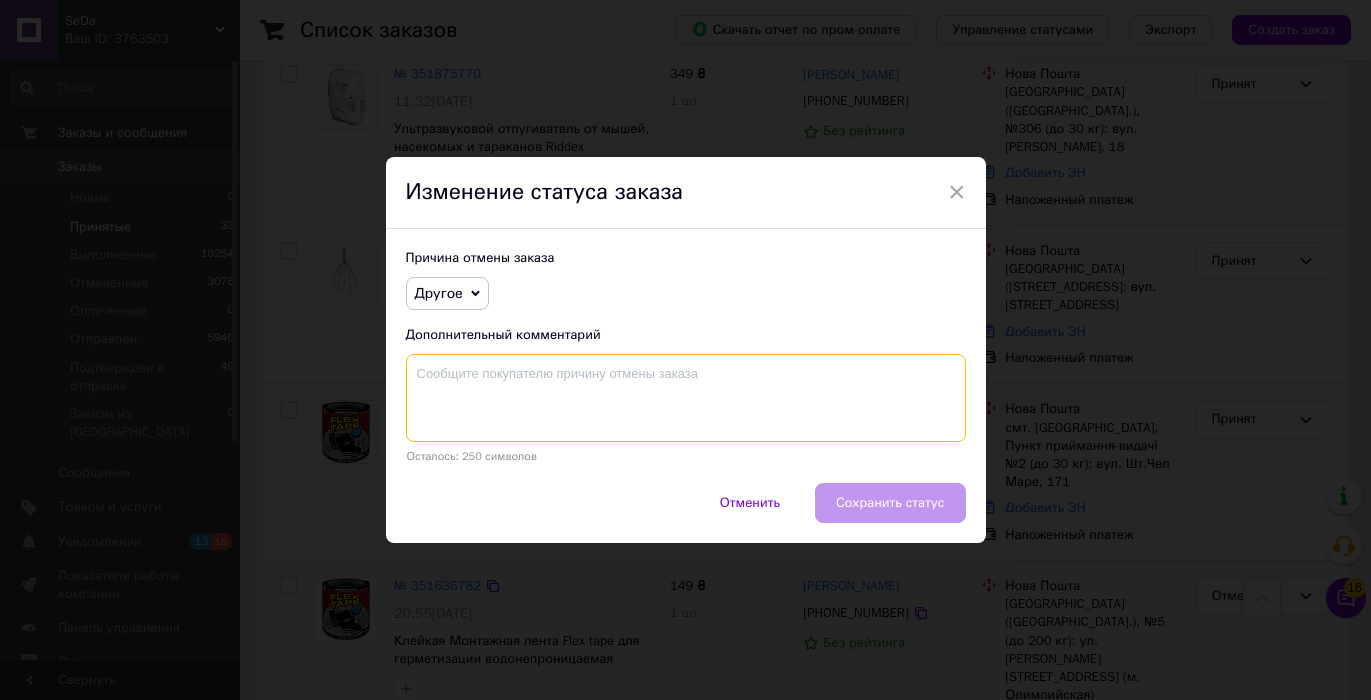 click at bounding box center (686, 398) 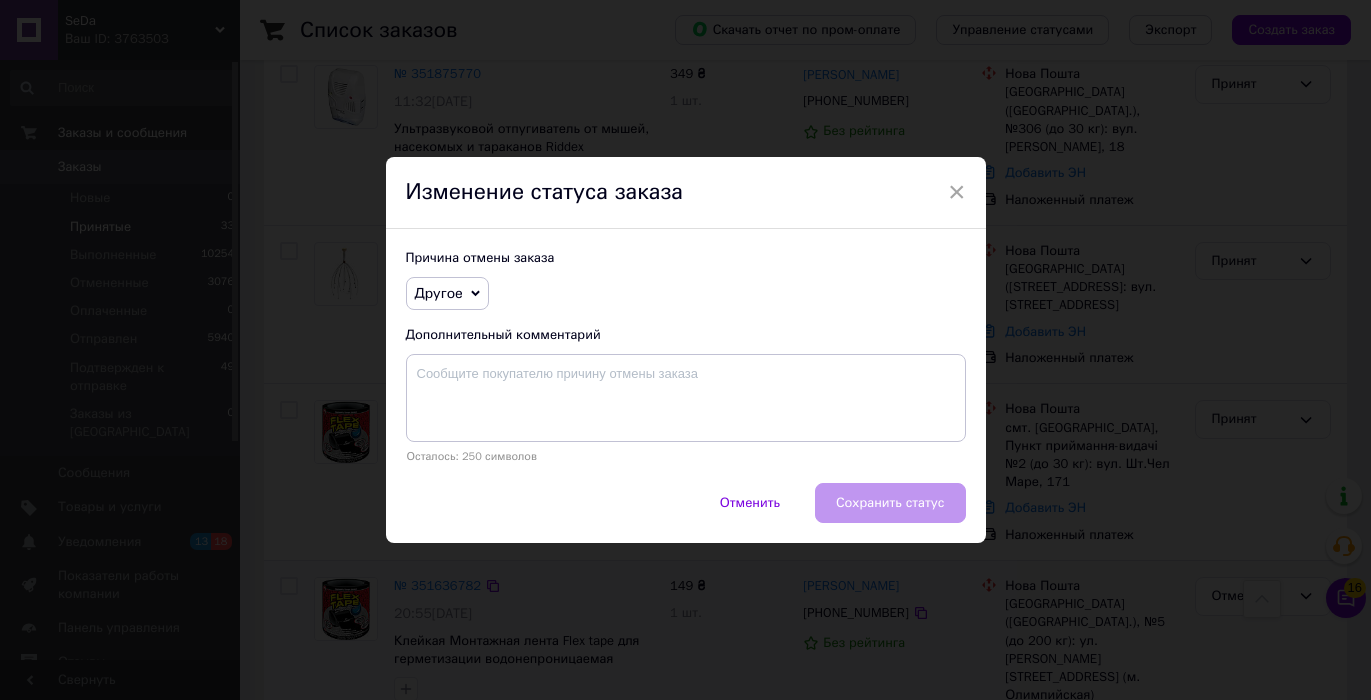 click on "Другое Нет в наличии Нет разновидности товара Оплата не поступила По просьбе покупателя Заказ-дубликат Не получается дозвониться" at bounding box center (686, 294) 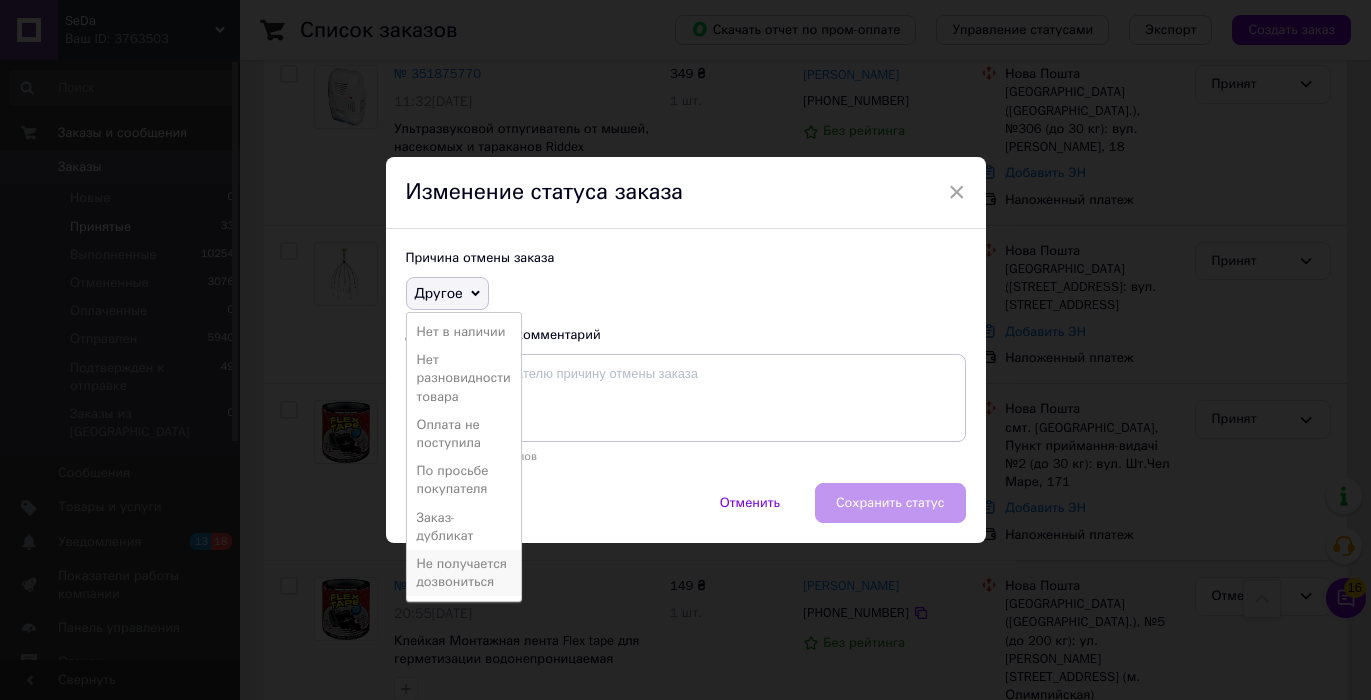 click on "Не получается дозвониться" at bounding box center (464, 573) 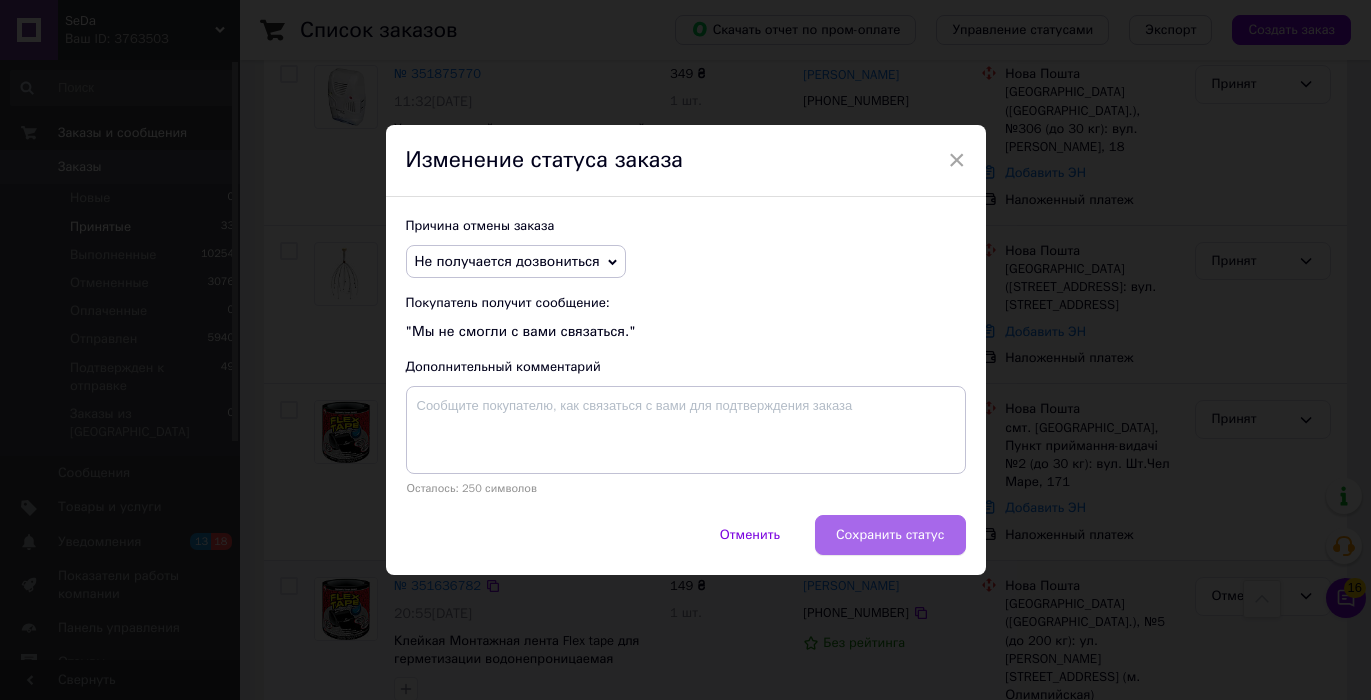 click on "Сохранить статус" at bounding box center (890, 535) 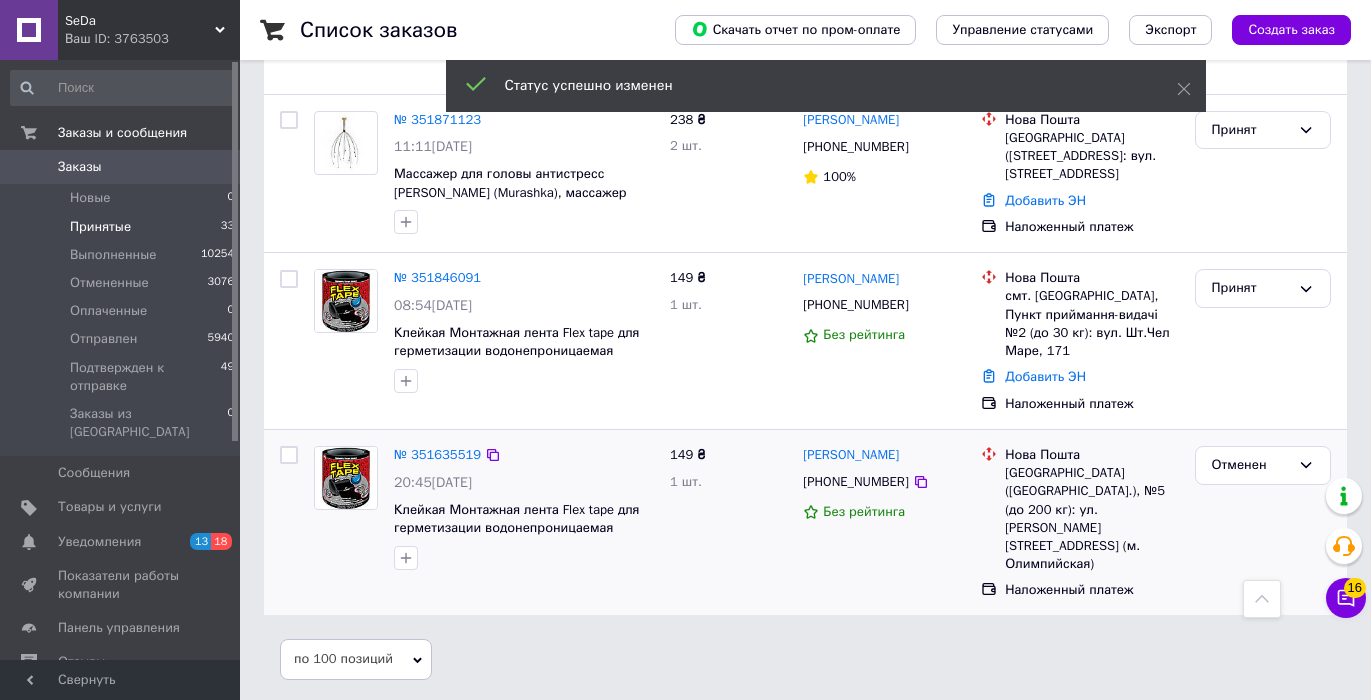 scroll, scrollTop: 5043, scrollLeft: 0, axis: vertical 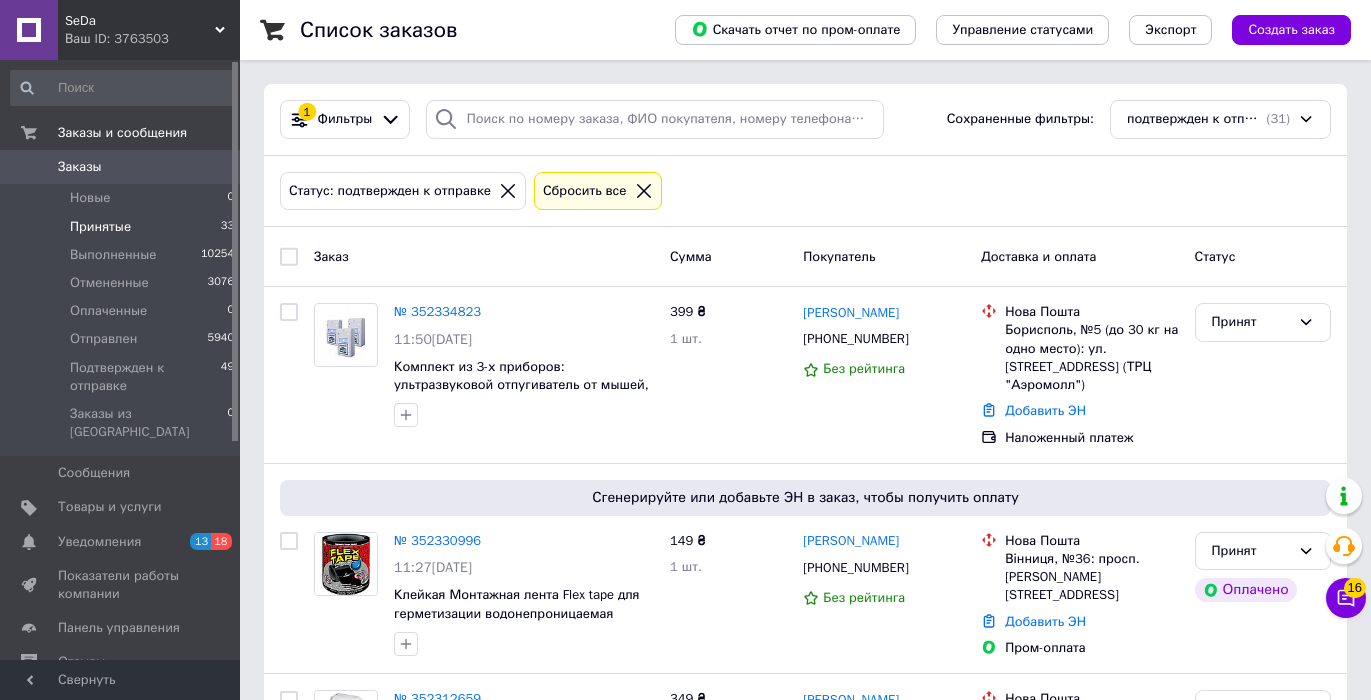 click on "Принятые 33" at bounding box center (123, 227) 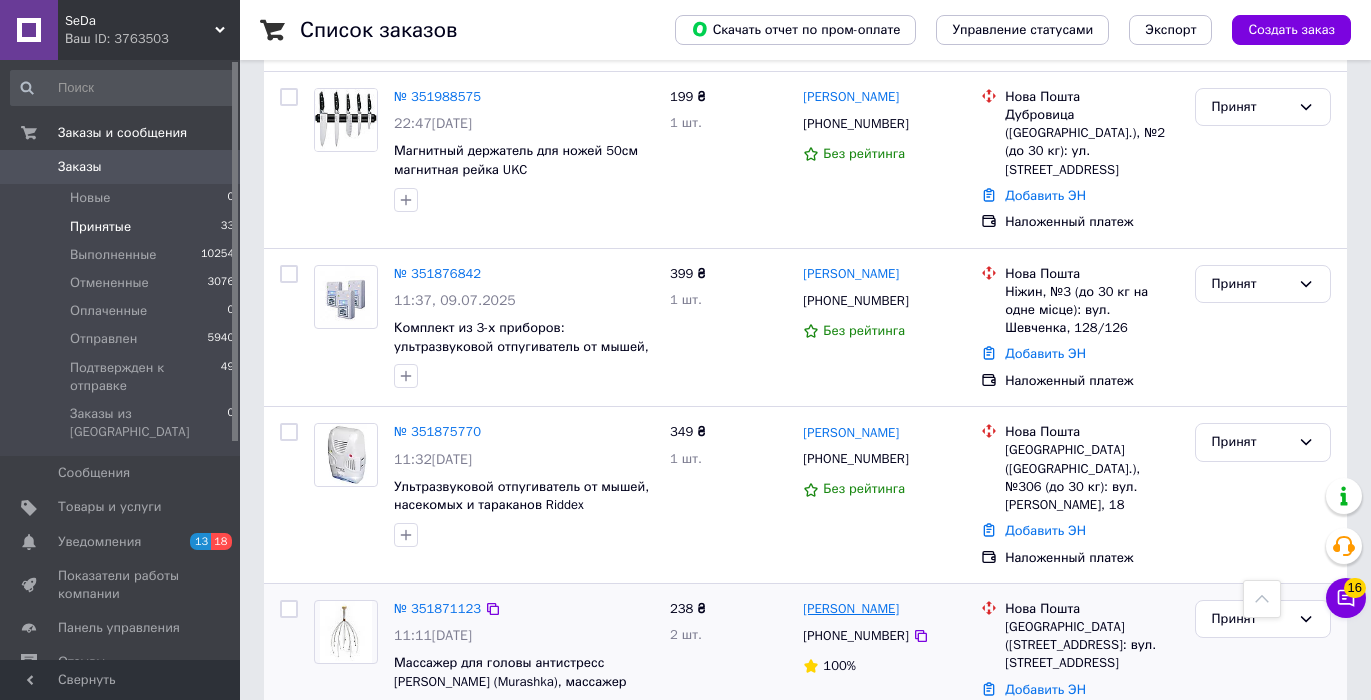 scroll, scrollTop: 5075, scrollLeft: 0, axis: vertical 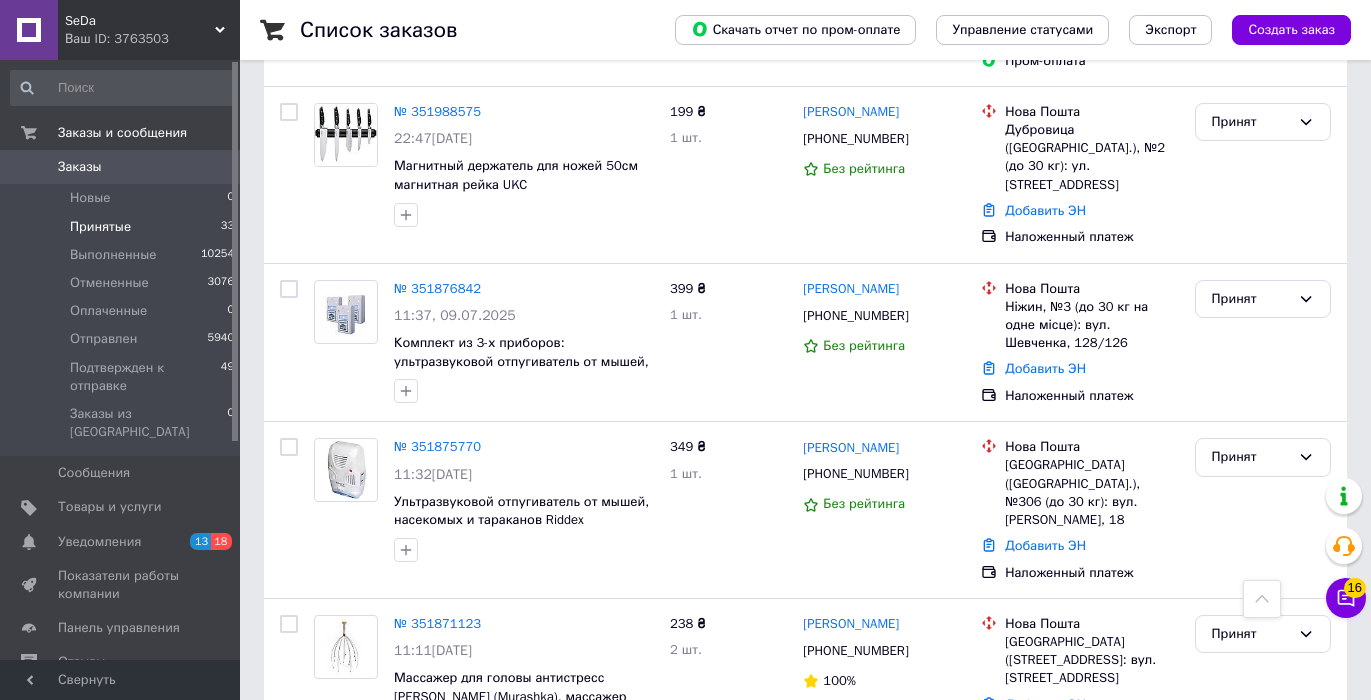 click 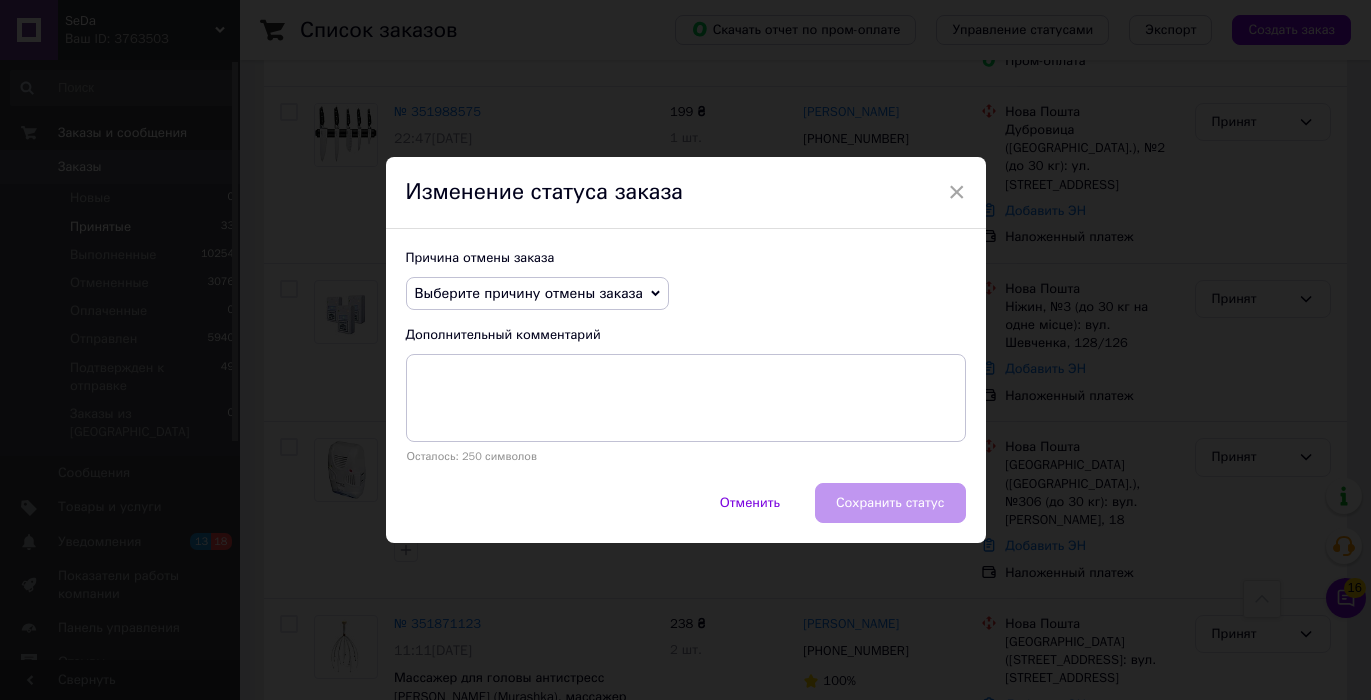 click on "Выберите причину отмены заказа" at bounding box center (537, 294) 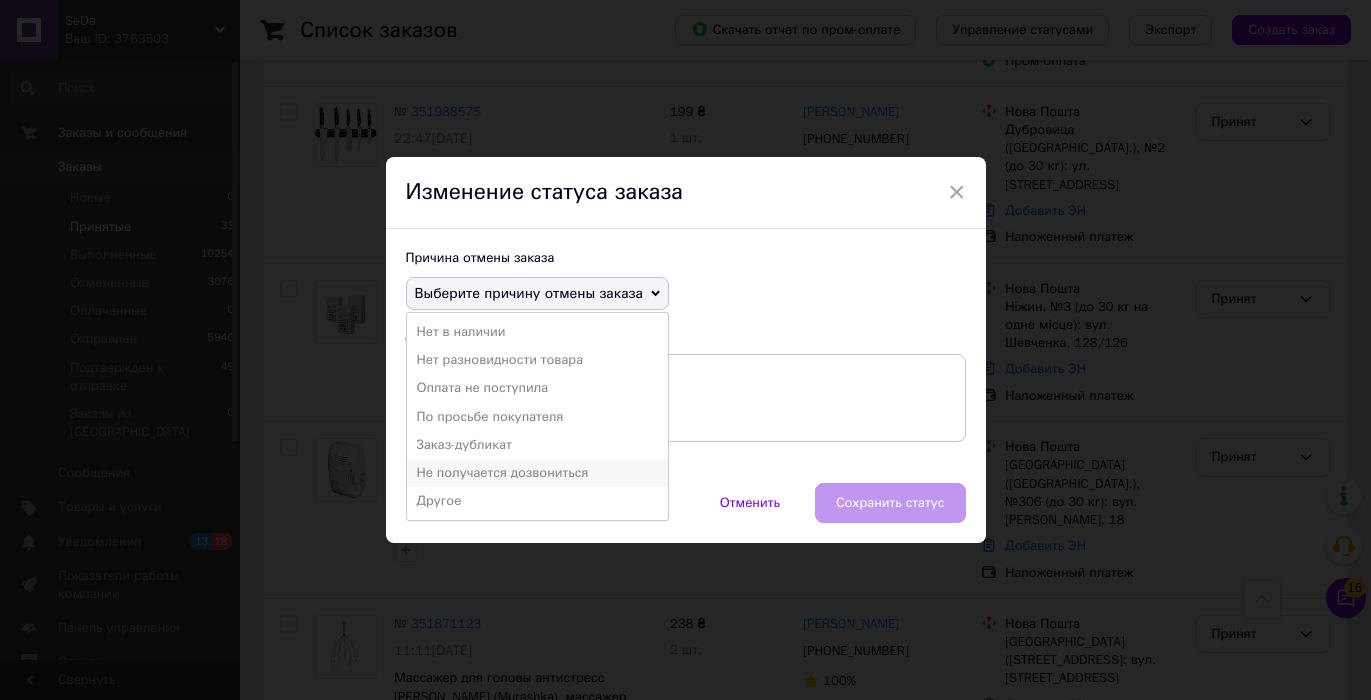 click on "Не получается дозвониться" at bounding box center [537, 473] 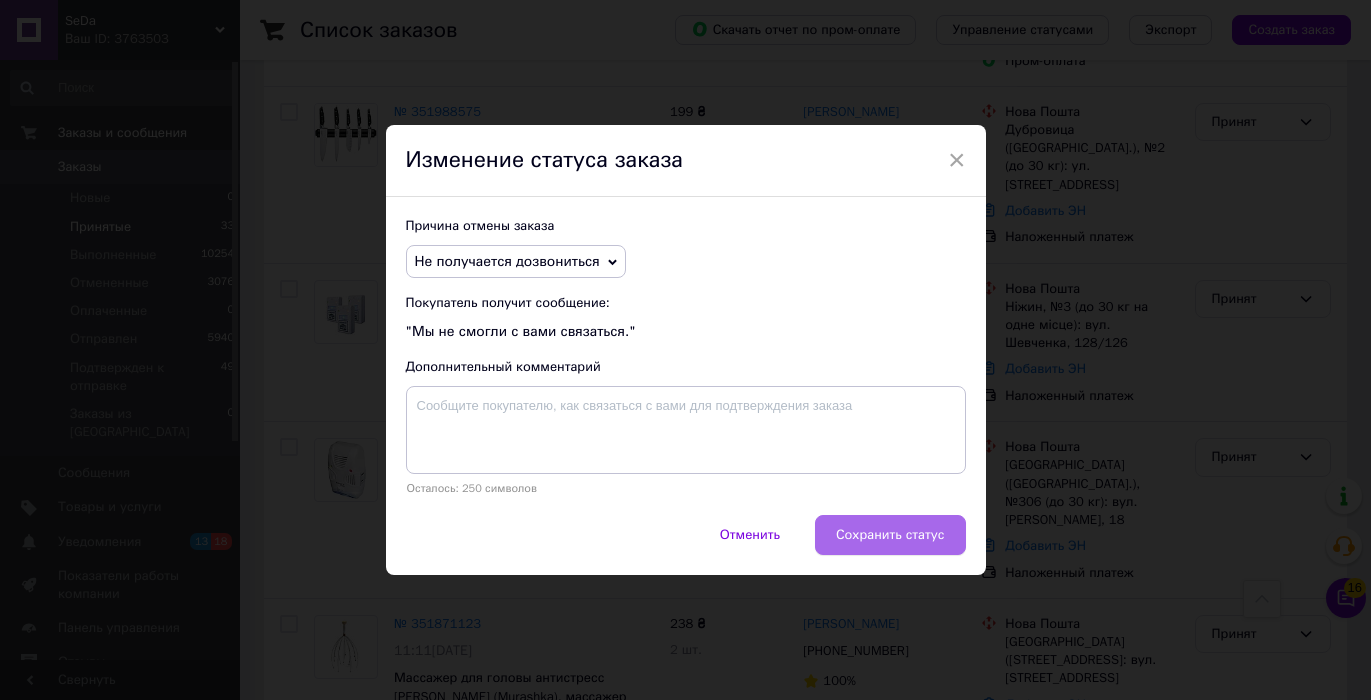 click on "Сохранить статус" at bounding box center (890, 535) 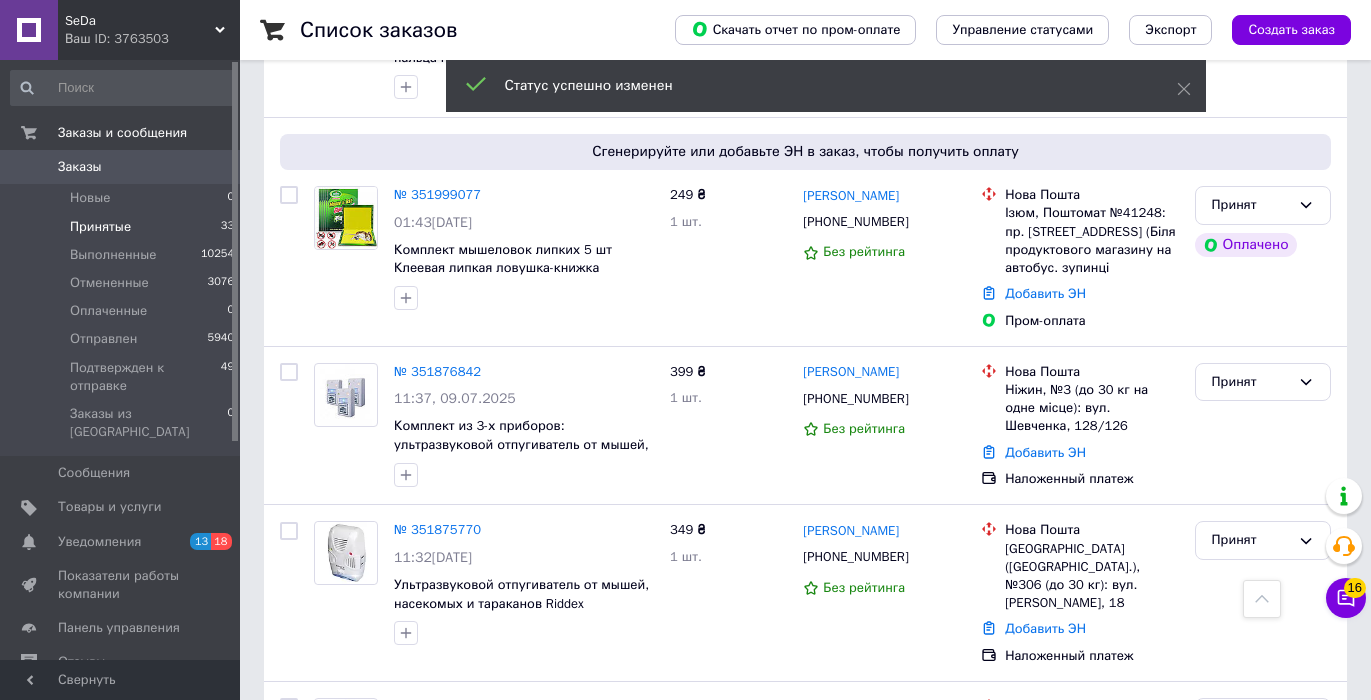 scroll, scrollTop: 4549, scrollLeft: 0, axis: vertical 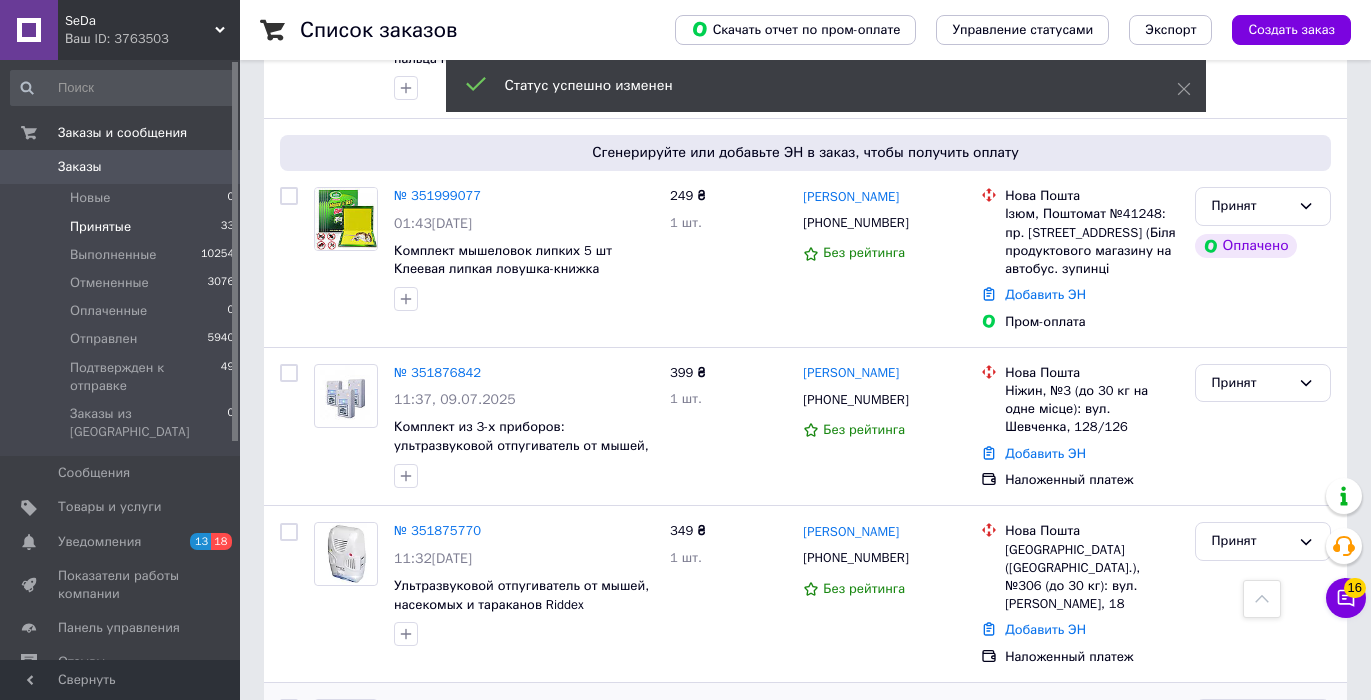 click 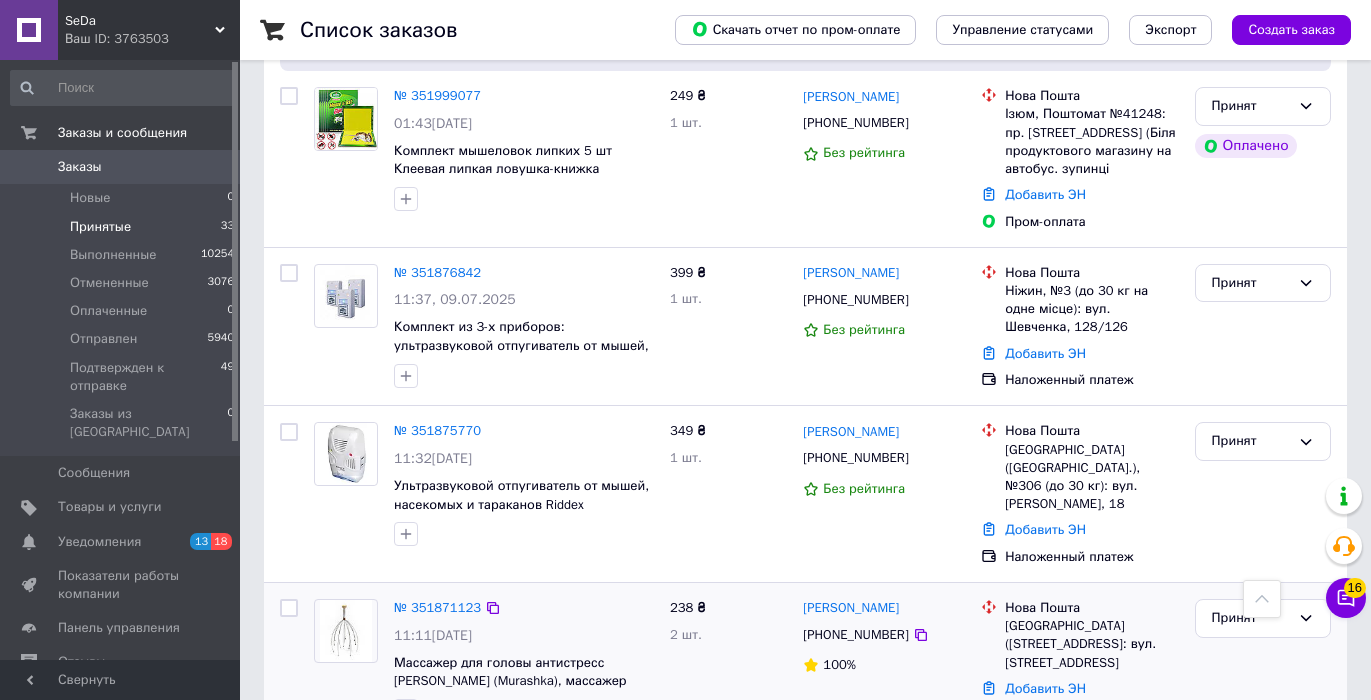 scroll, scrollTop: 4626, scrollLeft: 0, axis: vertical 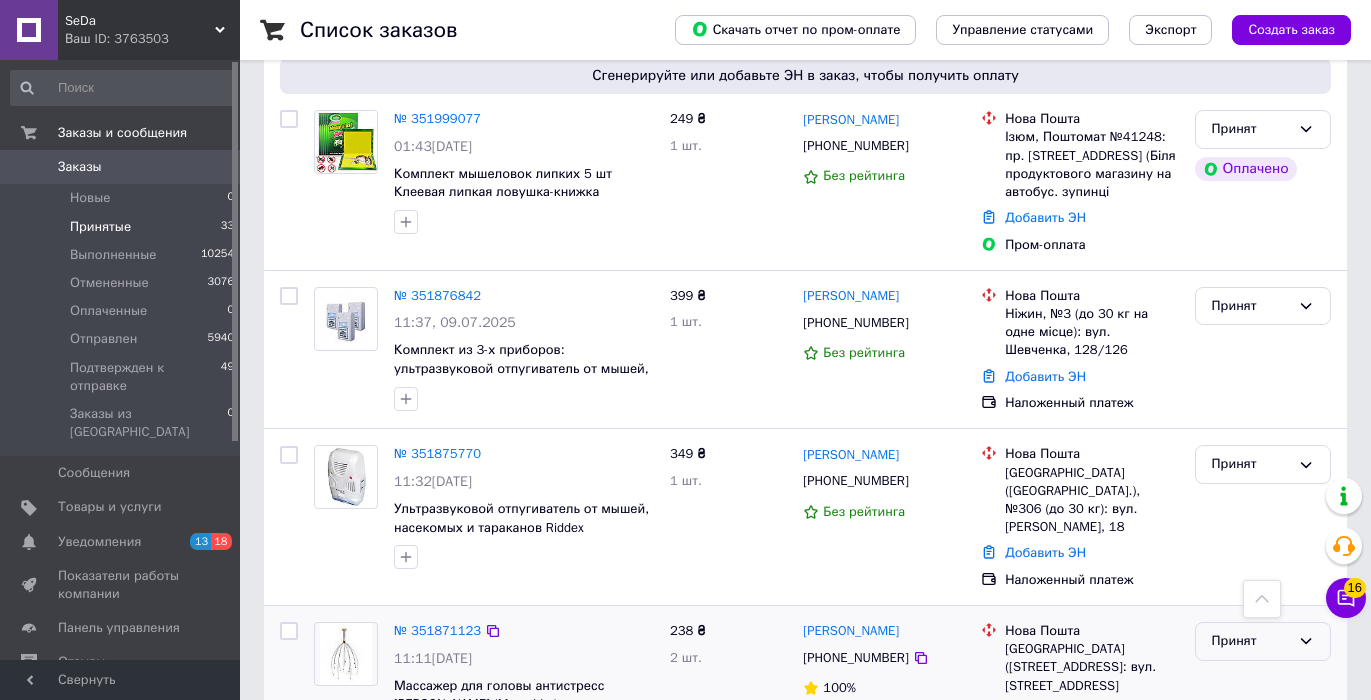 click on "Принят" at bounding box center (1251, 641) 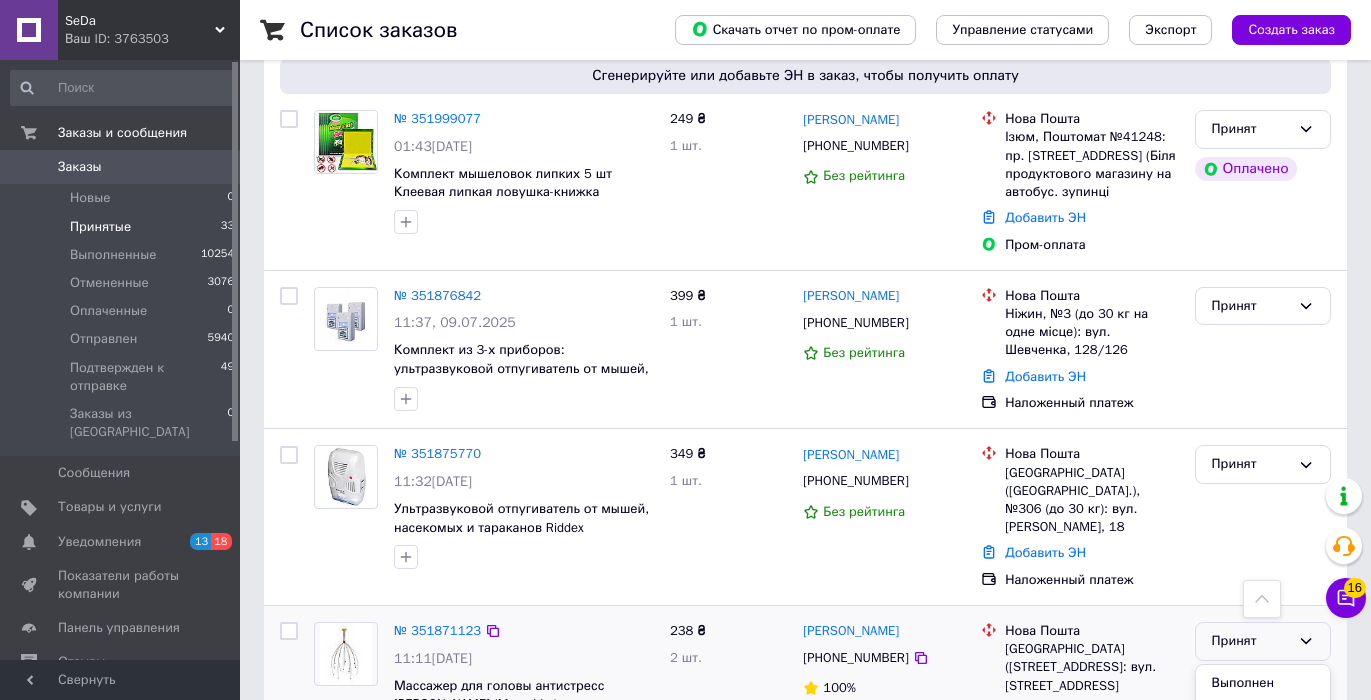 click on "Отменен" at bounding box center (1263, 719) 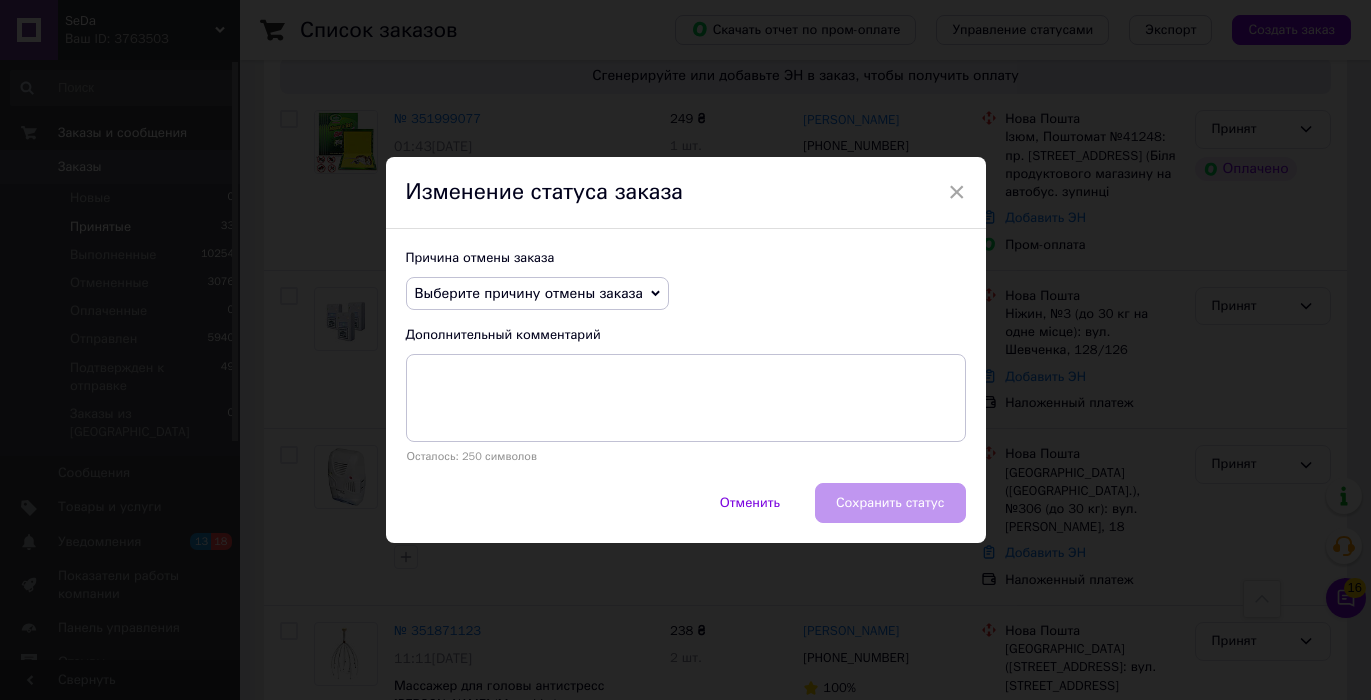 click on "Выберите причину отмены заказа" at bounding box center [529, 293] 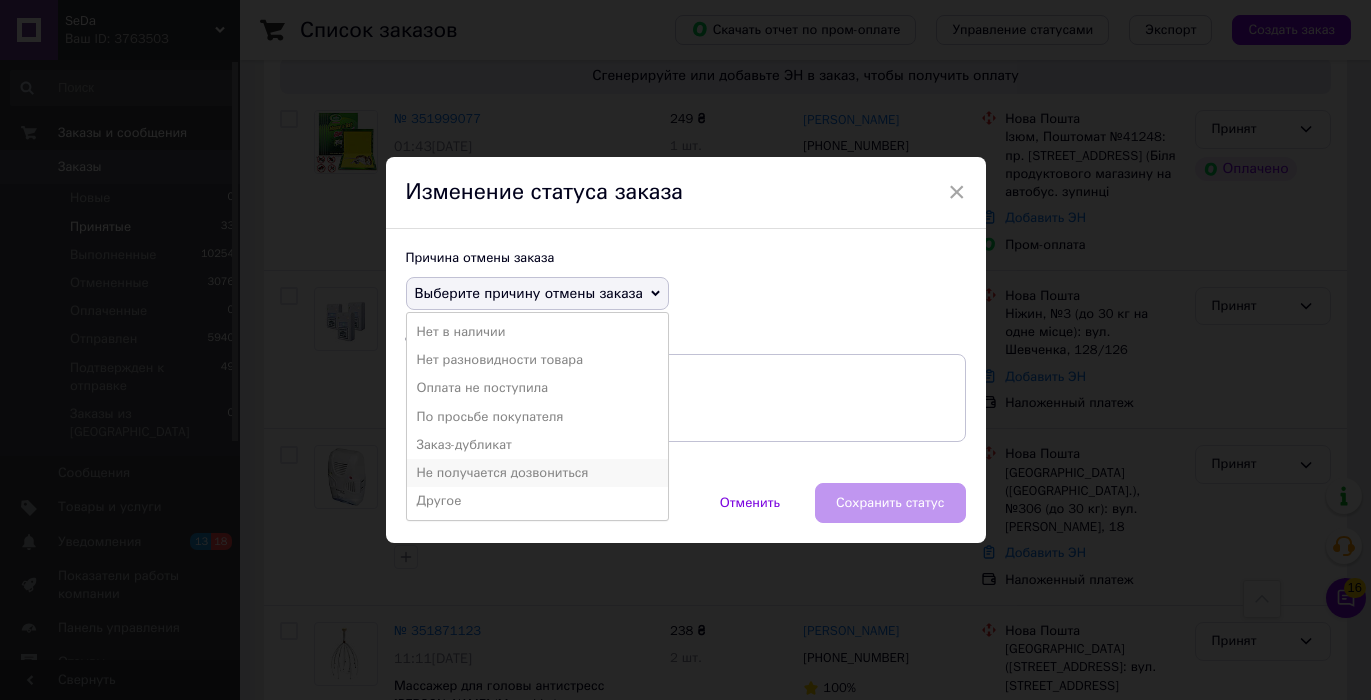 click on "Не получается дозвониться" at bounding box center [537, 473] 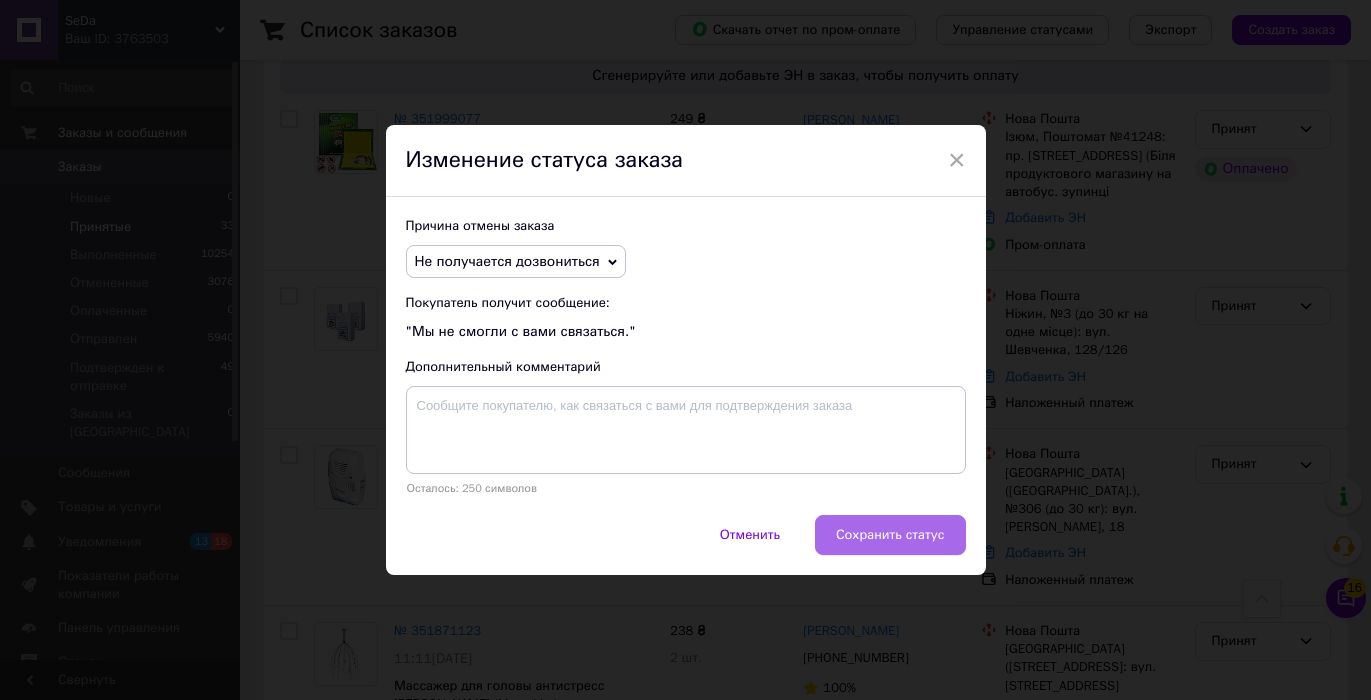 click on "Сохранить статус" at bounding box center [890, 535] 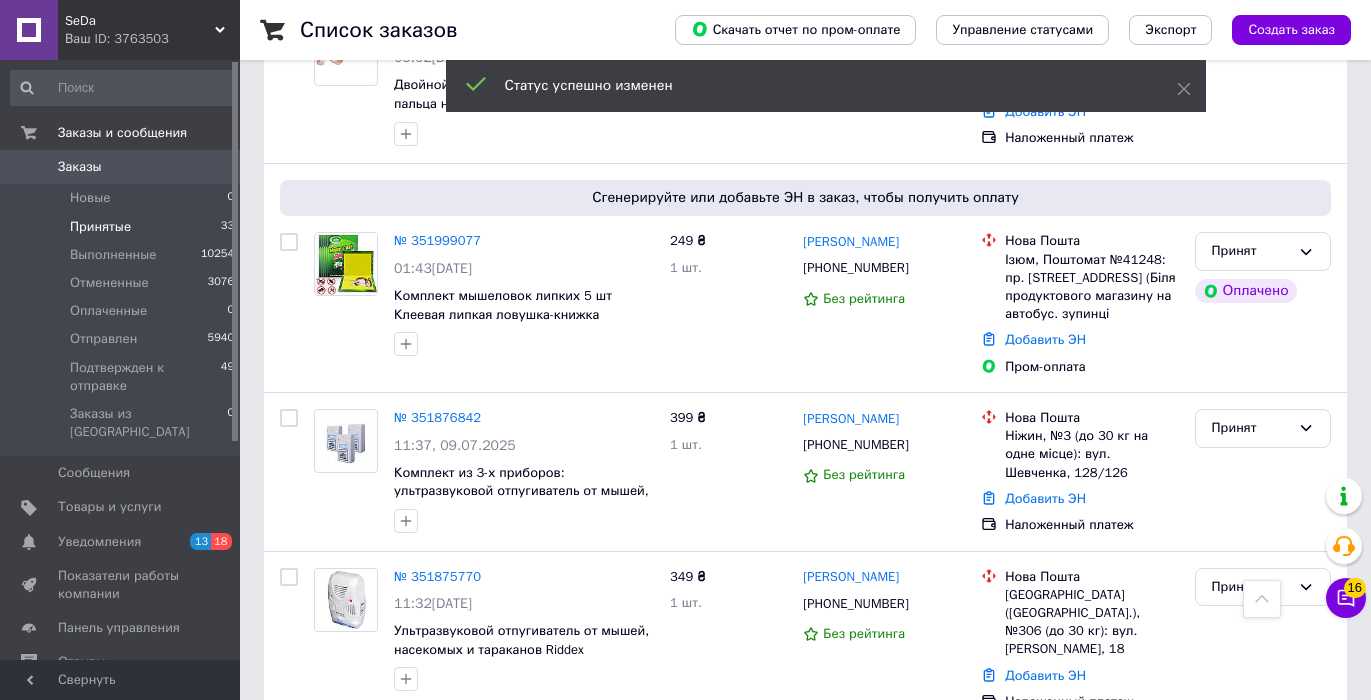 scroll, scrollTop: 4190, scrollLeft: 0, axis: vertical 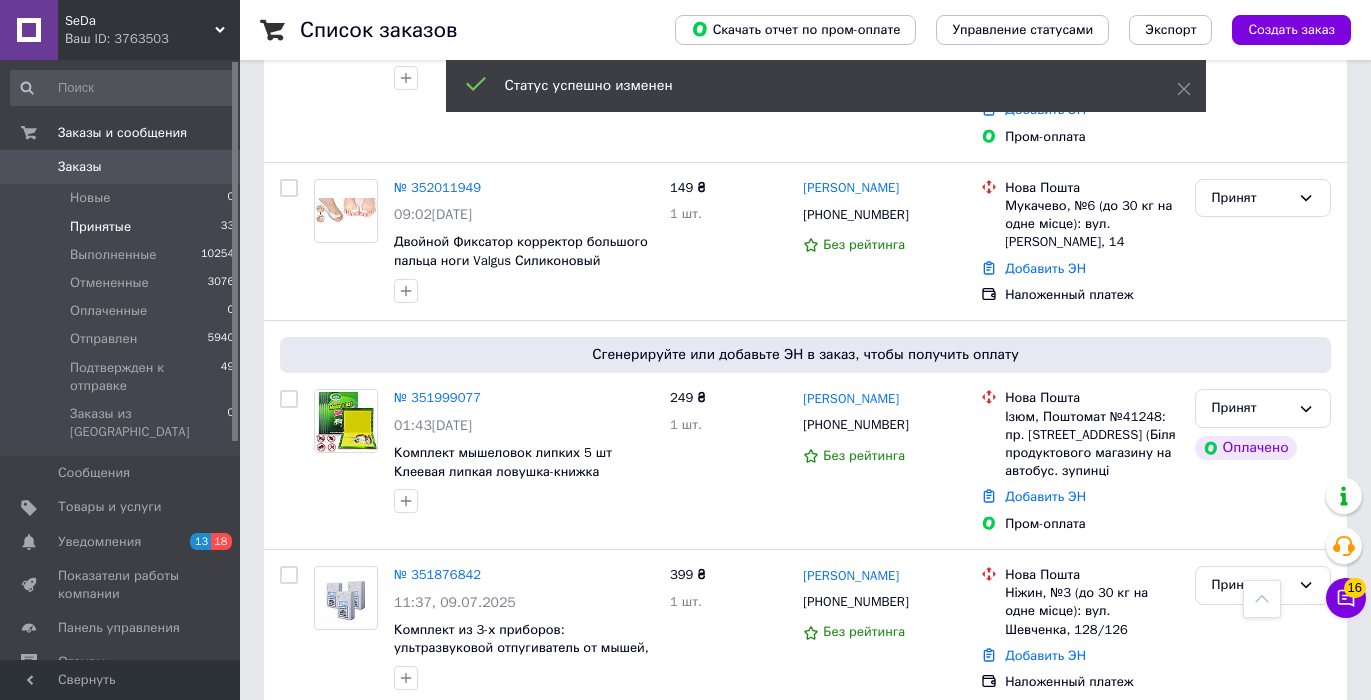 click 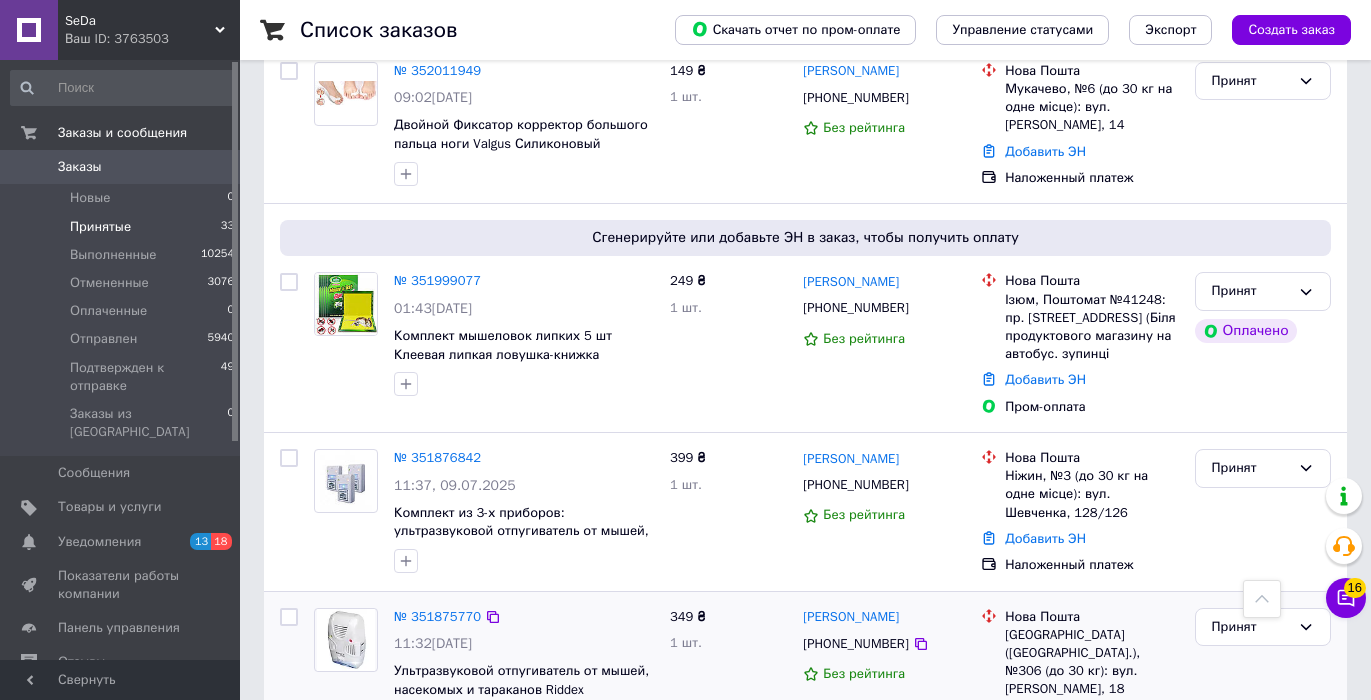 scroll, scrollTop: 4308, scrollLeft: 0, axis: vertical 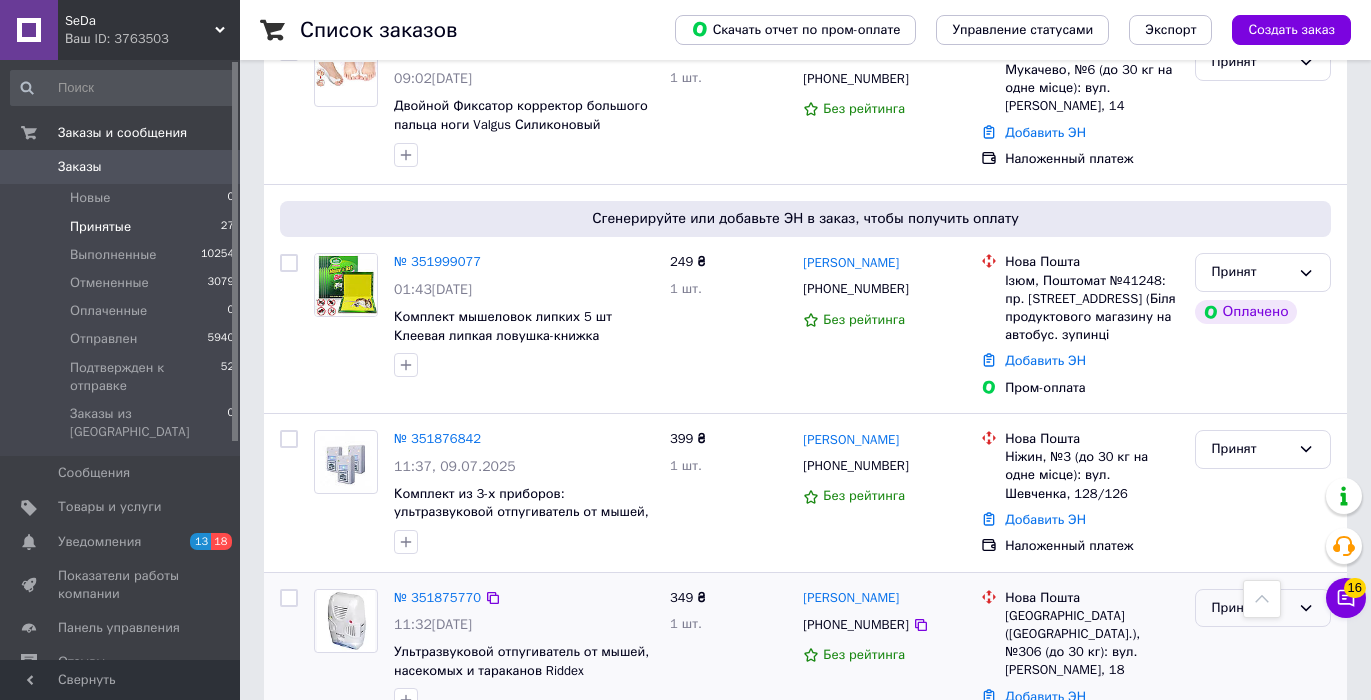 click on "Принят" at bounding box center [1251, 608] 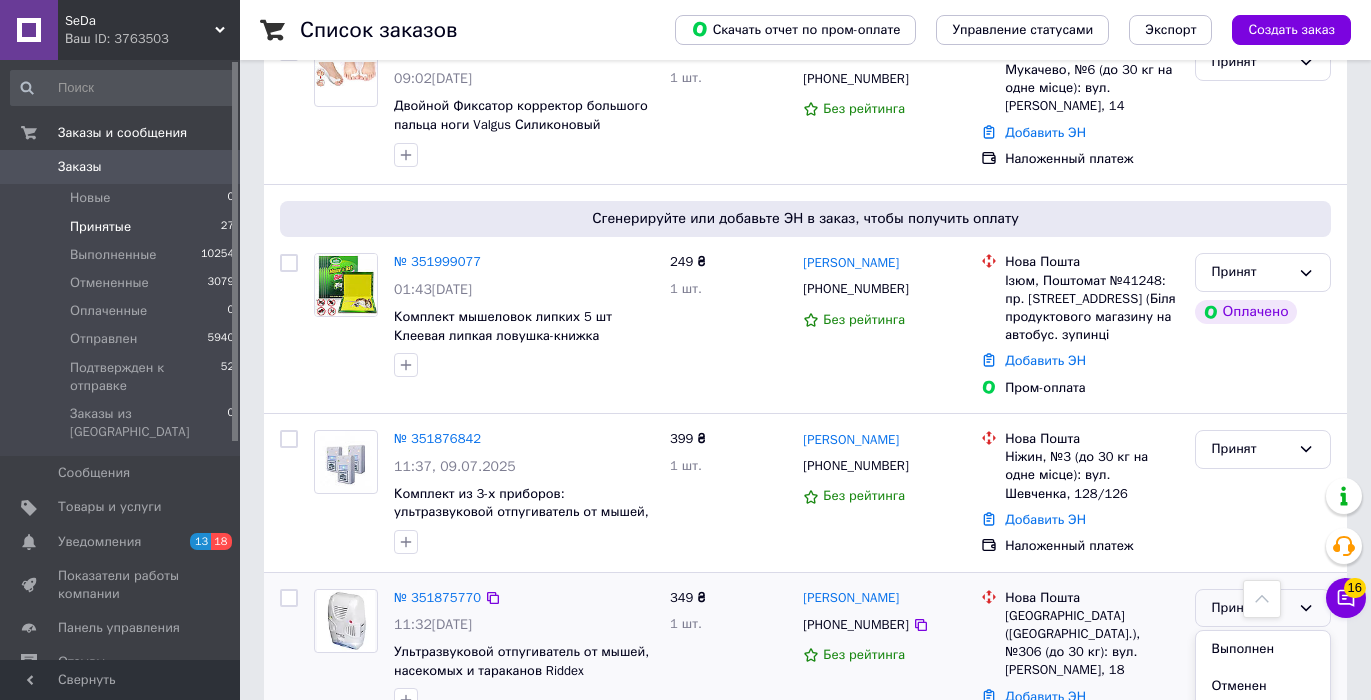 click on "Отменен" at bounding box center (1263, 686) 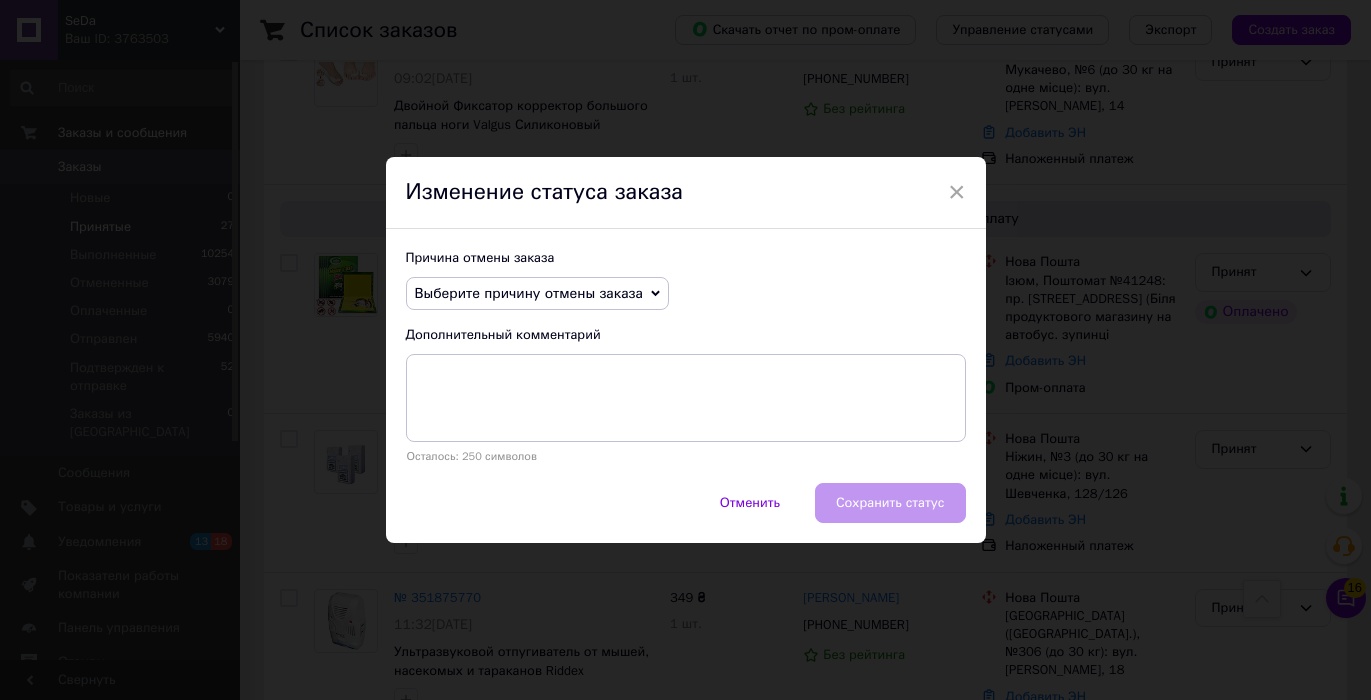 click on "Выберите причину отмены заказа" at bounding box center [529, 293] 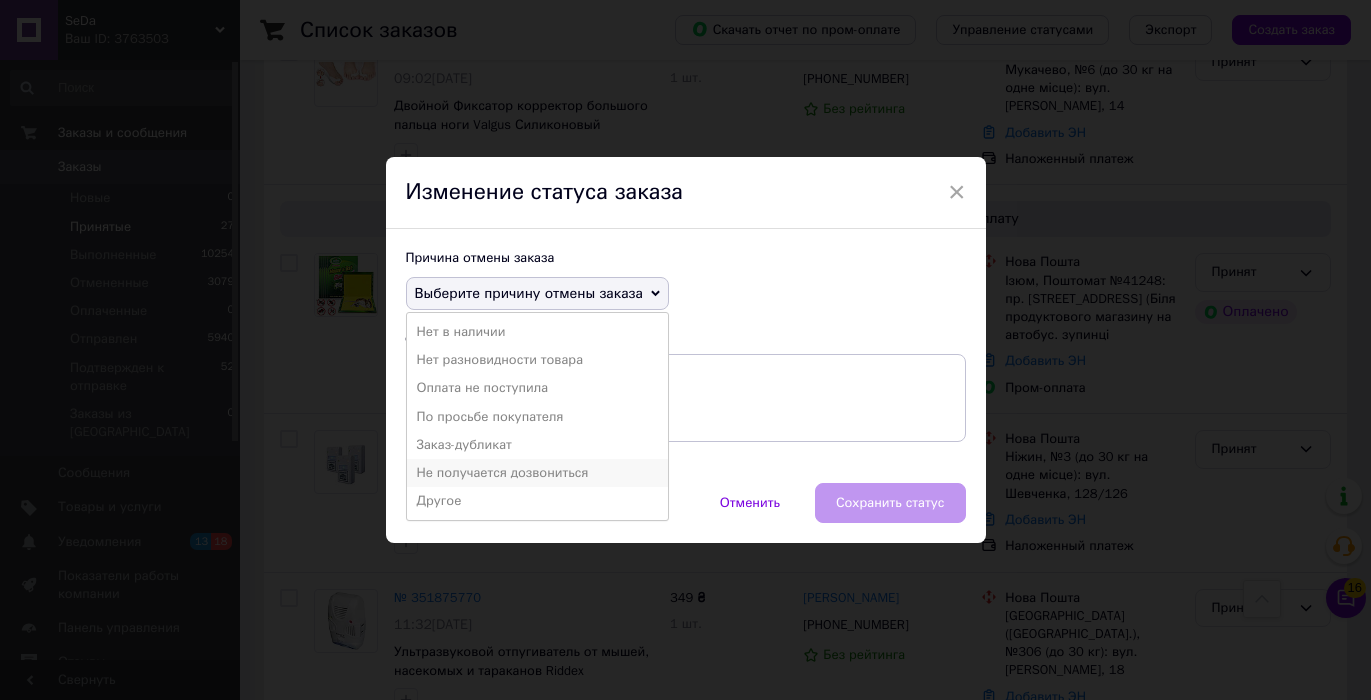 click on "Не получается дозвониться" at bounding box center [537, 473] 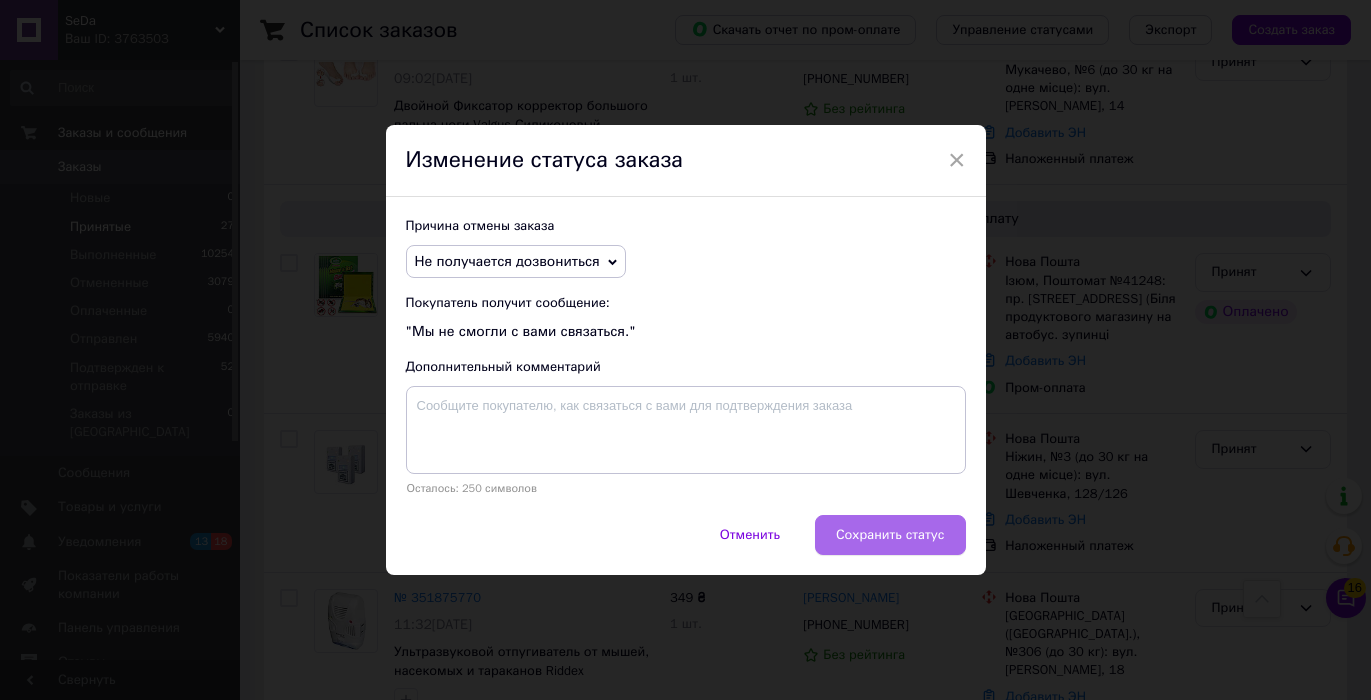 click on "Сохранить статус" at bounding box center (890, 535) 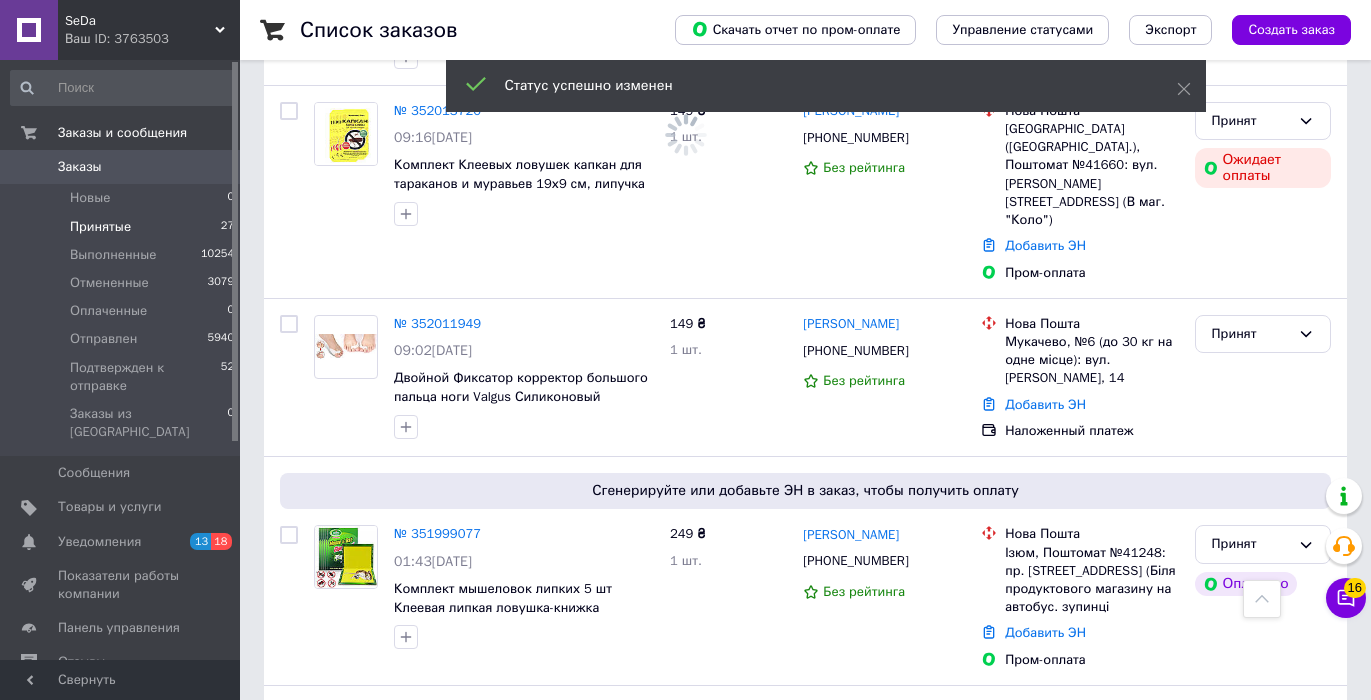 scroll, scrollTop: 4013, scrollLeft: 0, axis: vertical 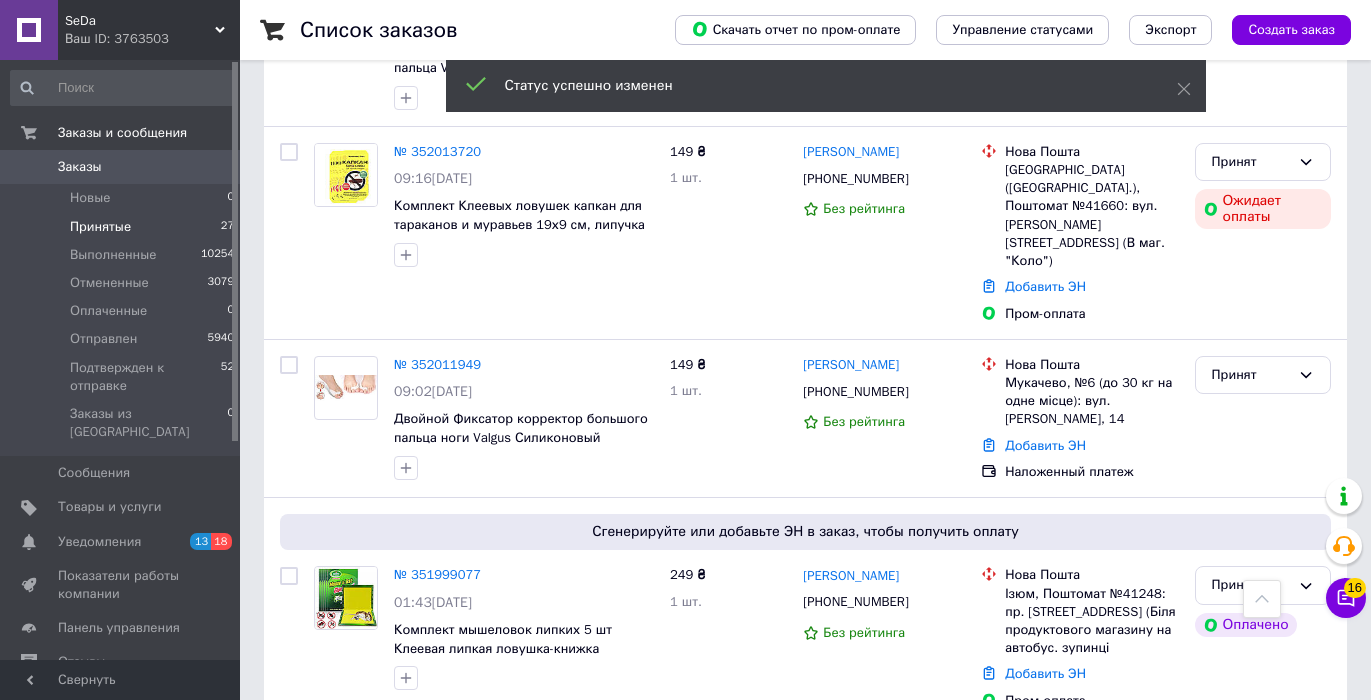 click 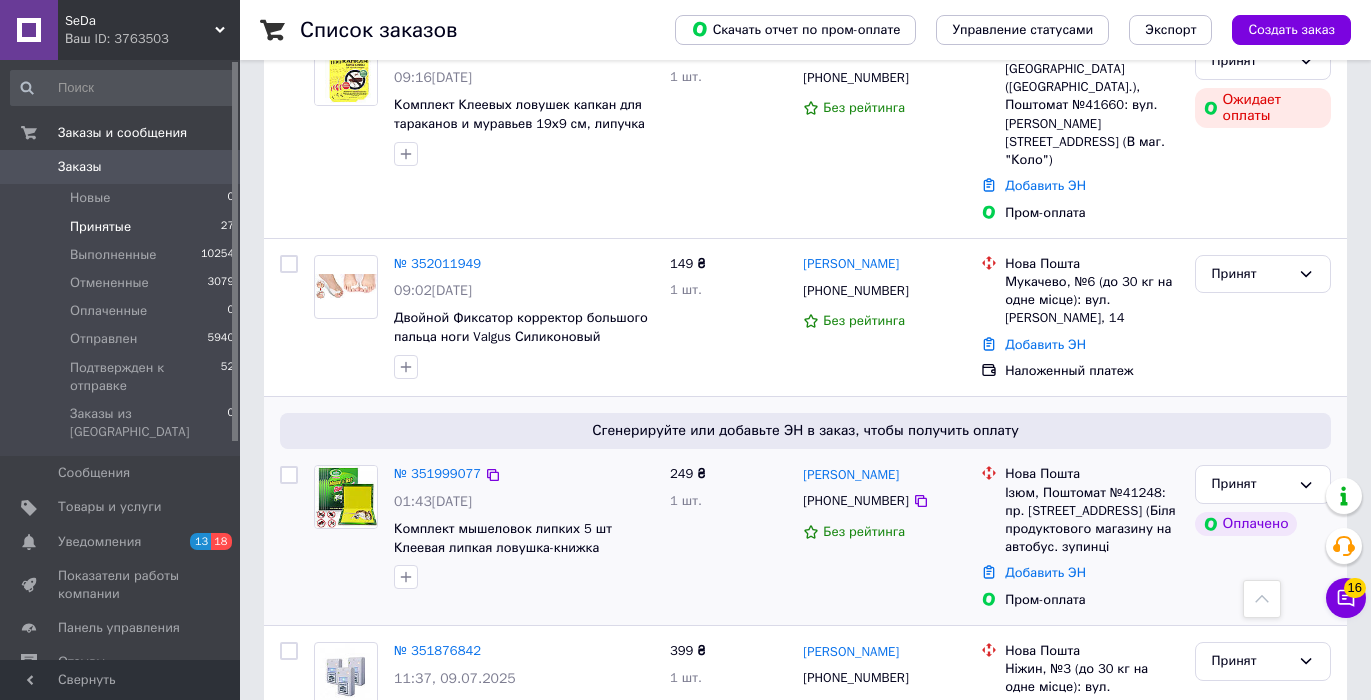 scroll, scrollTop: 4130, scrollLeft: 0, axis: vertical 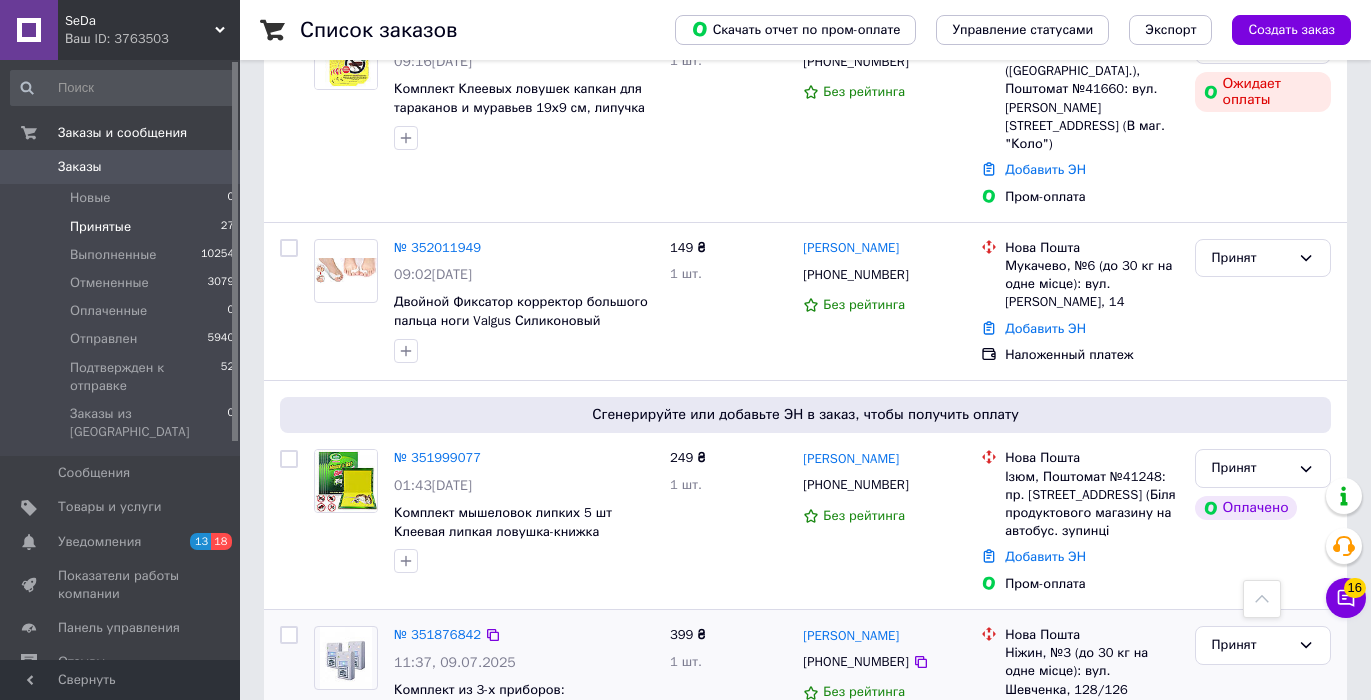 click on "Принят" at bounding box center [1263, 689] 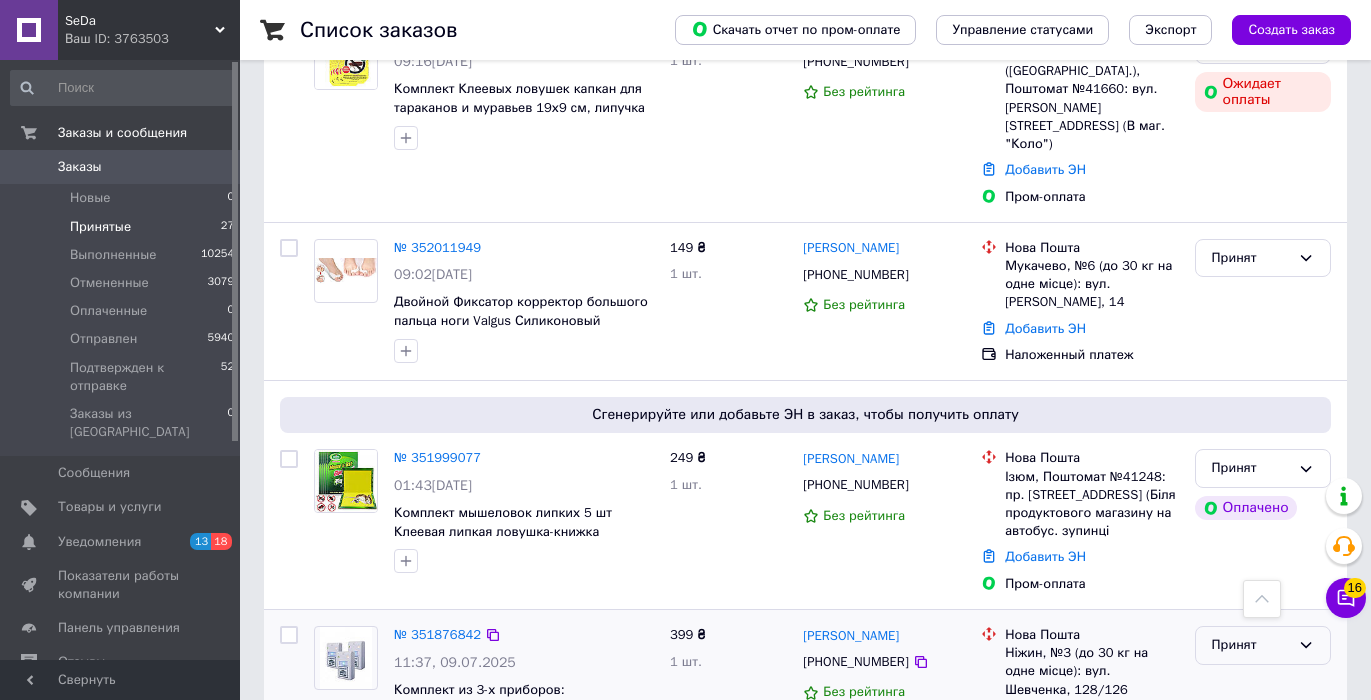 click on "Принят" at bounding box center (1251, 645) 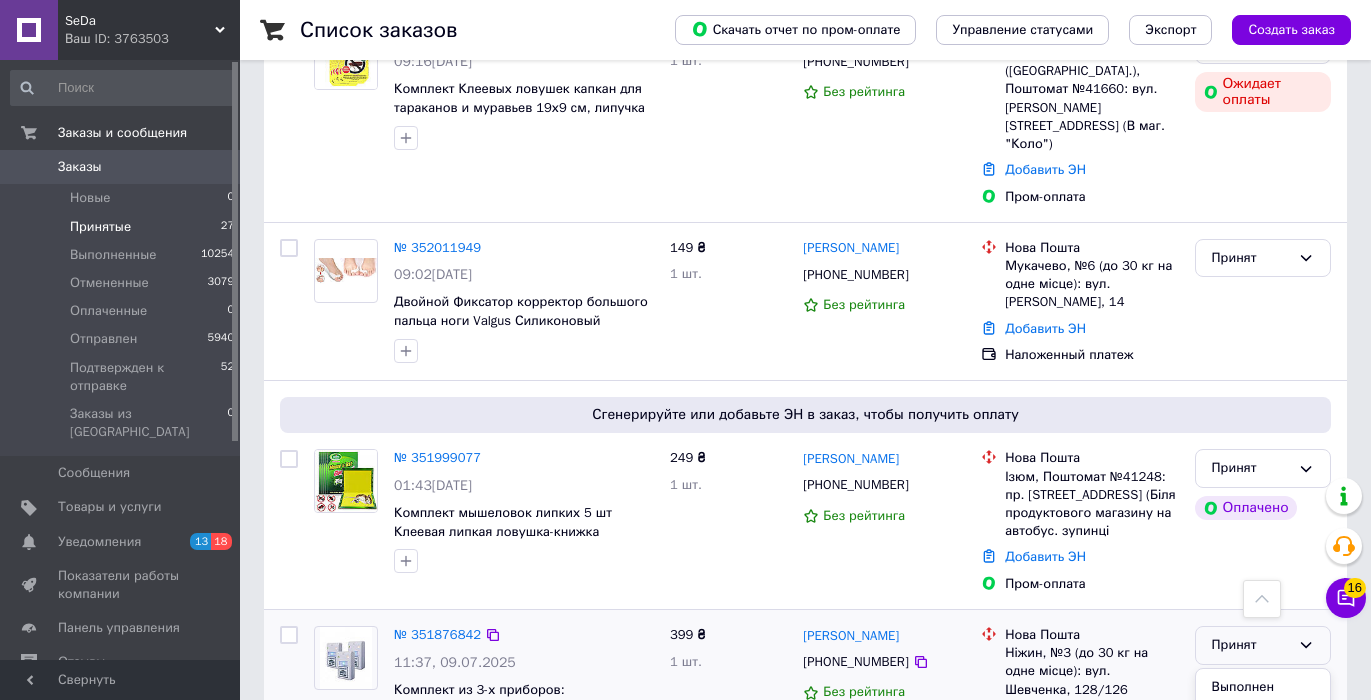 scroll, scrollTop: 37, scrollLeft: 0, axis: vertical 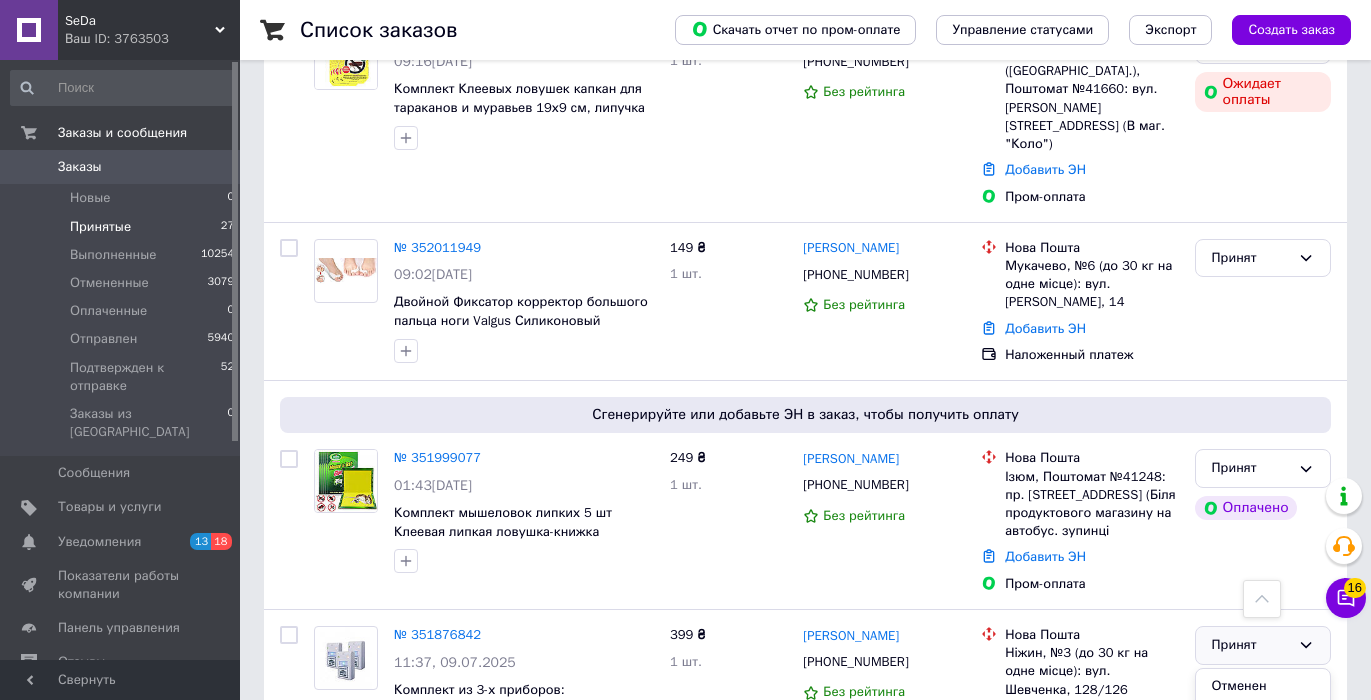 click on "Подтвержден к отправке" at bounding box center [1263, 806] 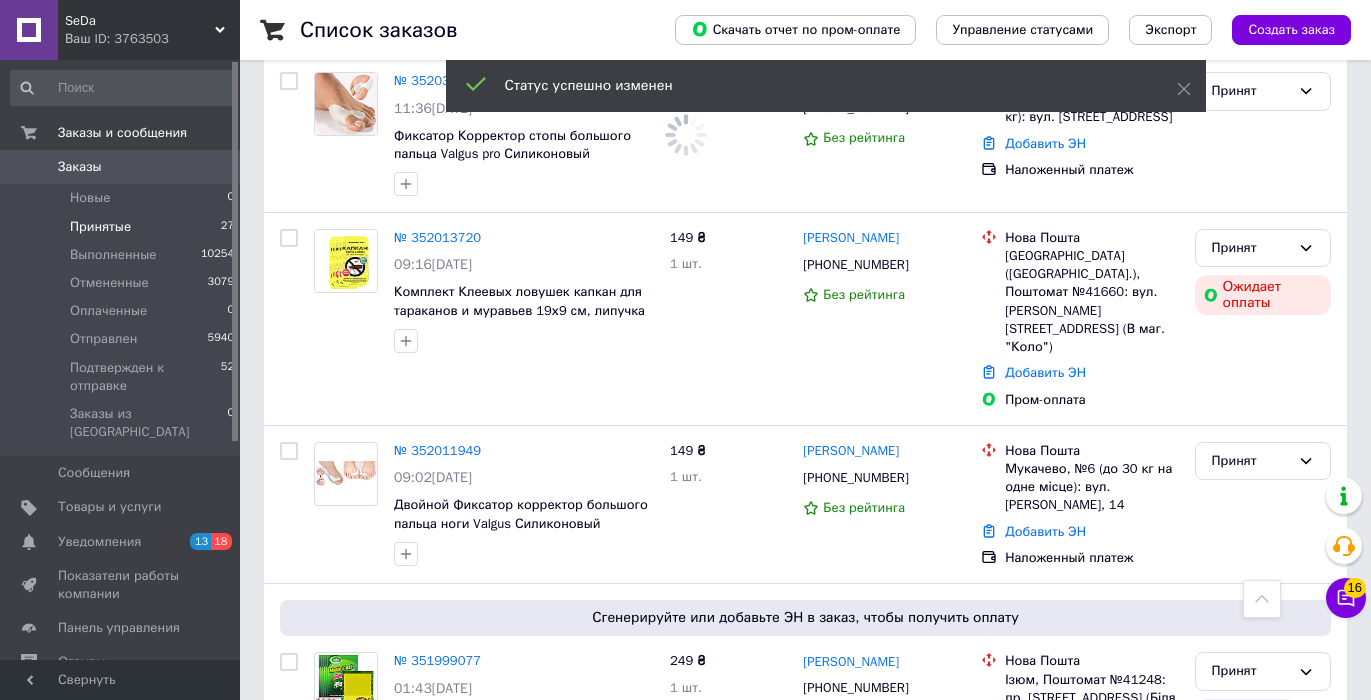 scroll, scrollTop: 3893, scrollLeft: 0, axis: vertical 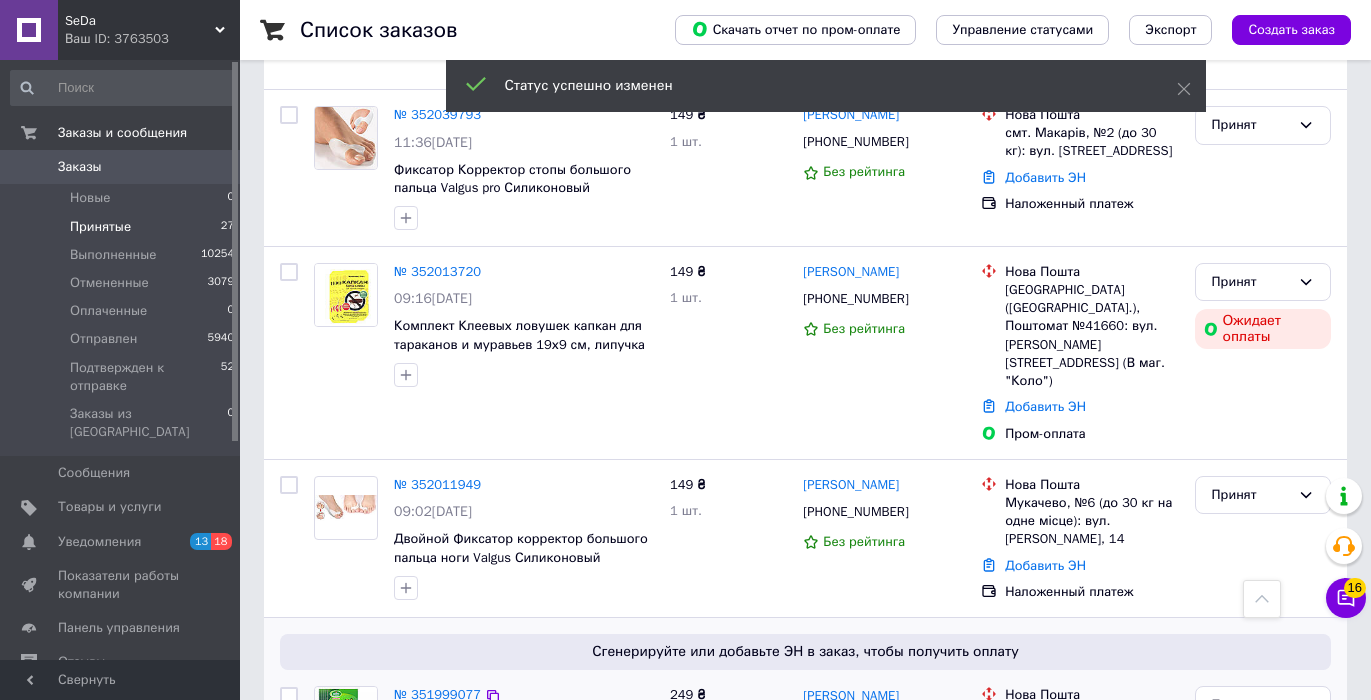 click 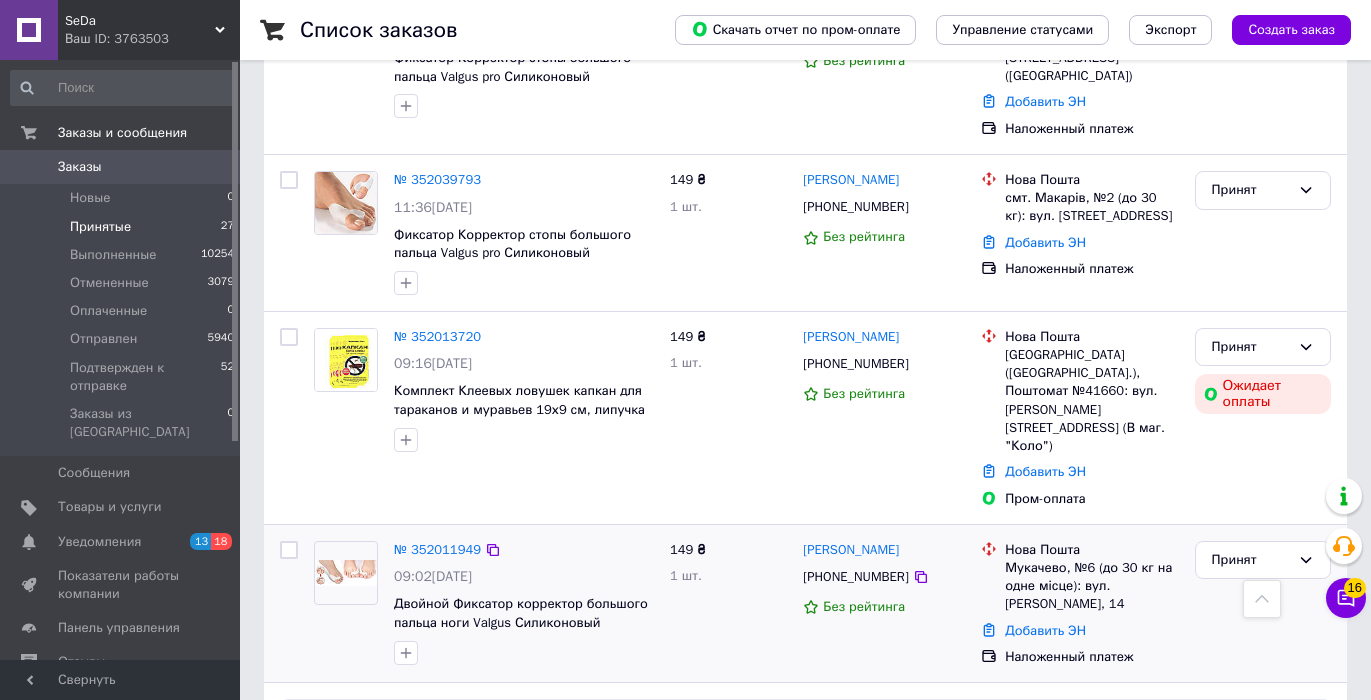 scroll, scrollTop: 3815, scrollLeft: 0, axis: vertical 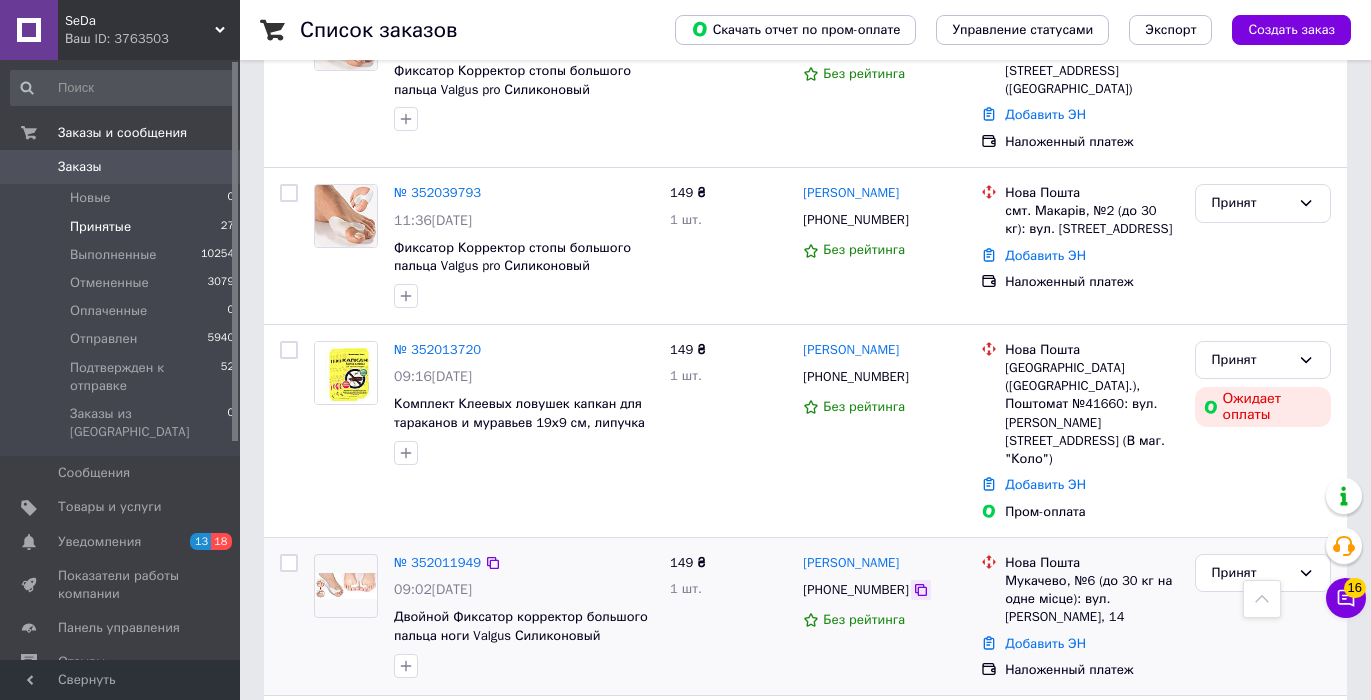 click 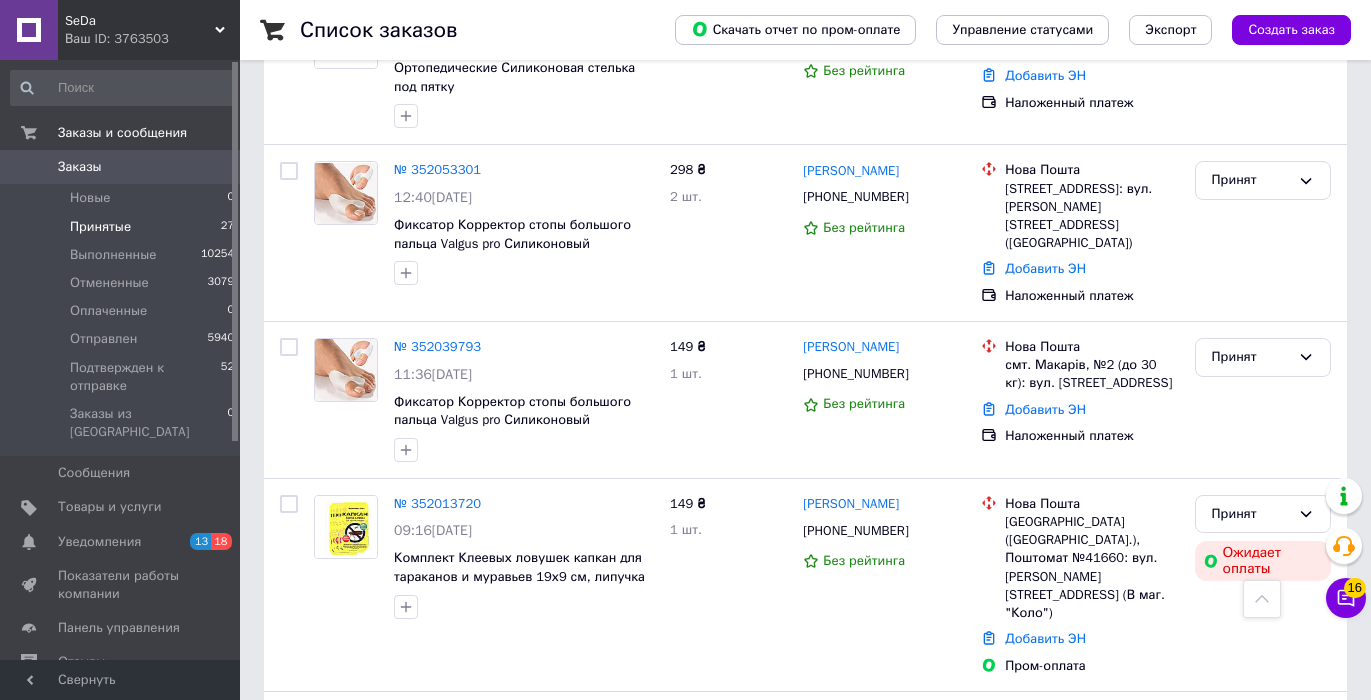 scroll, scrollTop: 3586, scrollLeft: 0, axis: vertical 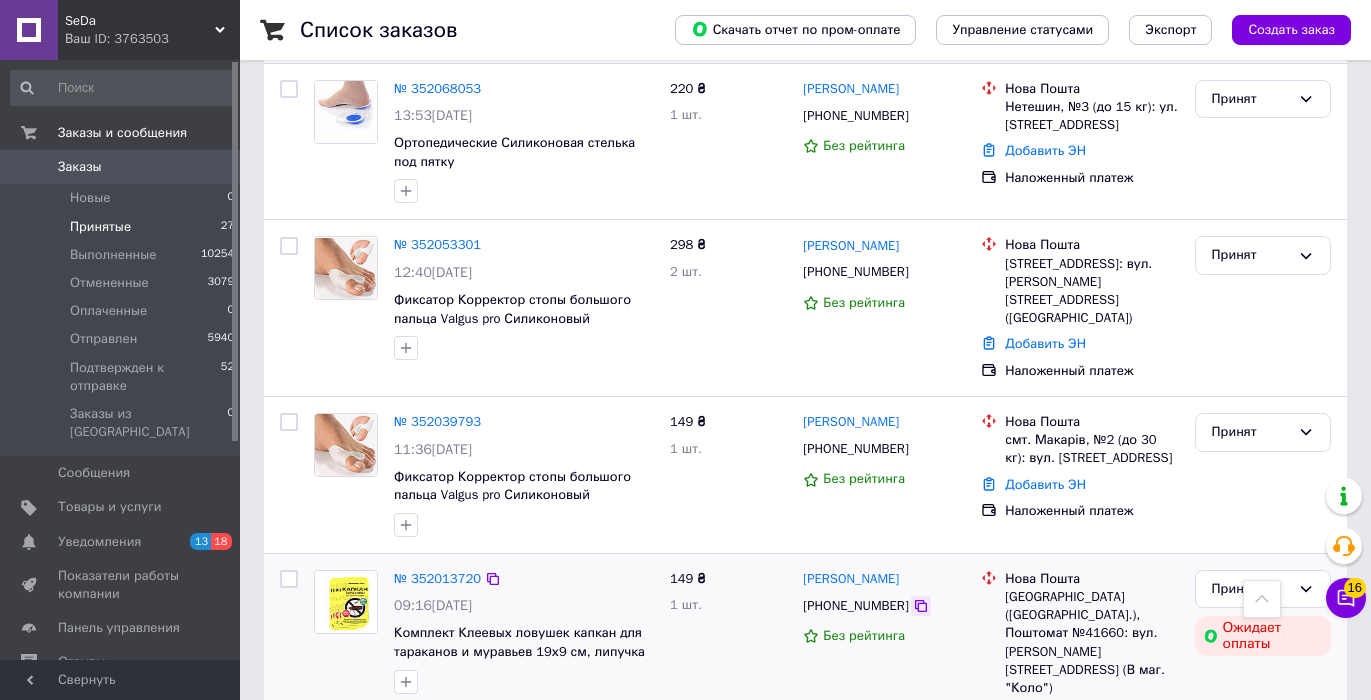 click 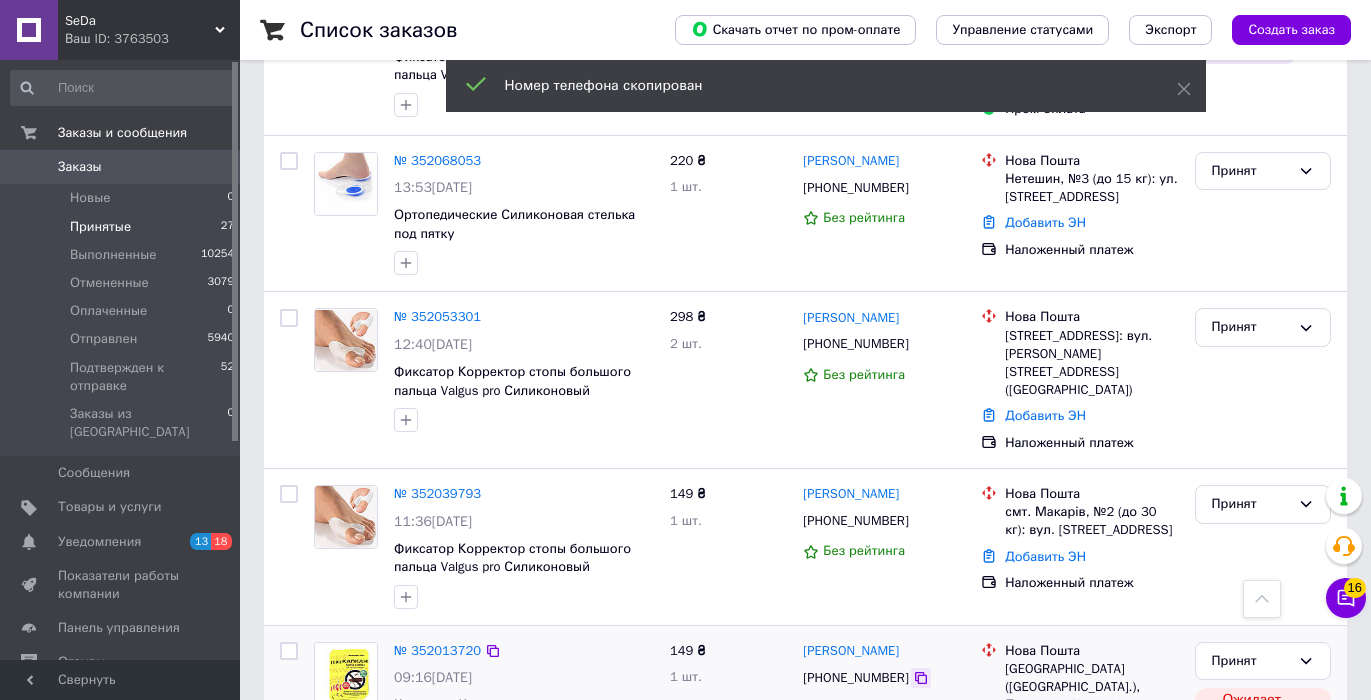 scroll, scrollTop: 3493, scrollLeft: 0, axis: vertical 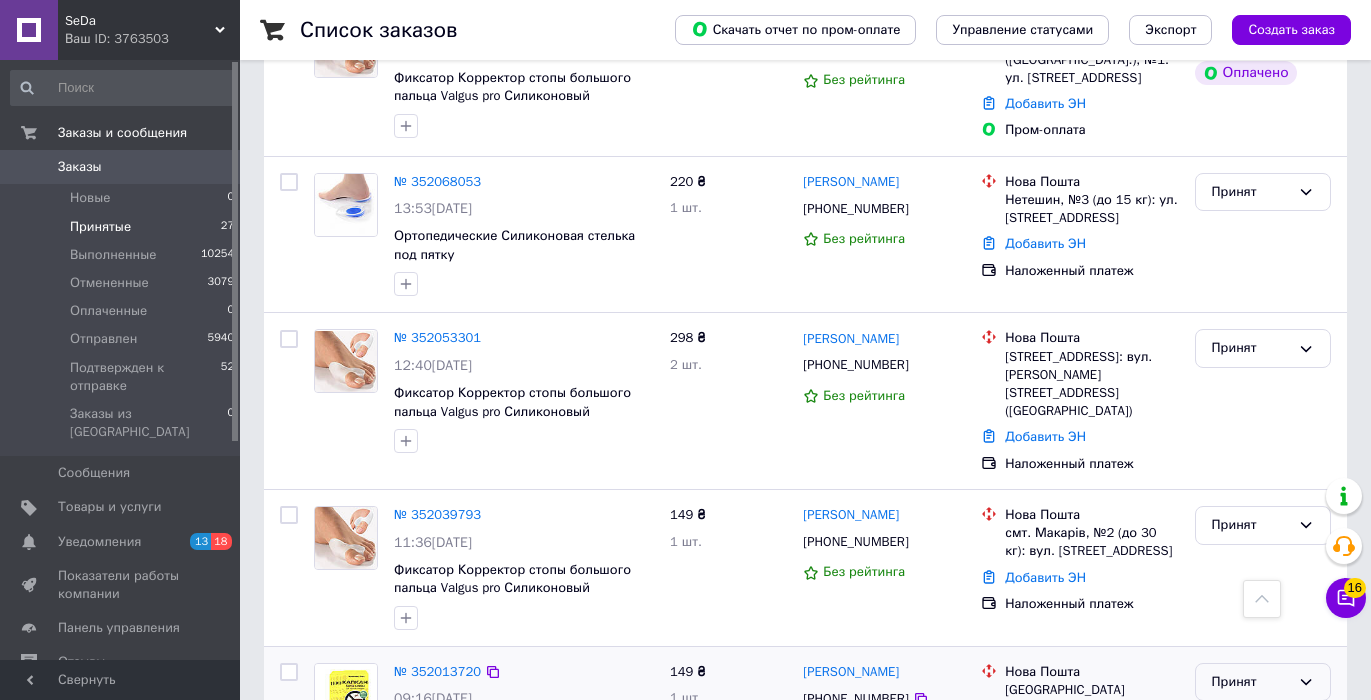 click on "Принят" at bounding box center [1251, 682] 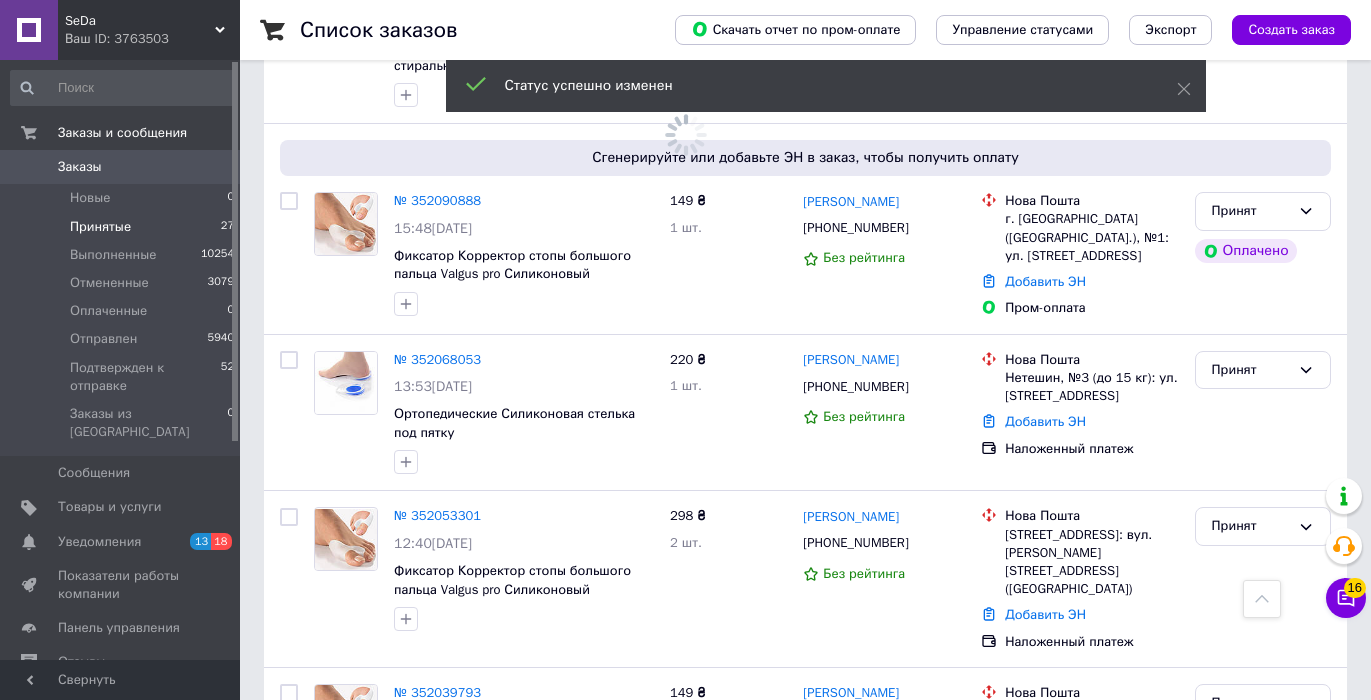 scroll, scrollTop: 3310, scrollLeft: 0, axis: vertical 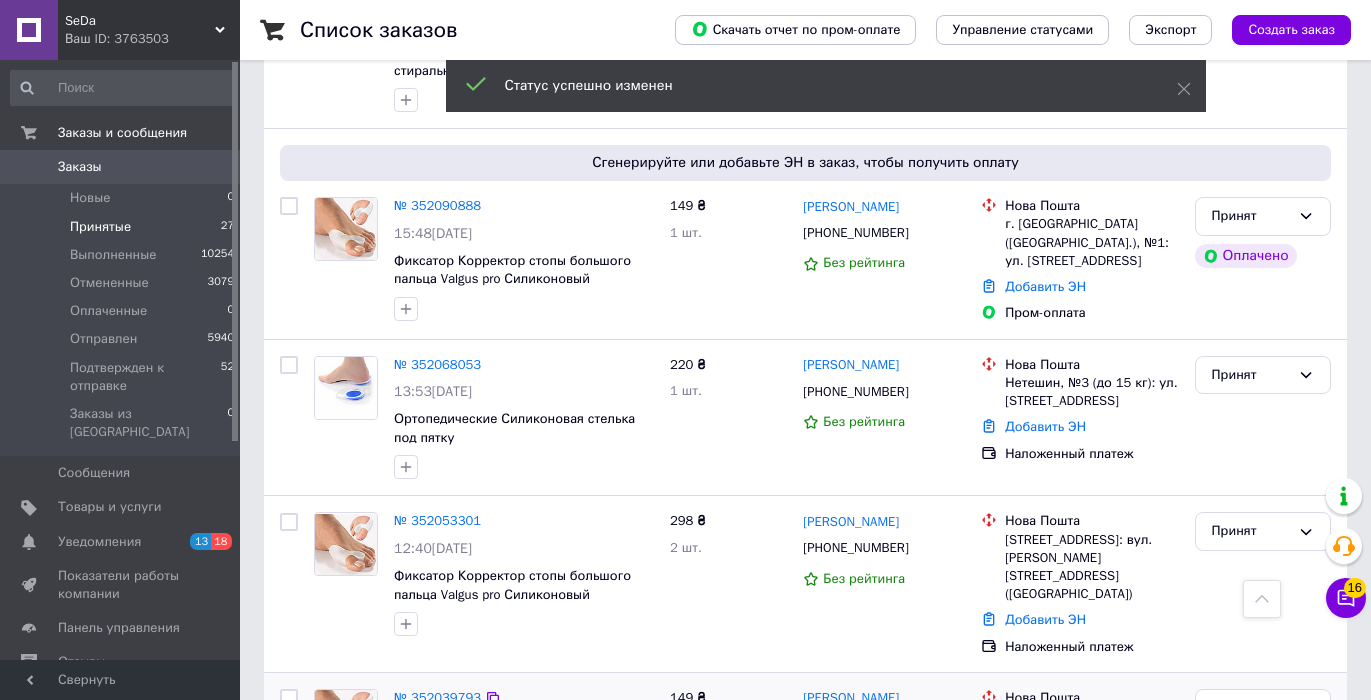 click 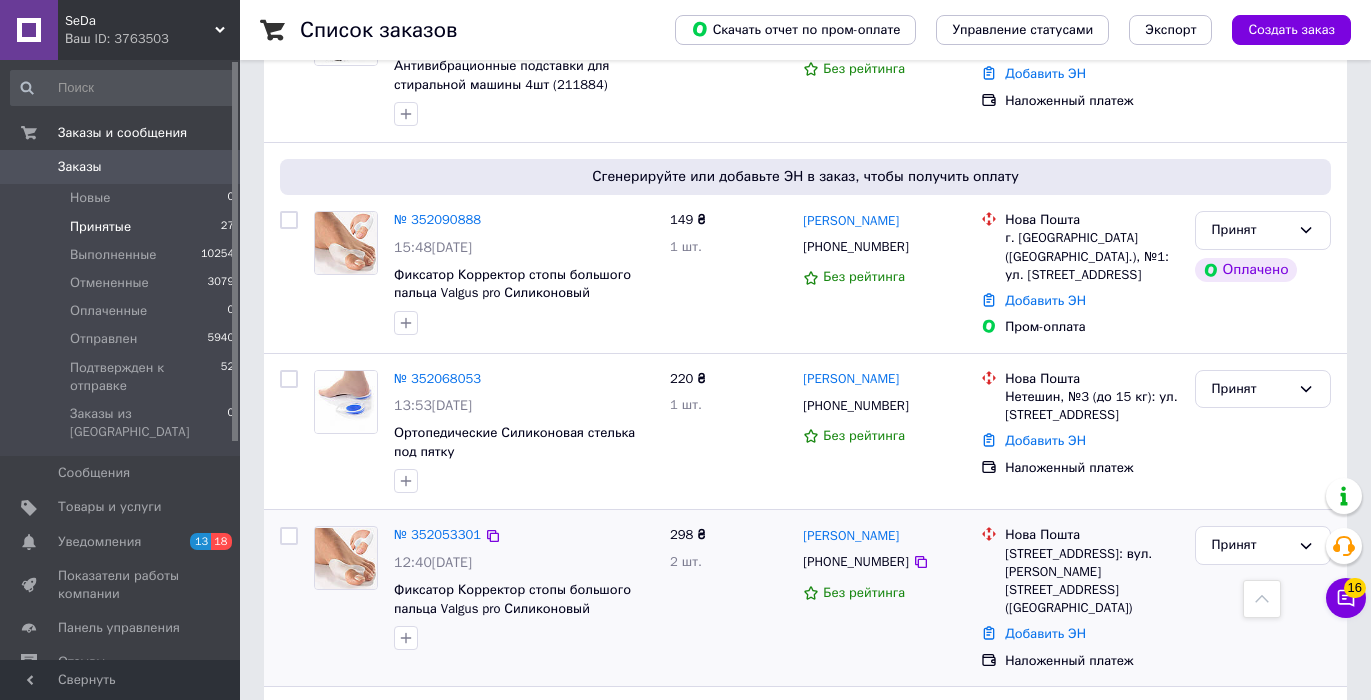 scroll, scrollTop: 3294, scrollLeft: 0, axis: vertical 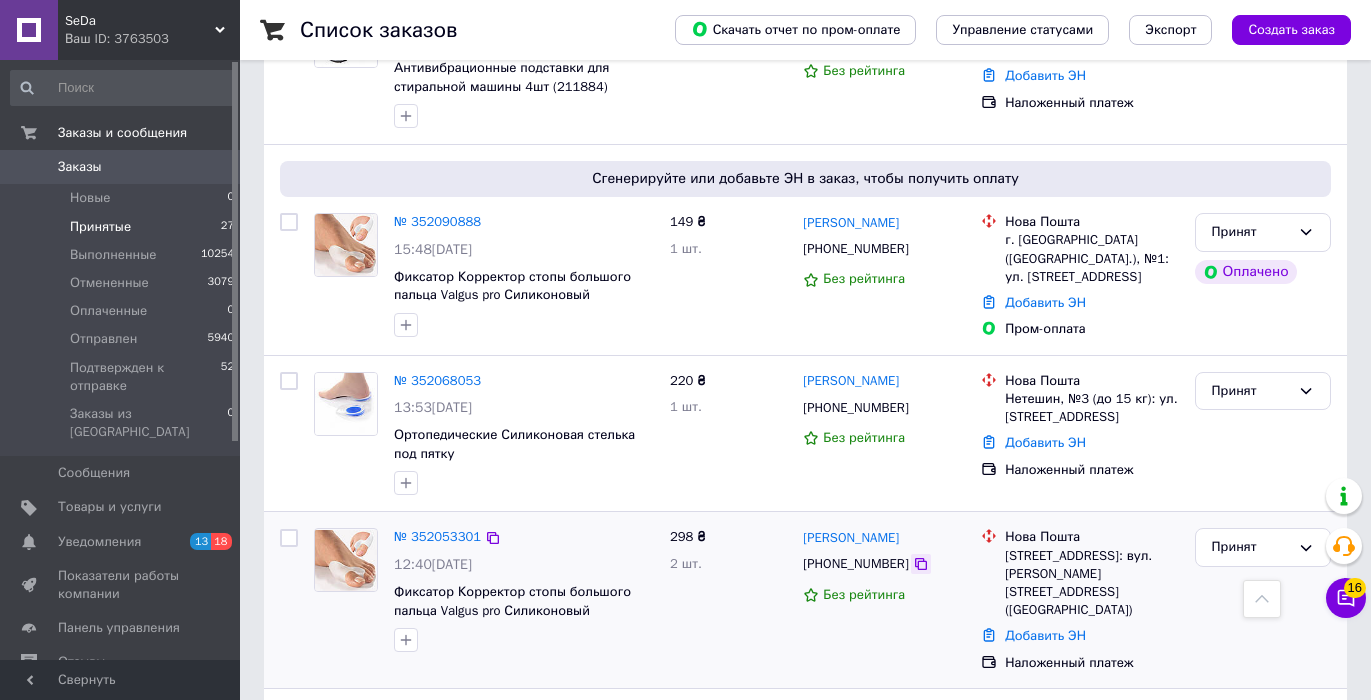 click 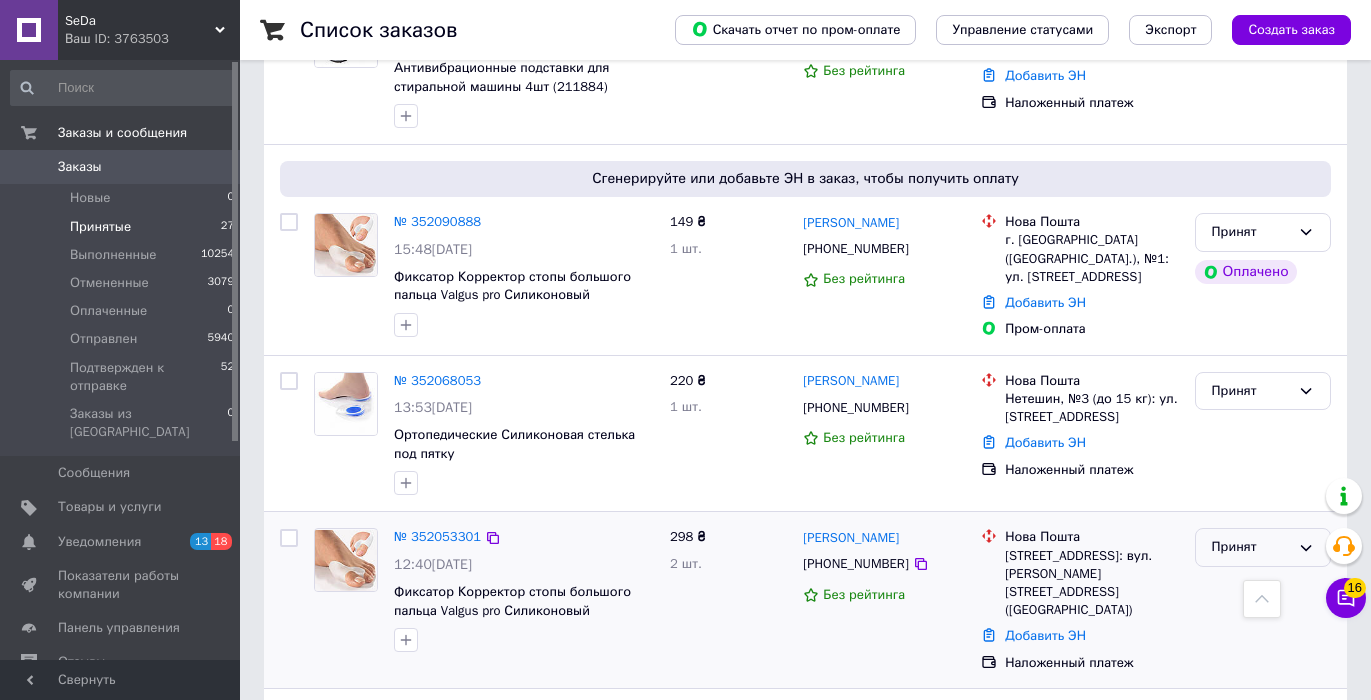 click on "Принят" at bounding box center [1251, 547] 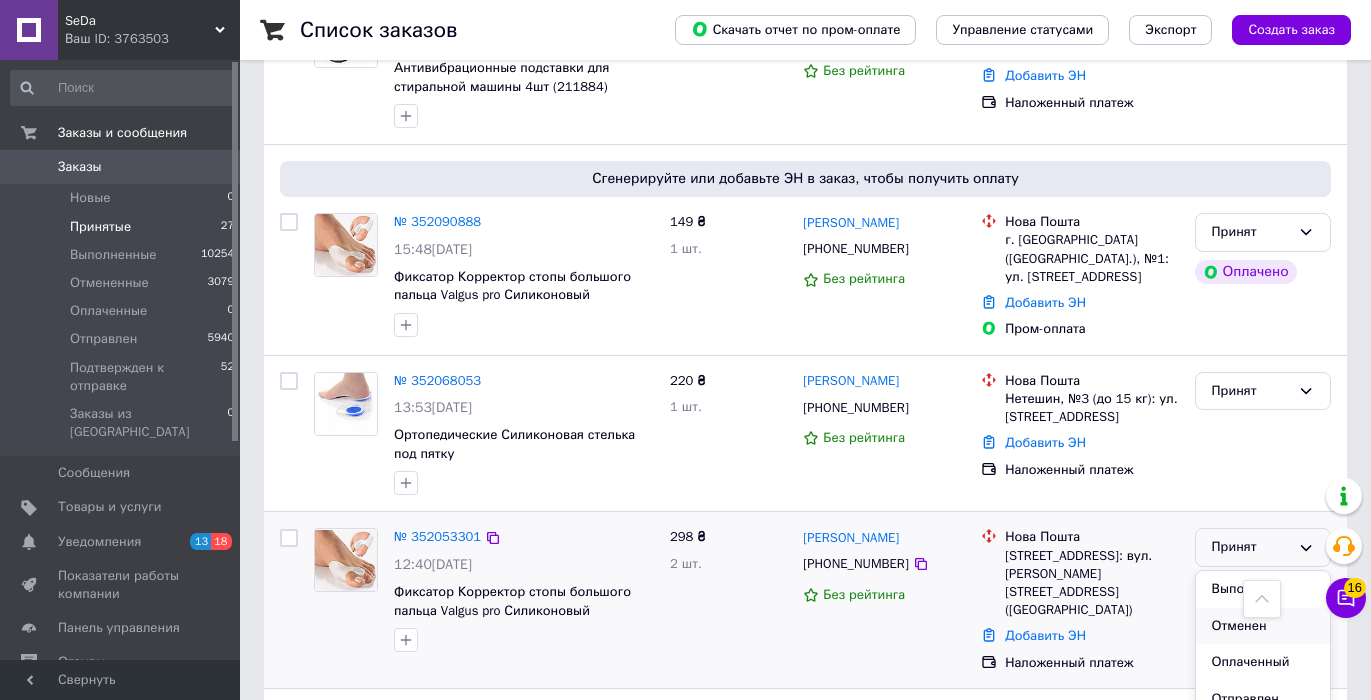 scroll, scrollTop: 38, scrollLeft: 0, axis: vertical 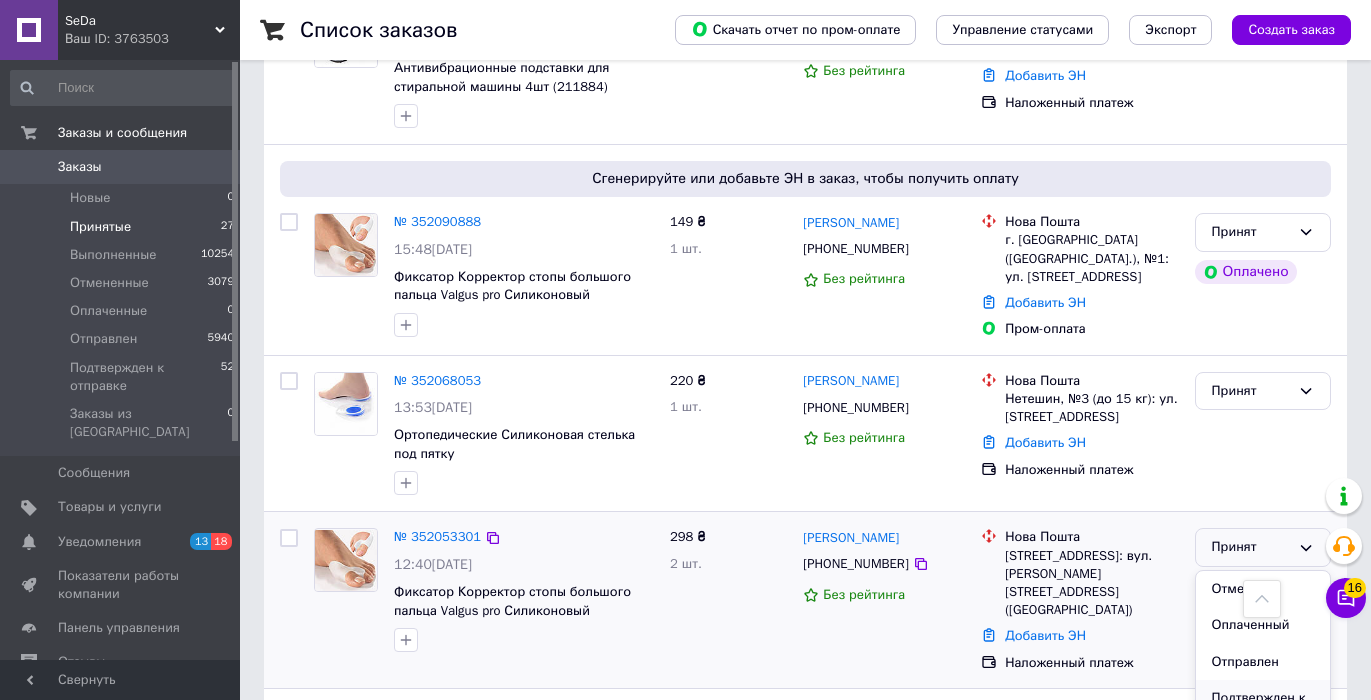 click on "Подтвержден к отправке" at bounding box center (1263, 708) 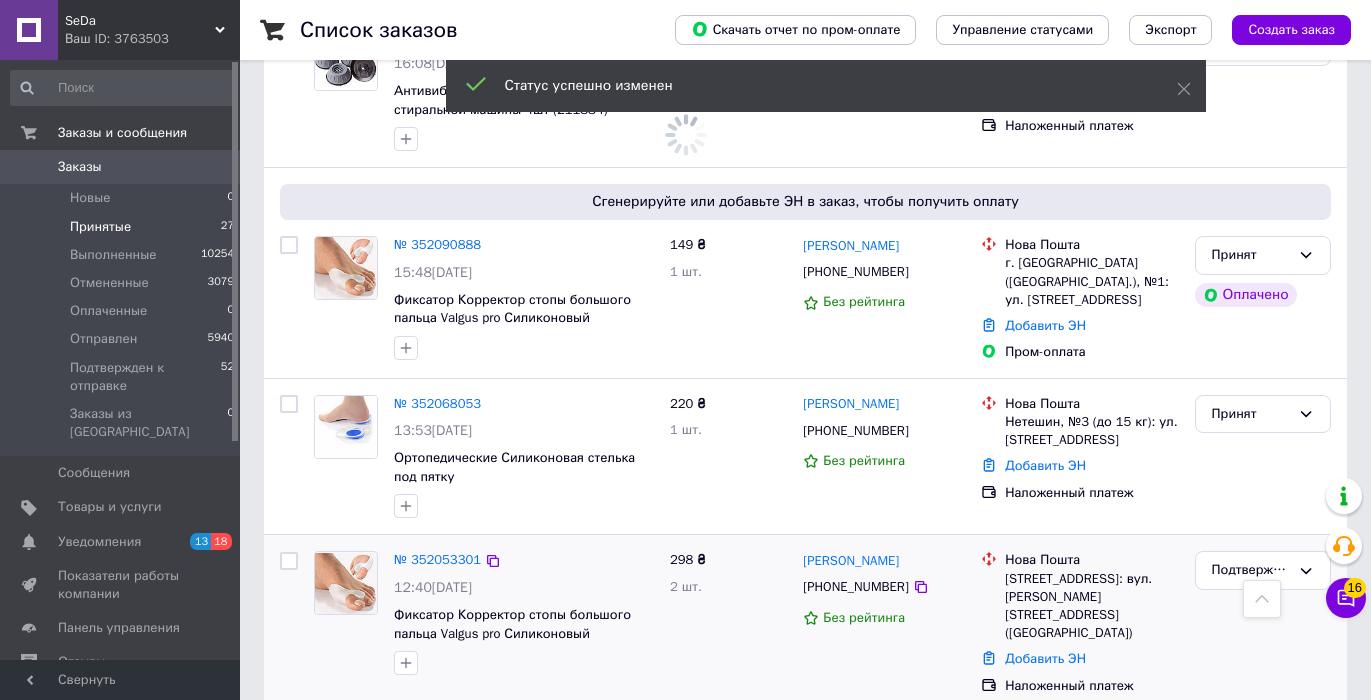 scroll, scrollTop: 3263, scrollLeft: 0, axis: vertical 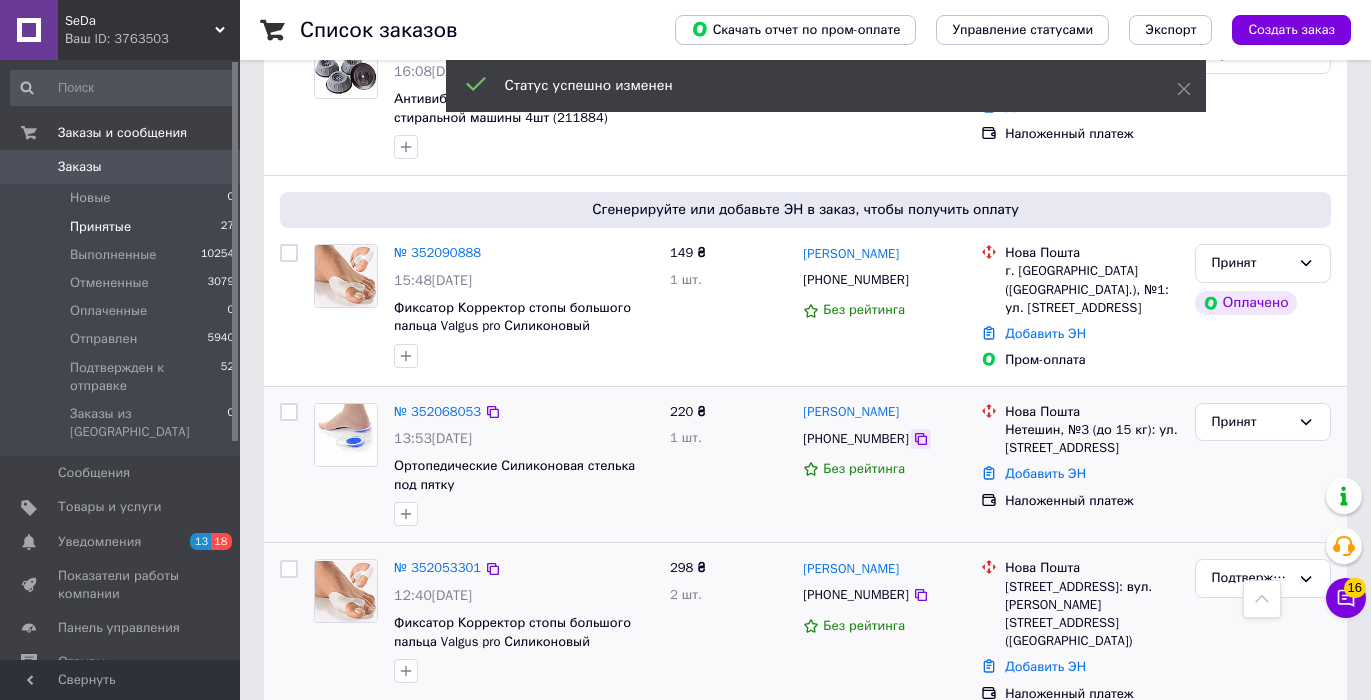 click 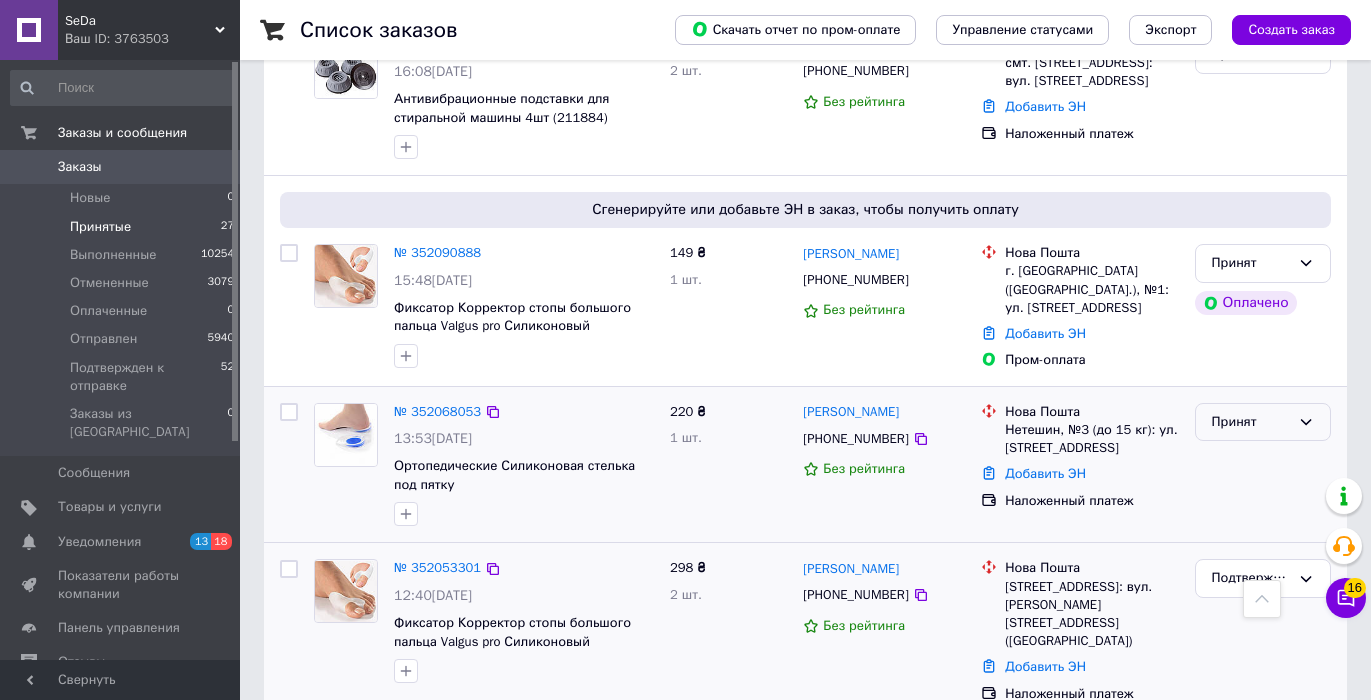 click on "Принят" at bounding box center (1251, 422) 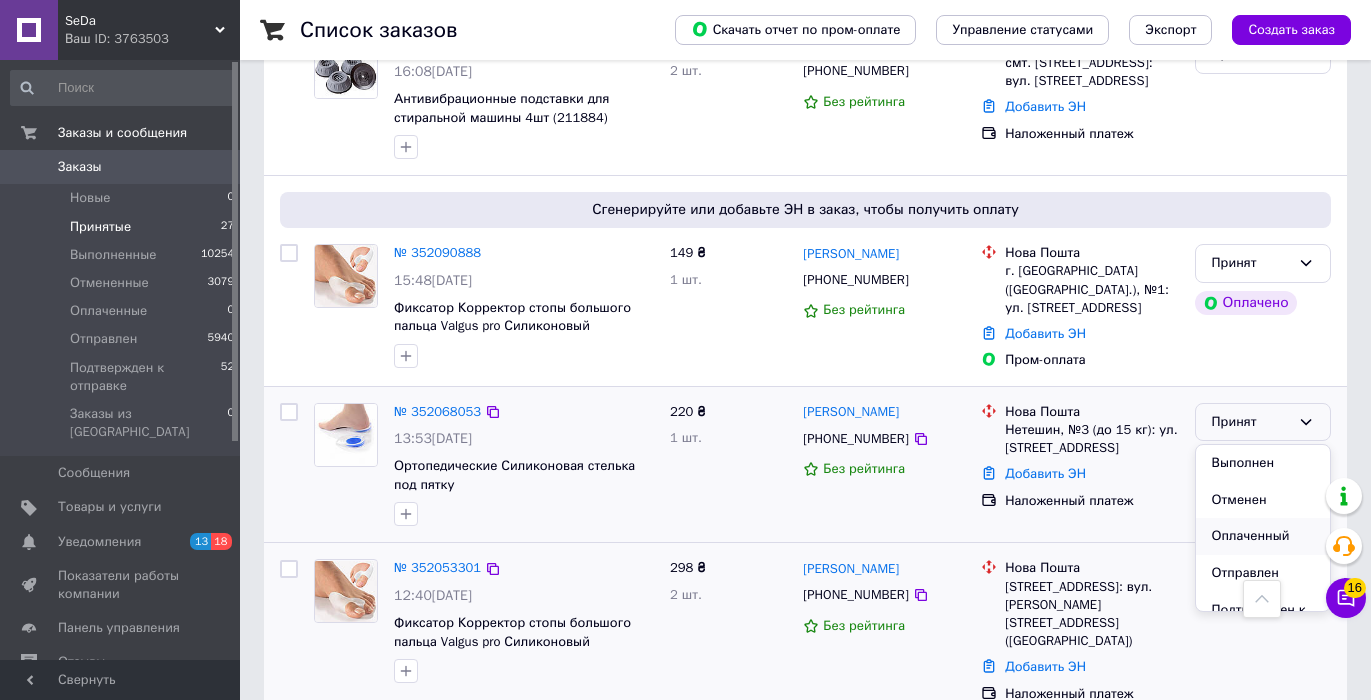 scroll, scrollTop: 38, scrollLeft: 0, axis: vertical 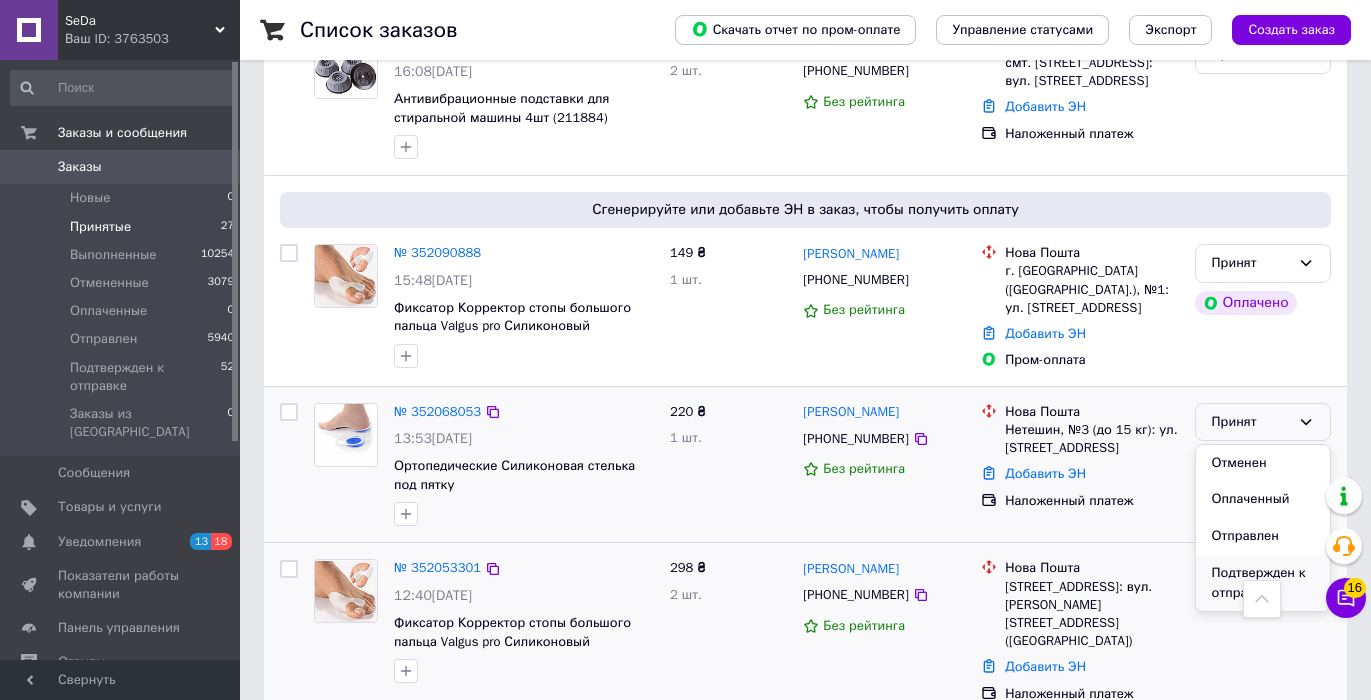 click on "Подтвержден к отправке" at bounding box center (1263, 583) 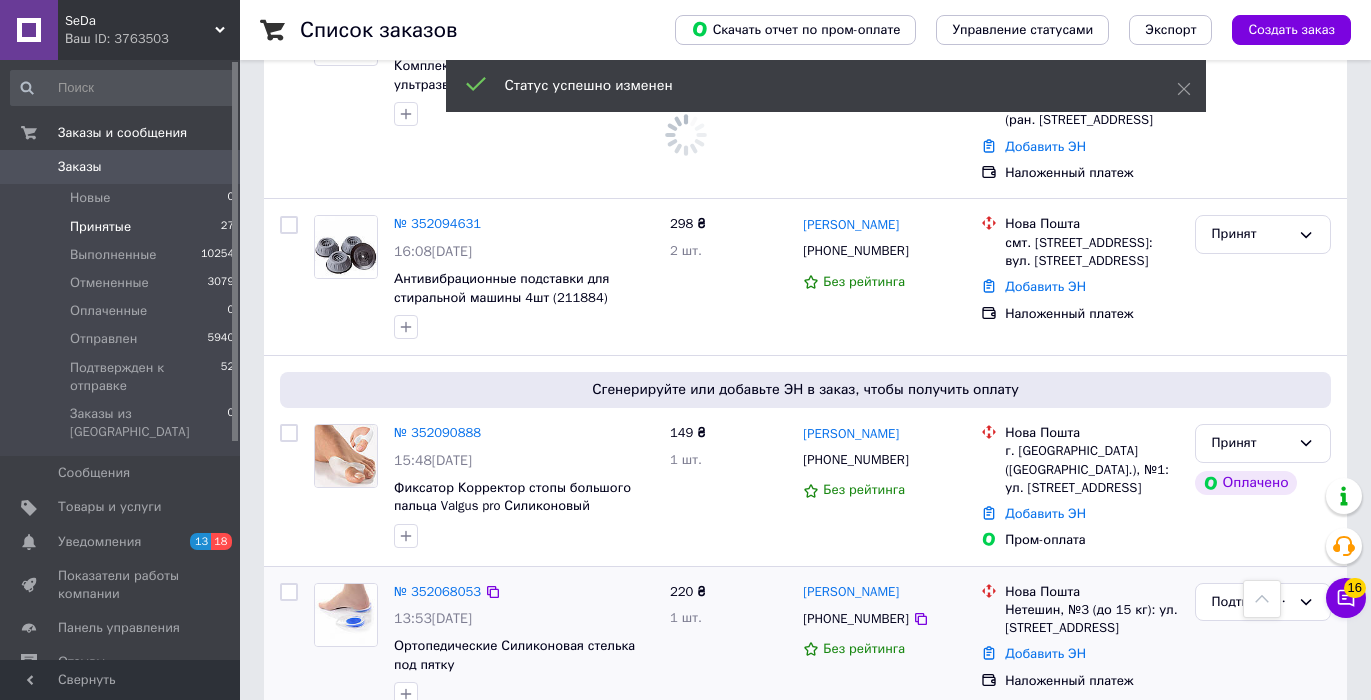 scroll, scrollTop: 3066, scrollLeft: 0, axis: vertical 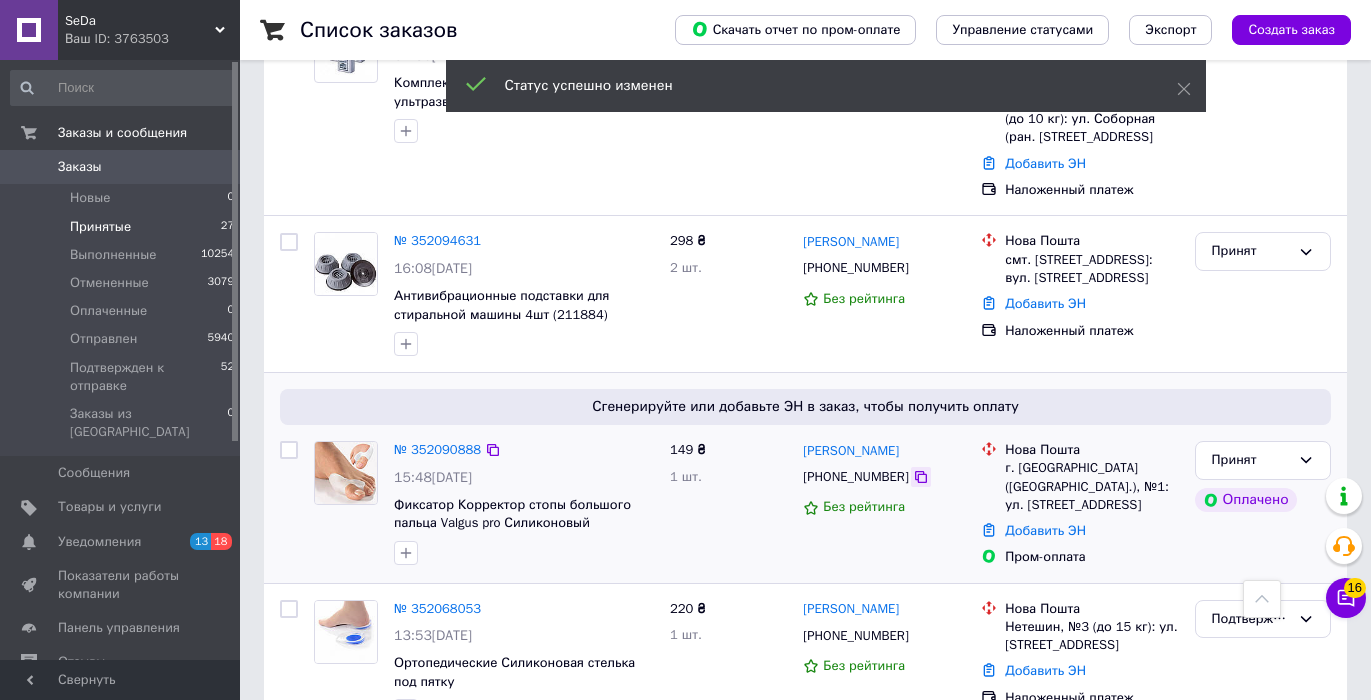 click 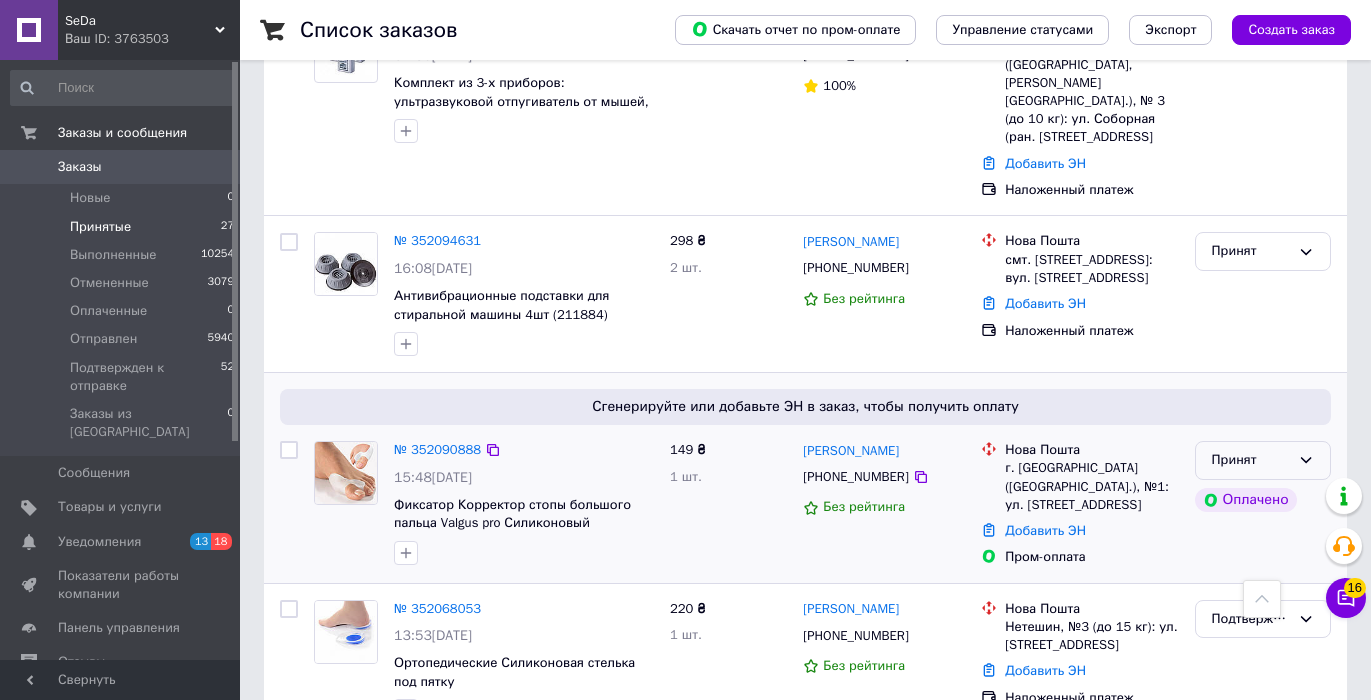 click 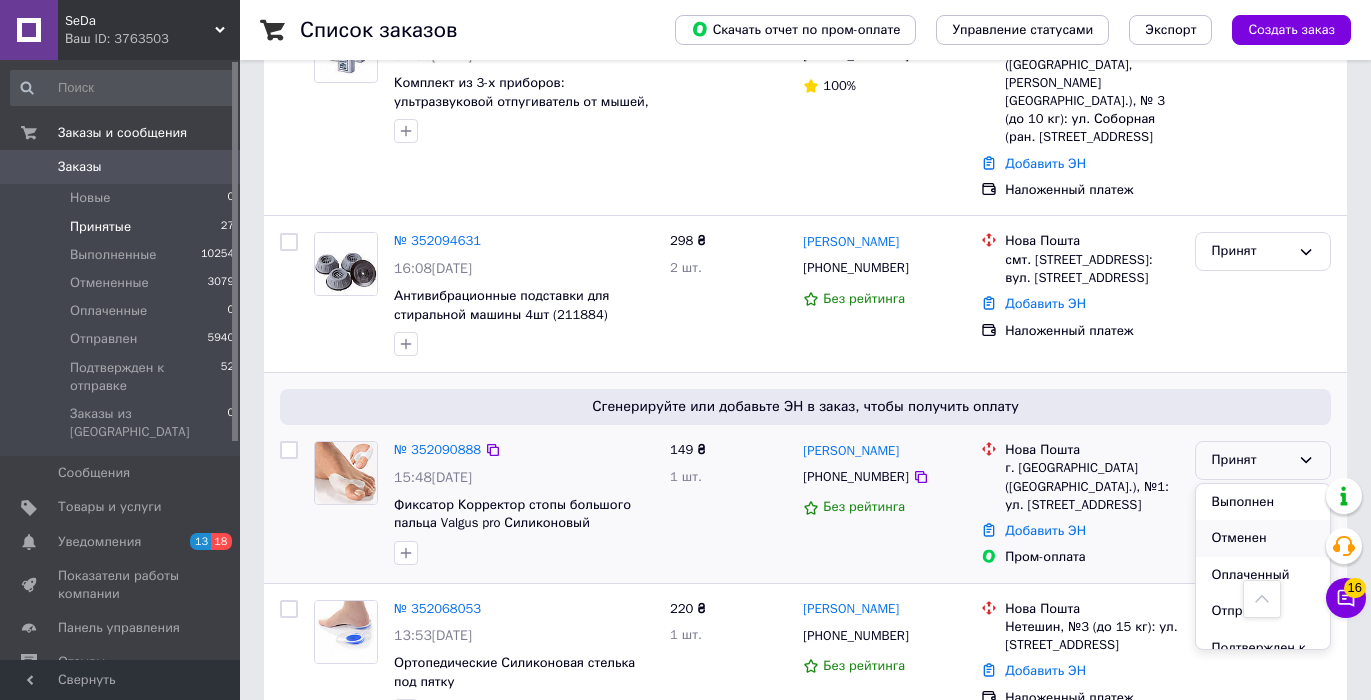 scroll, scrollTop: 37, scrollLeft: 0, axis: vertical 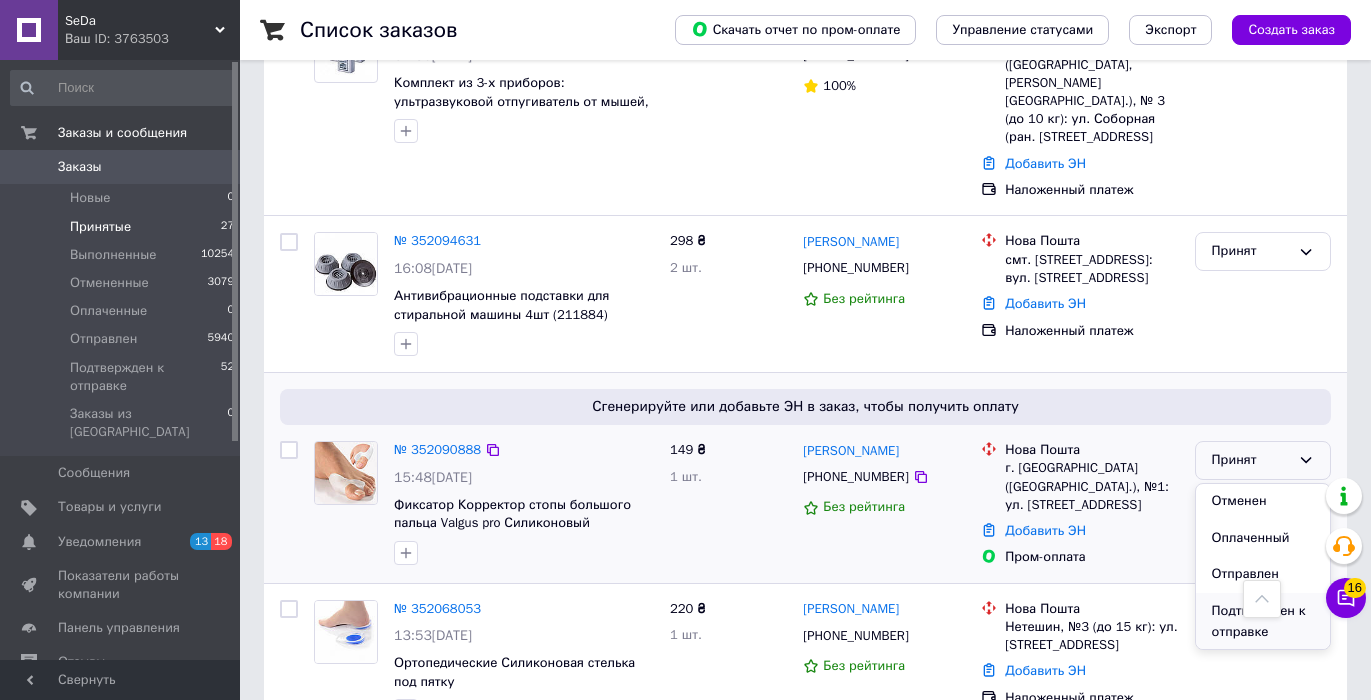 click on "Подтвержден к отправке" at bounding box center [1263, 621] 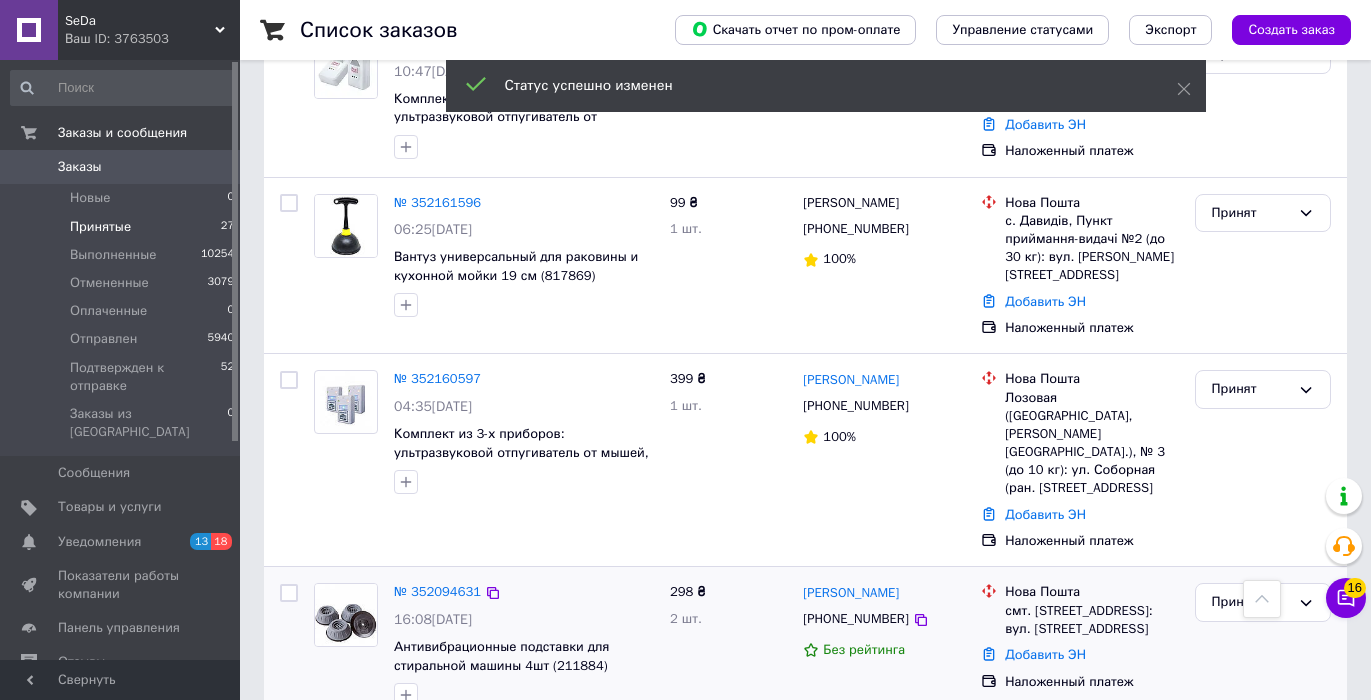 scroll, scrollTop: 2660, scrollLeft: 0, axis: vertical 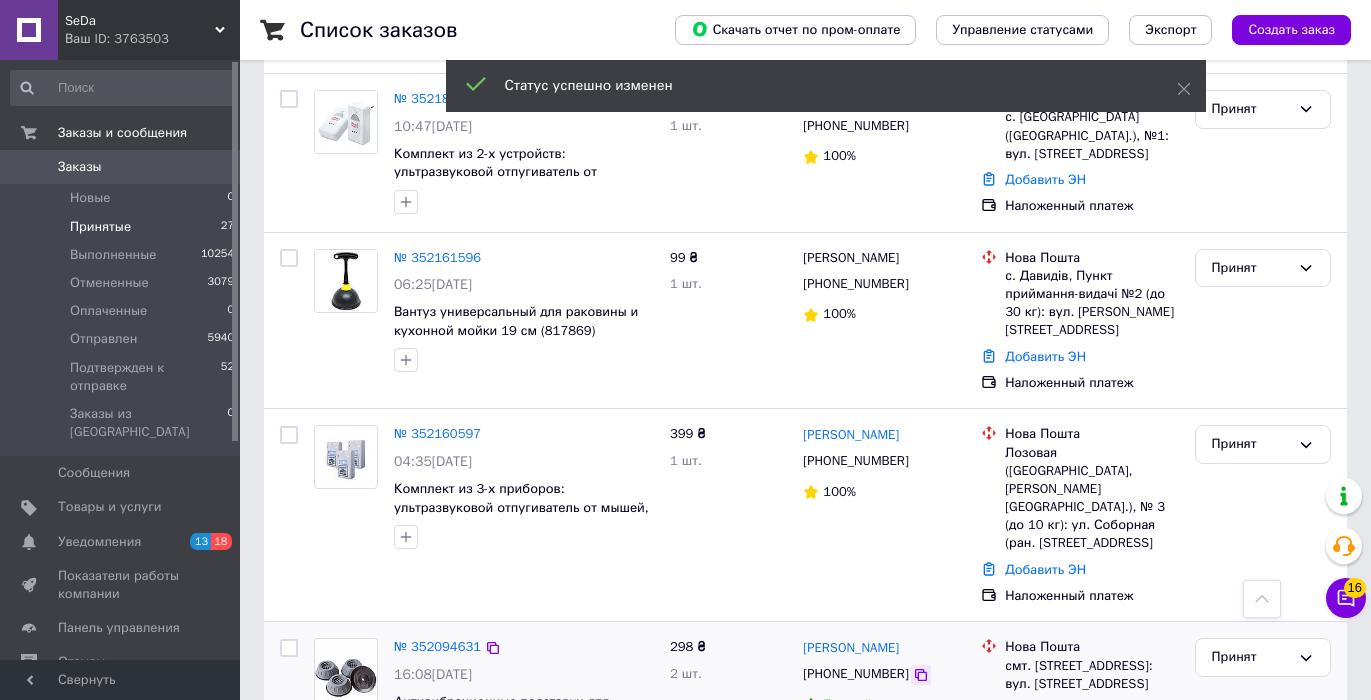 click 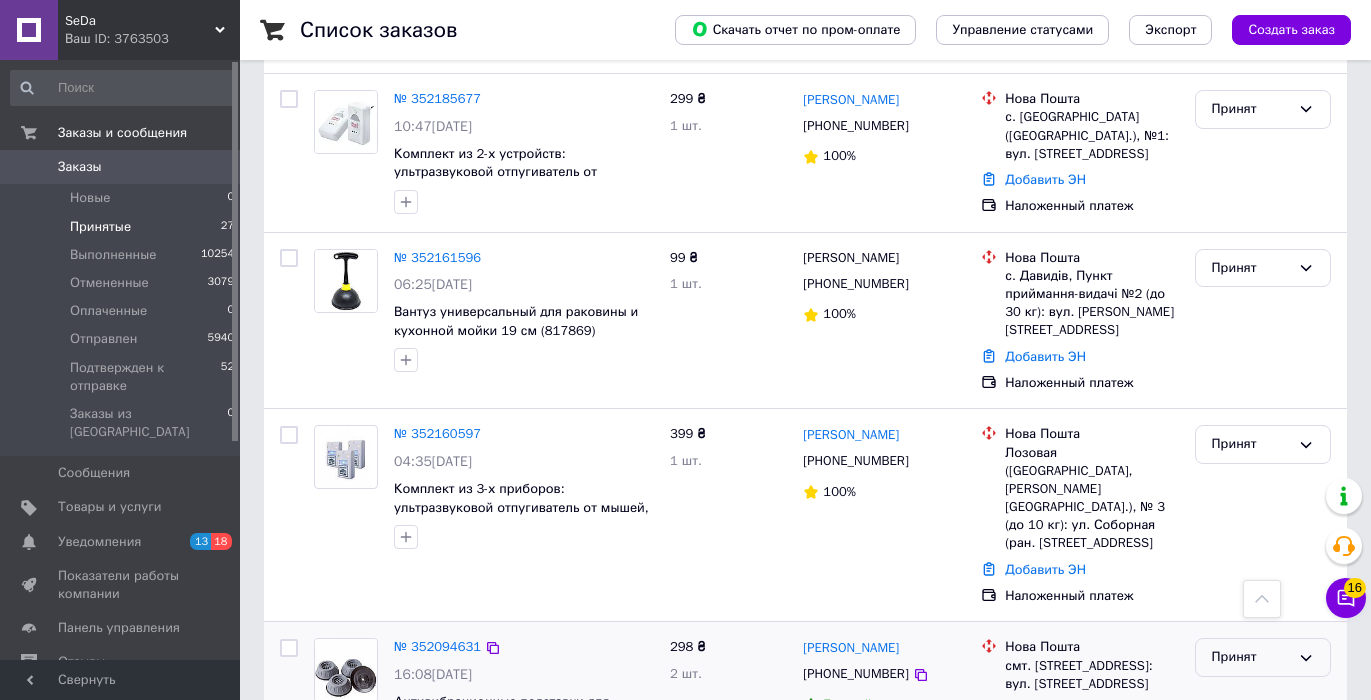 click on "Принят" at bounding box center (1251, 657) 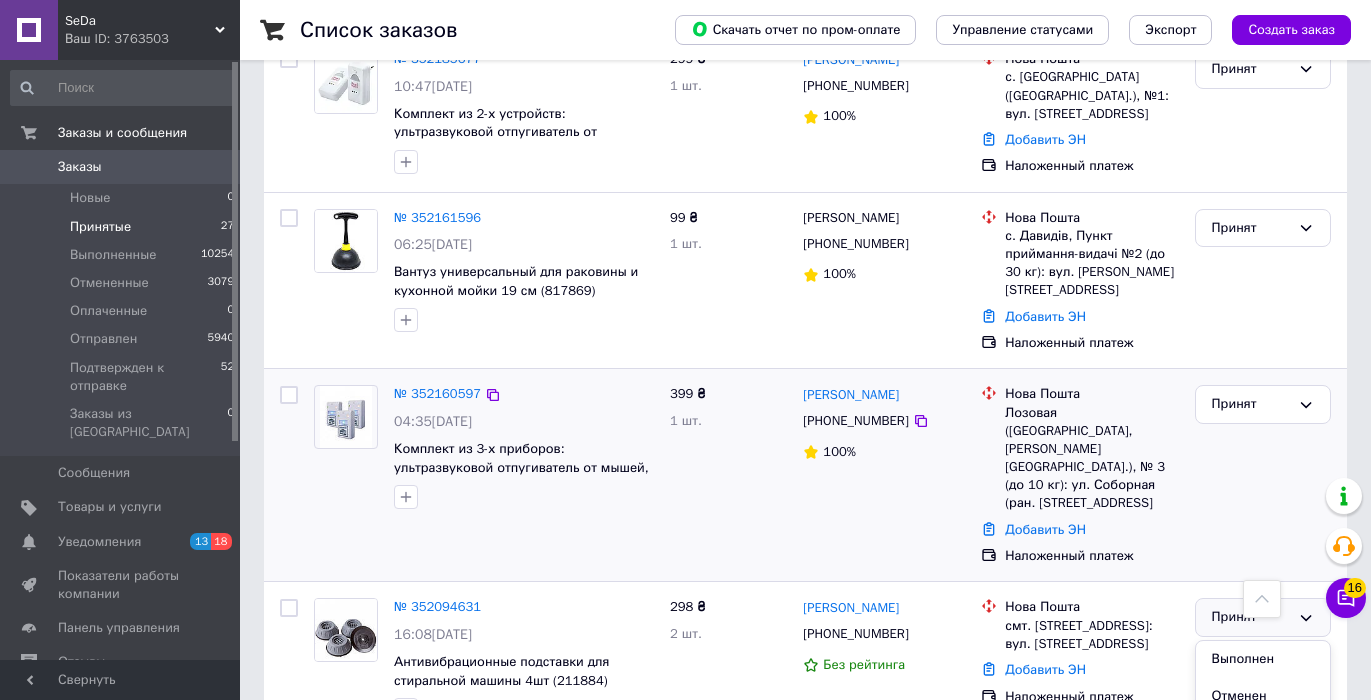 scroll, scrollTop: 2703, scrollLeft: 0, axis: vertical 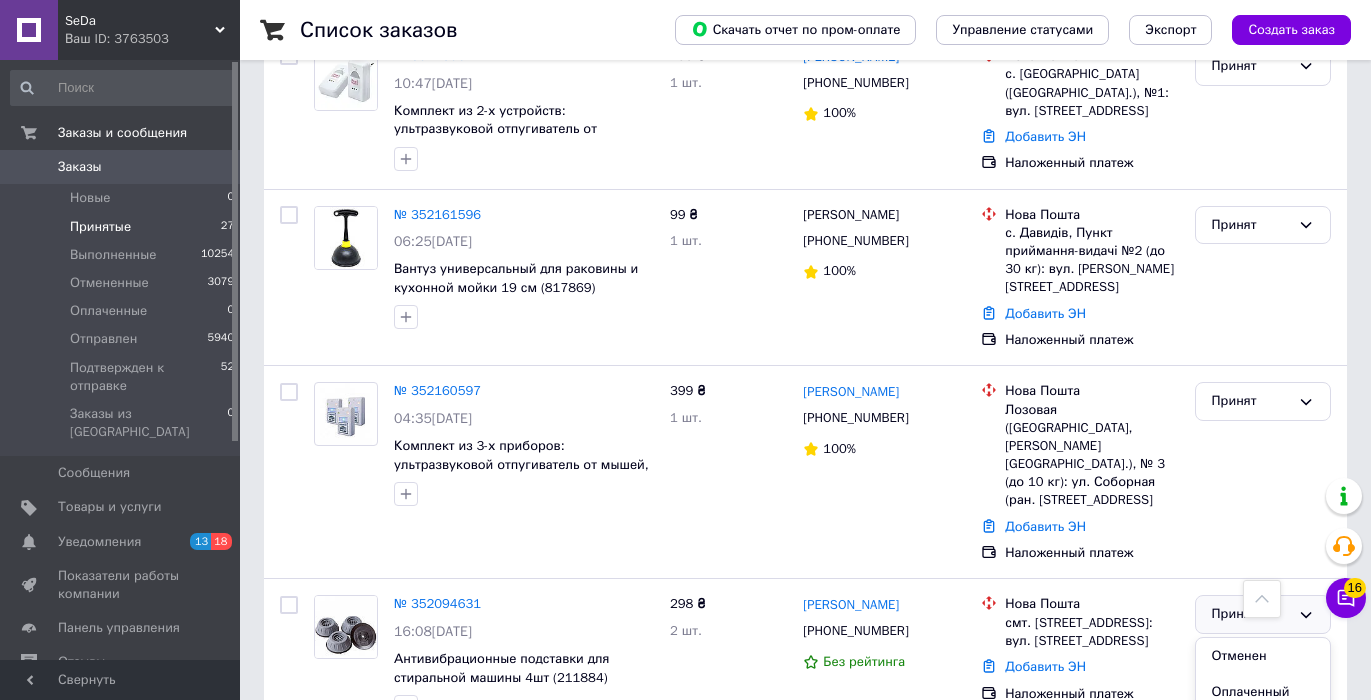 click on "Подтвержден к отправке" at bounding box center (1263, 775) 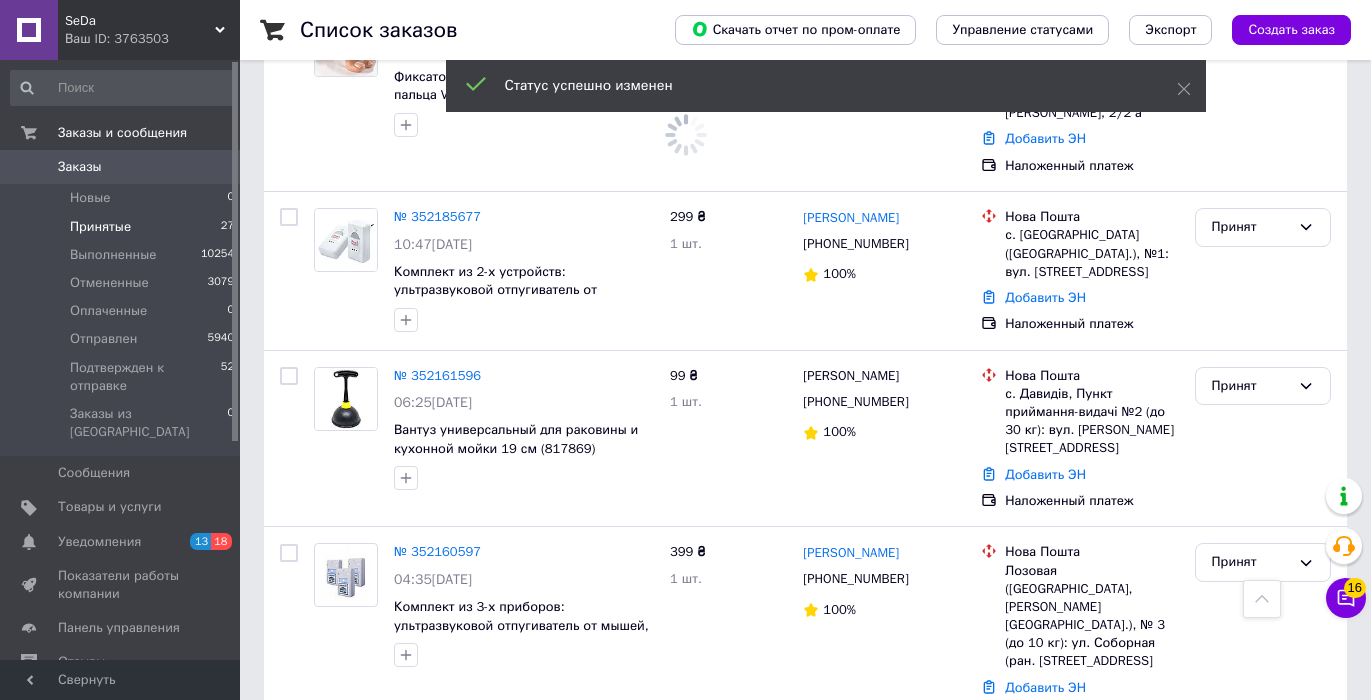 scroll, scrollTop: 2540, scrollLeft: 0, axis: vertical 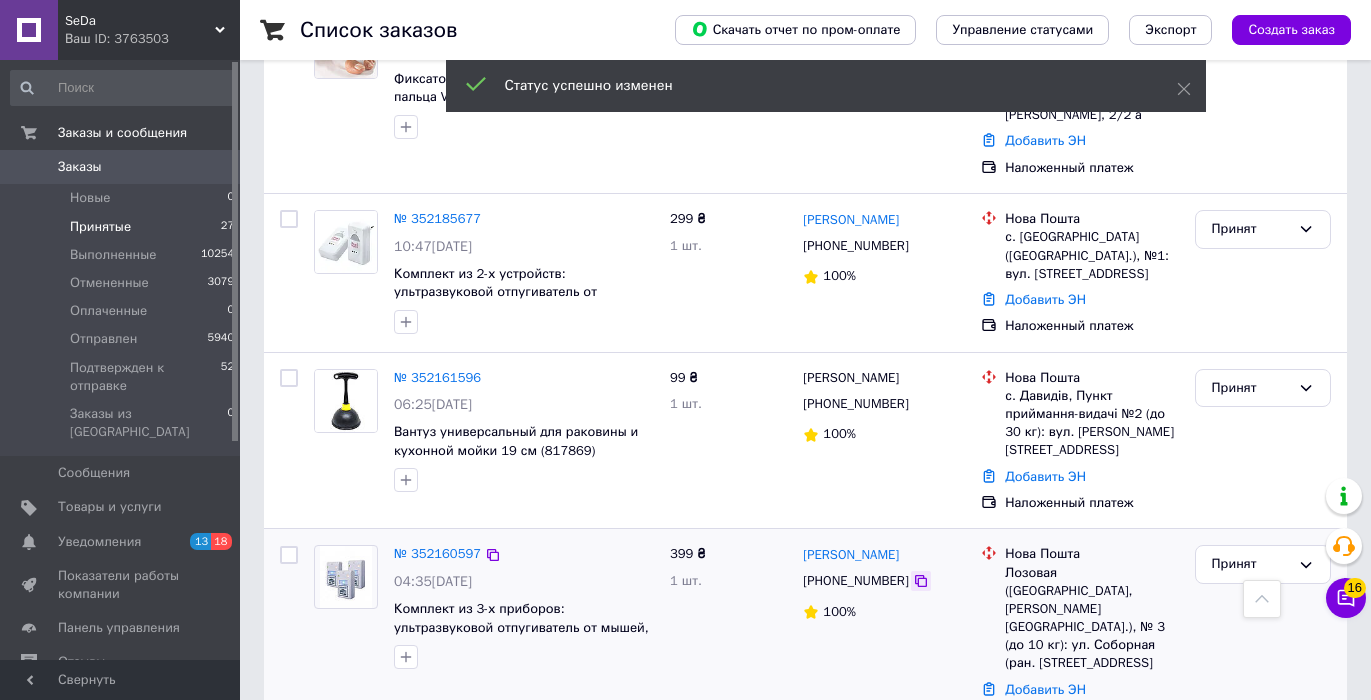 click at bounding box center (921, 581) 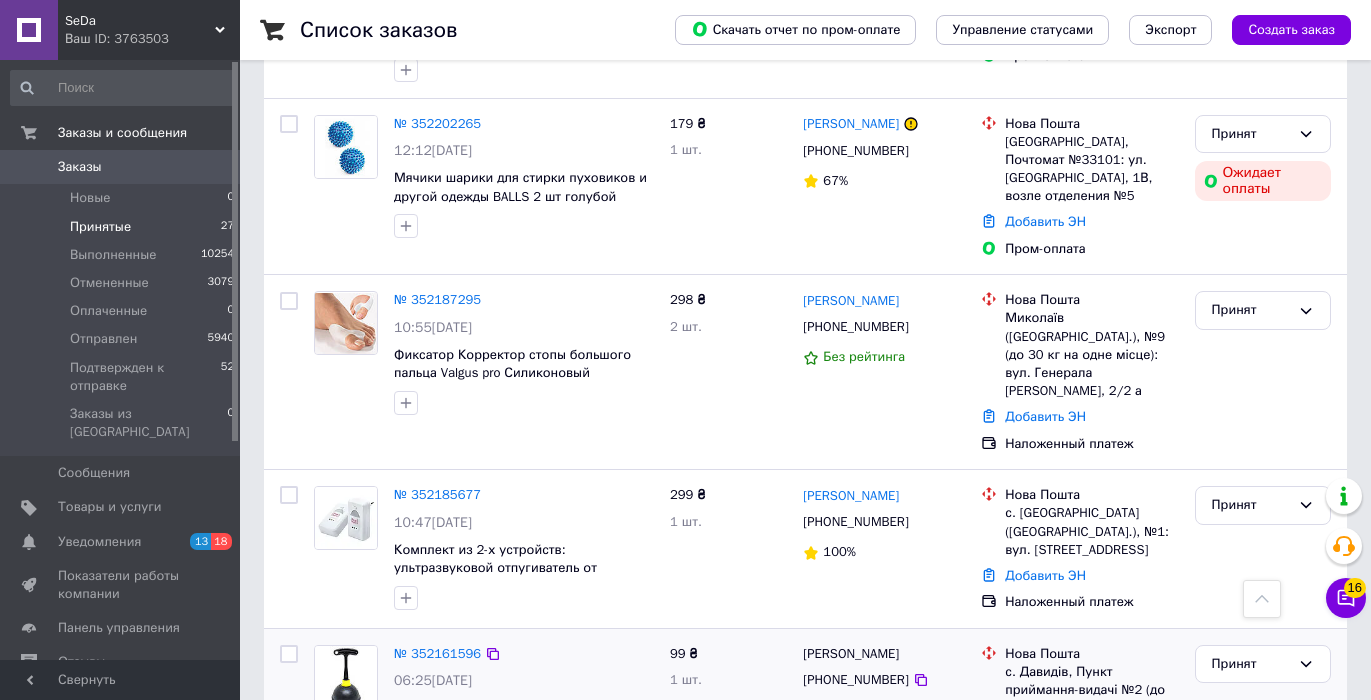 scroll, scrollTop: 2243, scrollLeft: 0, axis: vertical 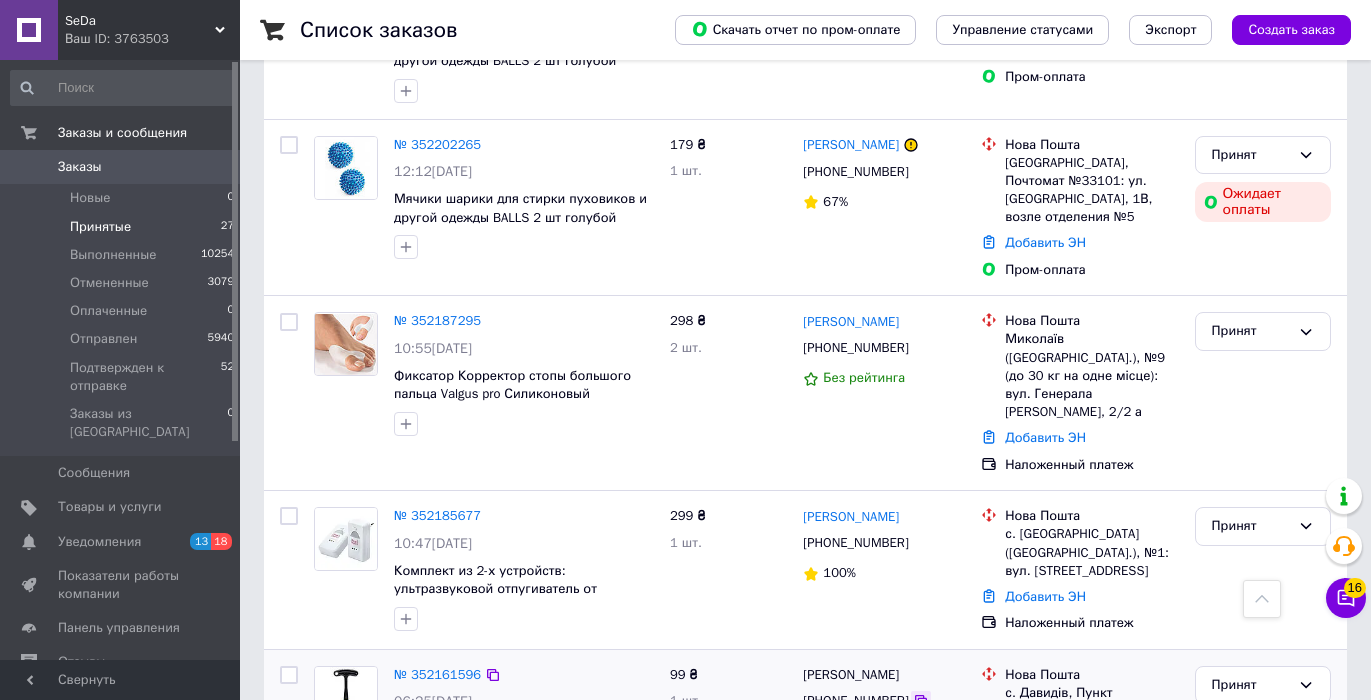 click 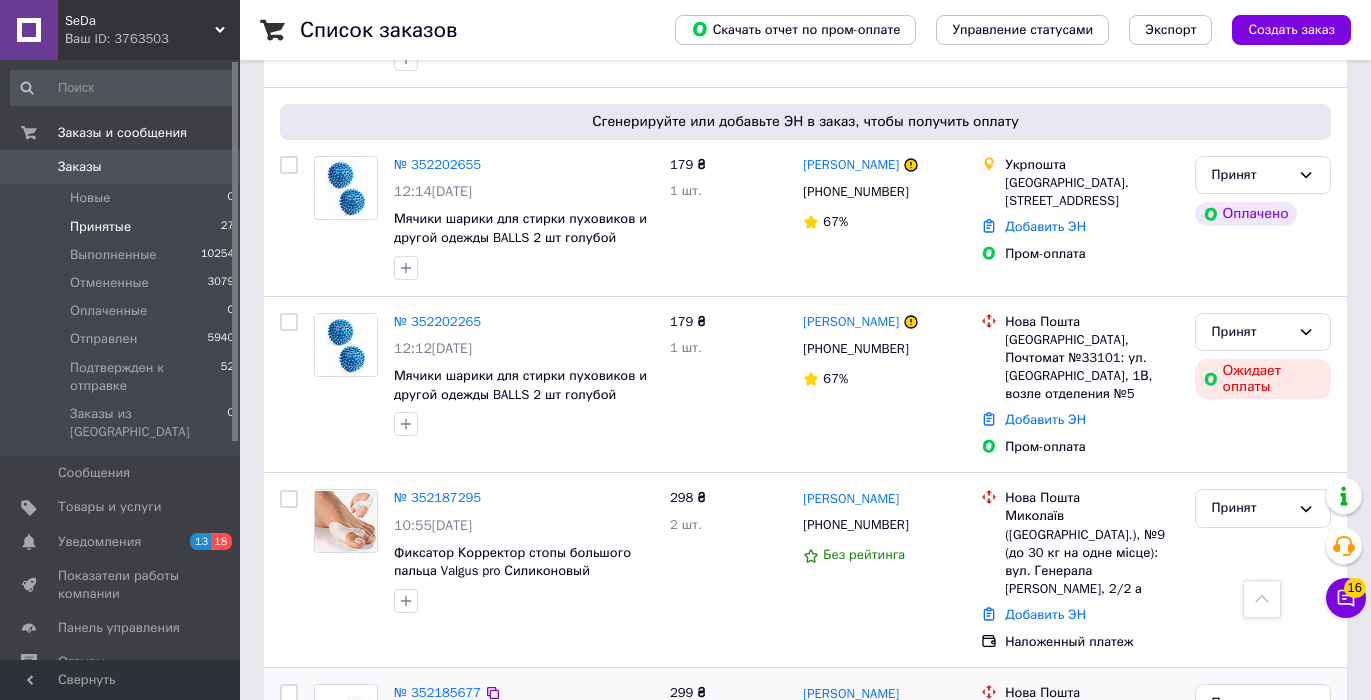 scroll, scrollTop: 2065, scrollLeft: 0, axis: vertical 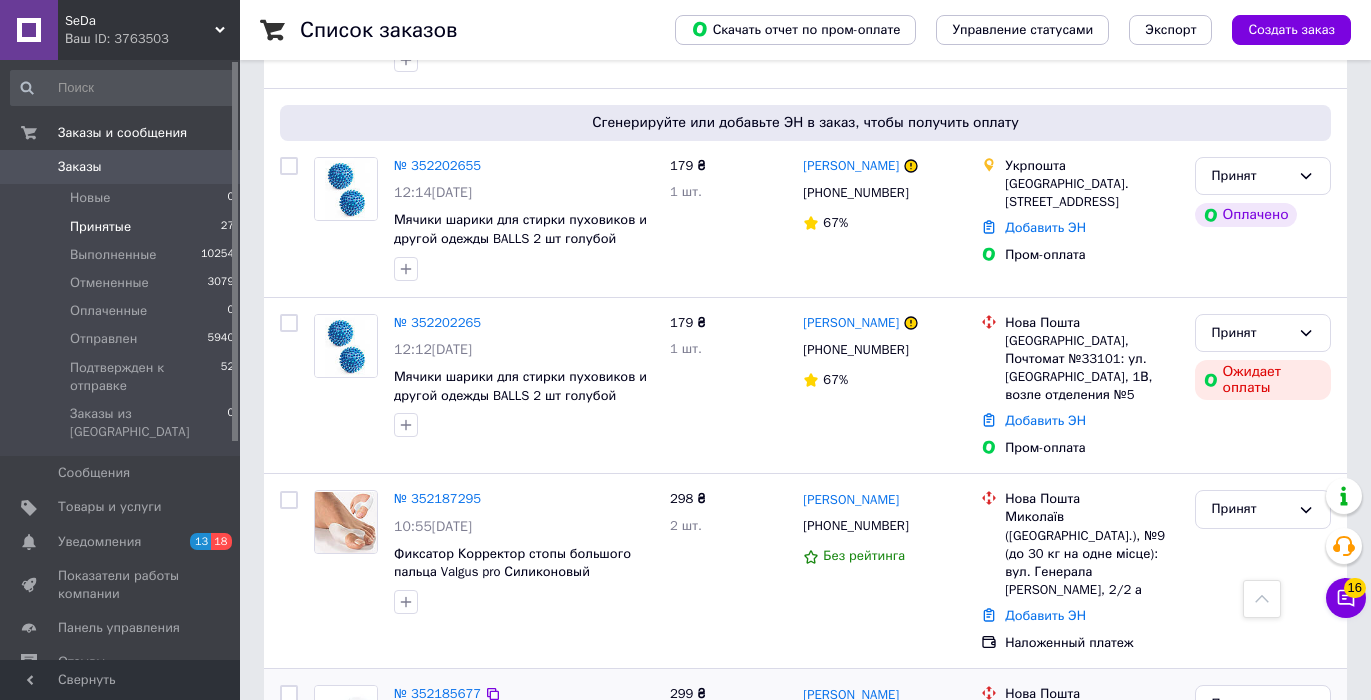 click 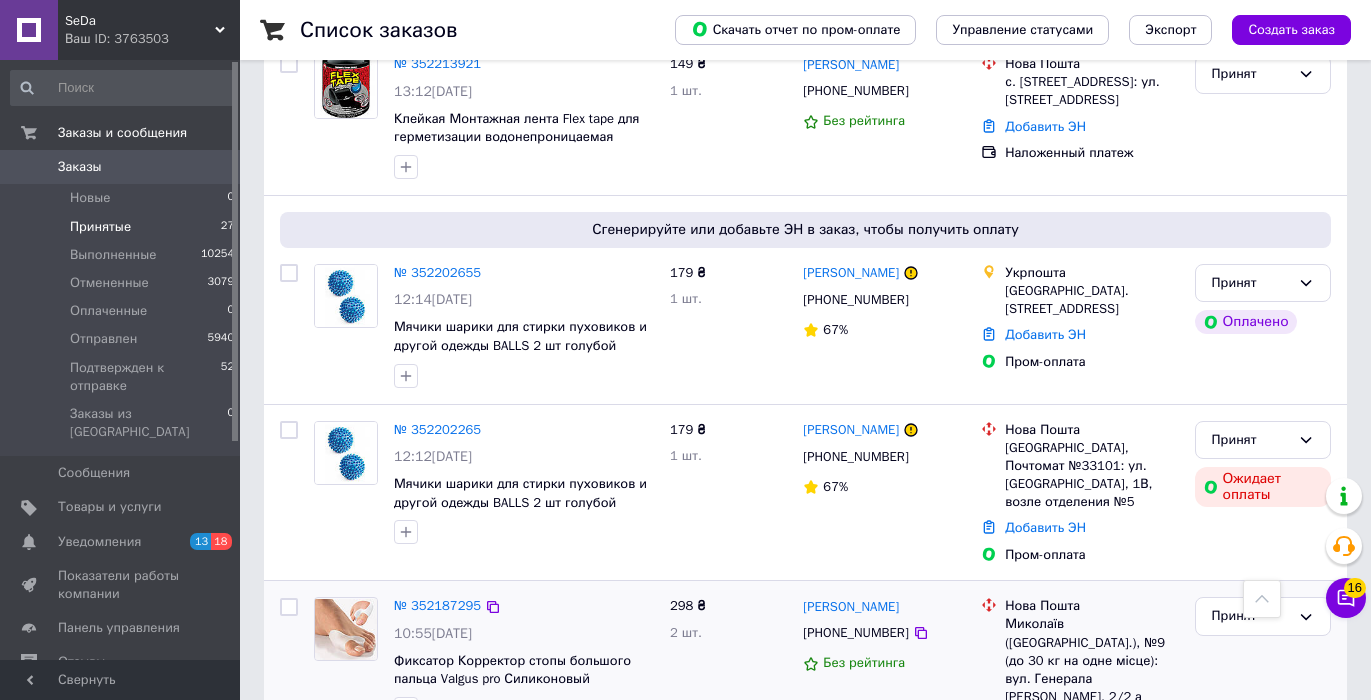scroll, scrollTop: 1957, scrollLeft: 0, axis: vertical 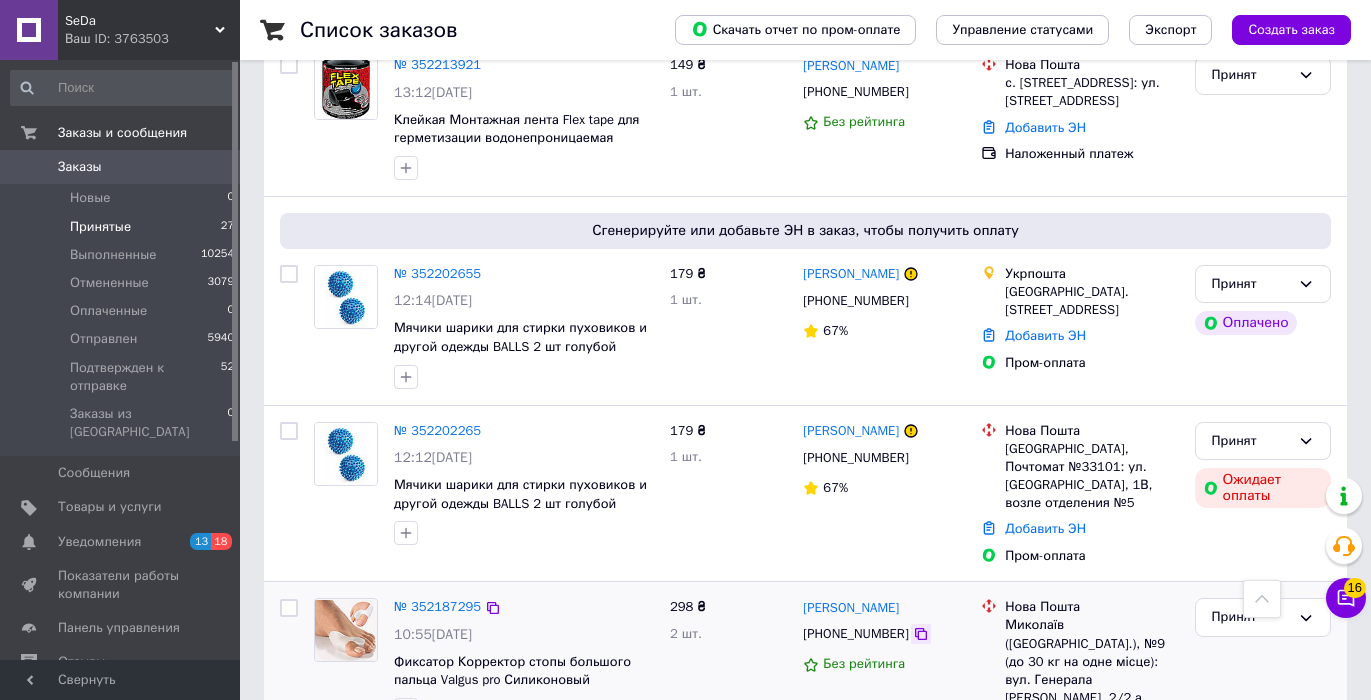 click 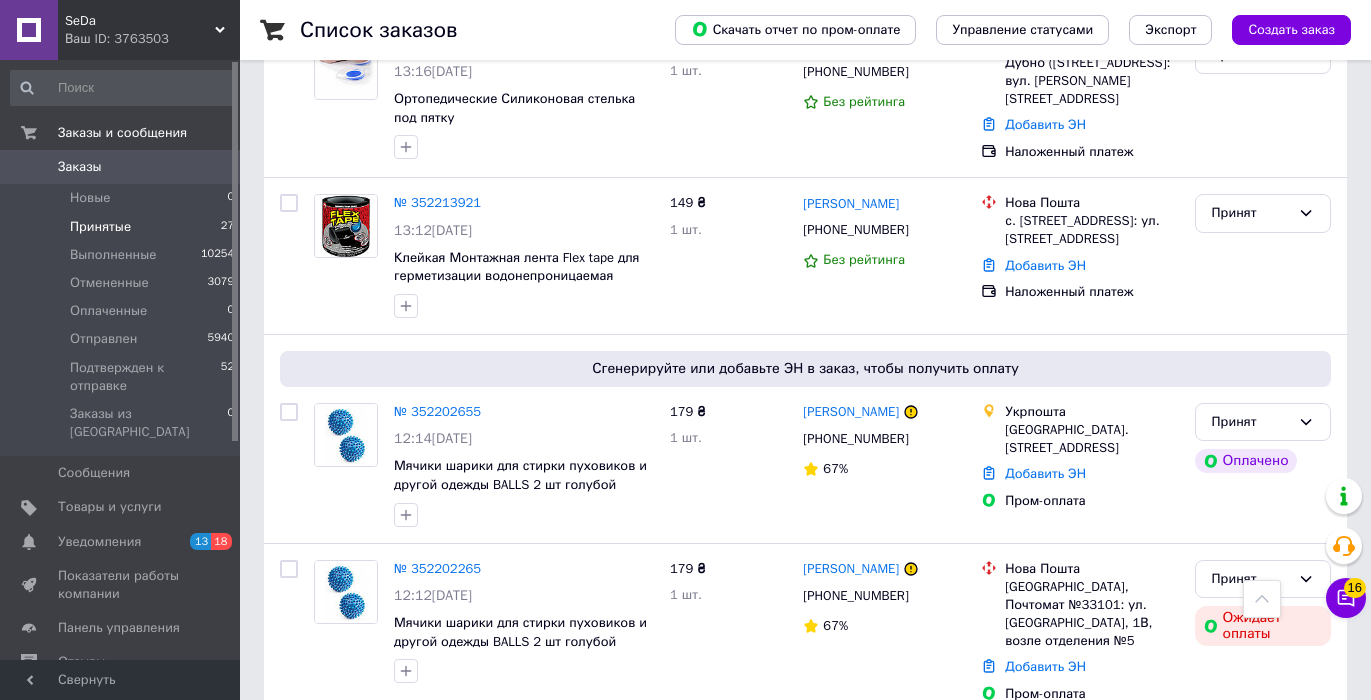 scroll, scrollTop: 1818, scrollLeft: 0, axis: vertical 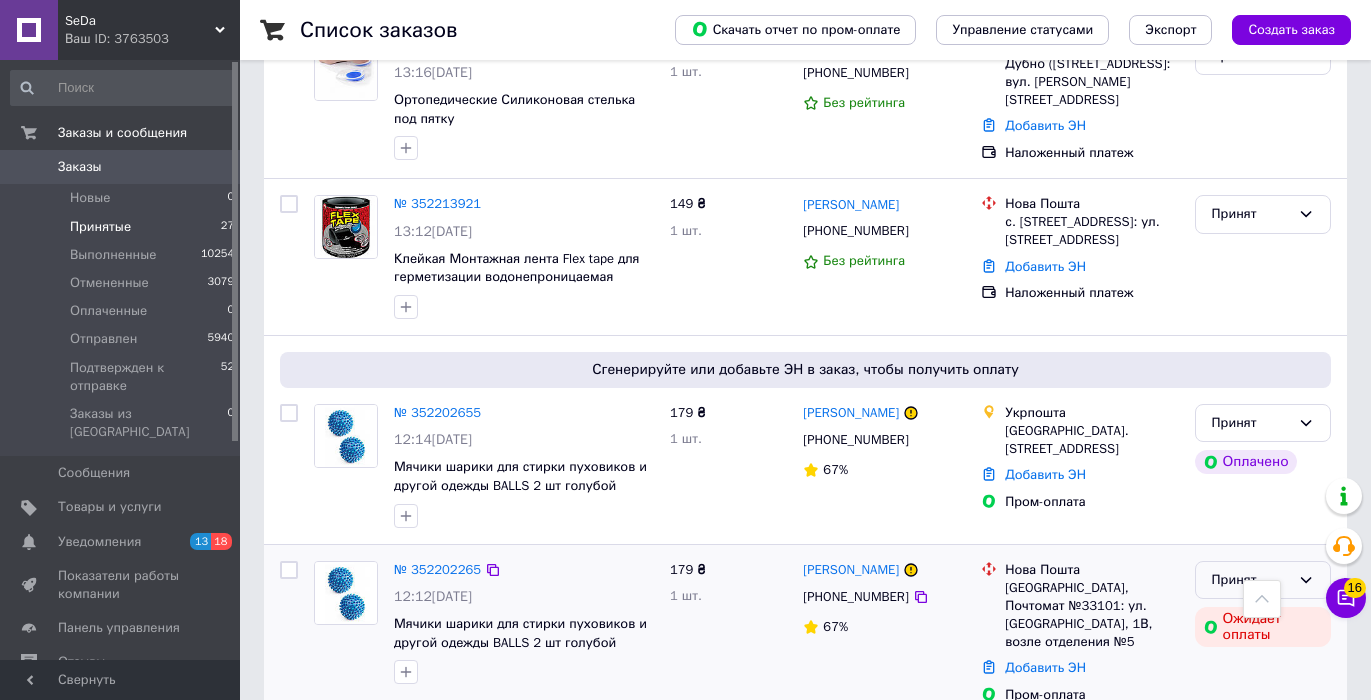 click on "Принят" at bounding box center (1251, 580) 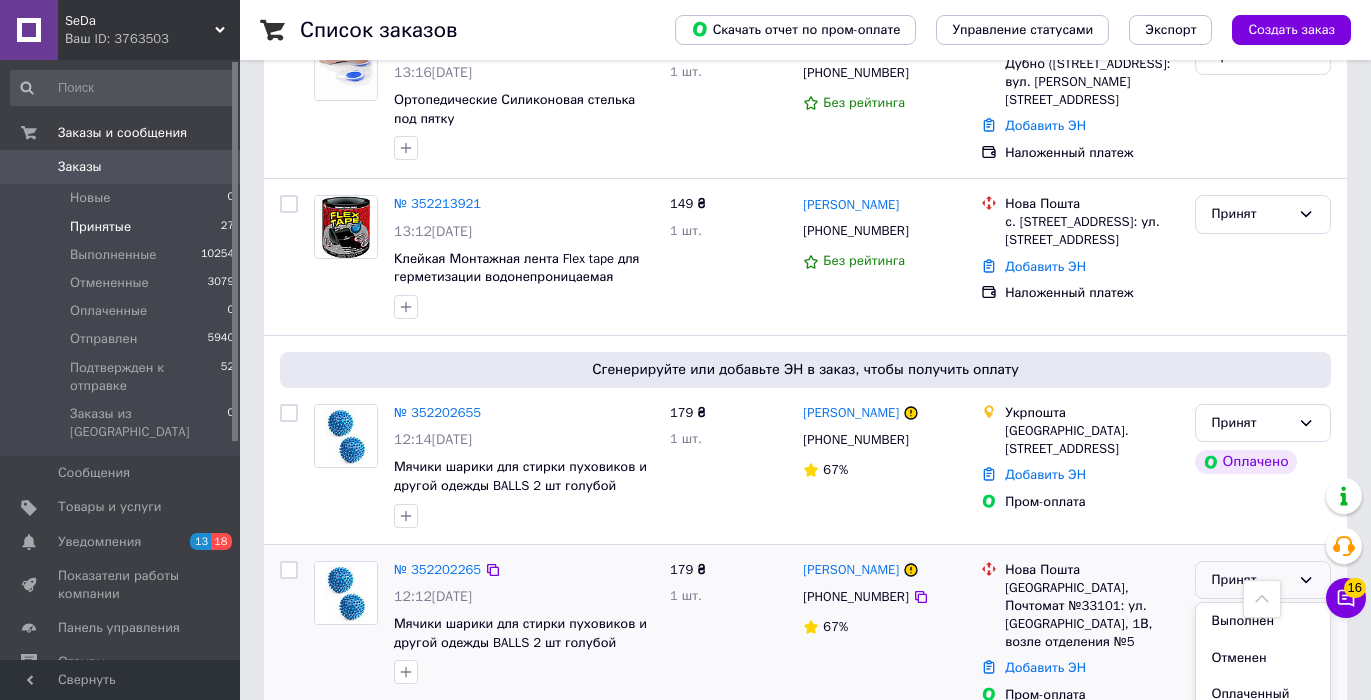 click on "Отменен" at bounding box center [1263, 658] 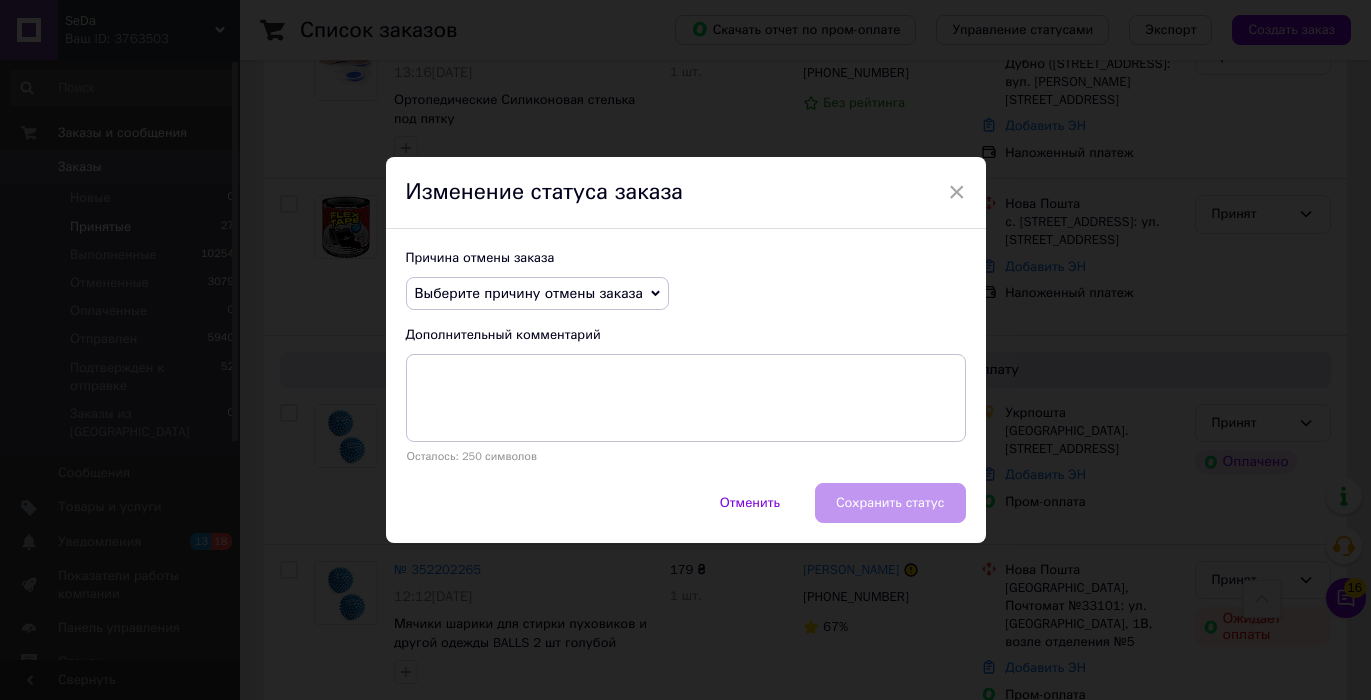 click on "Выберите причину отмены заказа" at bounding box center (529, 293) 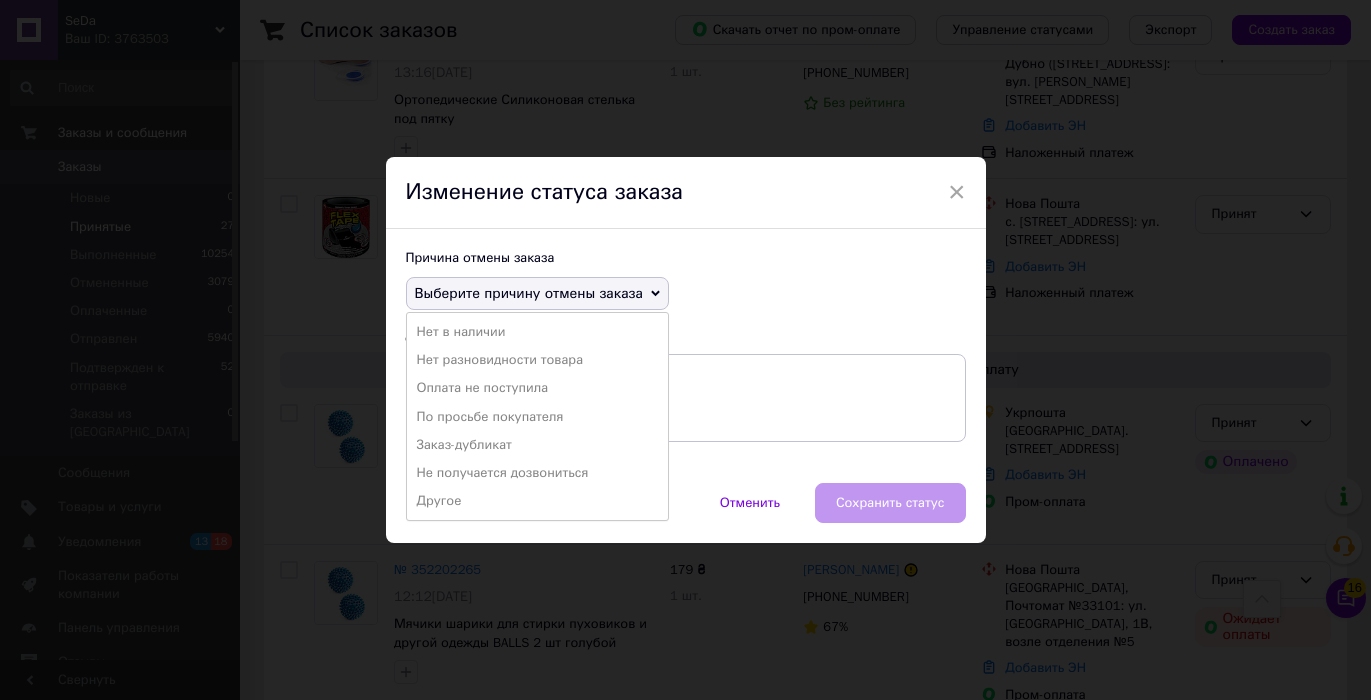 click on "Заказ-дубликат" at bounding box center [537, 445] 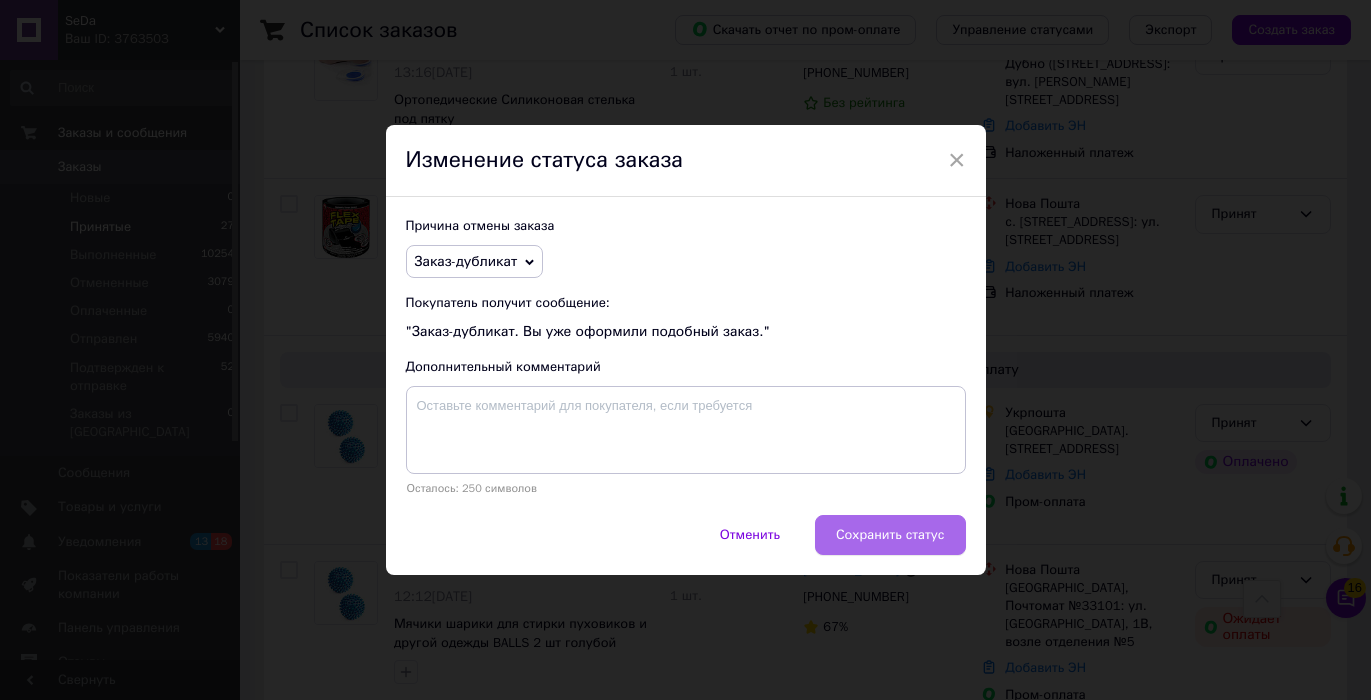 click on "Сохранить статус" at bounding box center [890, 535] 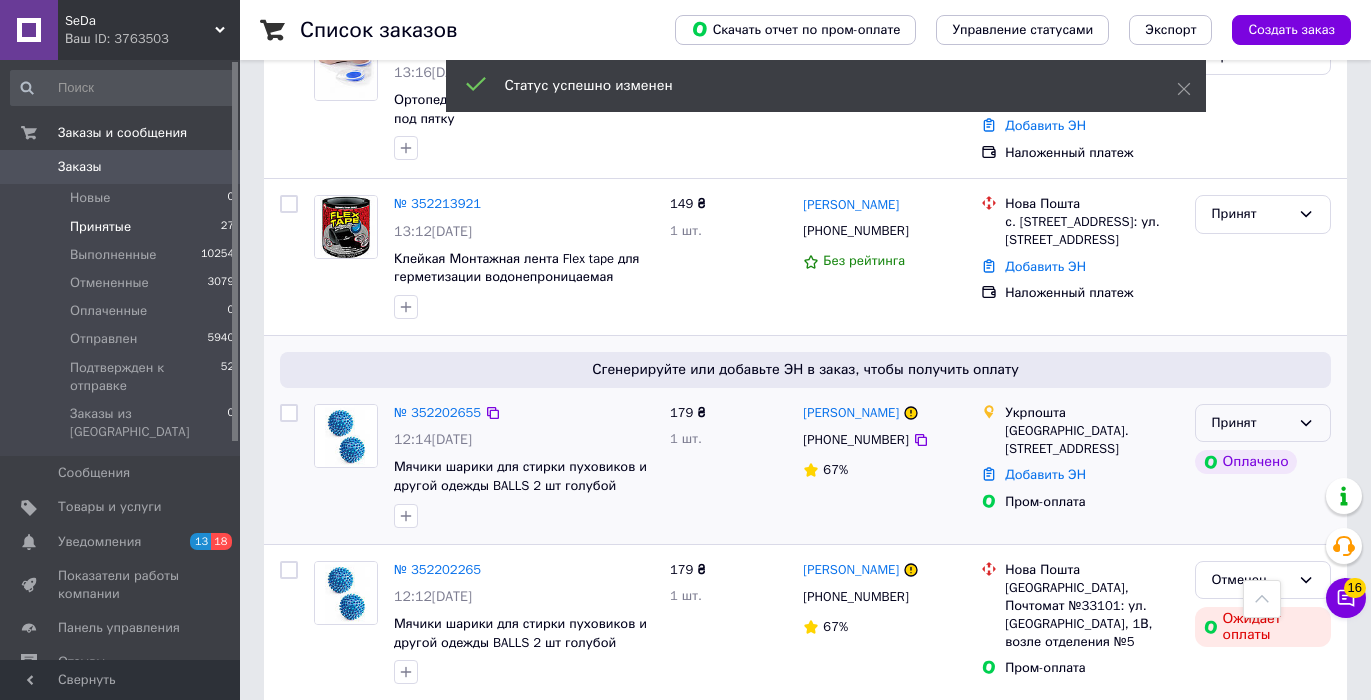 click on "Принят" at bounding box center (1263, 423) 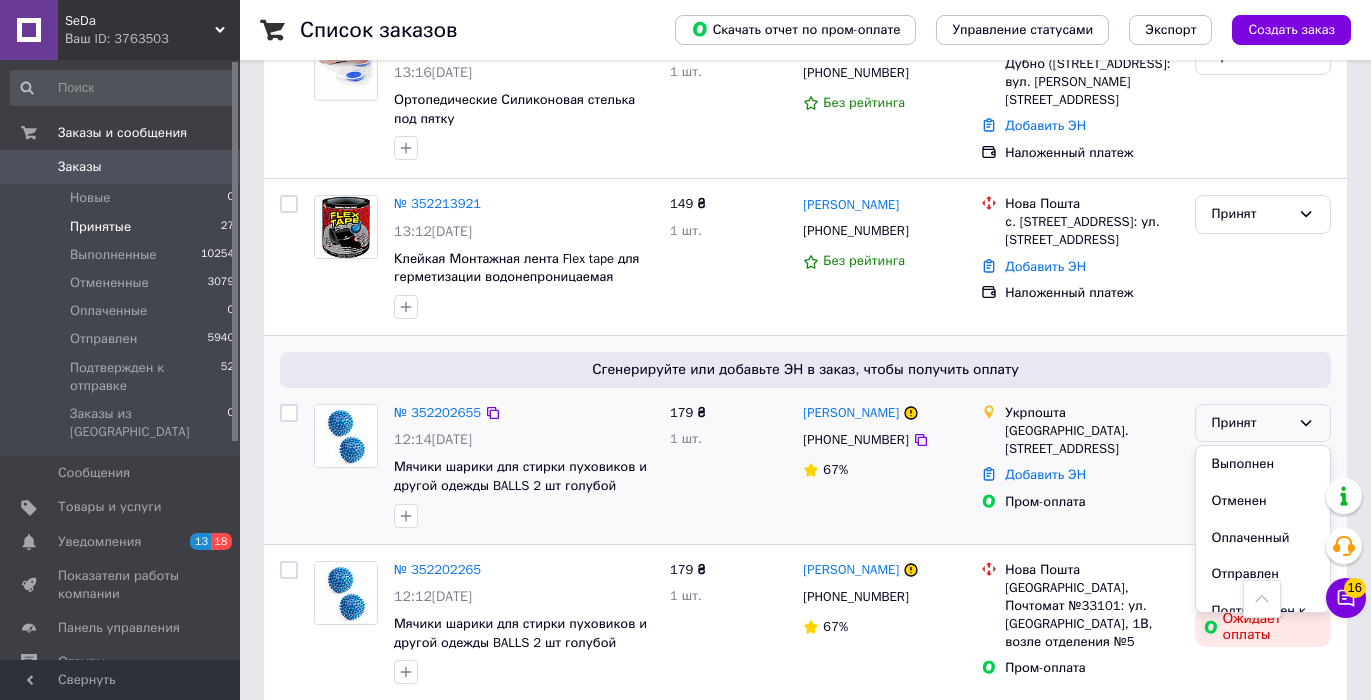 click on "Тернопіль, 46008, вул. Торговиця, 28" at bounding box center [1091, 440] 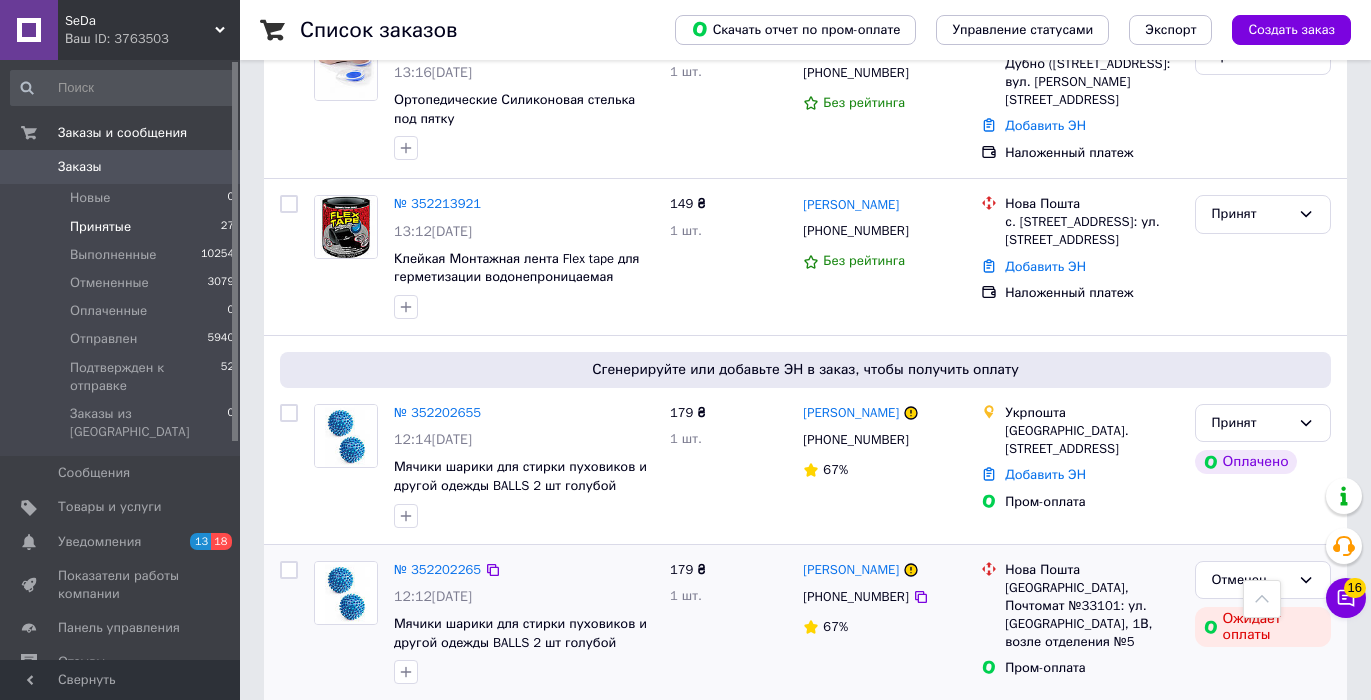 scroll, scrollTop: 1833, scrollLeft: 0, axis: vertical 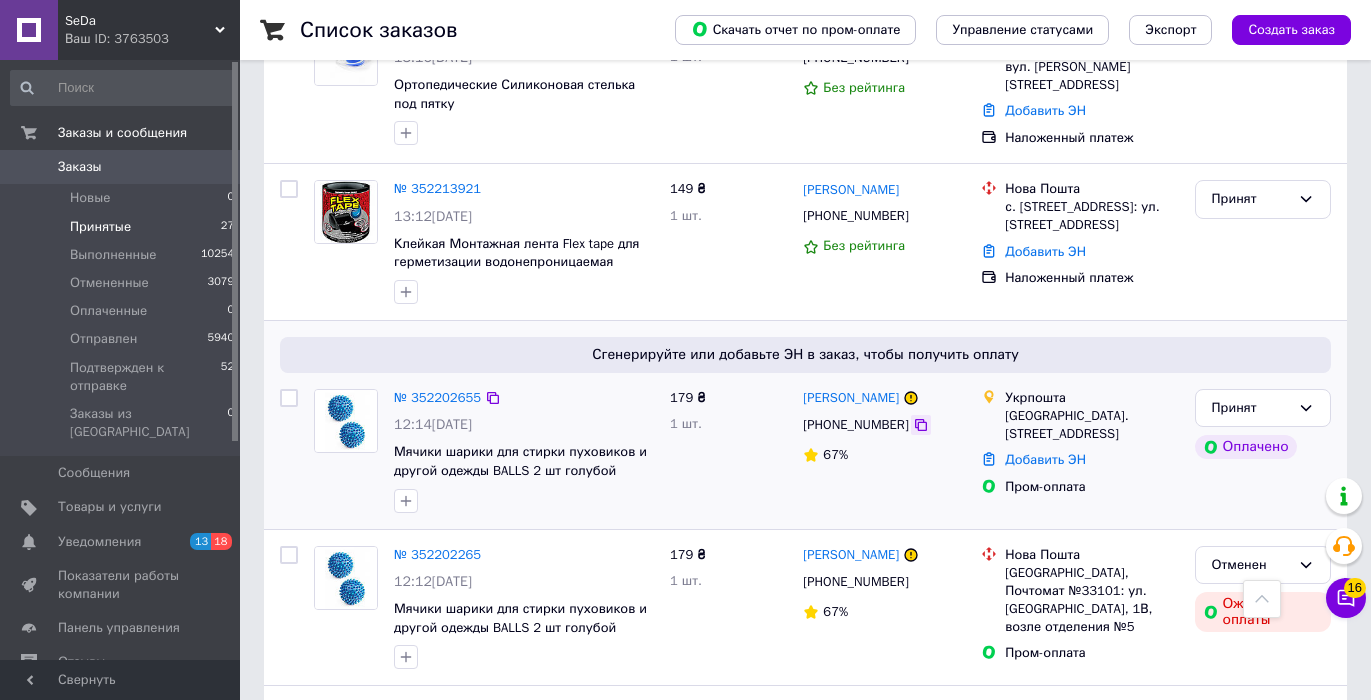 click 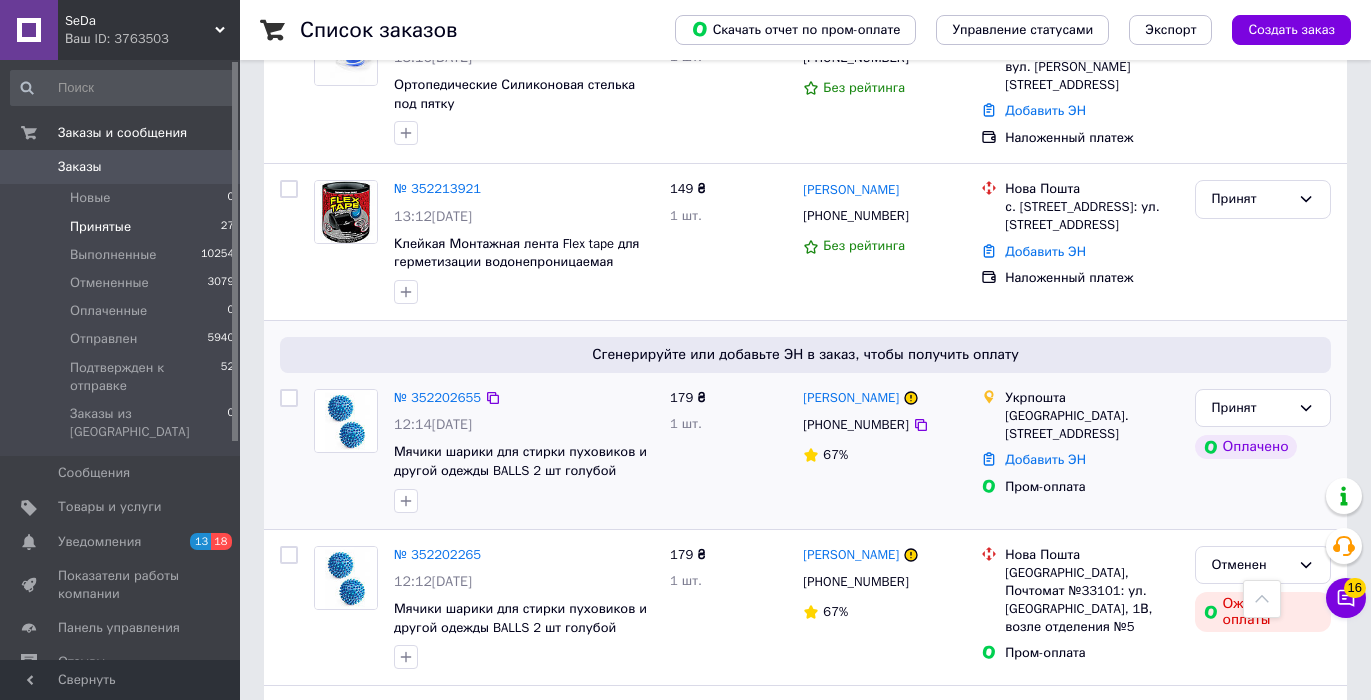 drag, startPoint x: 1111, startPoint y: 355, endPoint x: 1007, endPoint y: 303, distance: 116.275536 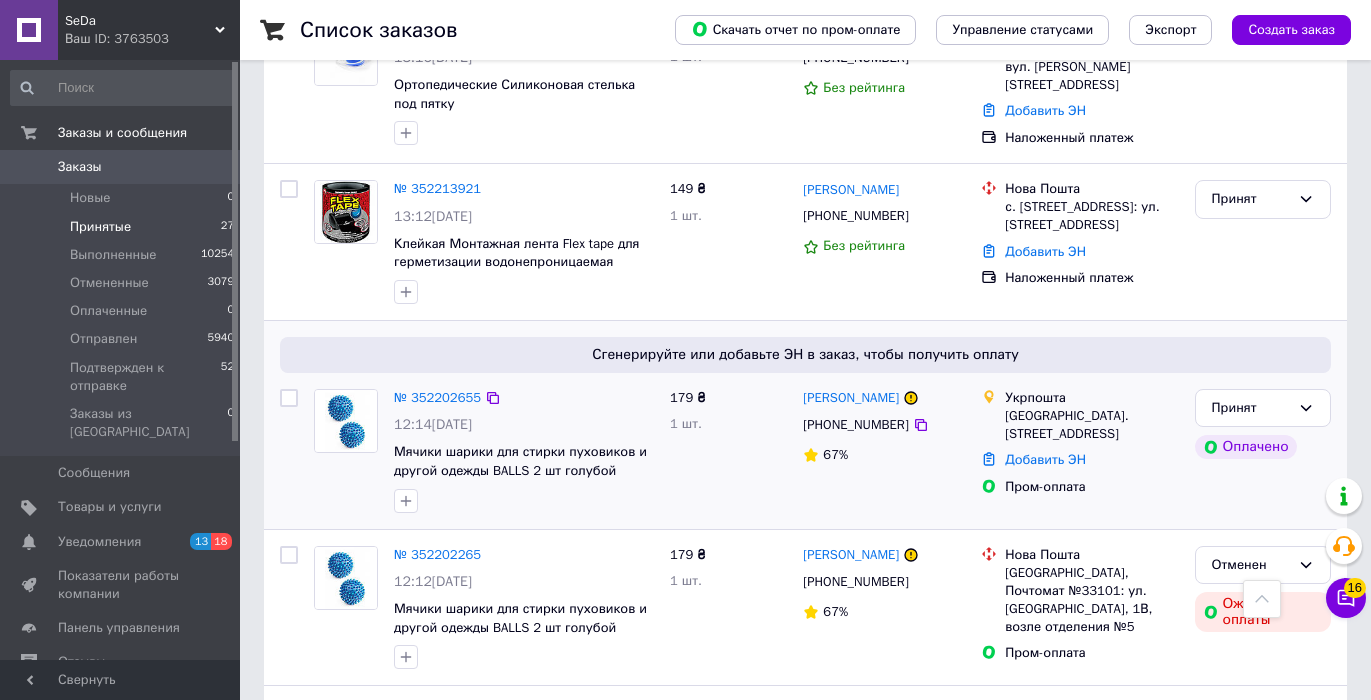 click on "Укрпошта Тернопіль, 46008, вул. Торговиця, 28 Добавить ЭН Пром-оплата" at bounding box center [1079, 451] 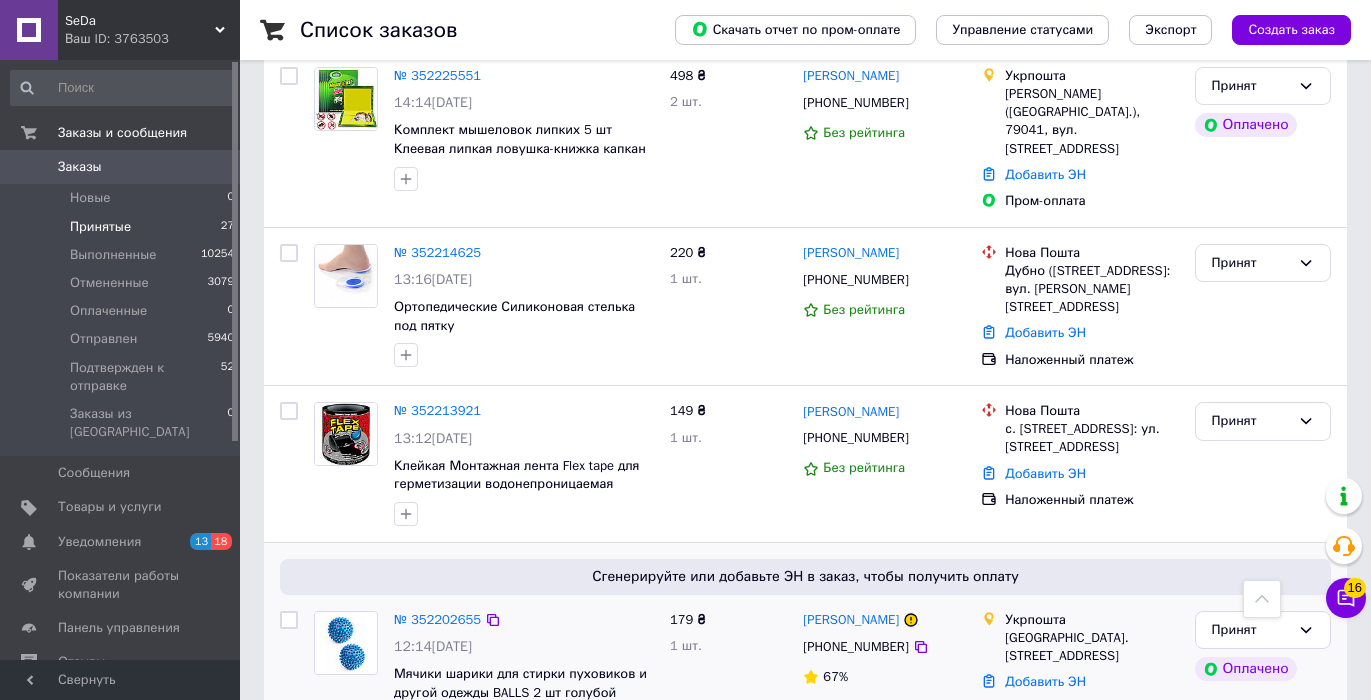 scroll, scrollTop: 1607, scrollLeft: 0, axis: vertical 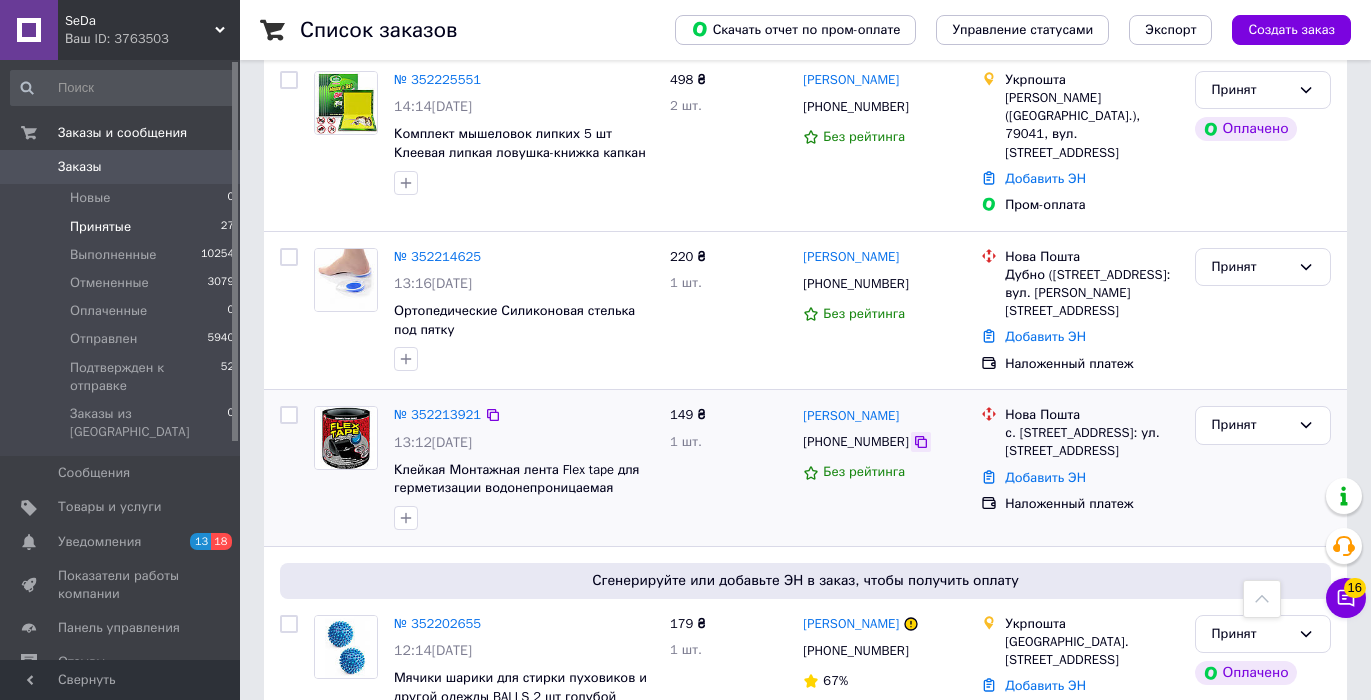 click at bounding box center (921, 442) 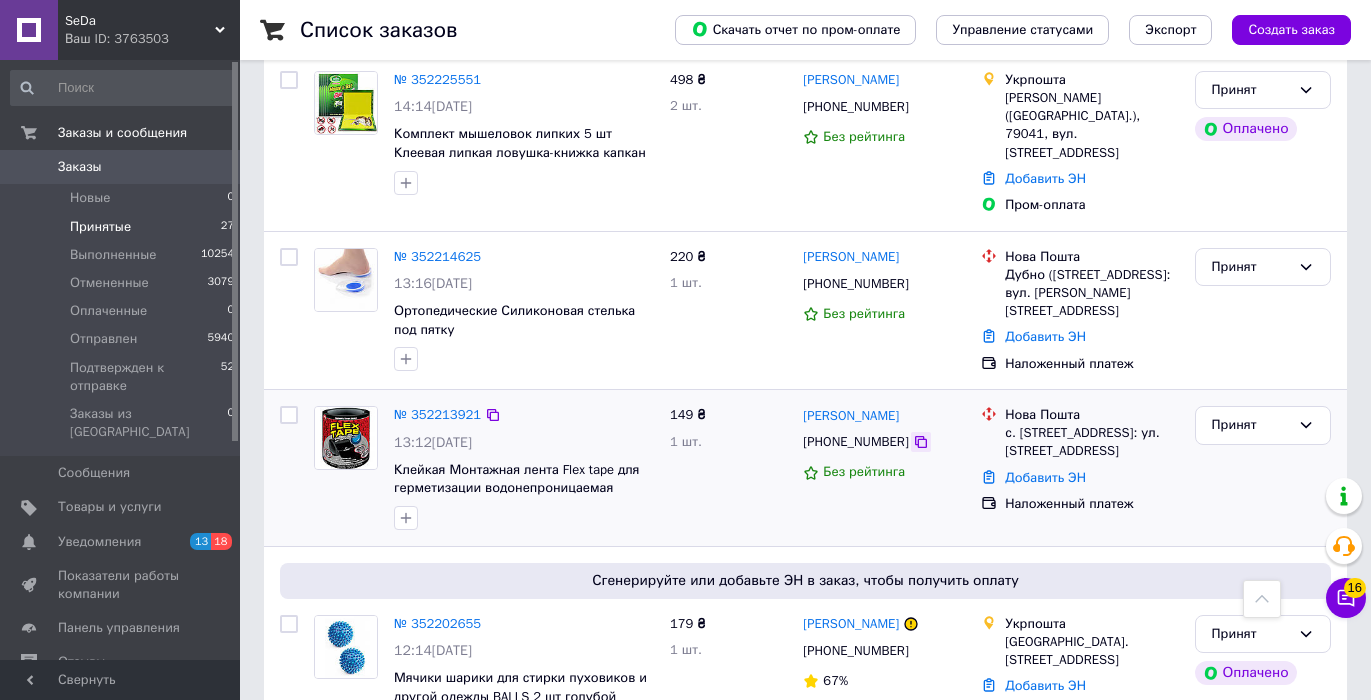click 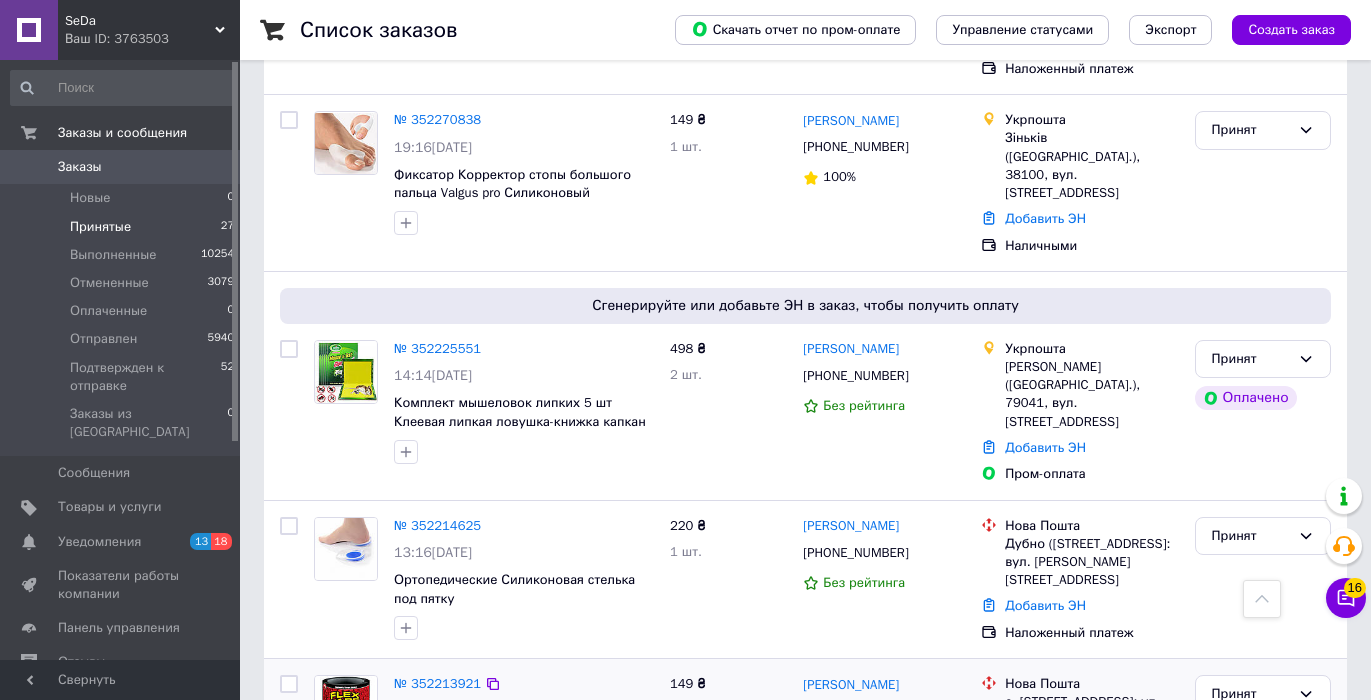 scroll, scrollTop: 1333, scrollLeft: 0, axis: vertical 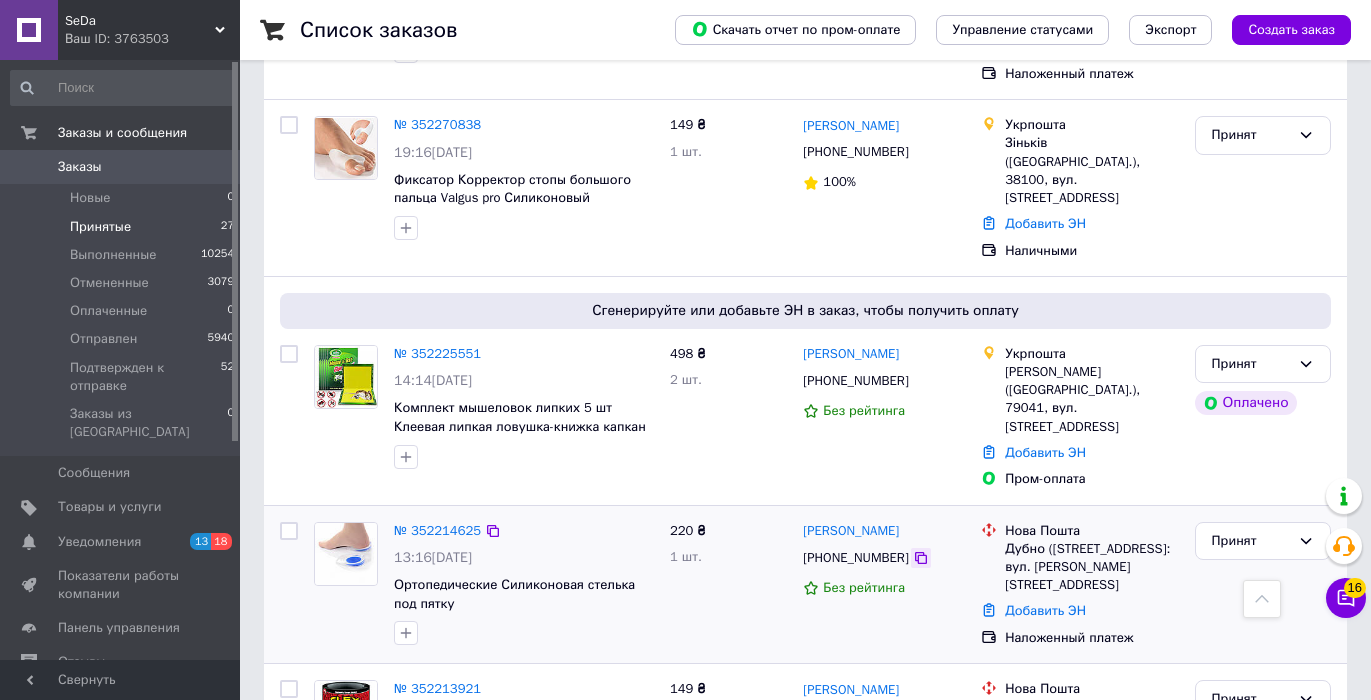 click 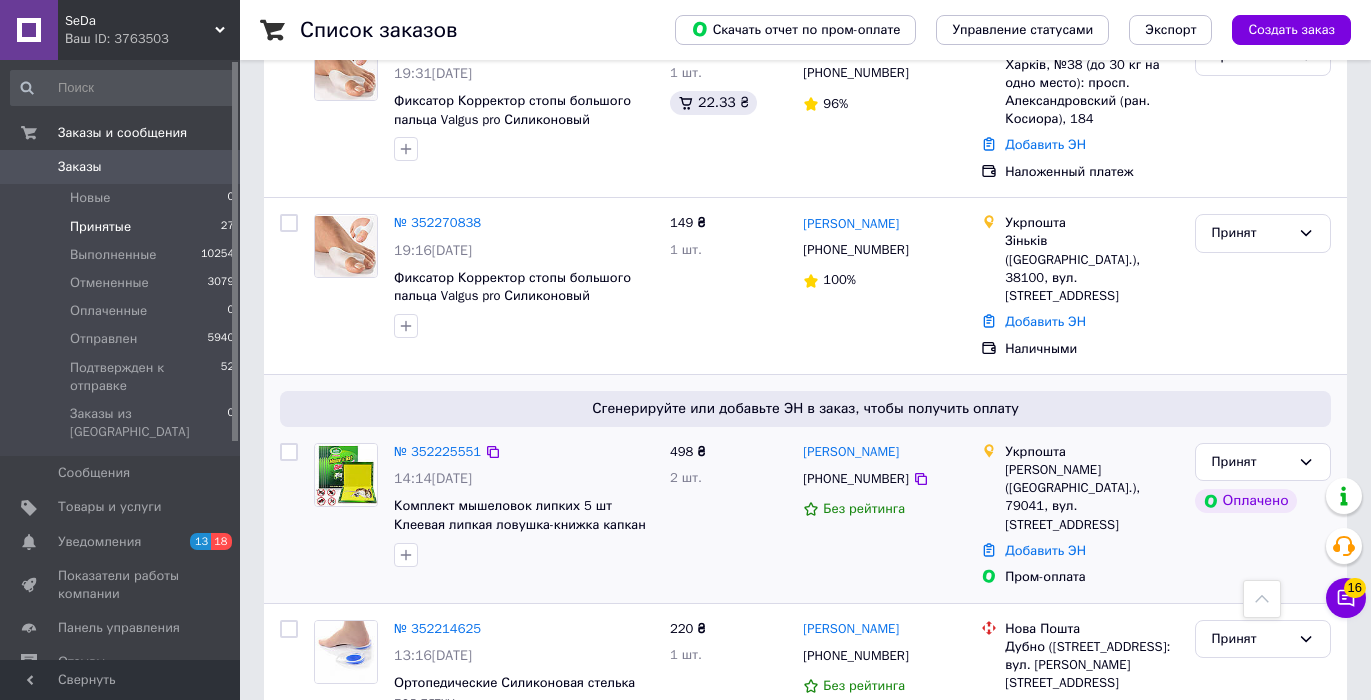 scroll, scrollTop: 1208, scrollLeft: 0, axis: vertical 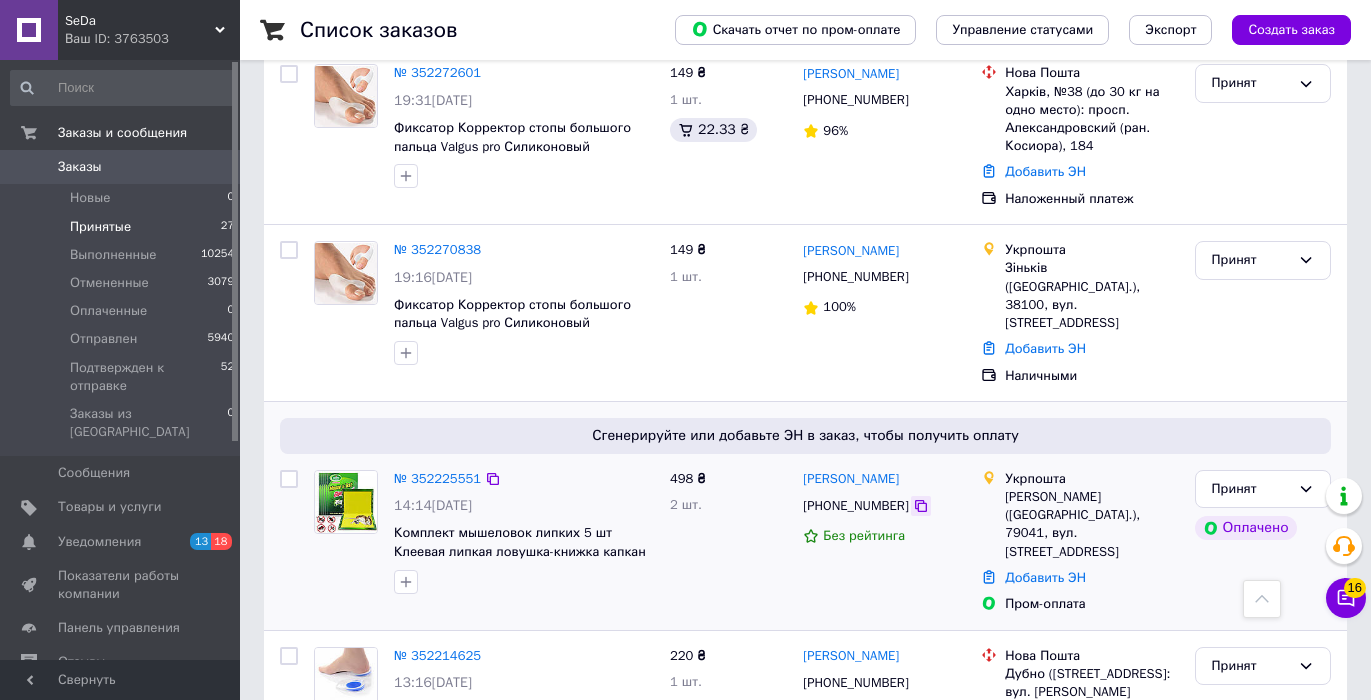 click 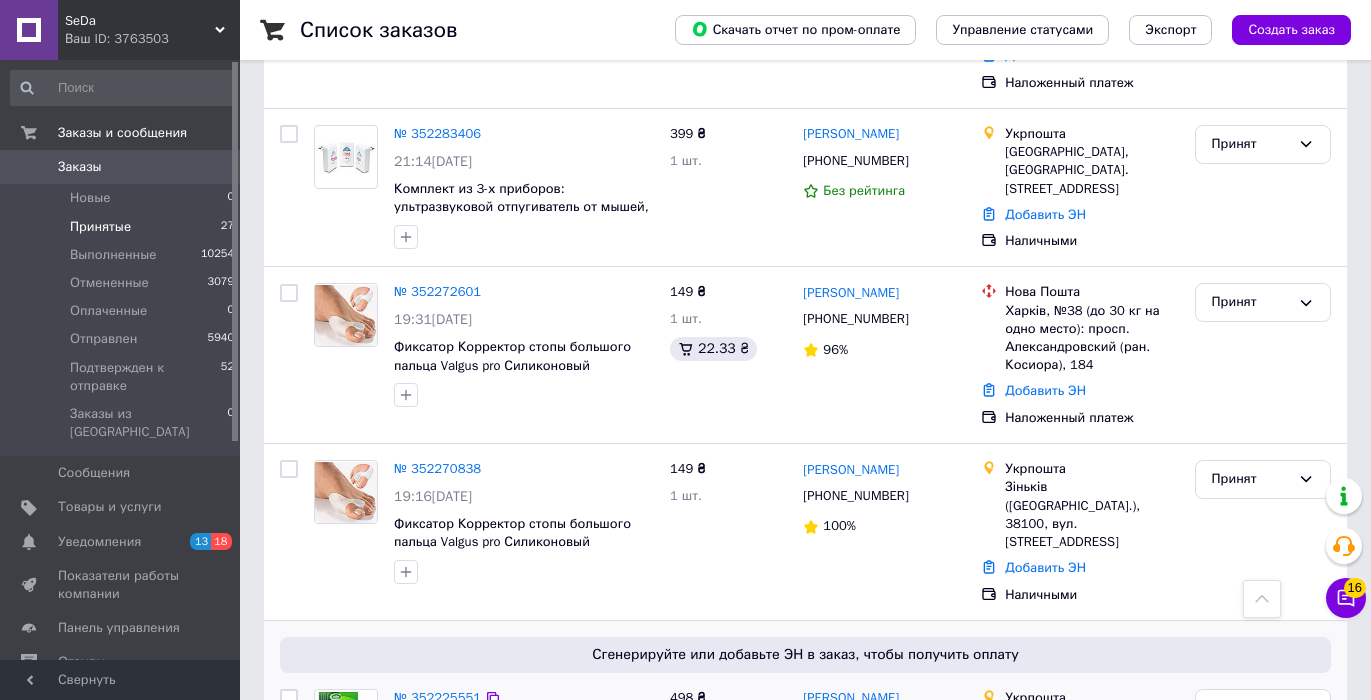 scroll, scrollTop: 971, scrollLeft: 0, axis: vertical 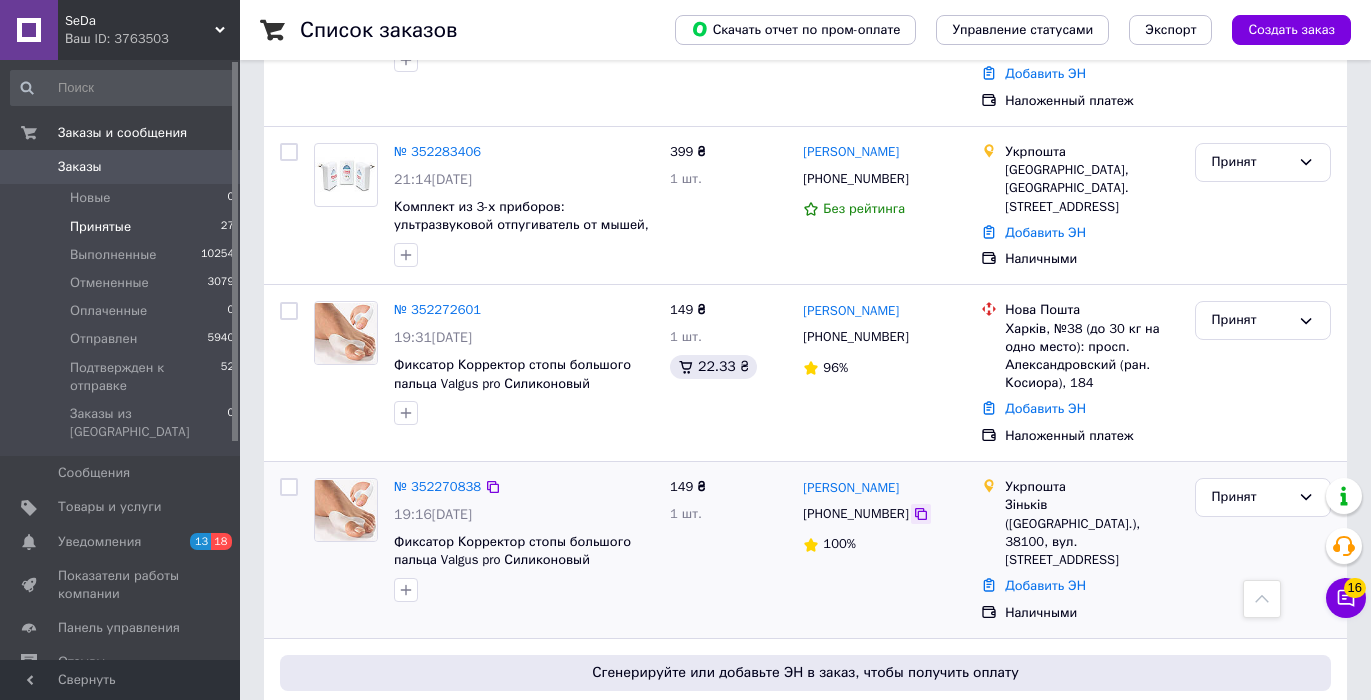 click 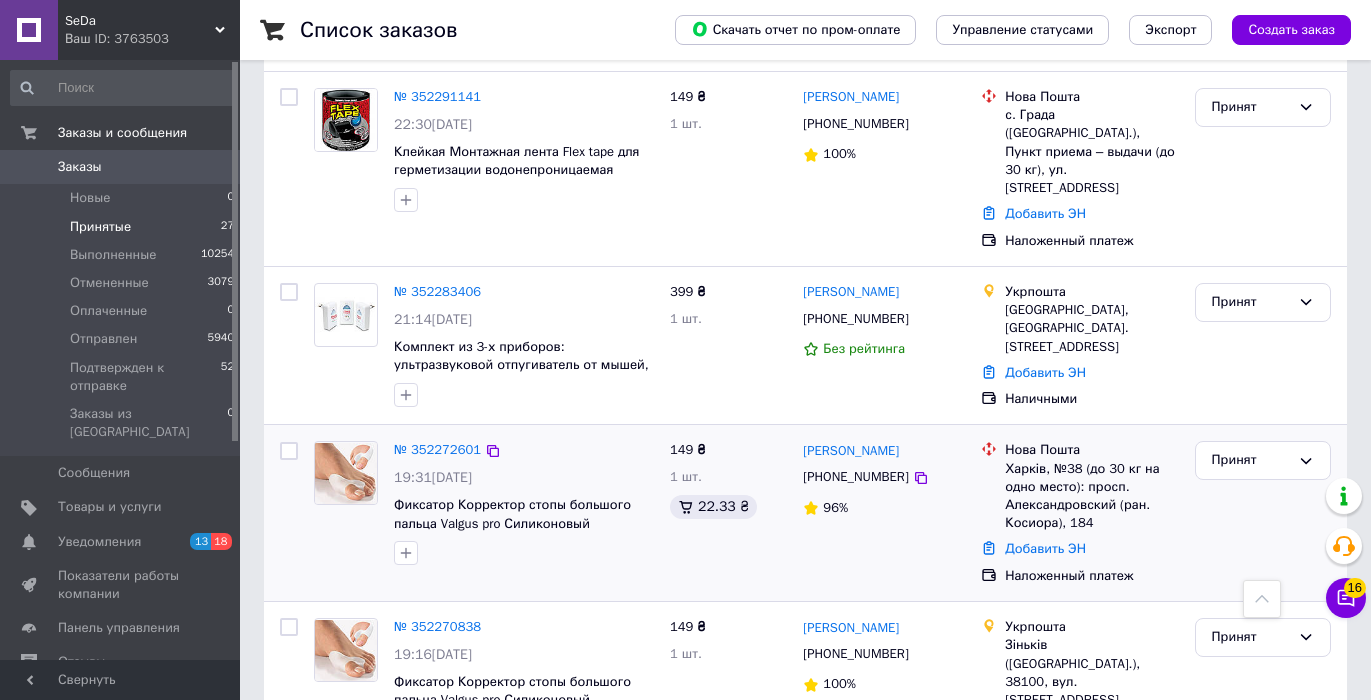 scroll, scrollTop: 784, scrollLeft: 0, axis: vertical 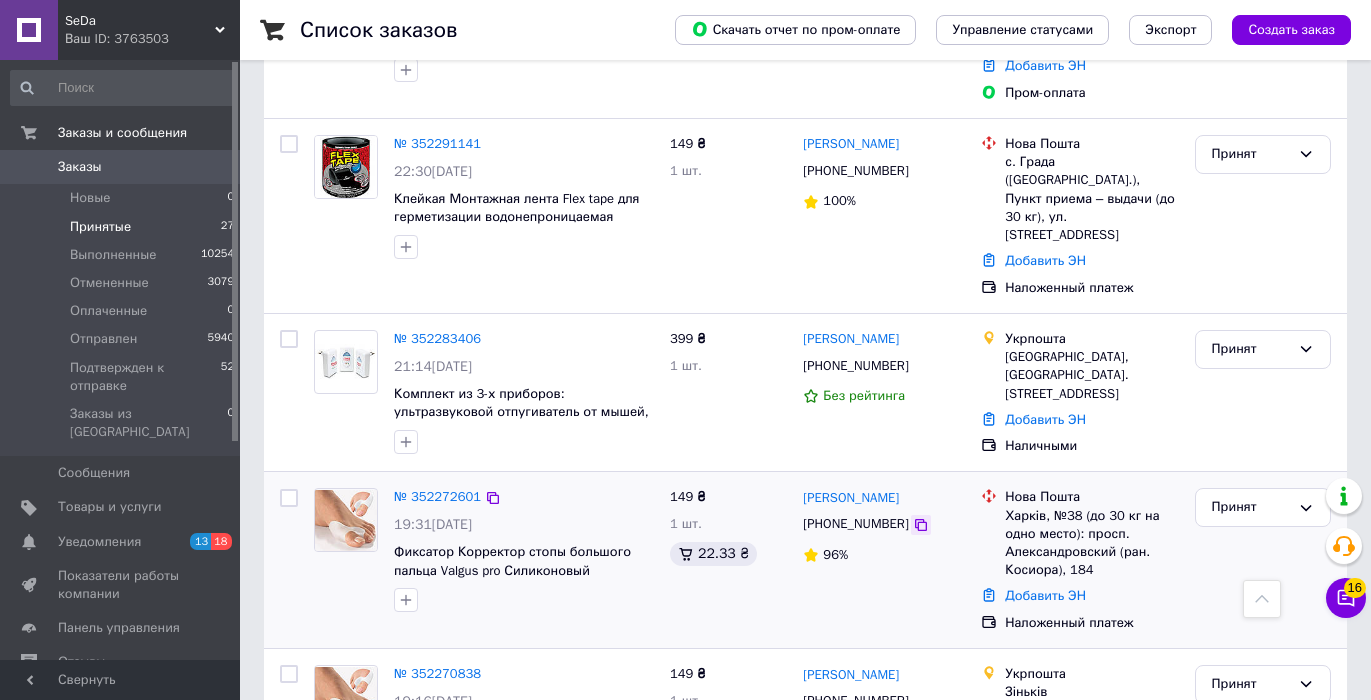 click 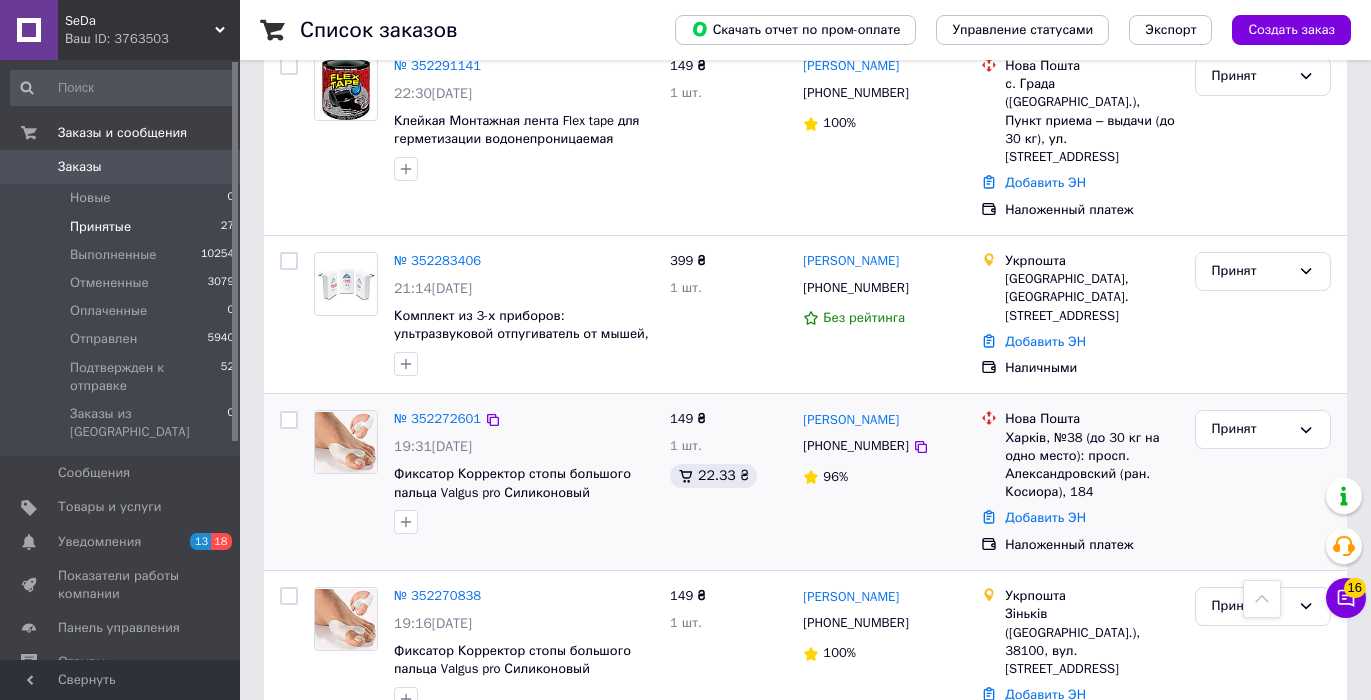 scroll, scrollTop: 912, scrollLeft: 0, axis: vertical 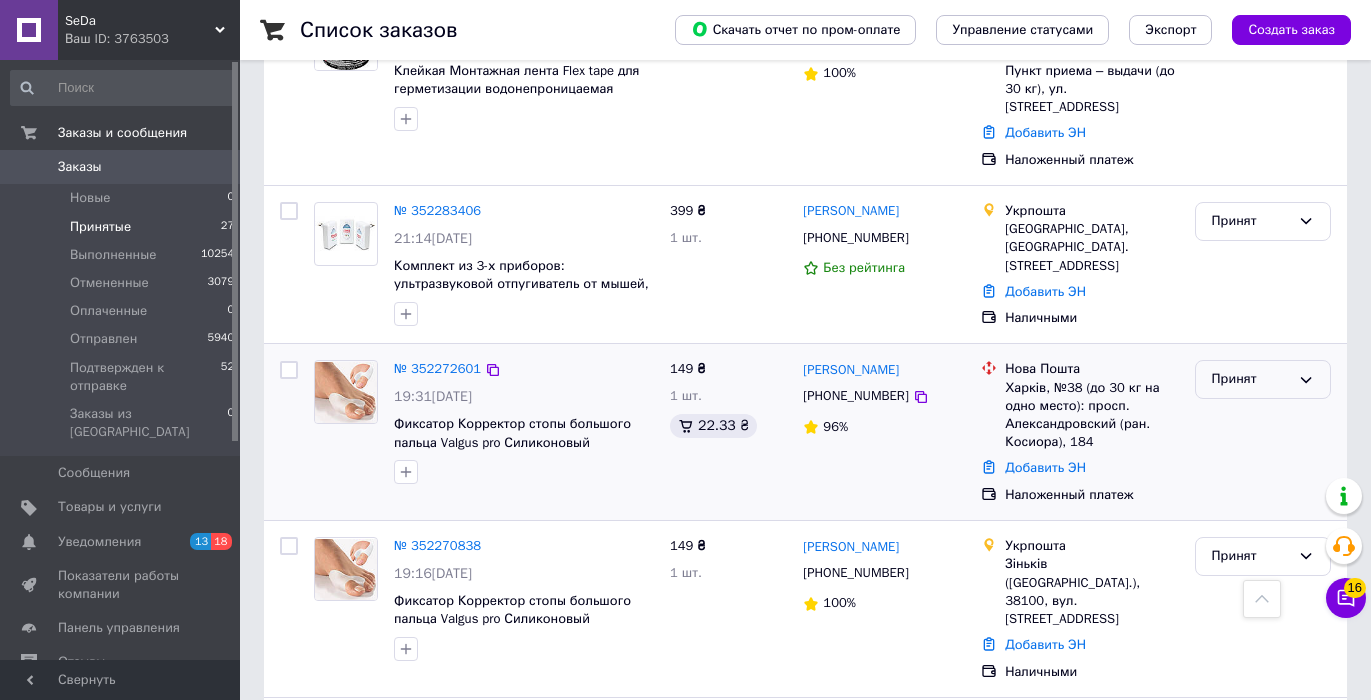 click on "Принят" at bounding box center [1251, 379] 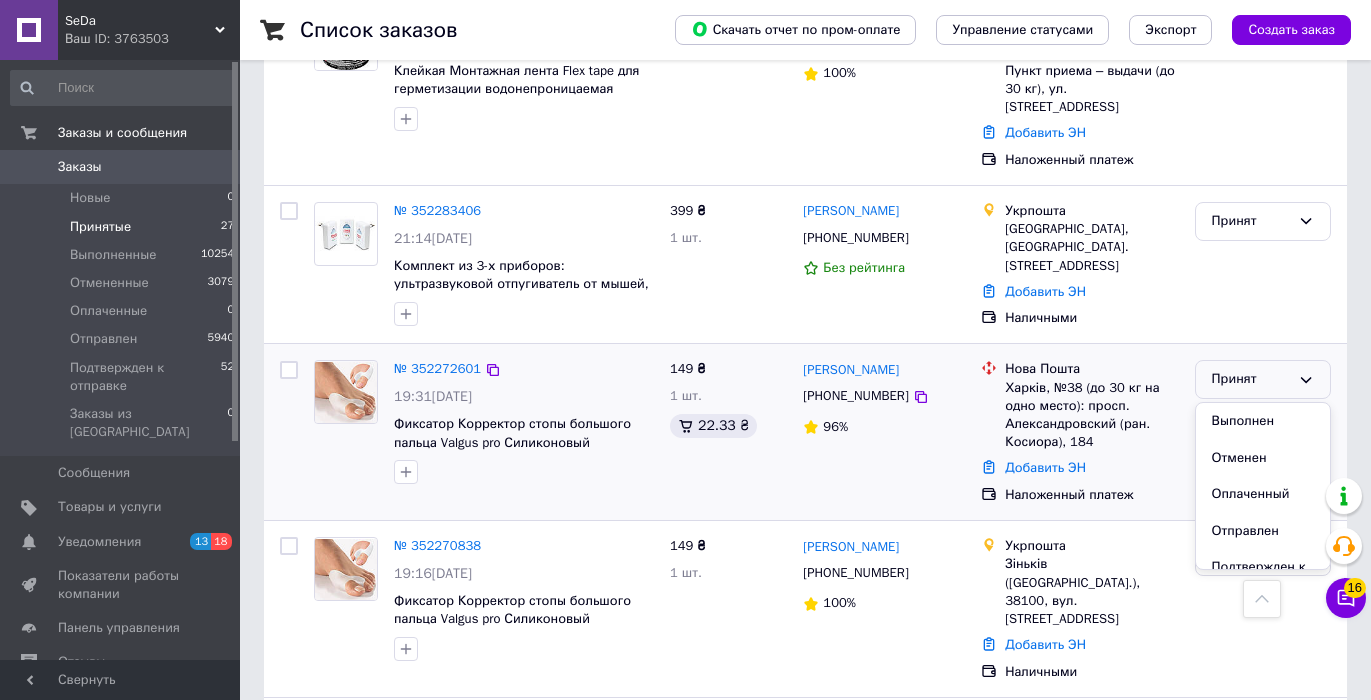 click on "Харків, №38 (до 30 кг на одно место): просп. Александровский (ран. Косиора), 184" at bounding box center [1091, 415] 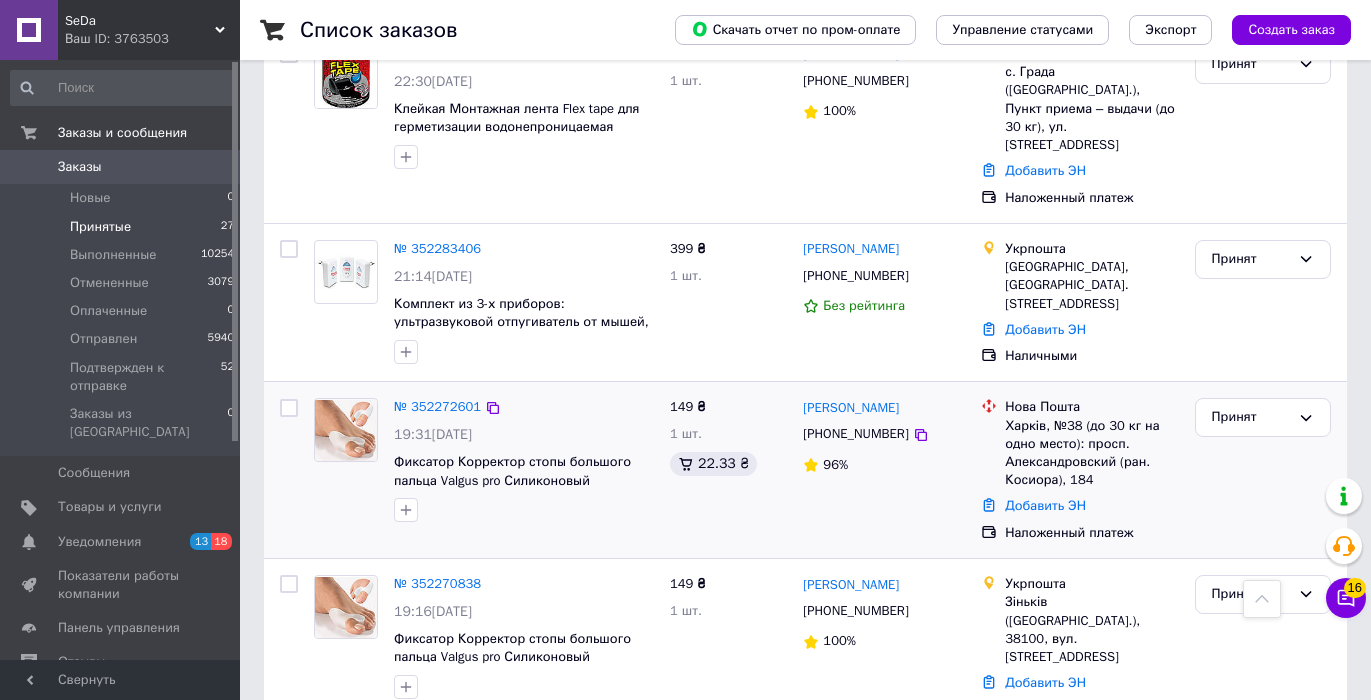 scroll, scrollTop: 873, scrollLeft: 0, axis: vertical 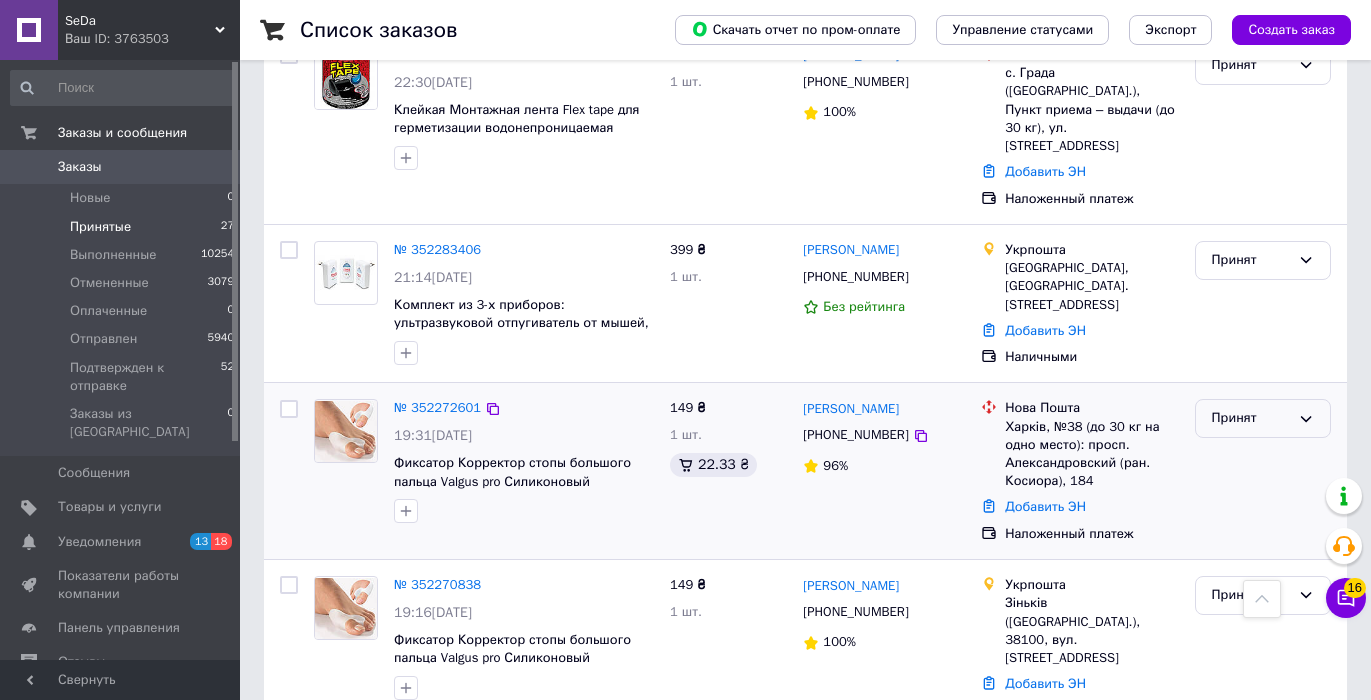 click 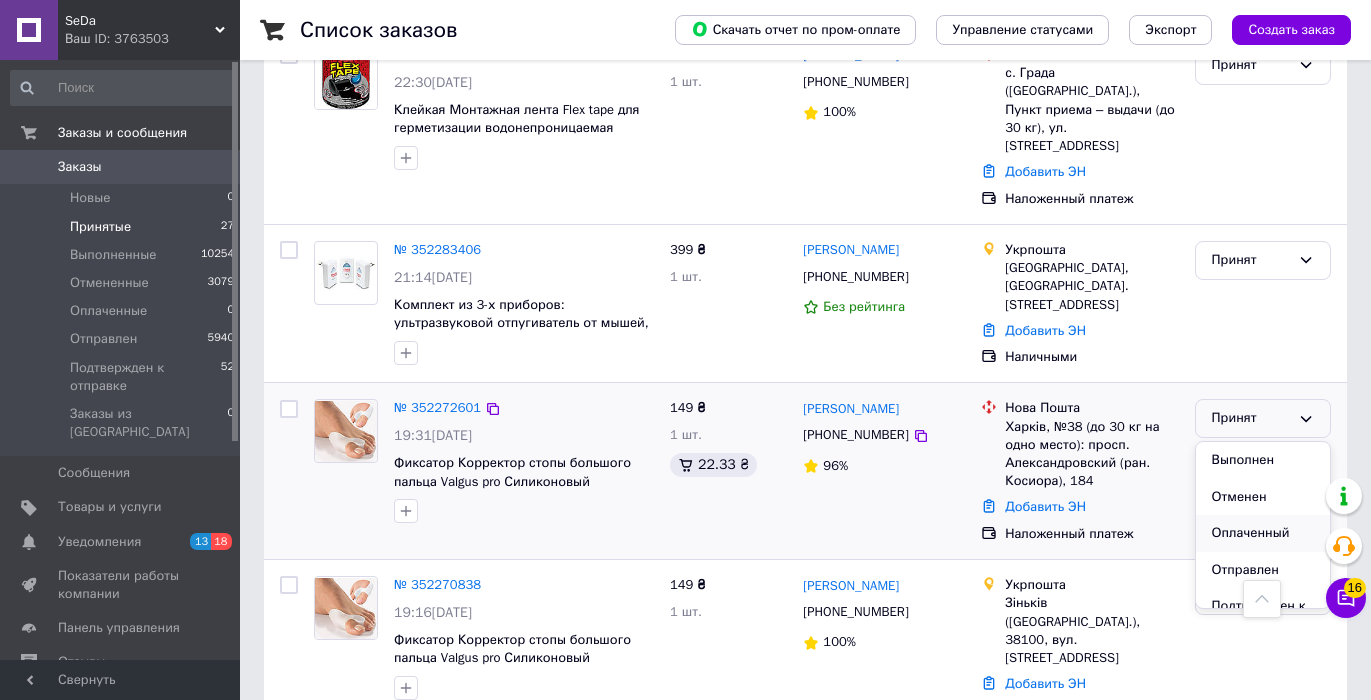 scroll, scrollTop: 37, scrollLeft: 0, axis: vertical 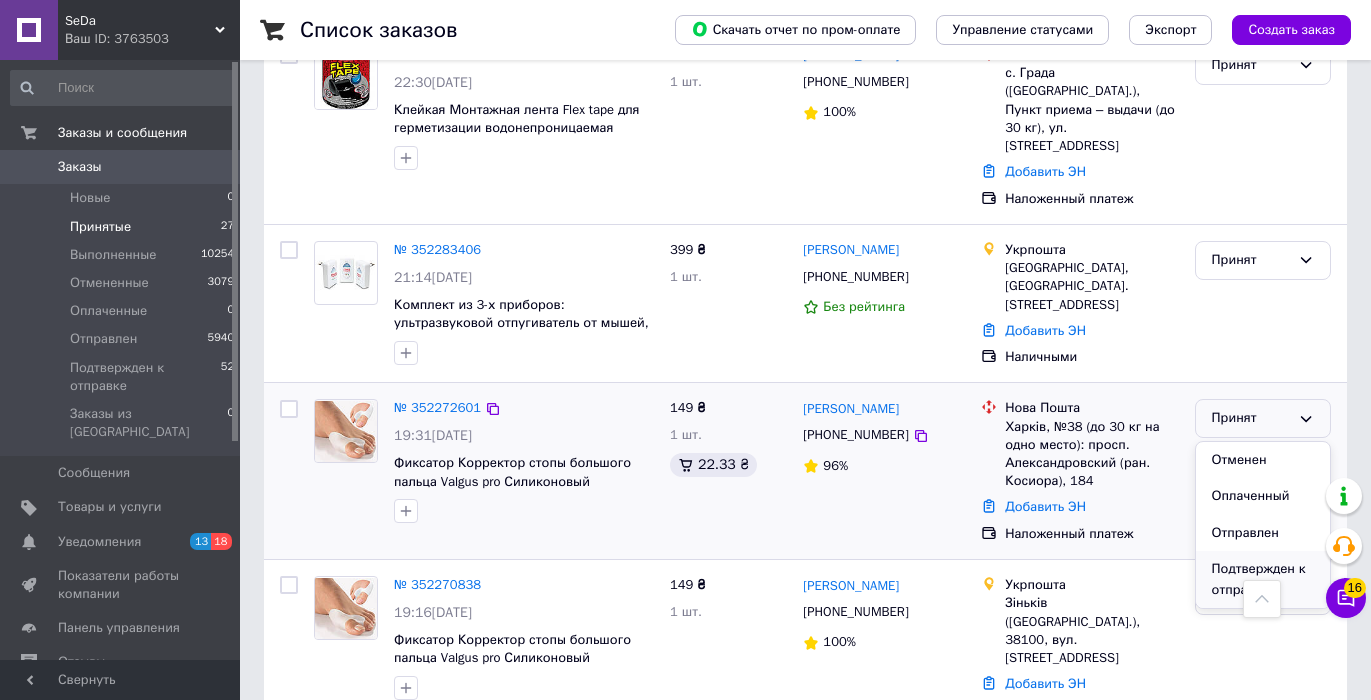click on "Подтвержден к отправке" at bounding box center [1263, 579] 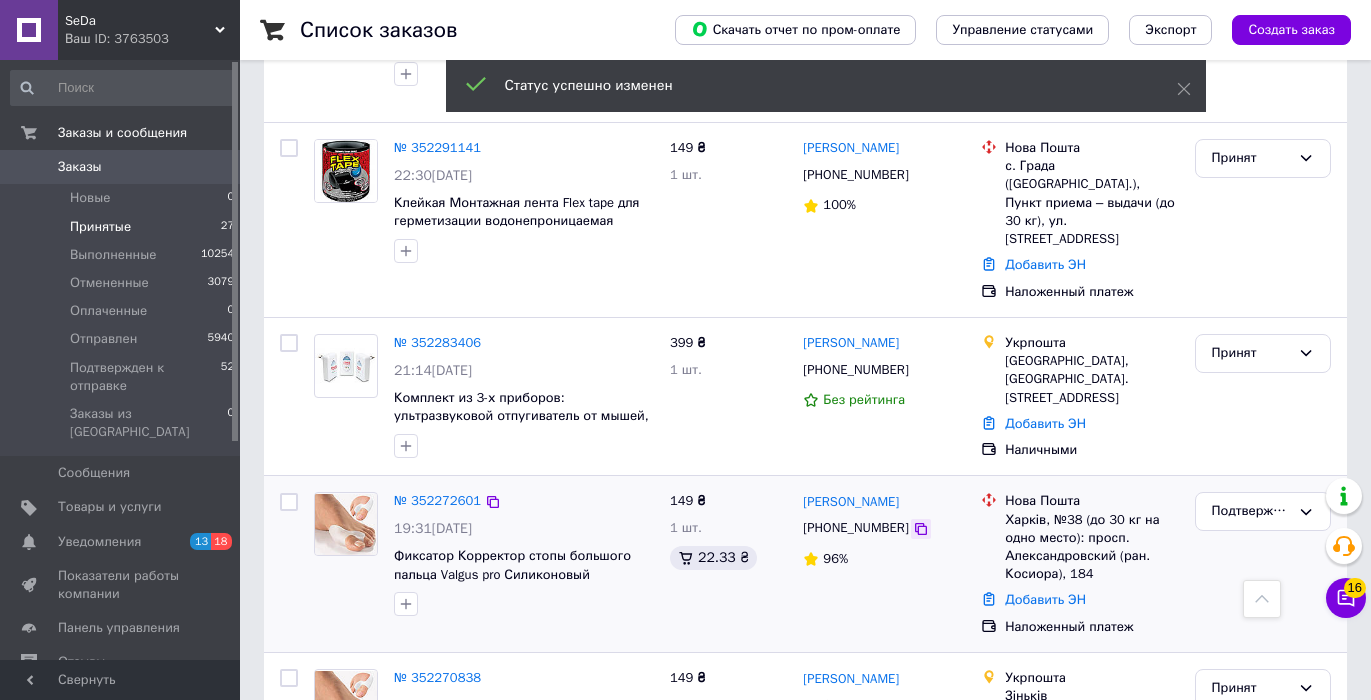 scroll, scrollTop: 753, scrollLeft: 0, axis: vertical 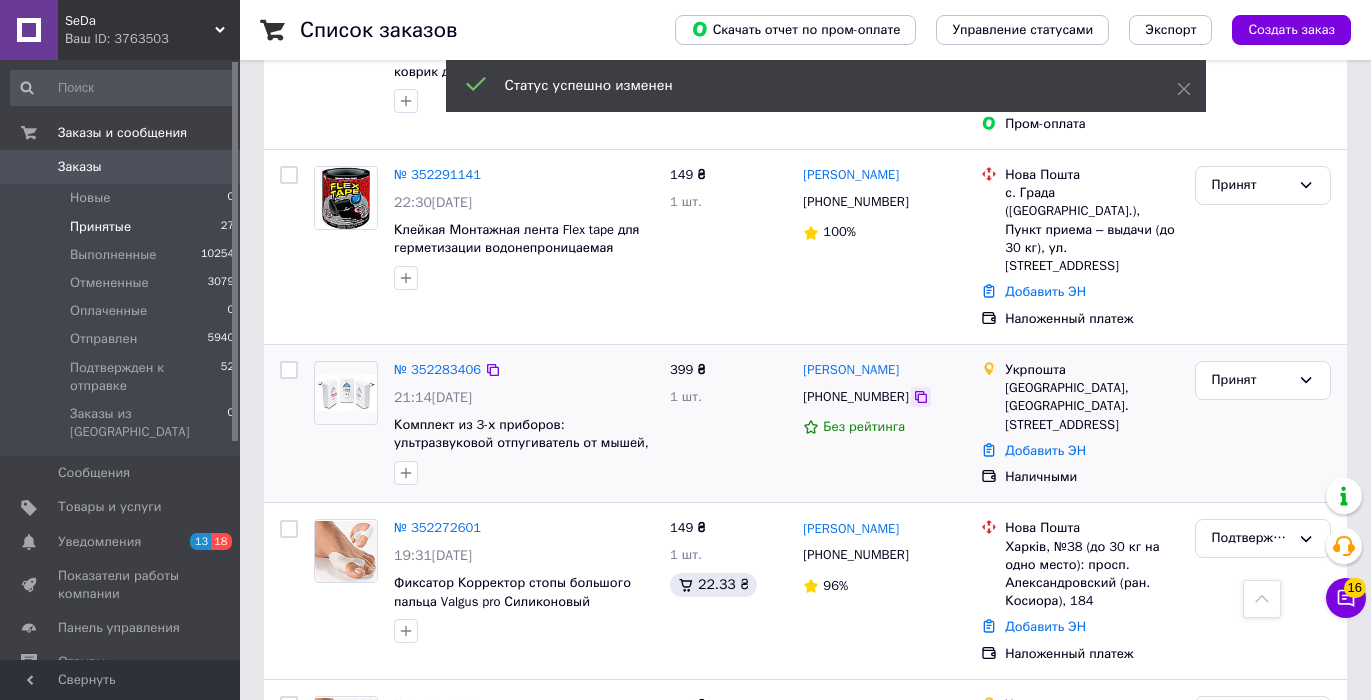 click 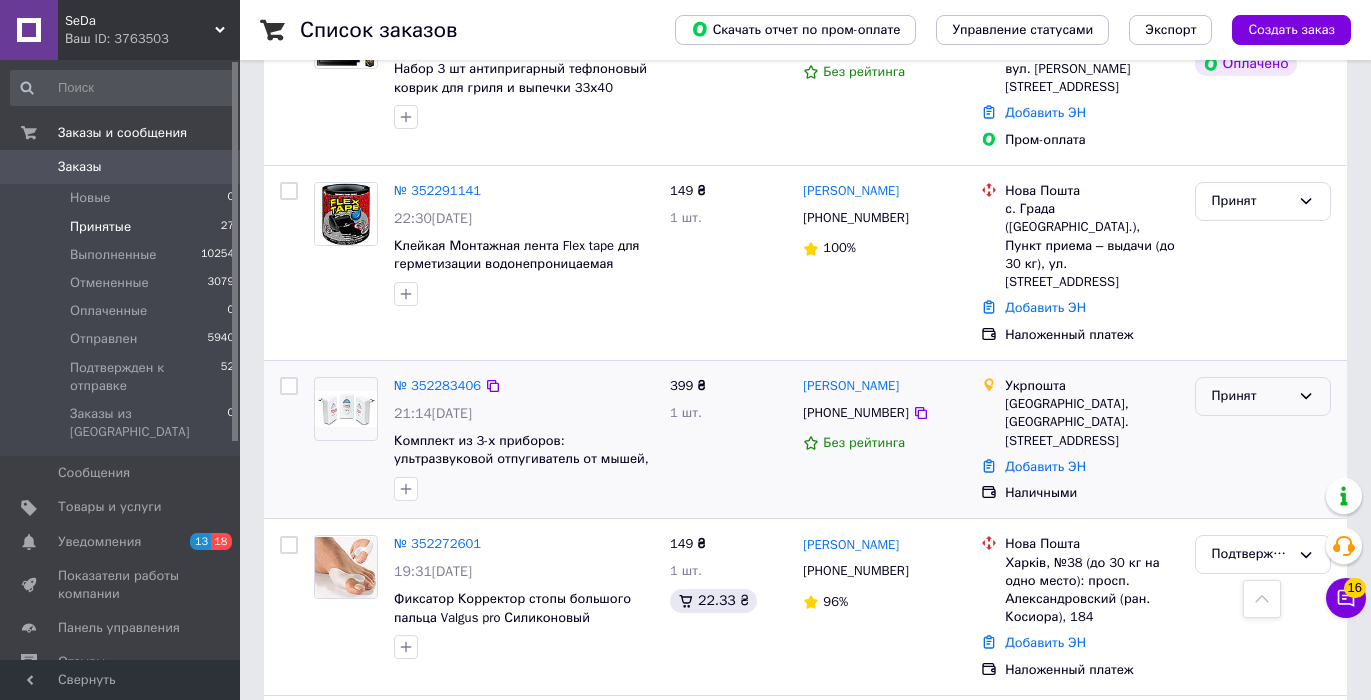 scroll, scrollTop: 745, scrollLeft: 0, axis: vertical 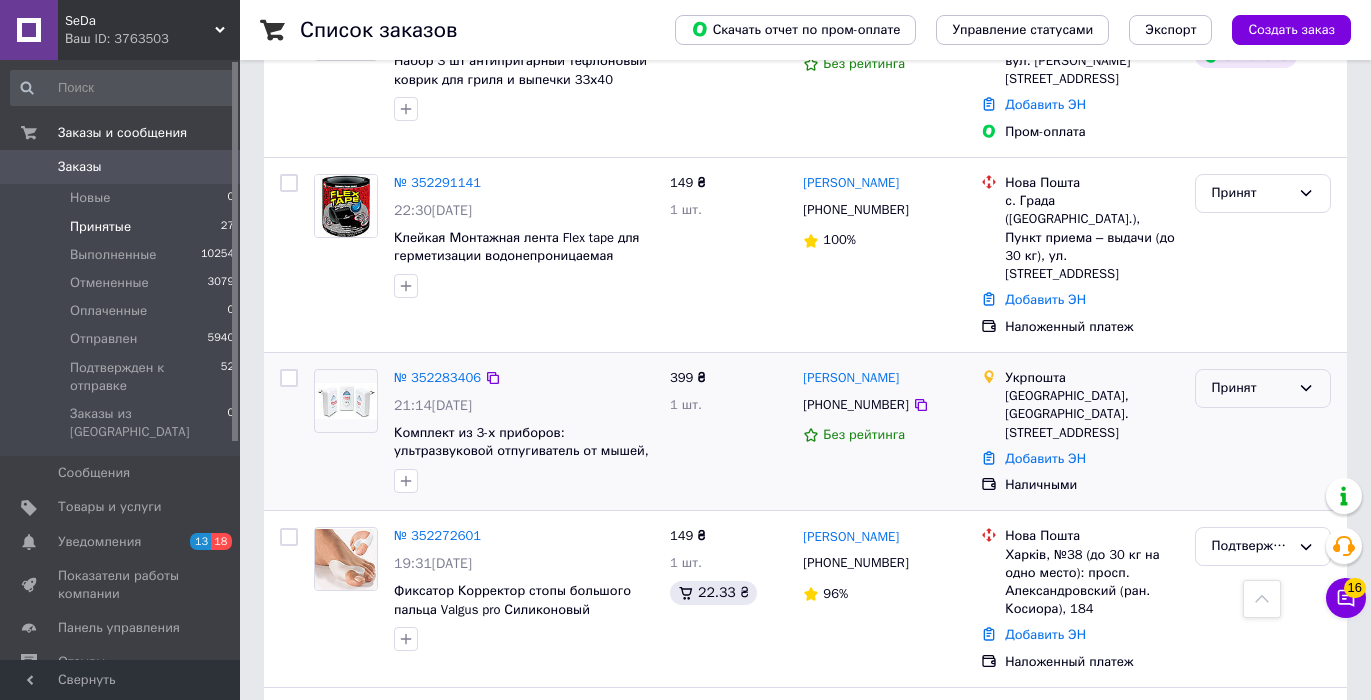 click on "Принят" at bounding box center [1263, 388] 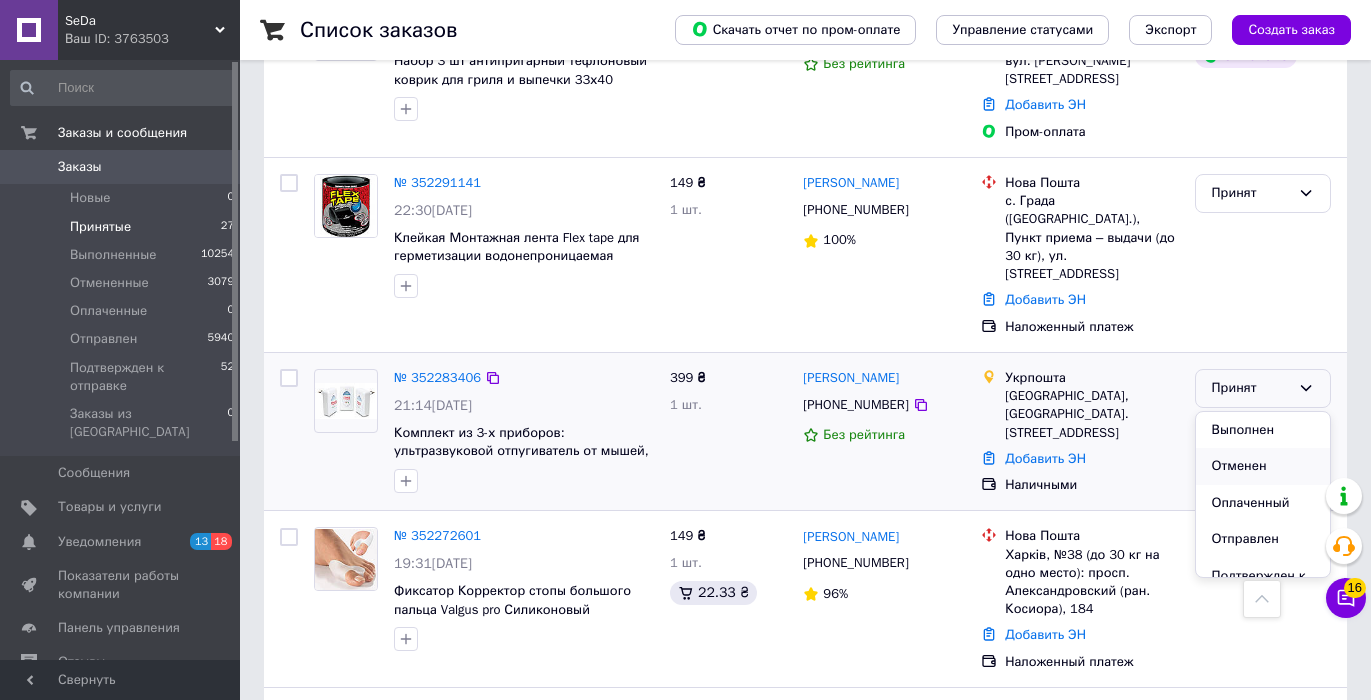 scroll, scrollTop: 38, scrollLeft: 0, axis: vertical 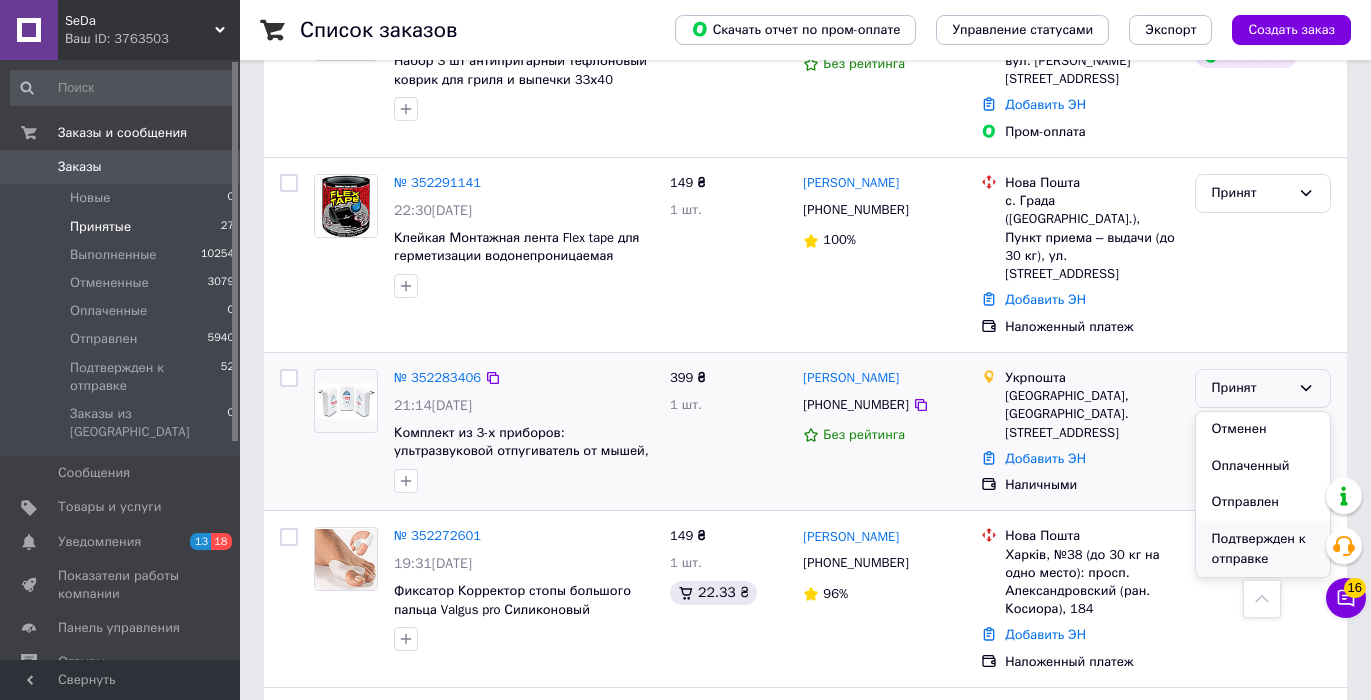 click on "Подтвержден к отправке" at bounding box center [1263, 549] 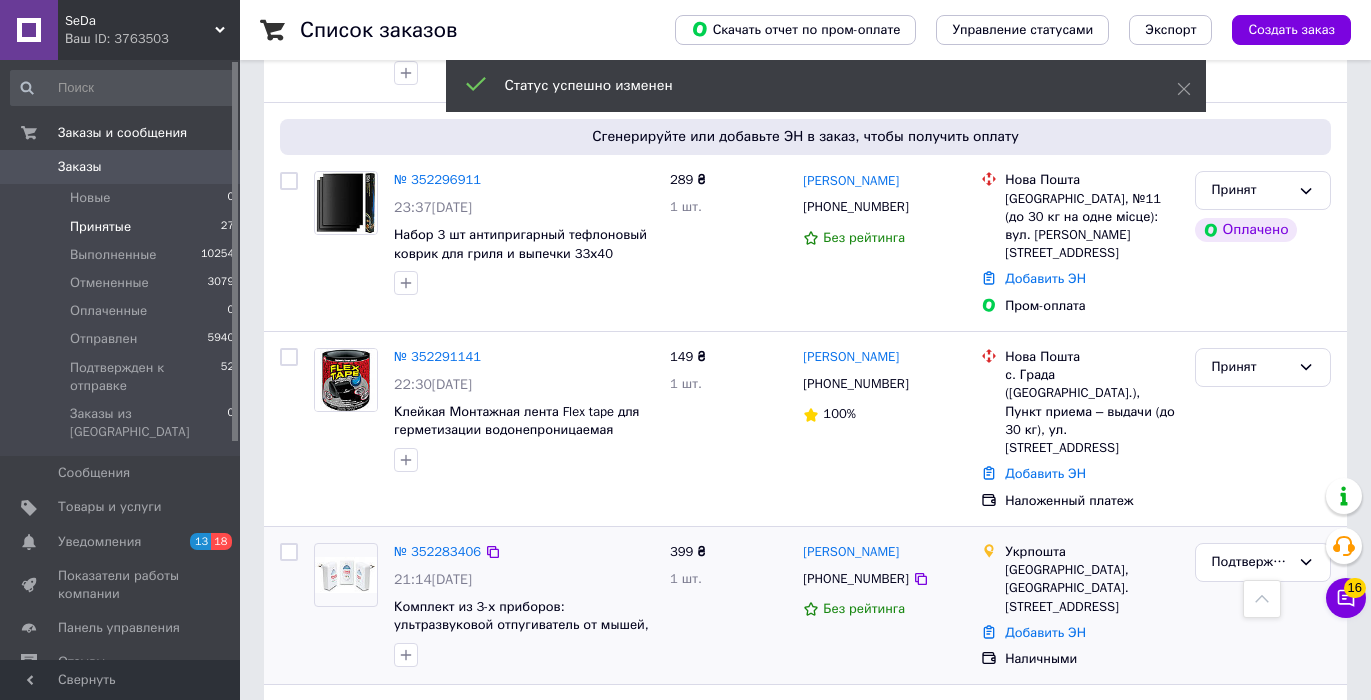 scroll, scrollTop: 548, scrollLeft: 0, axis: vertical 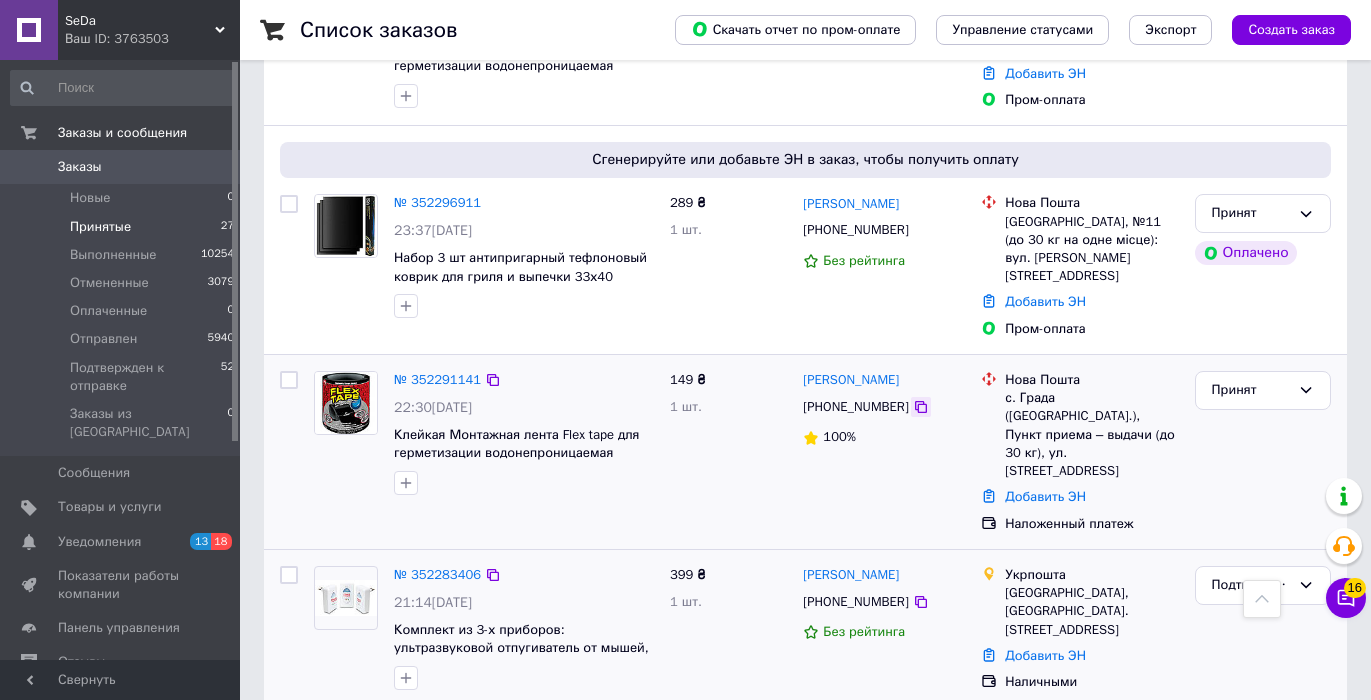 click 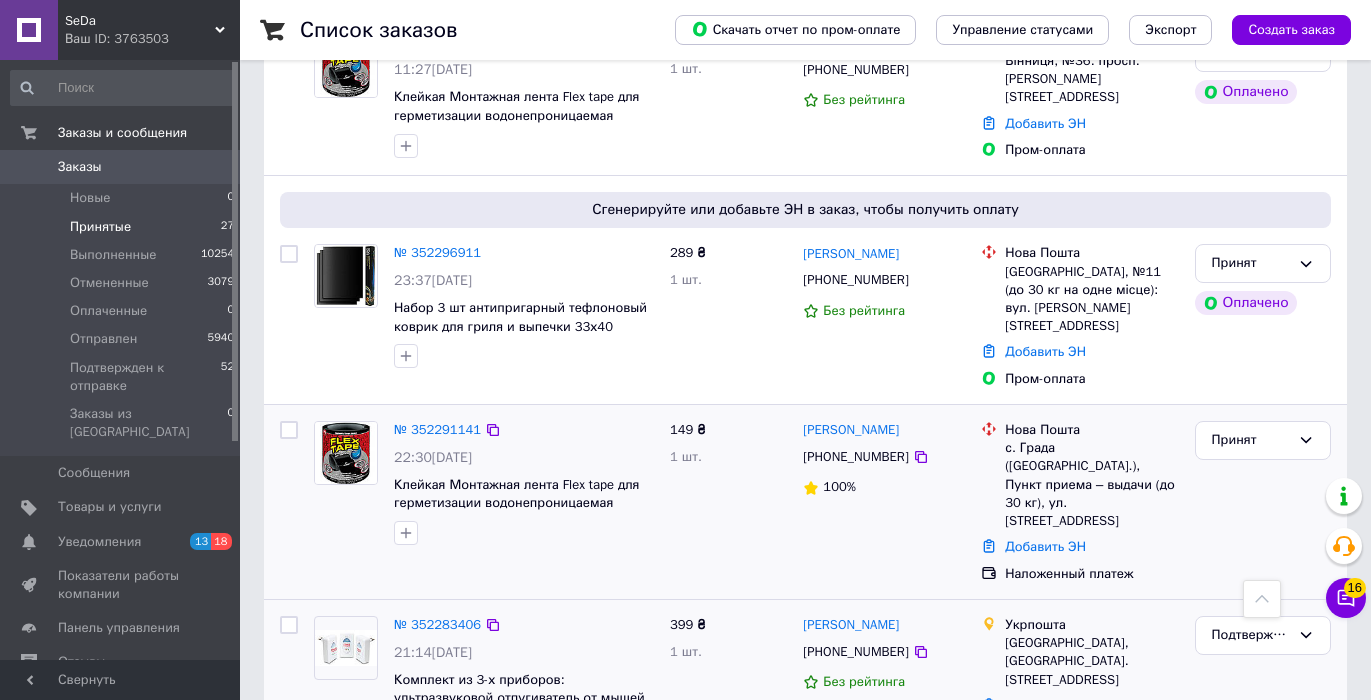 scroll, scrollTop: 501, scrollLeft: 0, axis: vertical 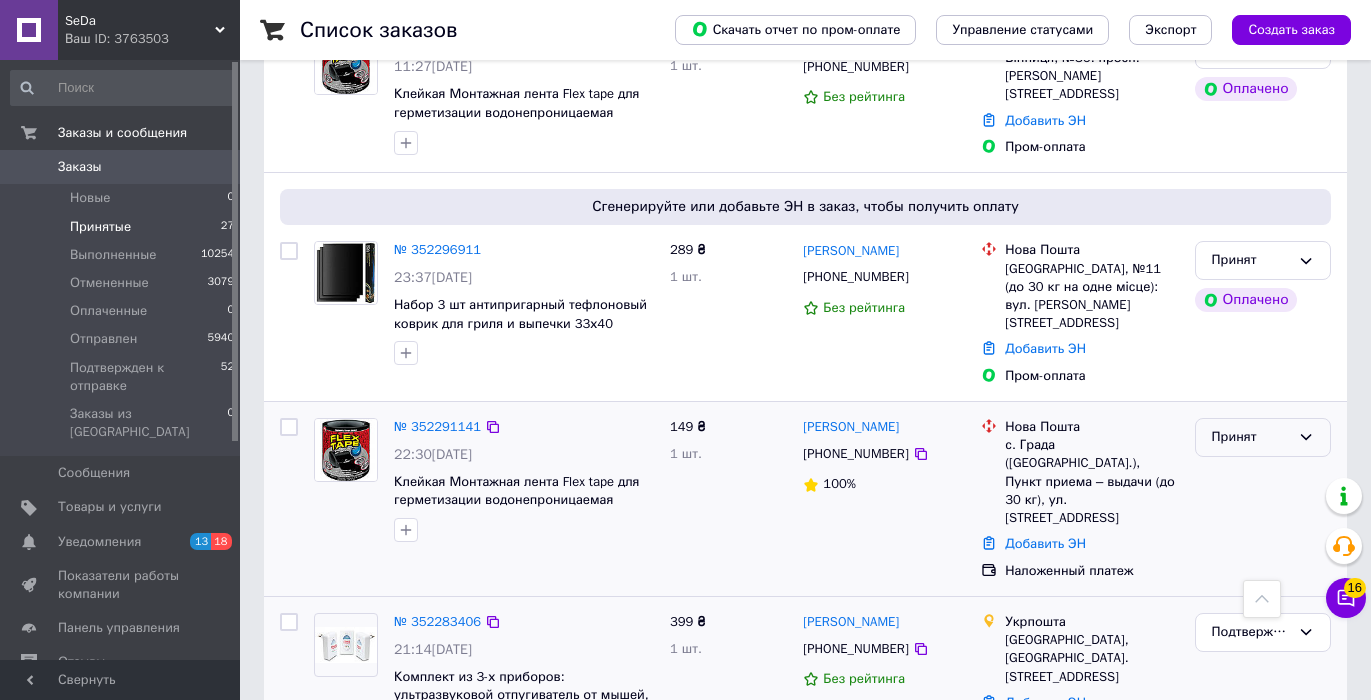 click on "Принят" at bounding box center (1251, 437) 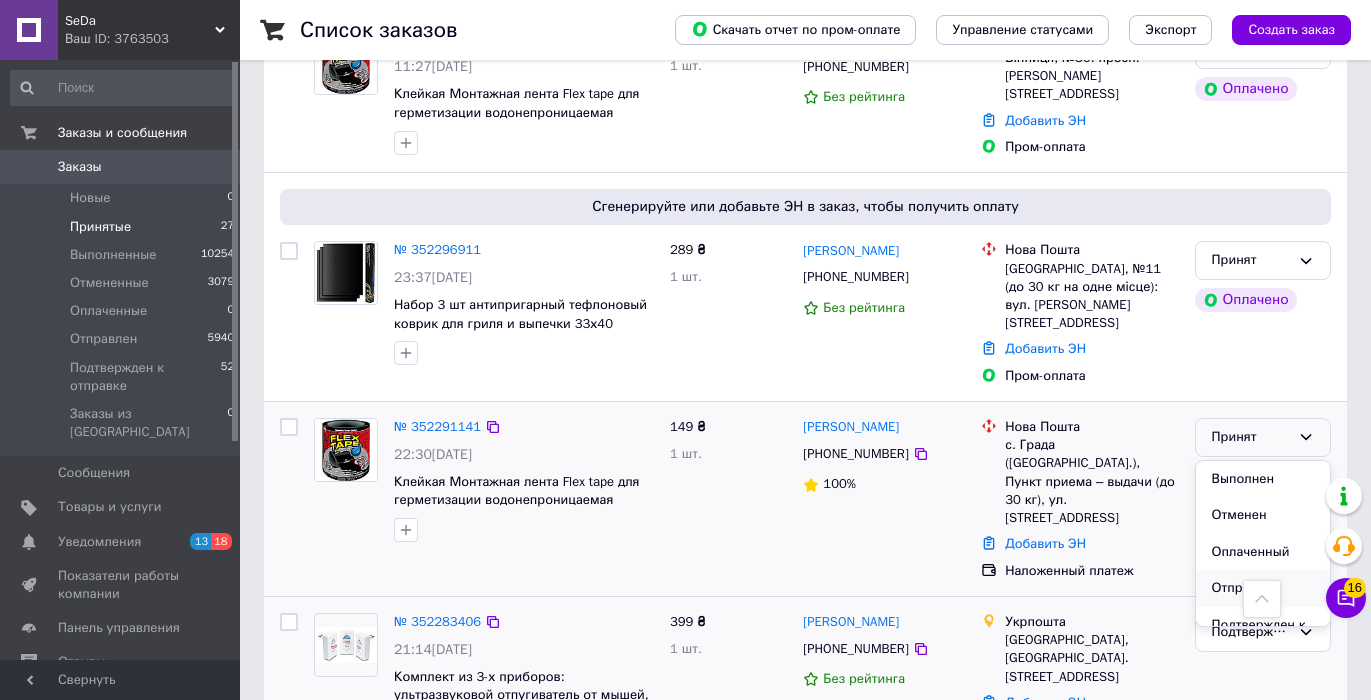 scroll, scrollTop: 38, scrollLeft: 0, axis: vertical 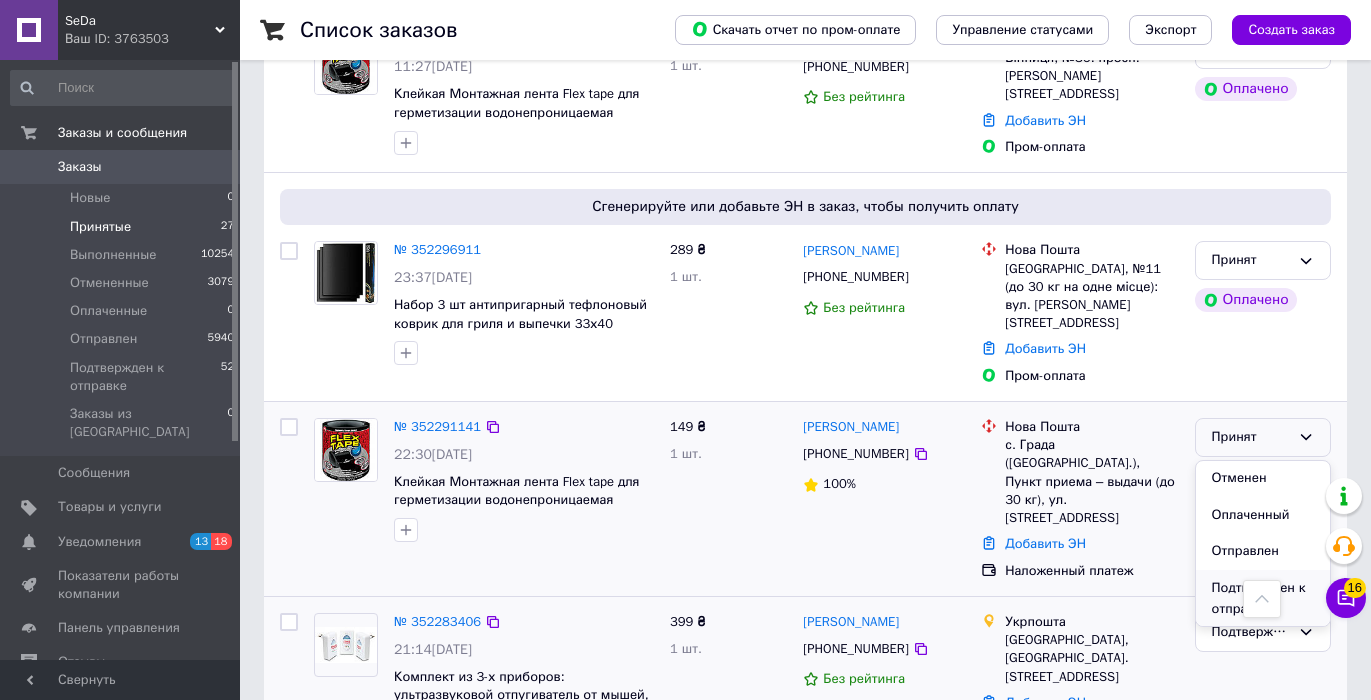 click on "Подтвержден к отправке" at bounding box center (1263, 598) 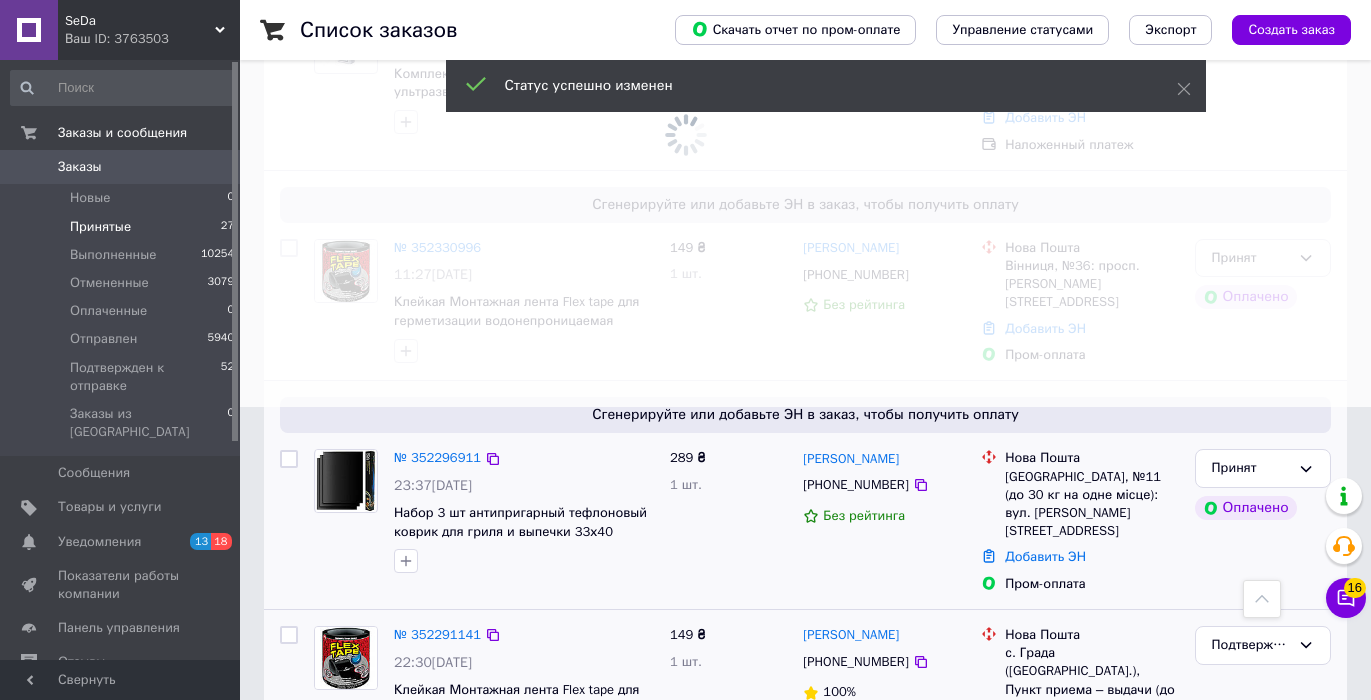 scroll, scrollTop: 261, scrollLeft: 0, axis: vertical 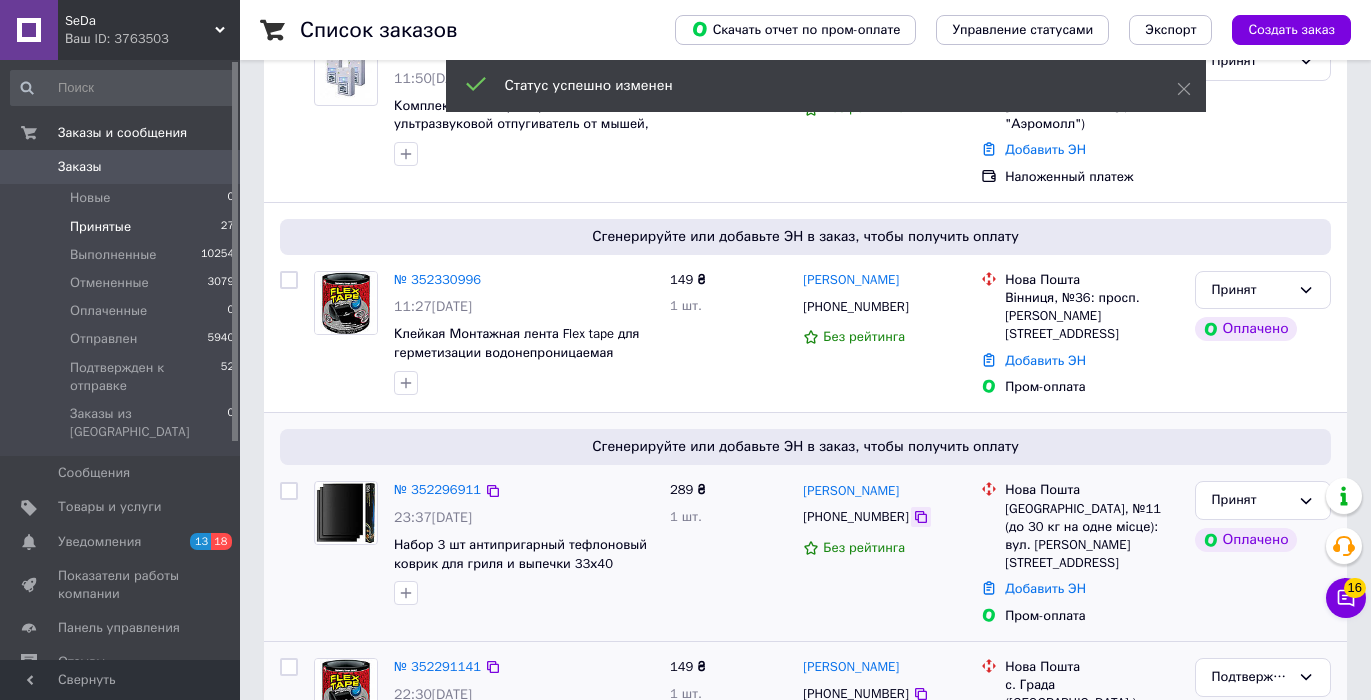 click 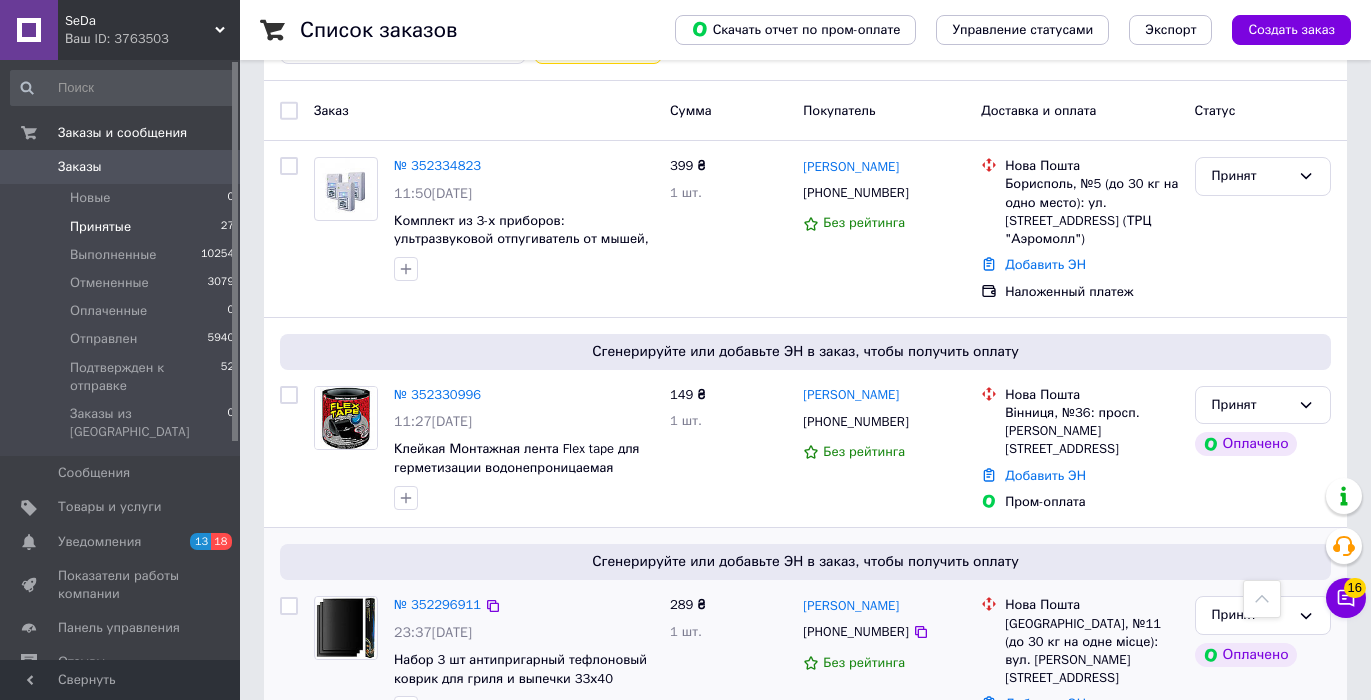 scroll, scrollTop: 134, scrollLeft: 0, axis: vertical 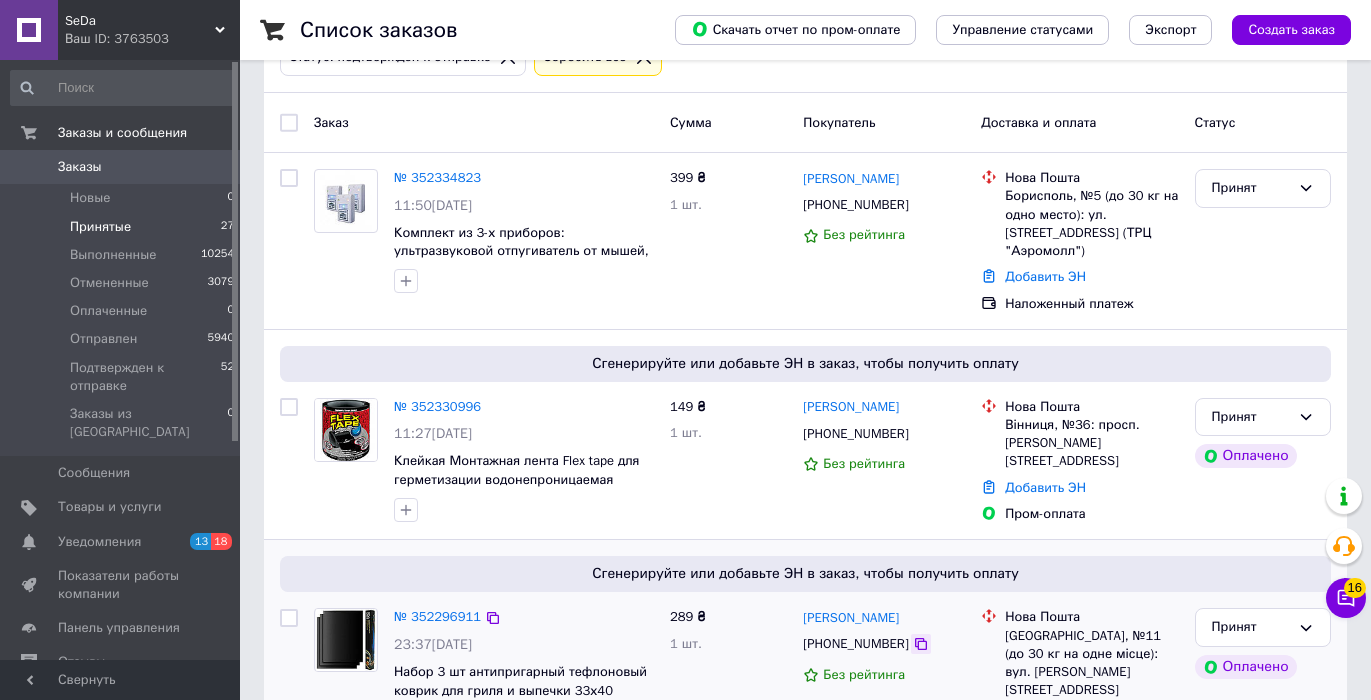 click 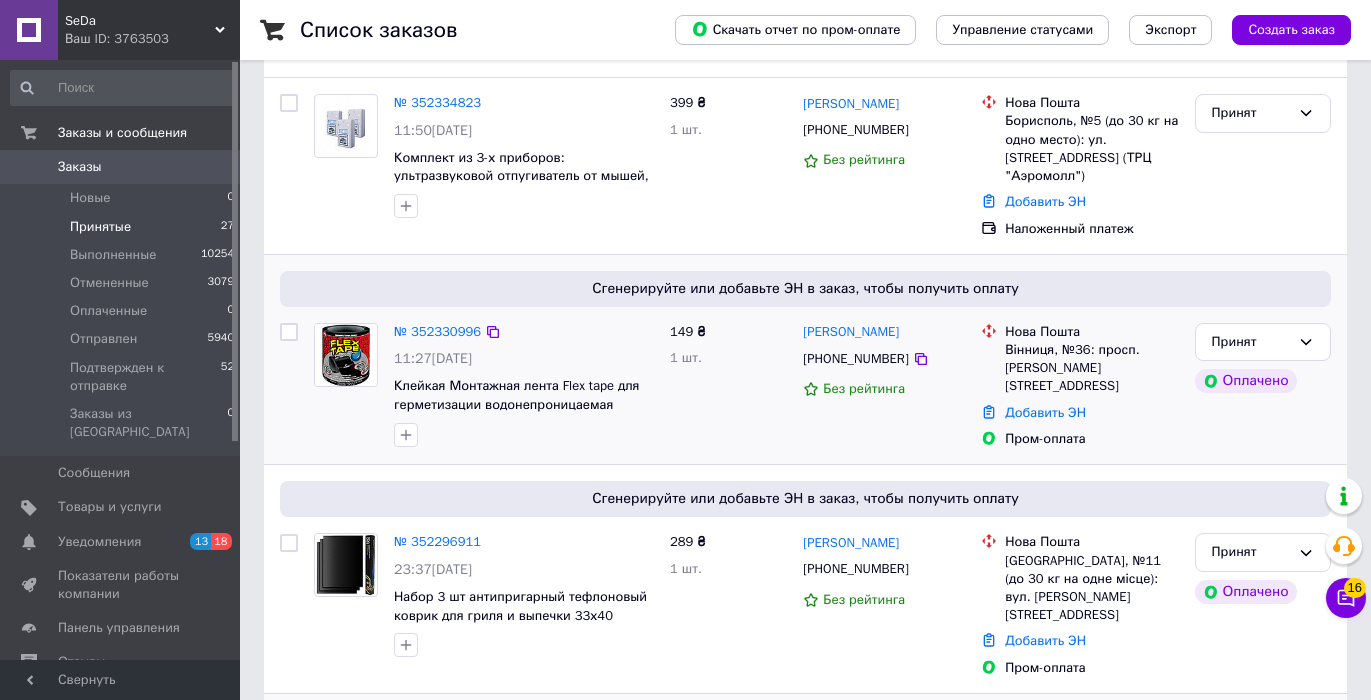 scroll, scrollTop: 229, scrollLeft: 0, axis: vertical 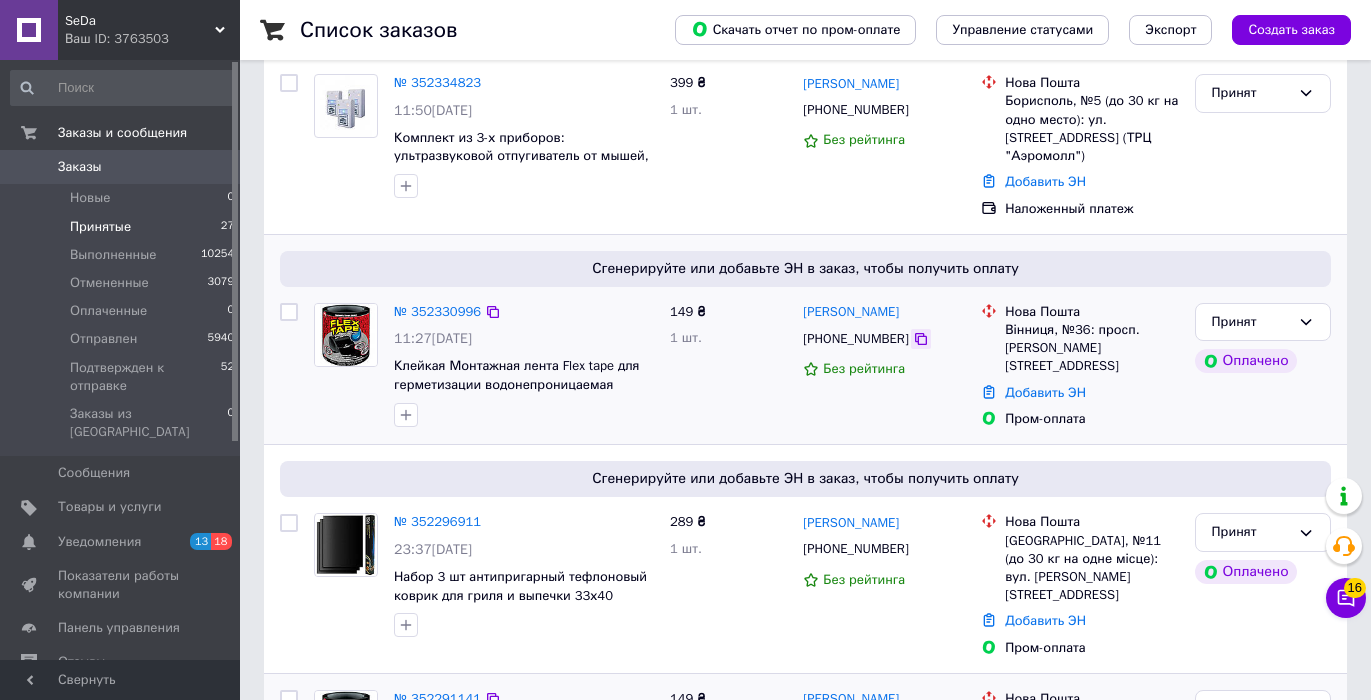 click 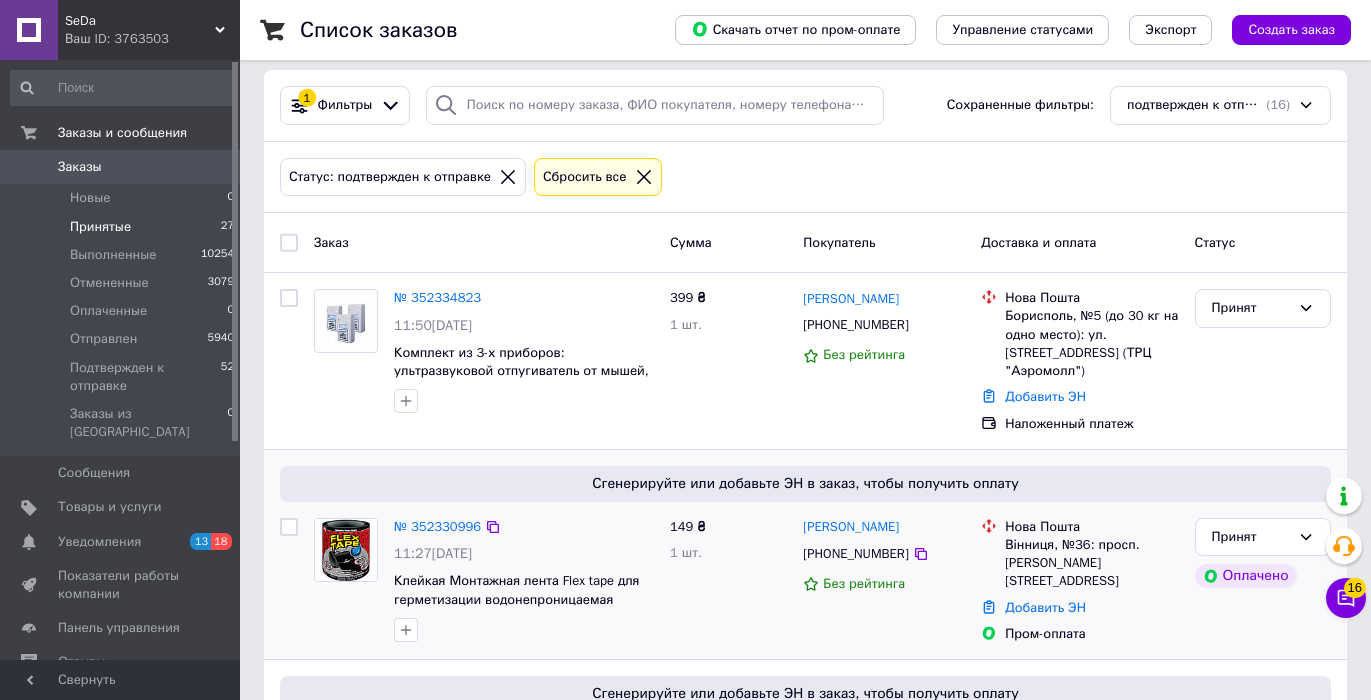 scroll, scrollTop: 0, scrollLeft: 0, axis: both 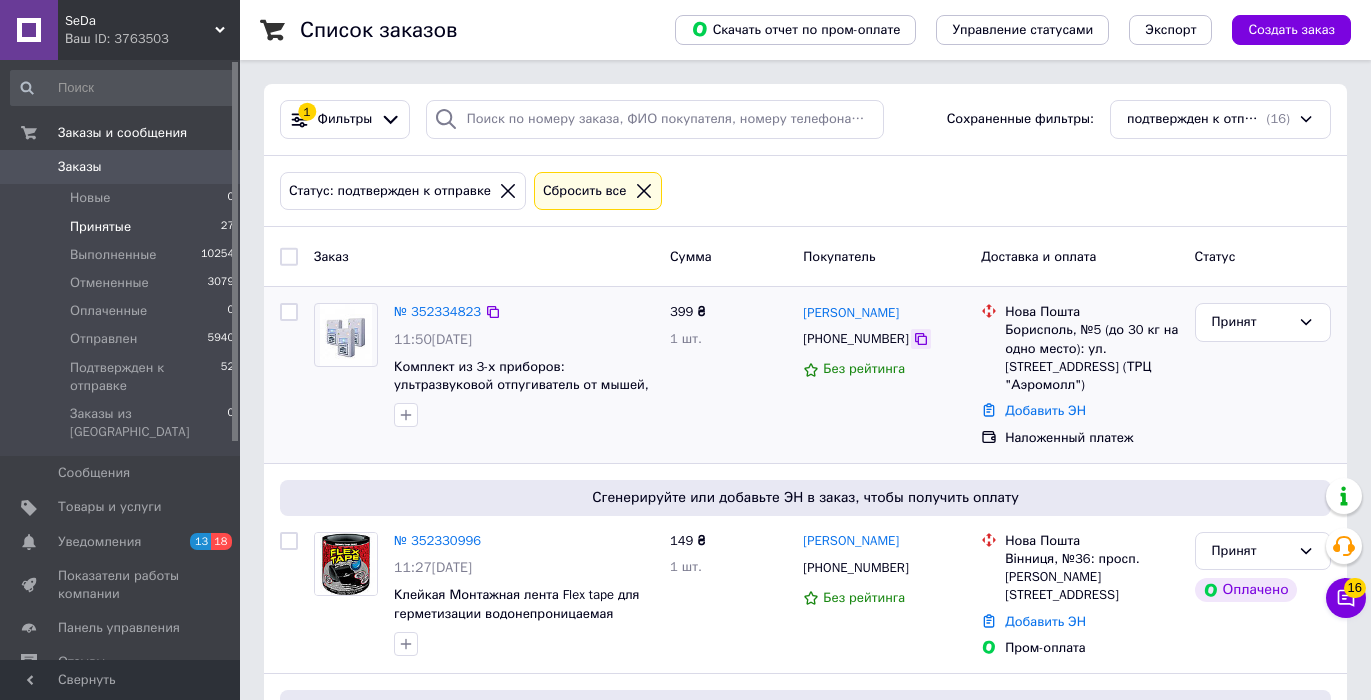click 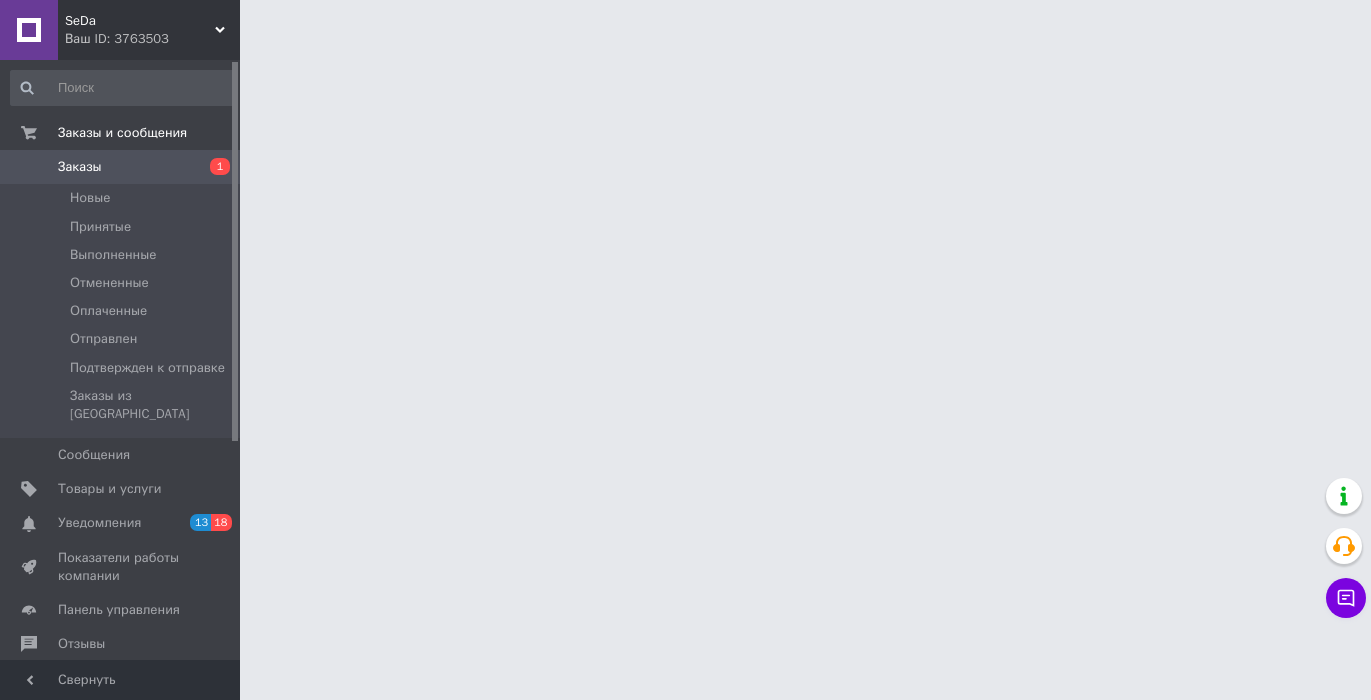 scroll, scrollTop: 0, scrollLeft: 0, axis: both 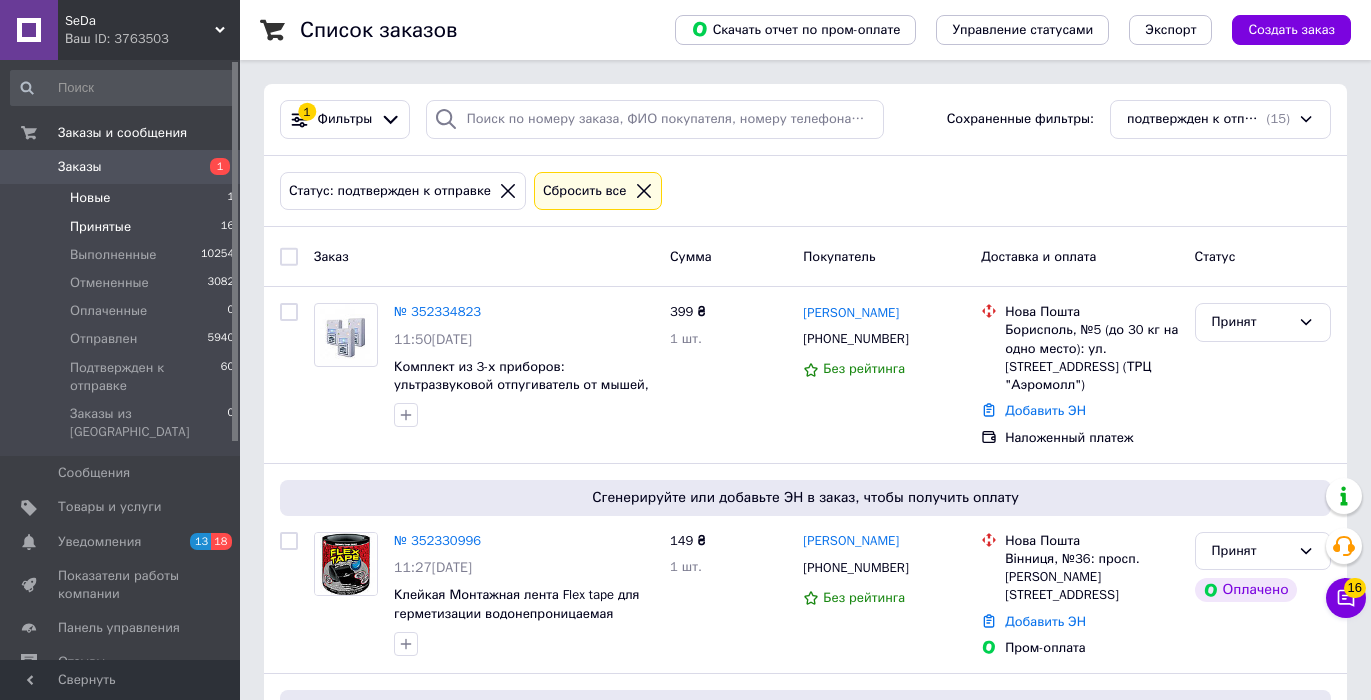 click on "Новые 1" at bounding box center (123, 198) 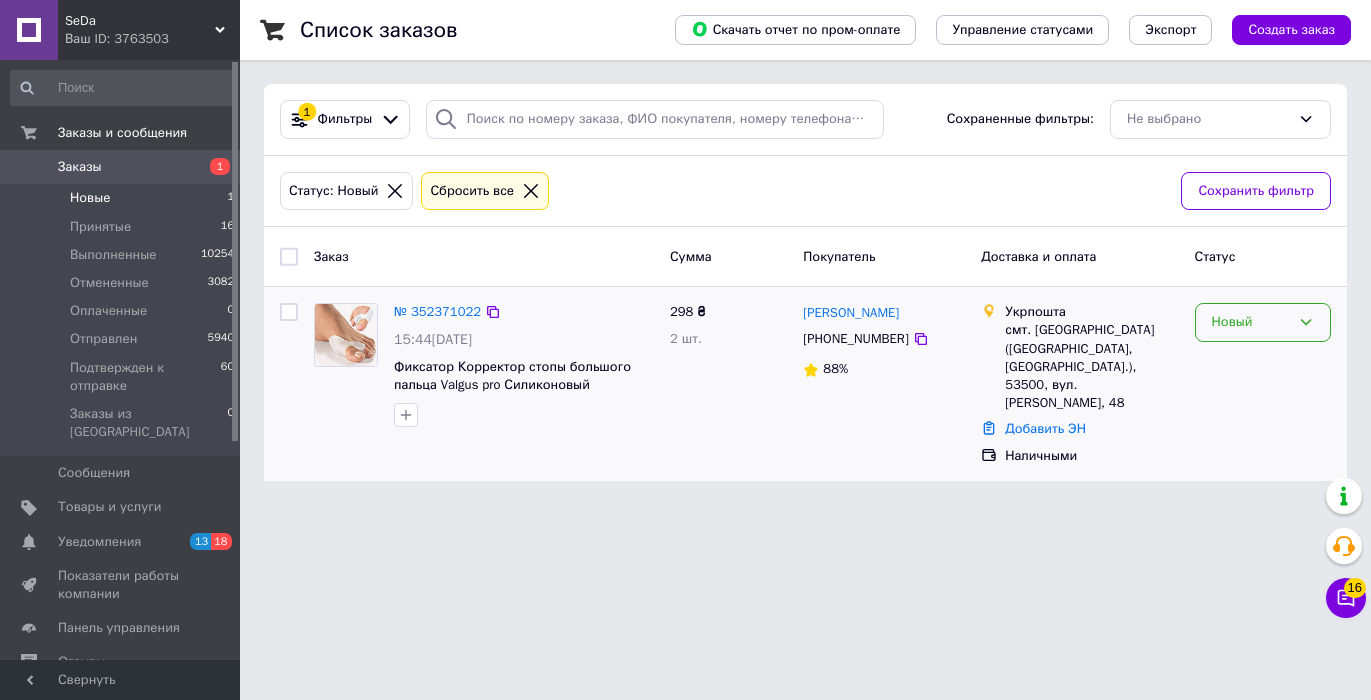 click on "Новый" at bounding box center (1263, 322) 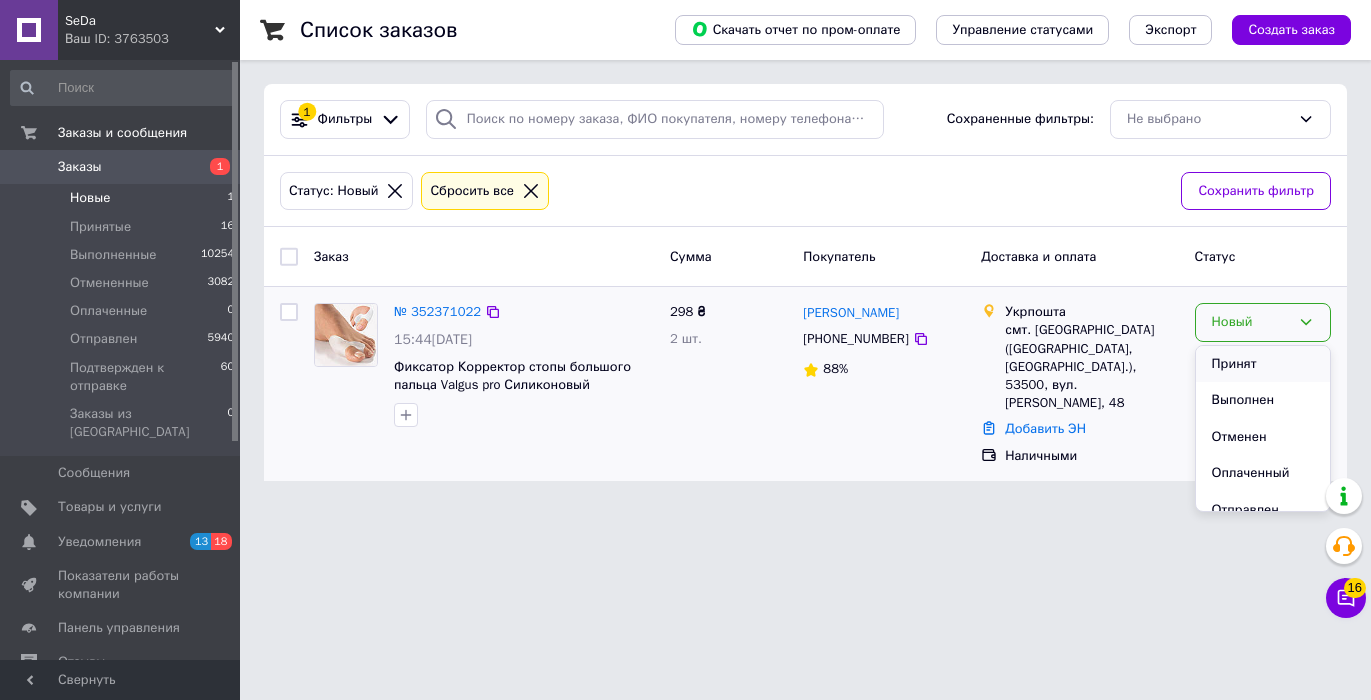 click on "Принят" at bounding box center (1263, 364) 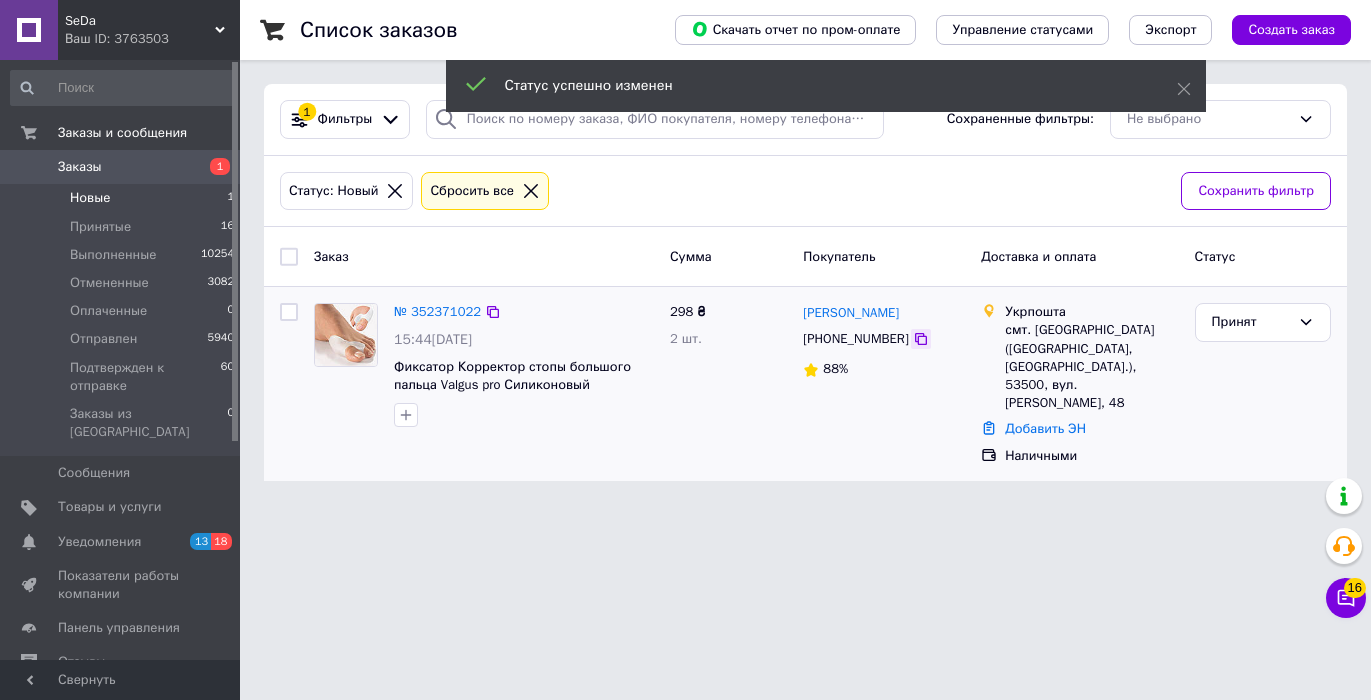 click 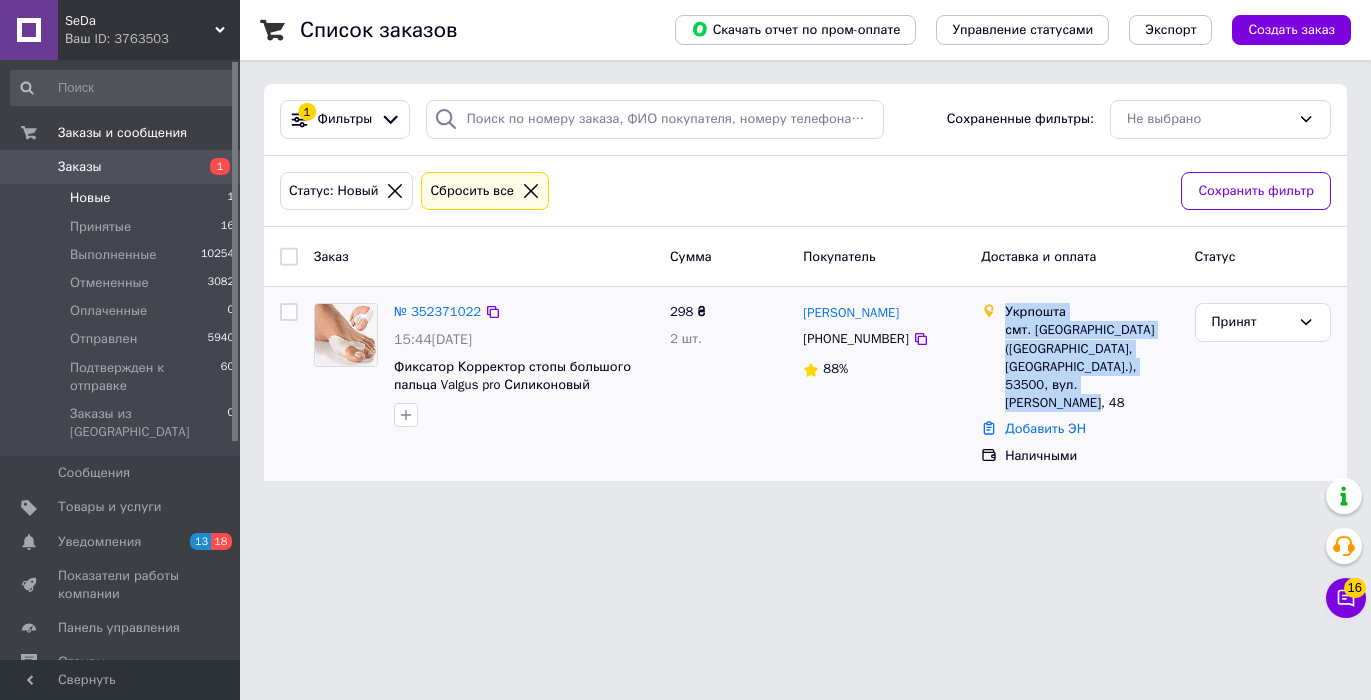 drag, startPoint x: 1082, startPoint y: 412, endPoint x: 1005, endPoint y: 306, distance: 131.01526 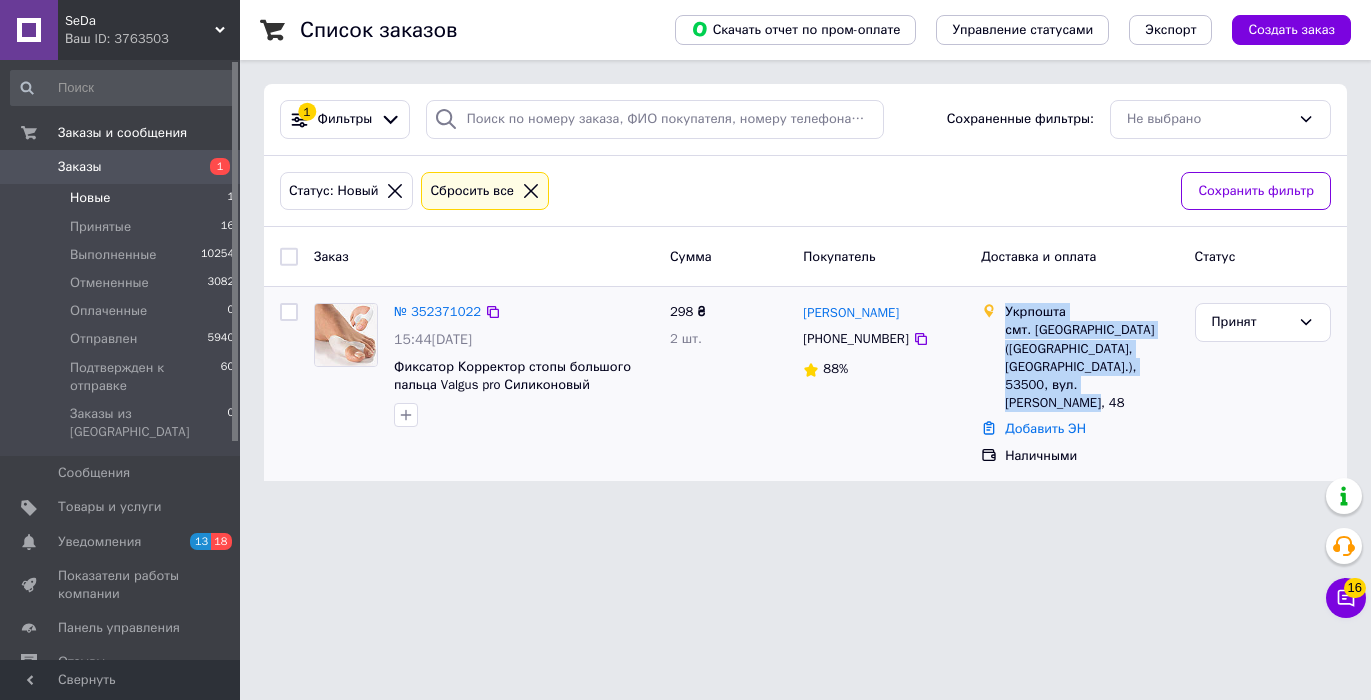 click on "Укрпошта смт. Томаківка (Дніпропетровська обл., Нікопольський р-н.), 53500, вул. Лесі Українки, 48" at bounding box center (1091, 357) 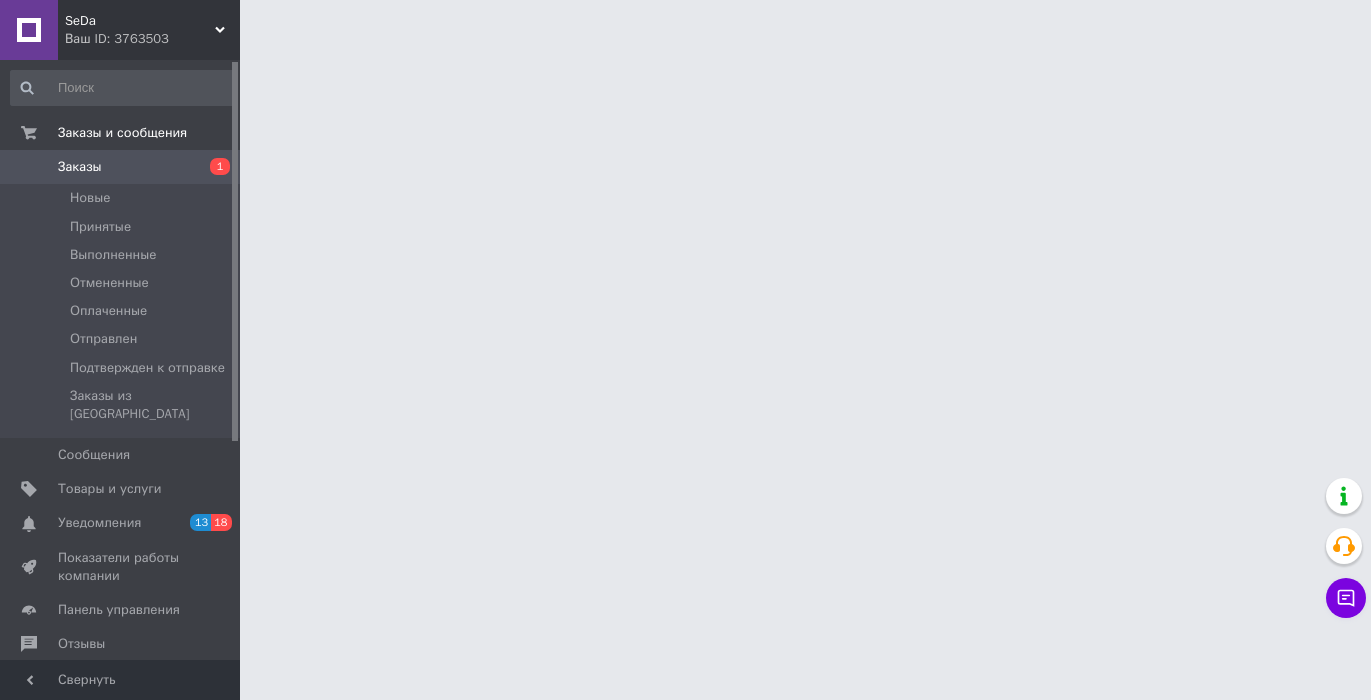scroll, scrollTop: 0, scrollLeft: 0, axis: both 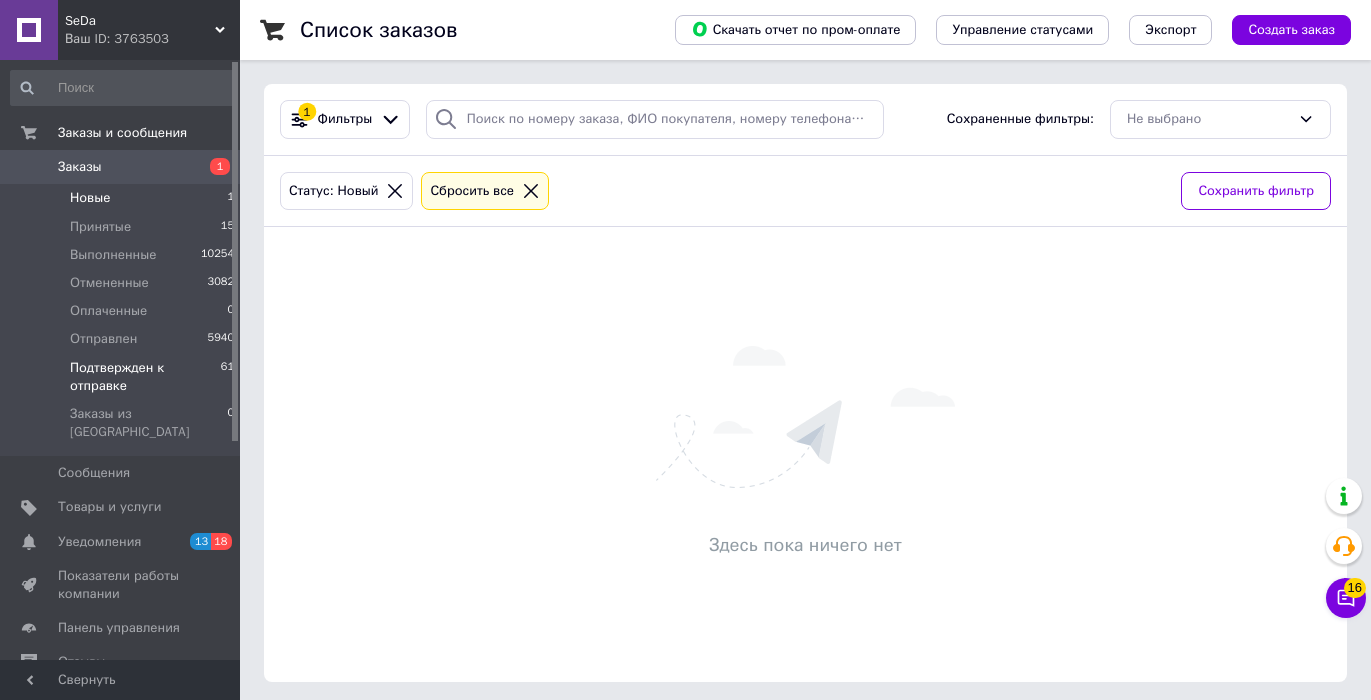 click on "Подтвержден к отправке" at bounding box center (145, 377) 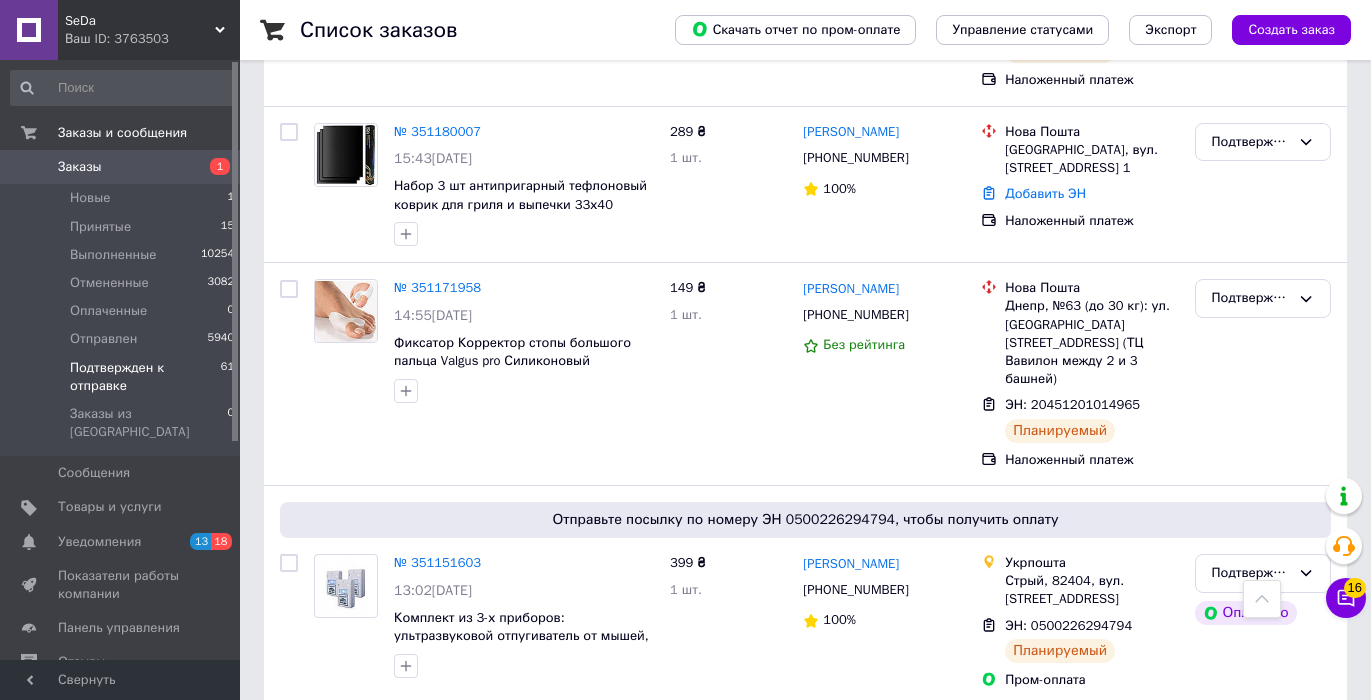 scroll, scrollTop: 10567, scrollLeft: 0, axis: vertical 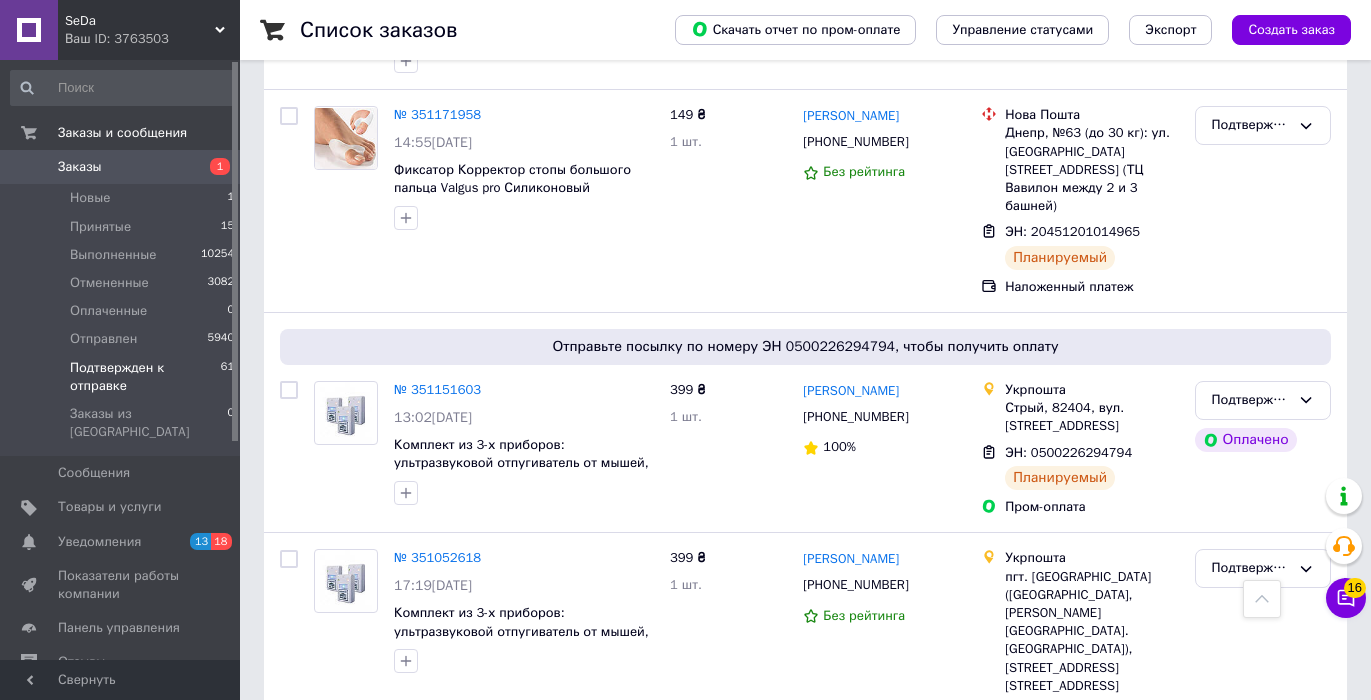 click on "Подтвержден к отправке" at bounding box center [1263, 1087] 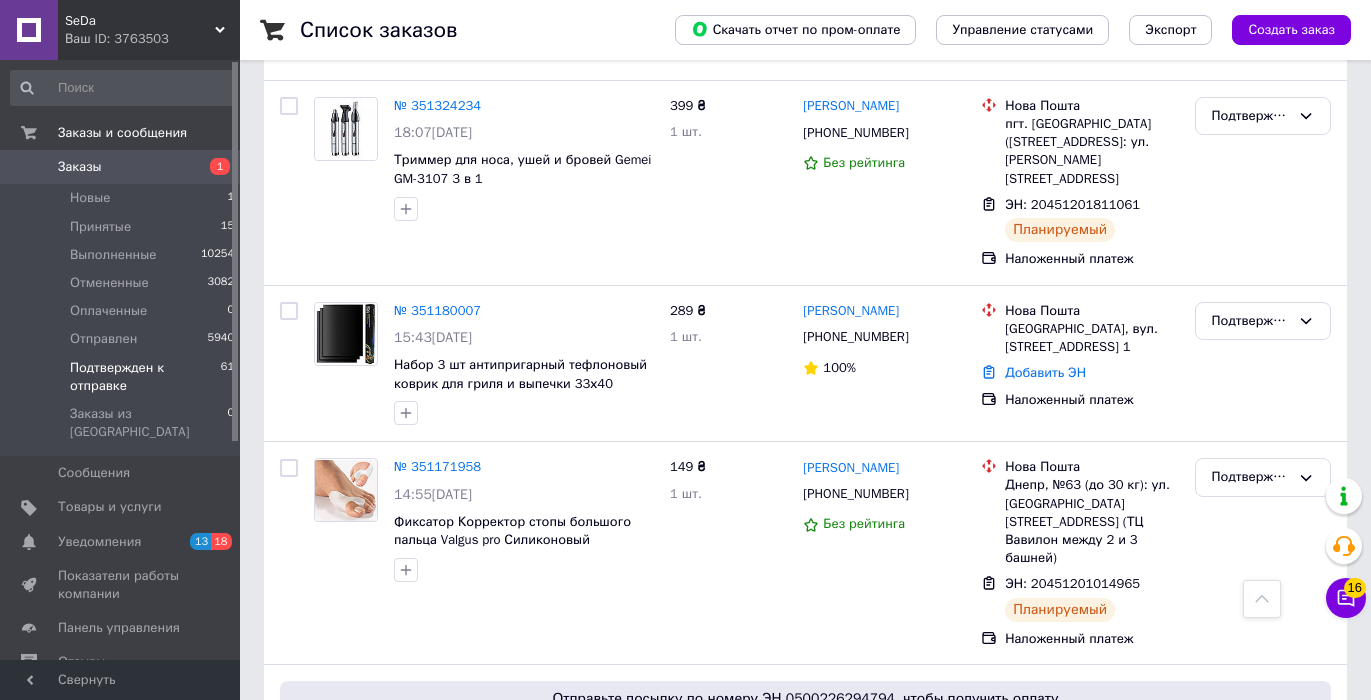 scroll, scrollTop: 10176, scrollLeft: 0, axis: vertical 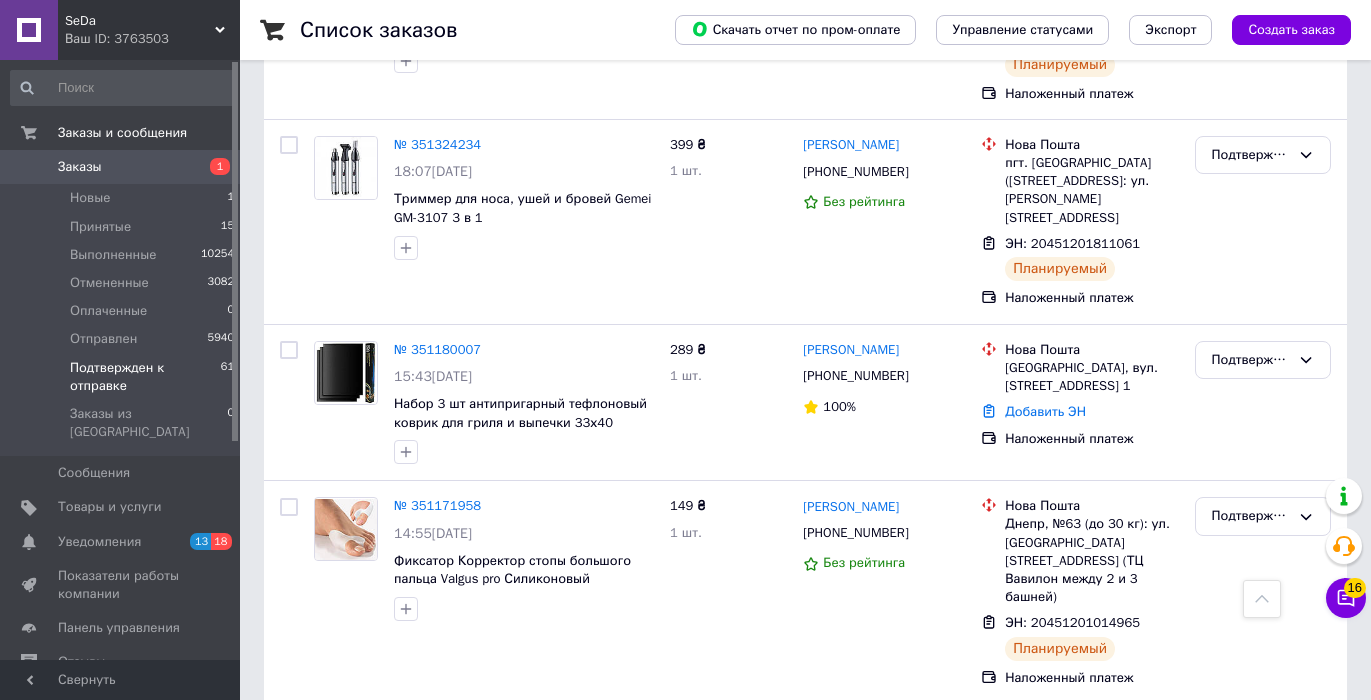 click at bounding box center (921, 977) 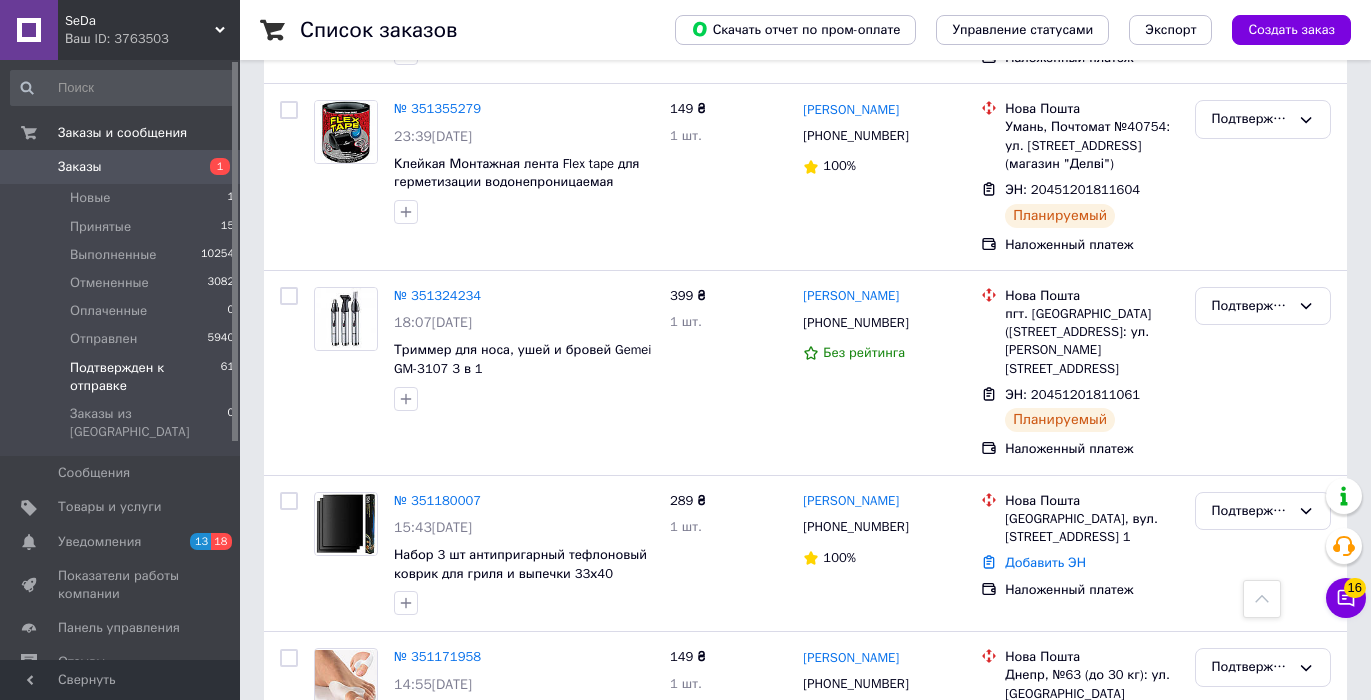 scroll, scrollTop: 10022, scrollLeft: 0, axis: vertical 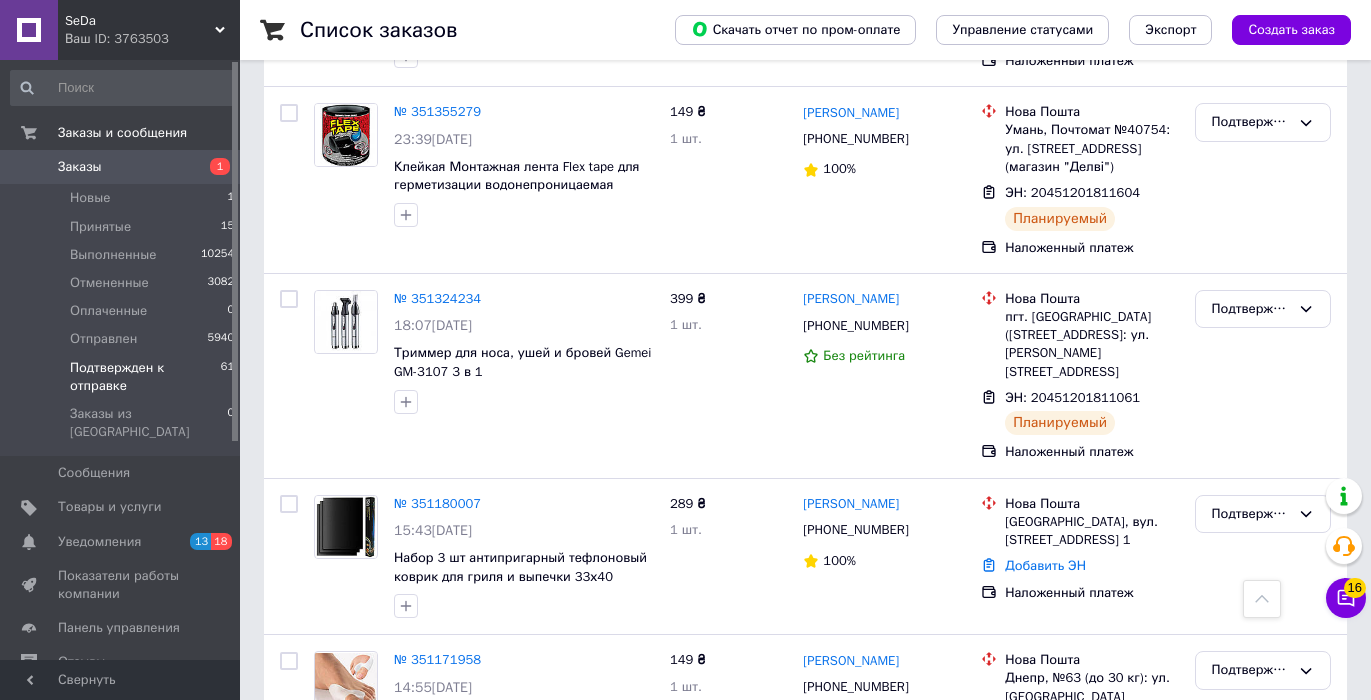 click 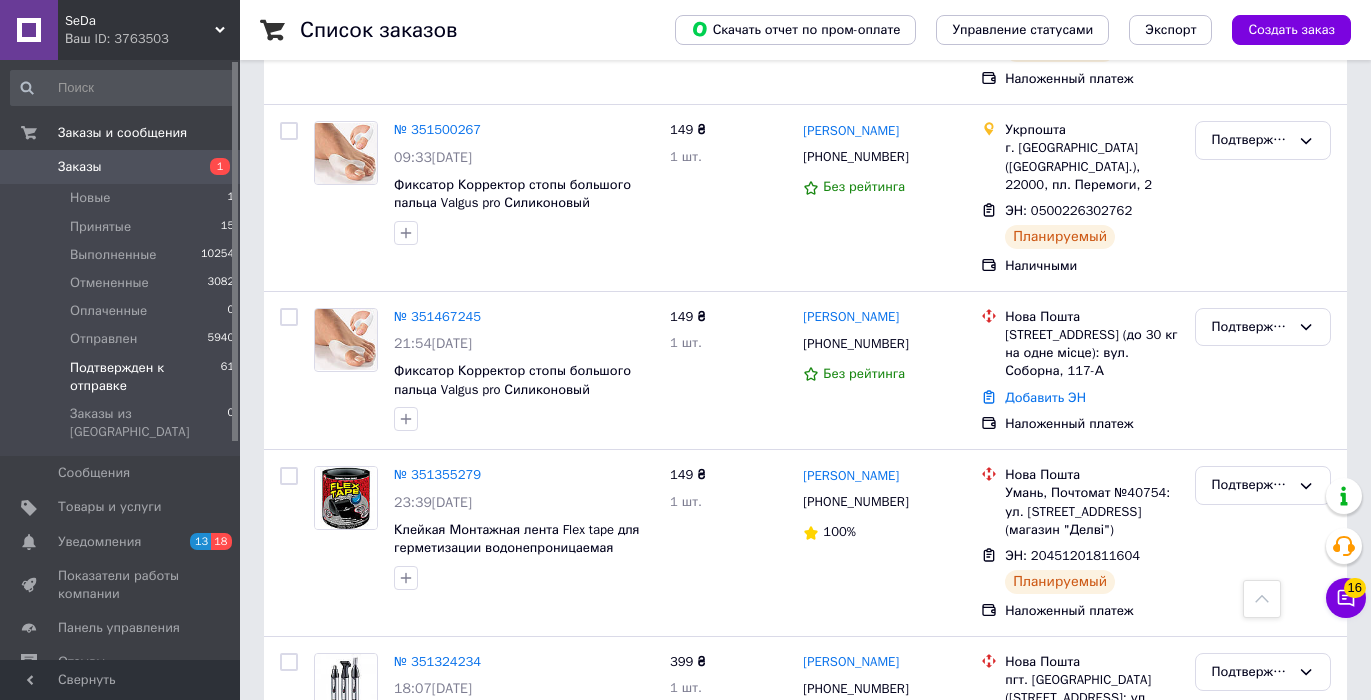 scroll, scrollTop: 9629, scrollLeft: 0, axis: vertical 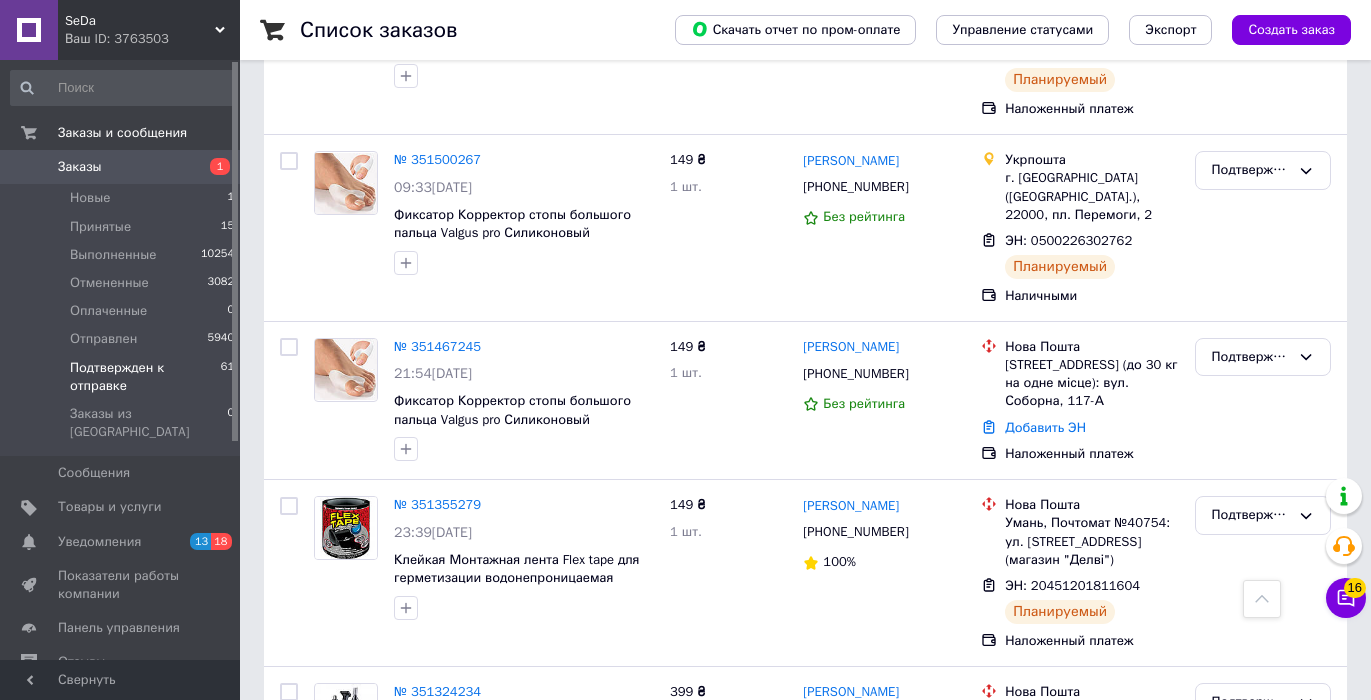 click 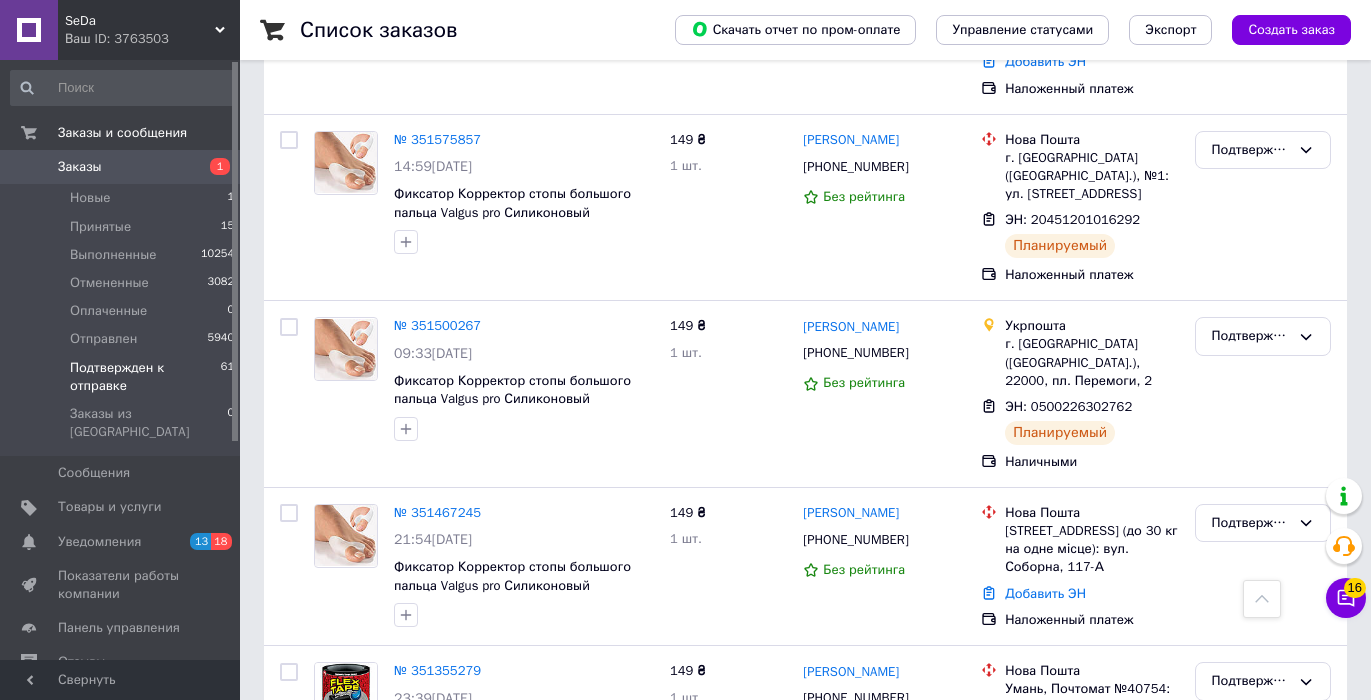 scroll, scrollTop: 9447, scrollLeft: 0, axis: vertical 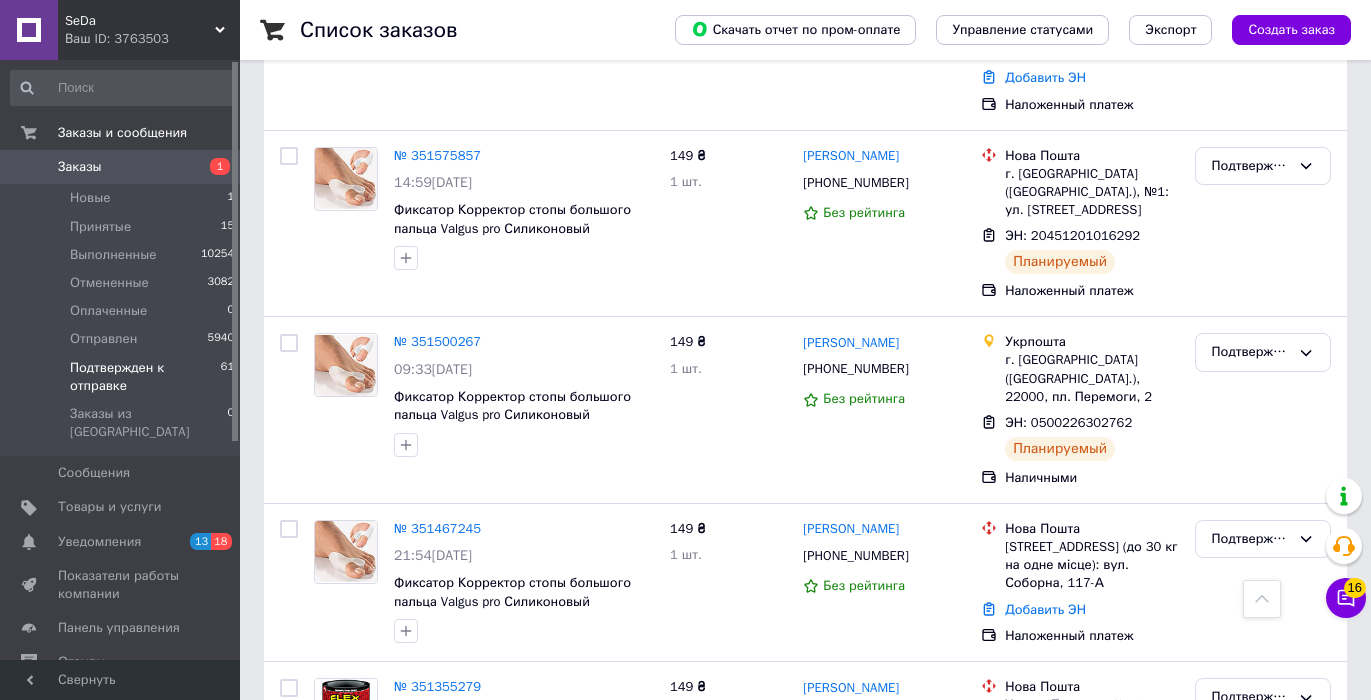 click 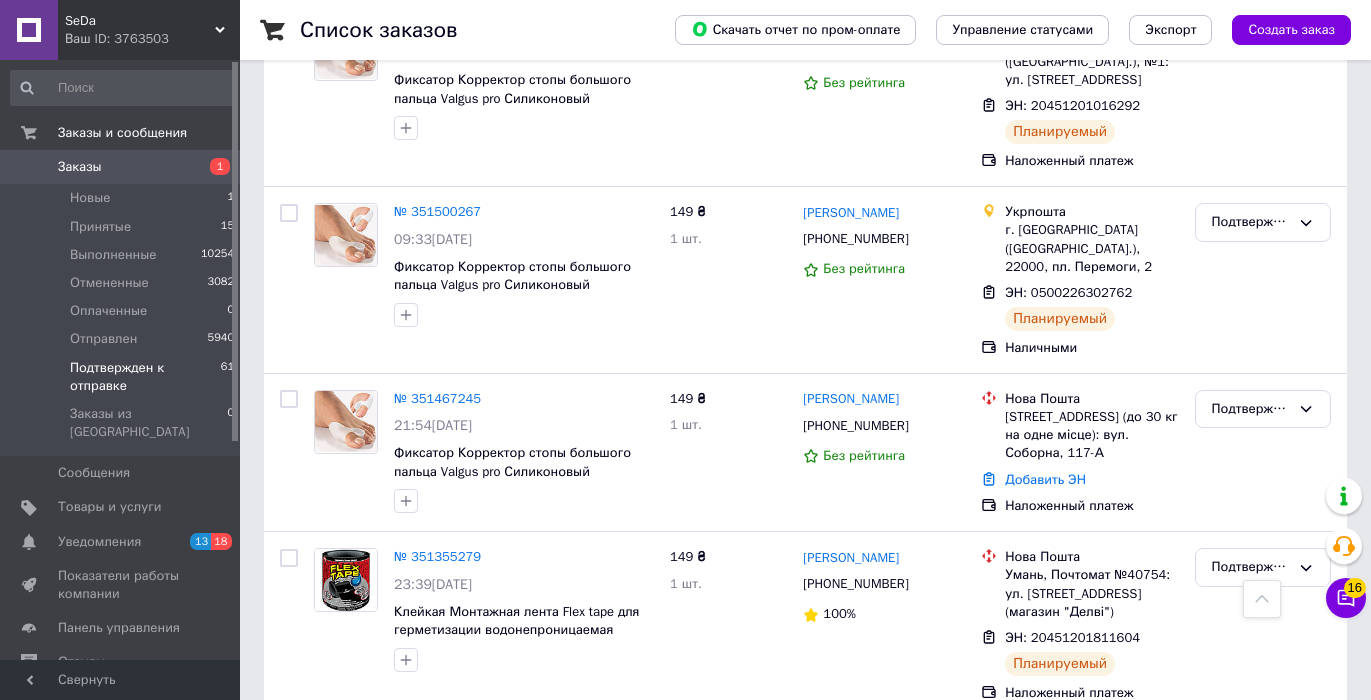 scroll, scrollTop: 9578, scrollLeft: 0, axis: vertical 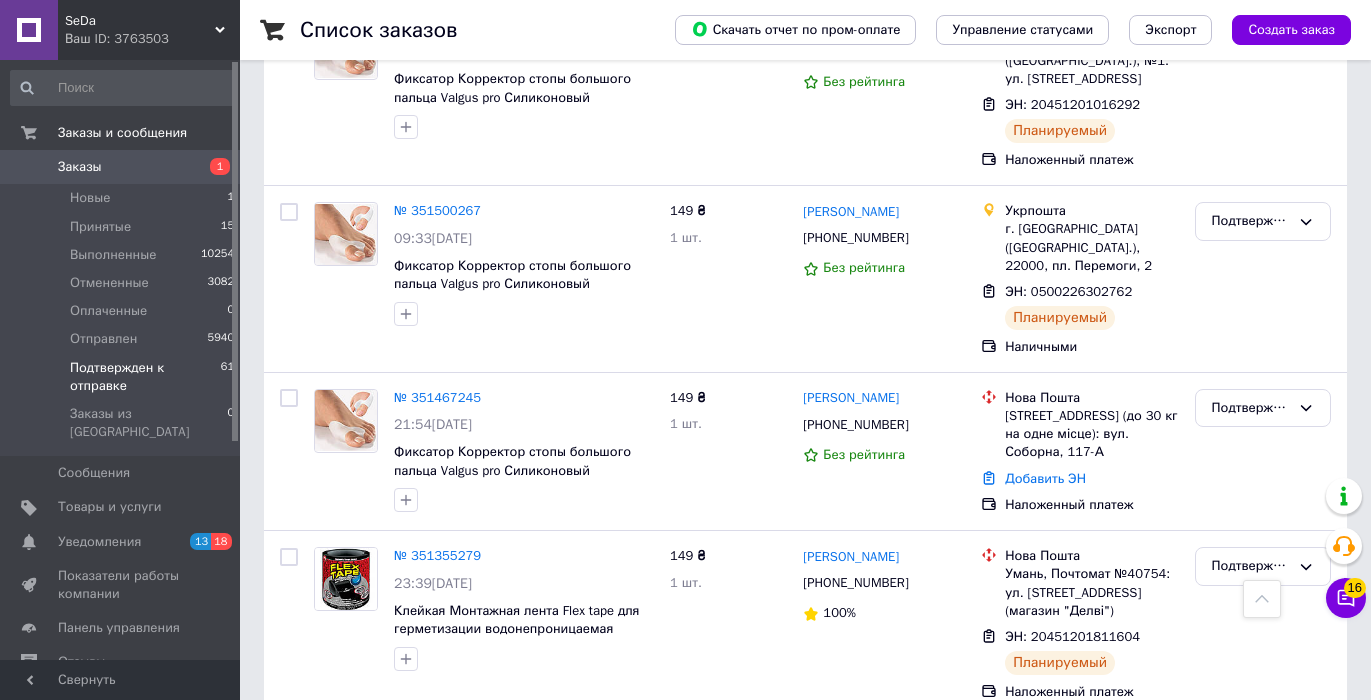 click on "Кирилл Лунин +380500597599 100%" at bounding box center [884, 1001] 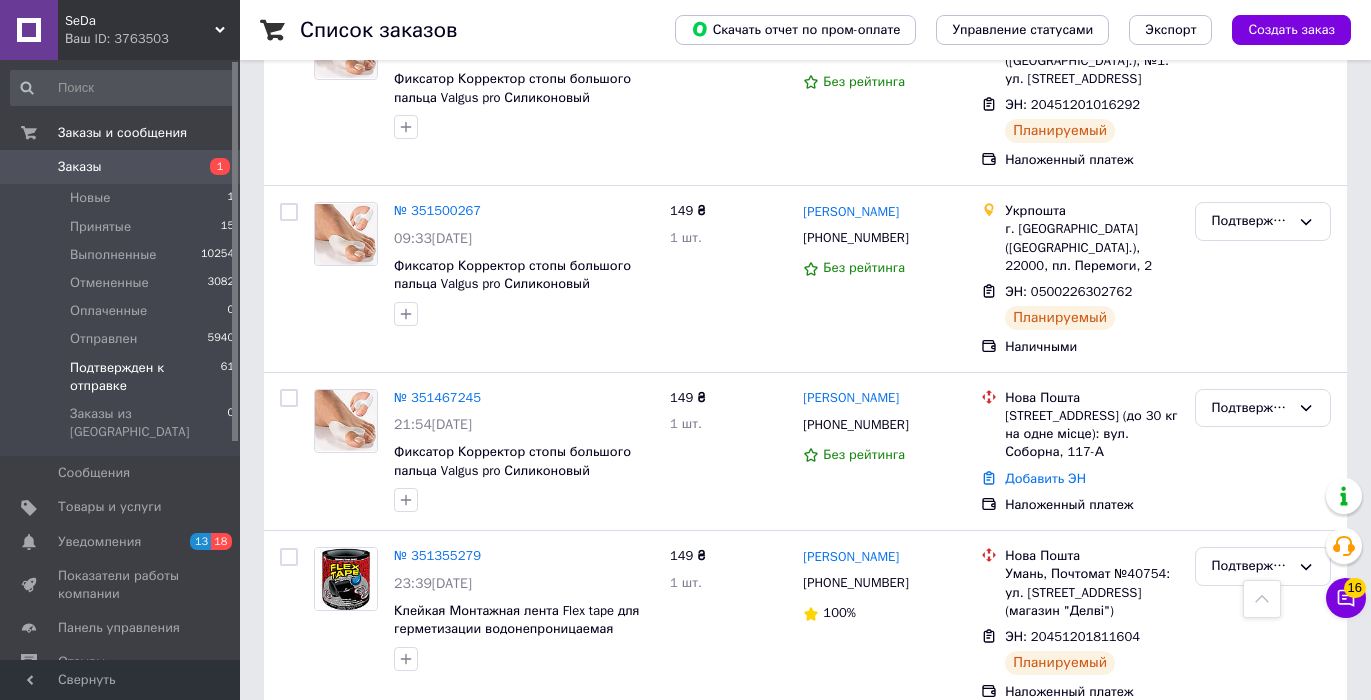 click on "Кирилл Лунин +380500597599 100%" at bounding box center [884, 1001] 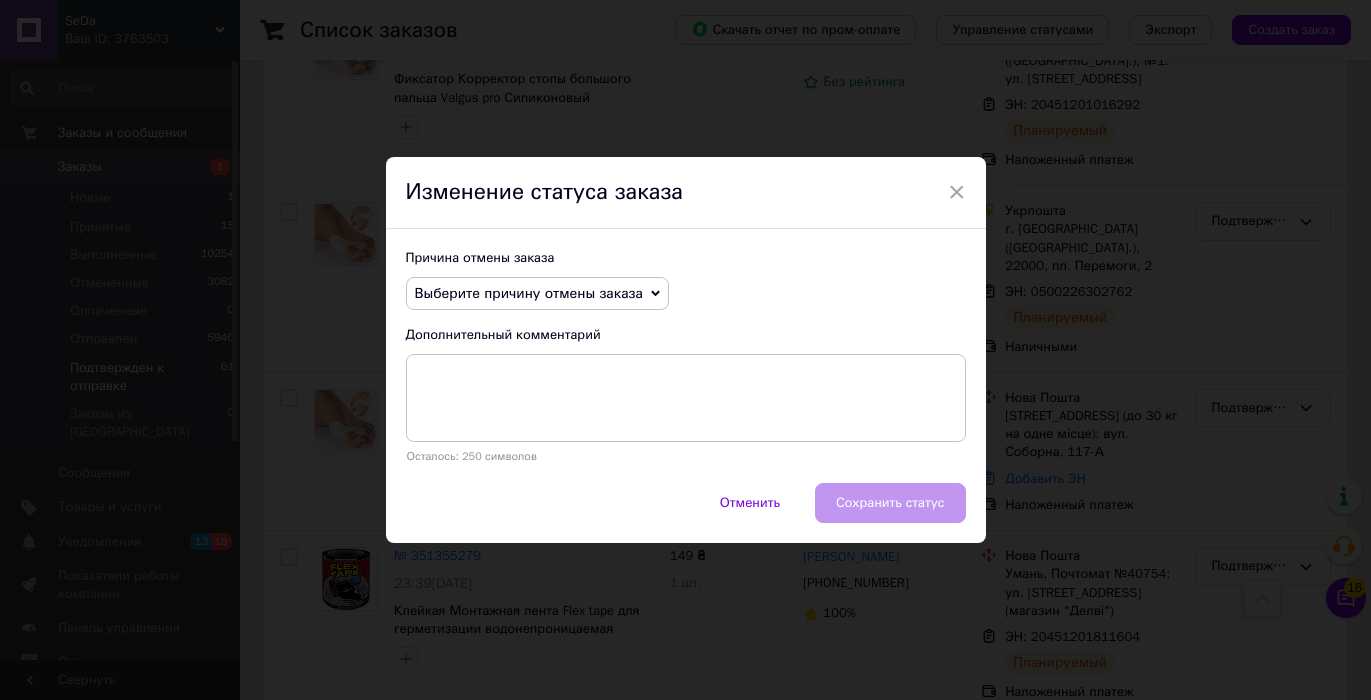 click on "Выберите причину отмены заказа" at bounding box center [537, 294] 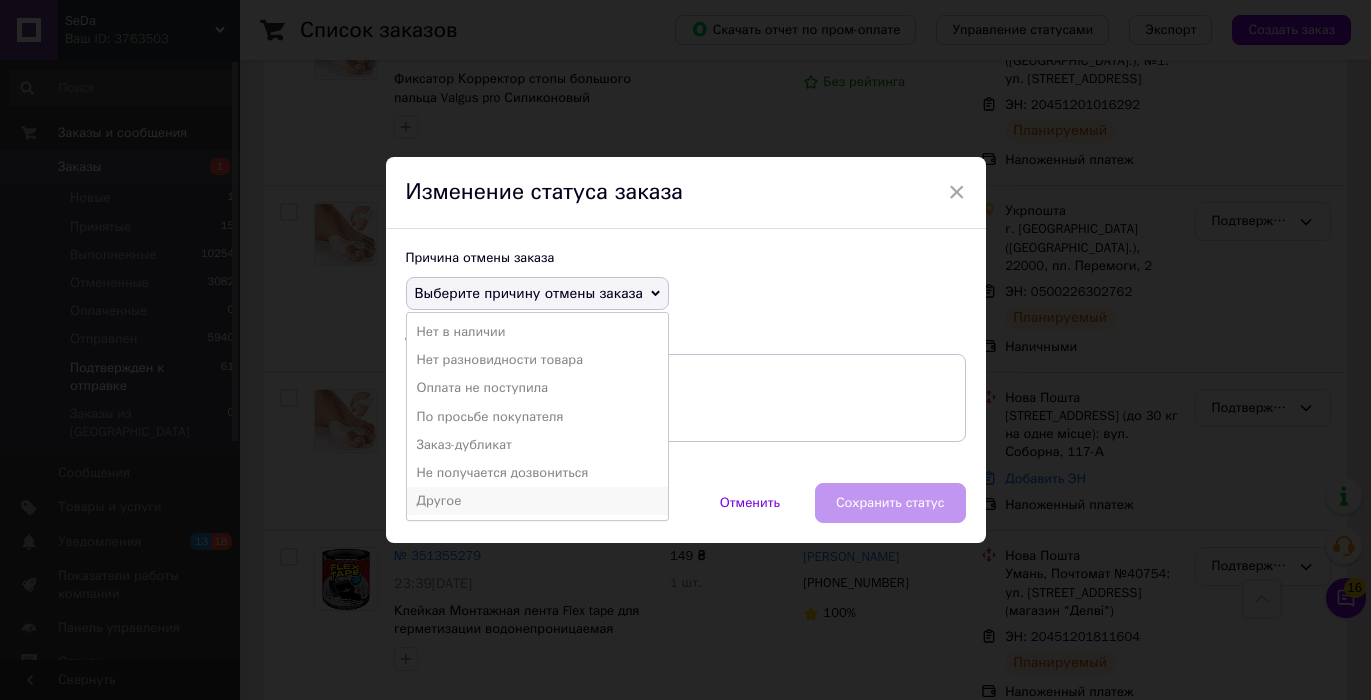 click on "Другое" at bounding box center [537, 501] 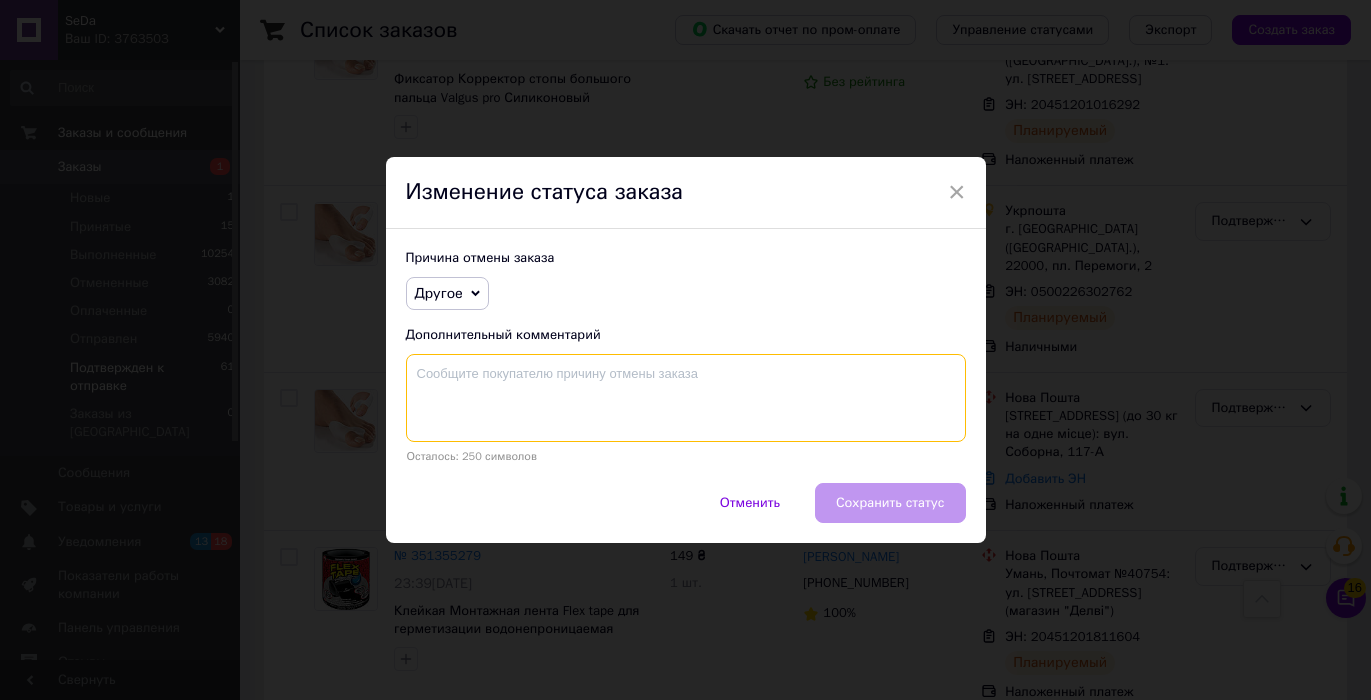 click at bounding box center (686, 398) 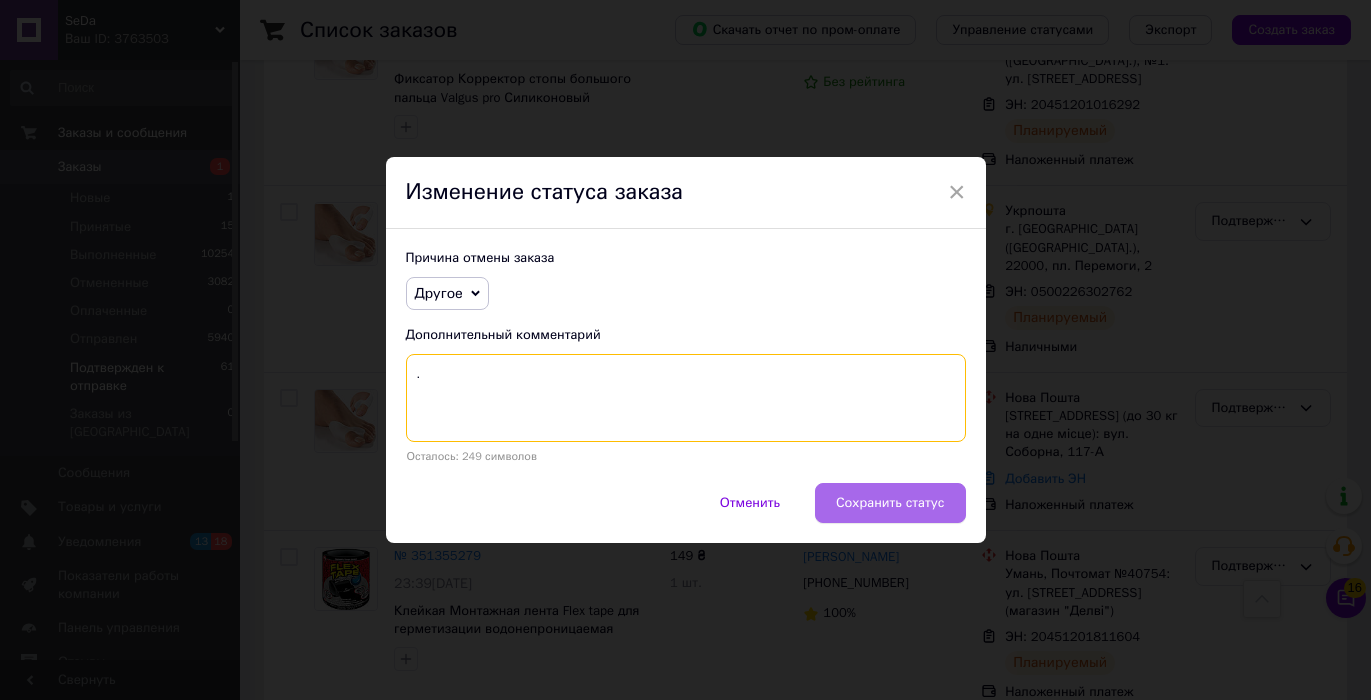 type on "." 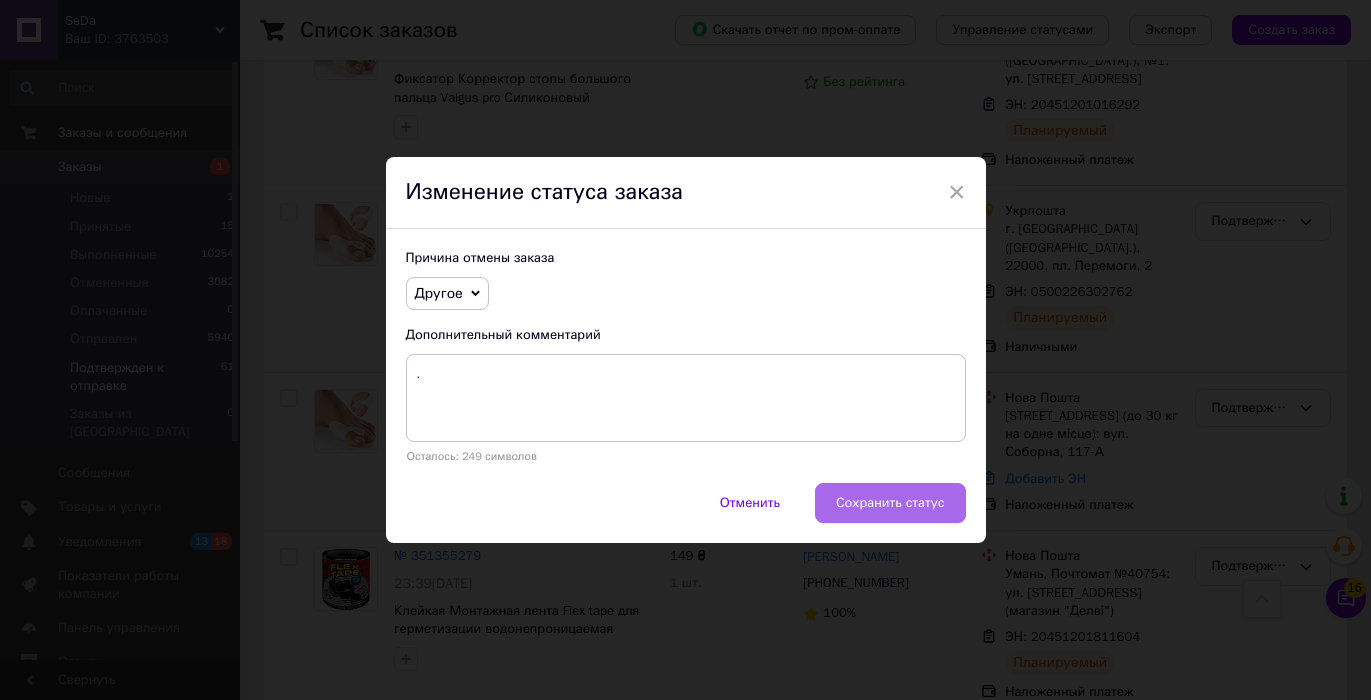 click on "Сохранить статус" at bounding box center (890, 503) 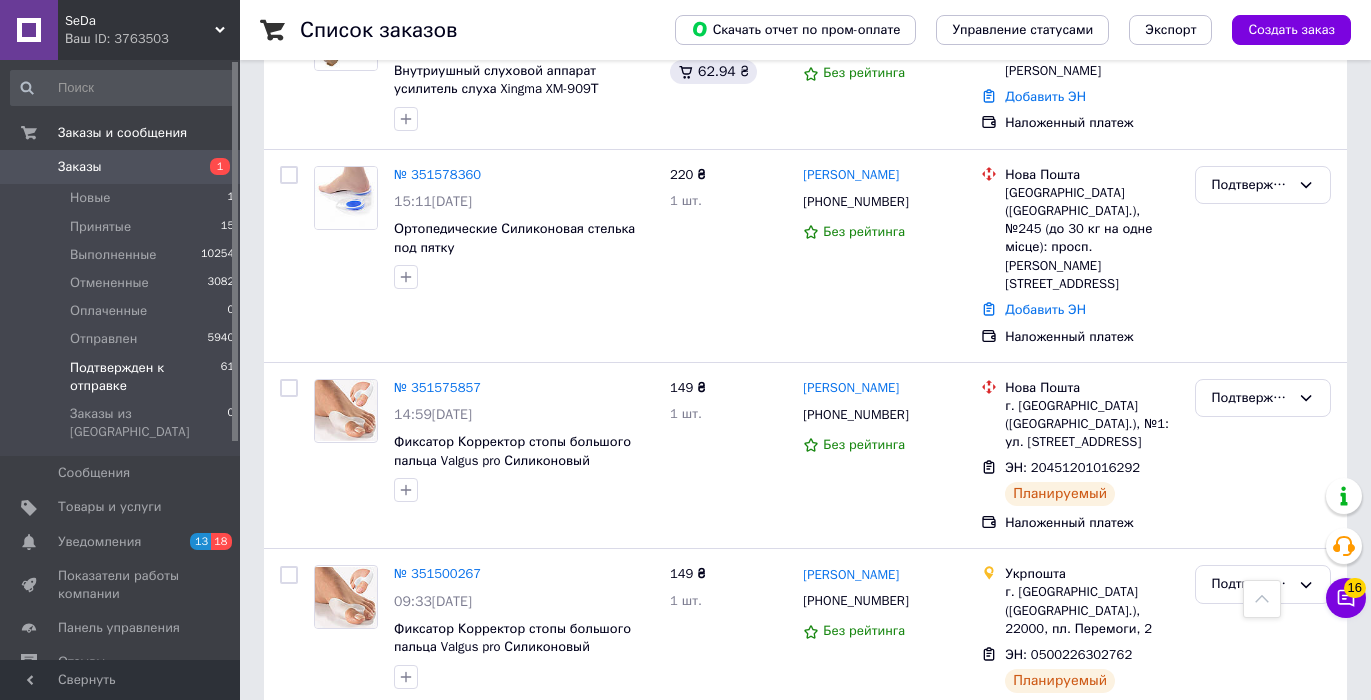 scroll, scrollTop: 9211, scrollLeft: 0, axis: vertical 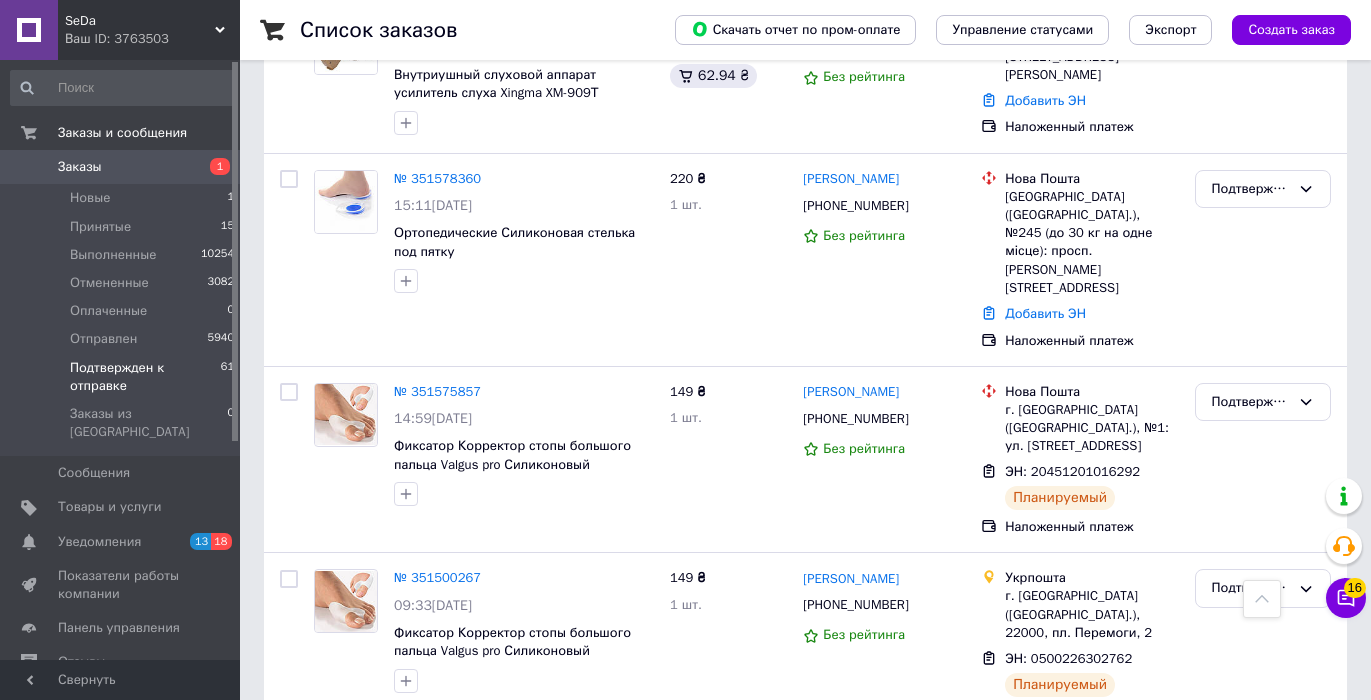 click 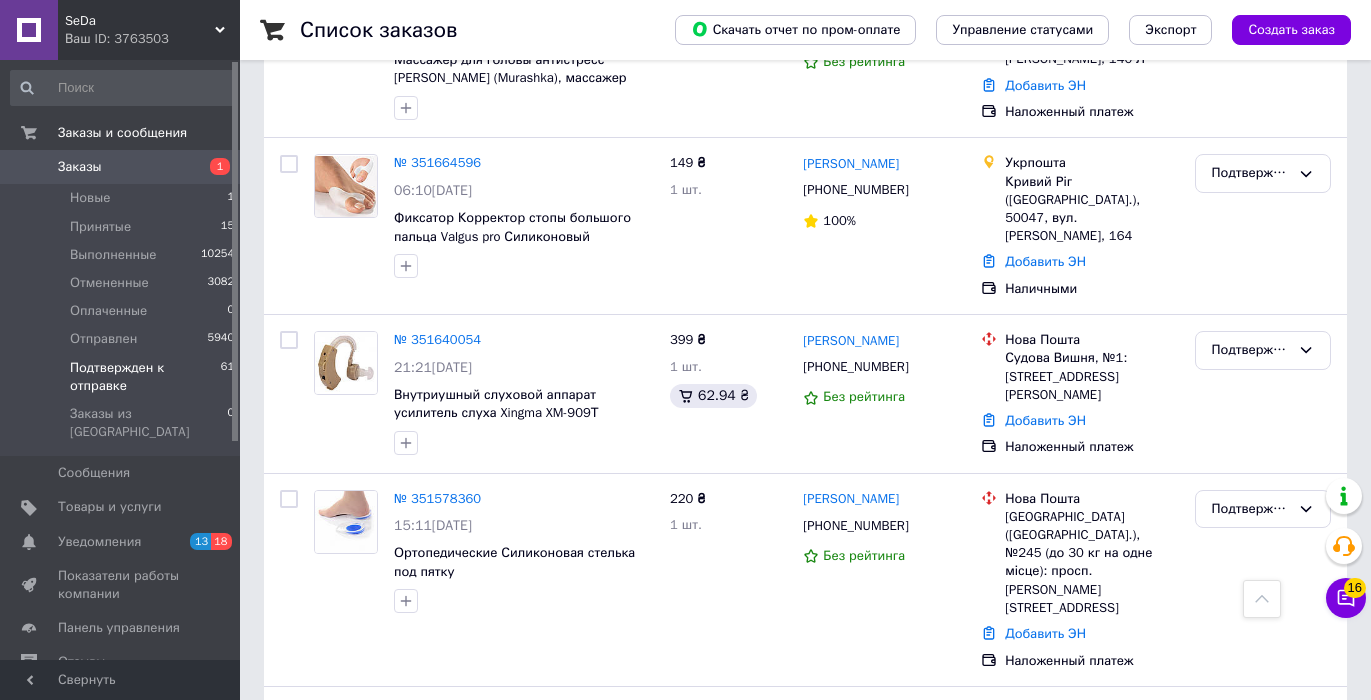 scroll, scrollTop: 8902, scrollLeft: 0, axis: vertical 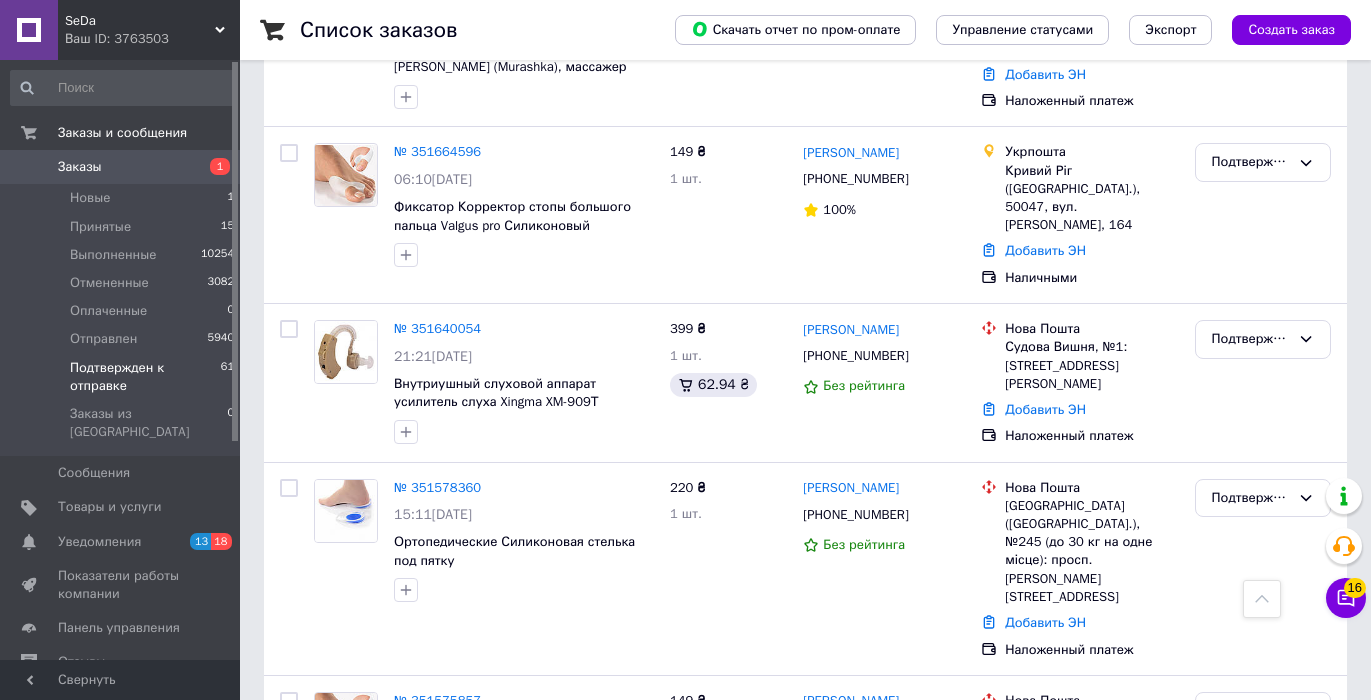 click 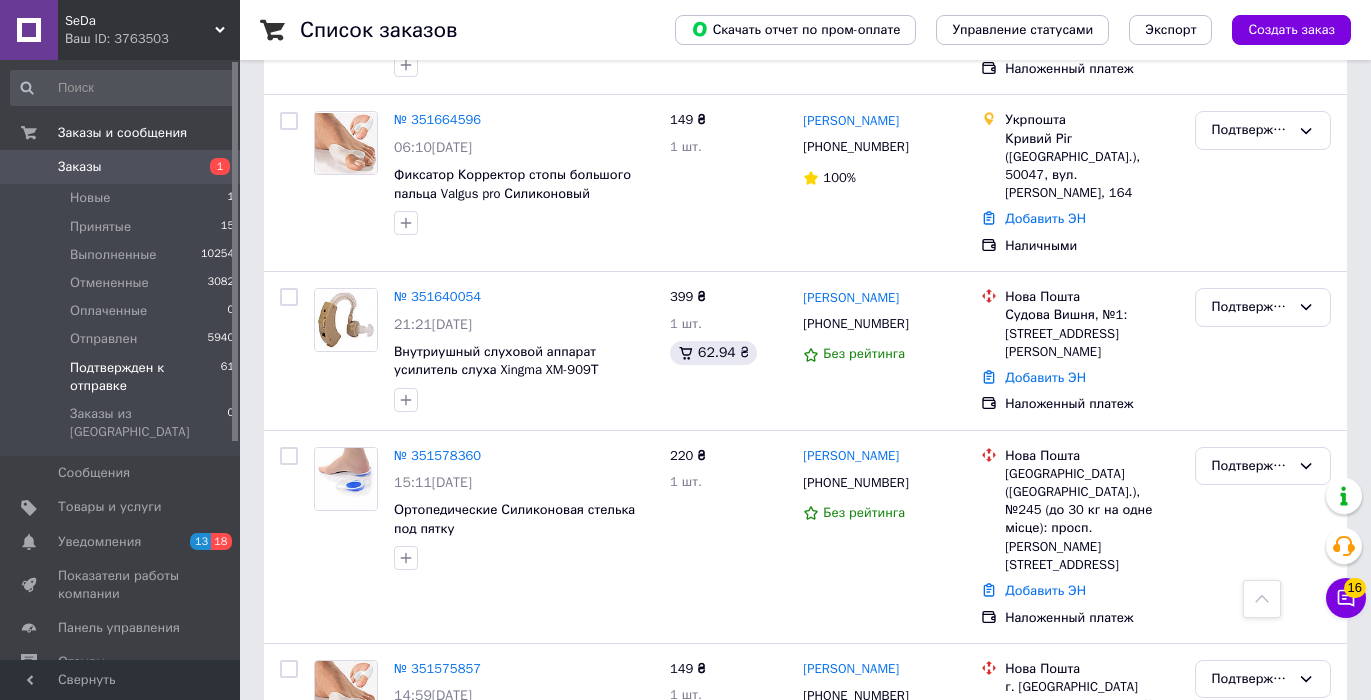 scroll, scrollTop: 8957, scrollLeft: 0, axis: vertical 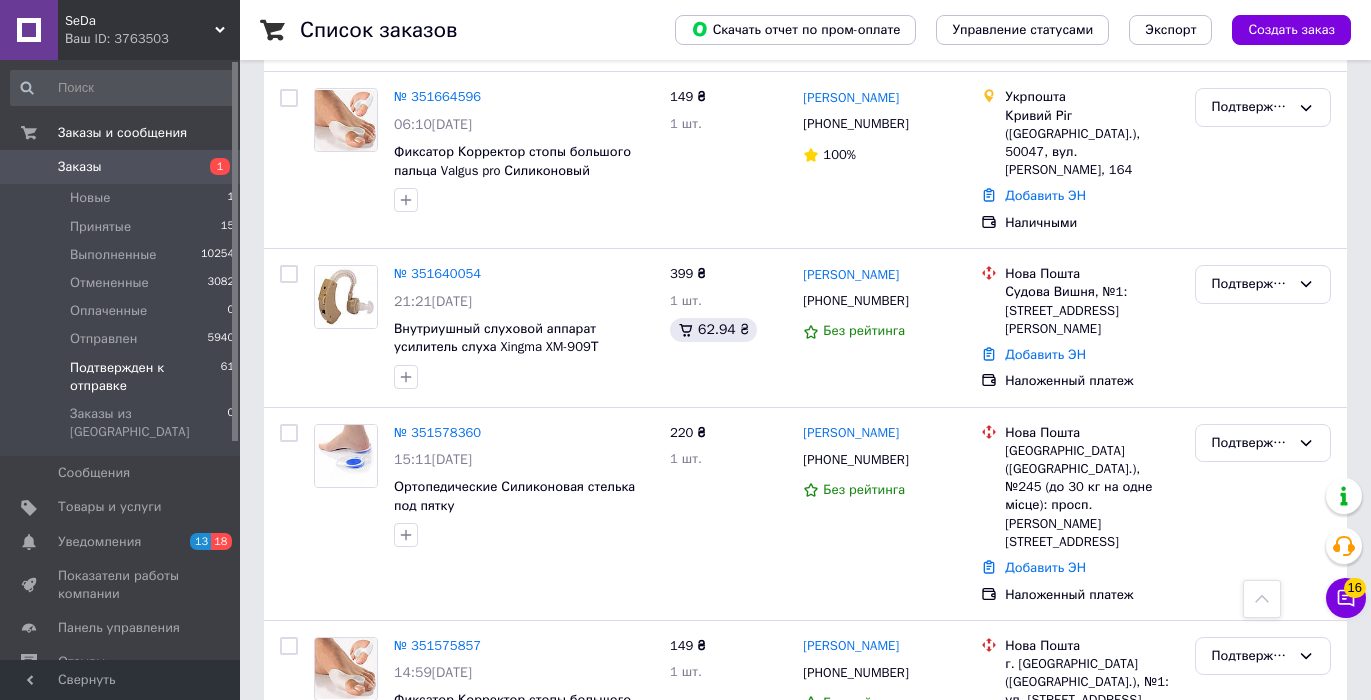 click 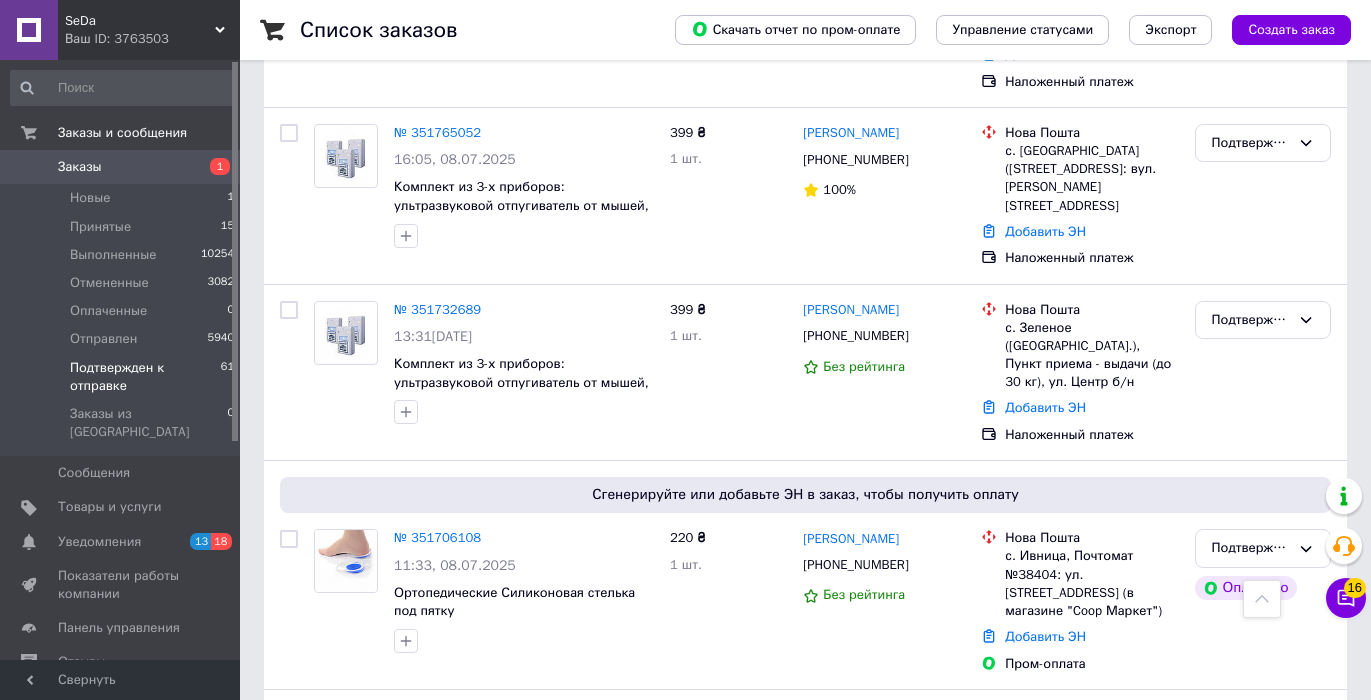 scroll, scrollTop: 8174, scrollLeft: 0, axis: vertical 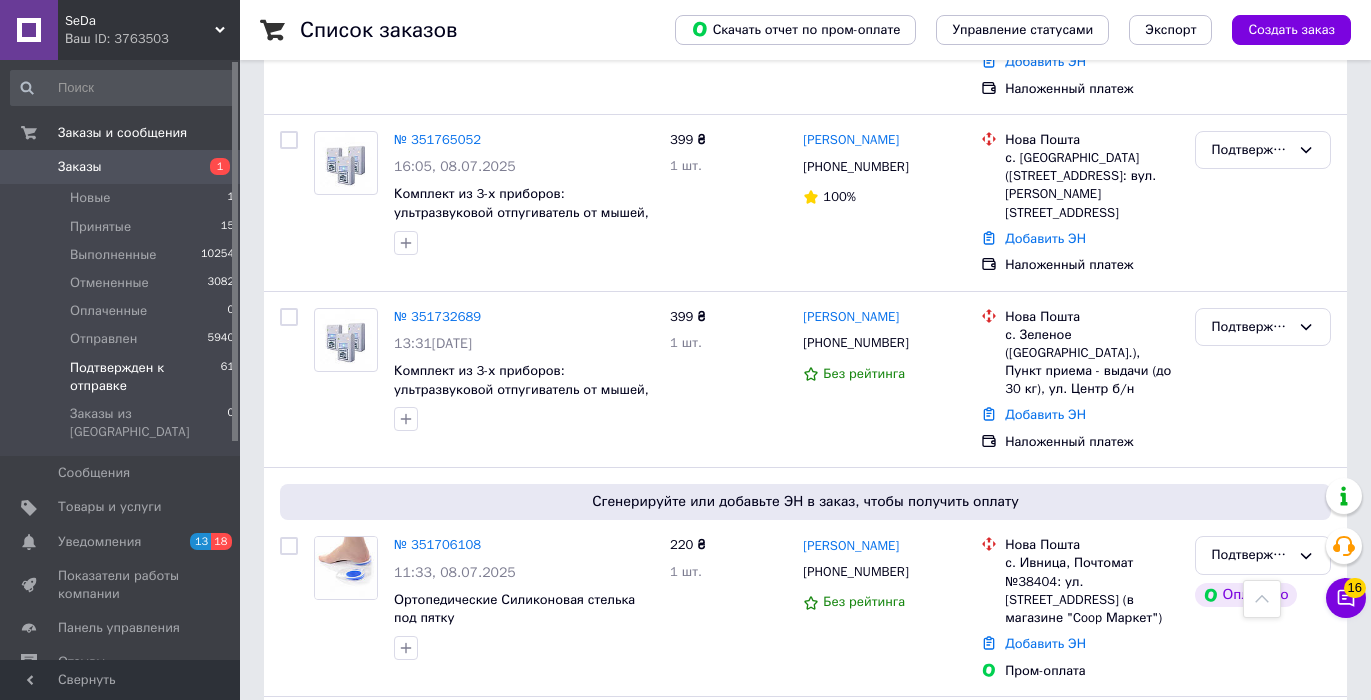 click 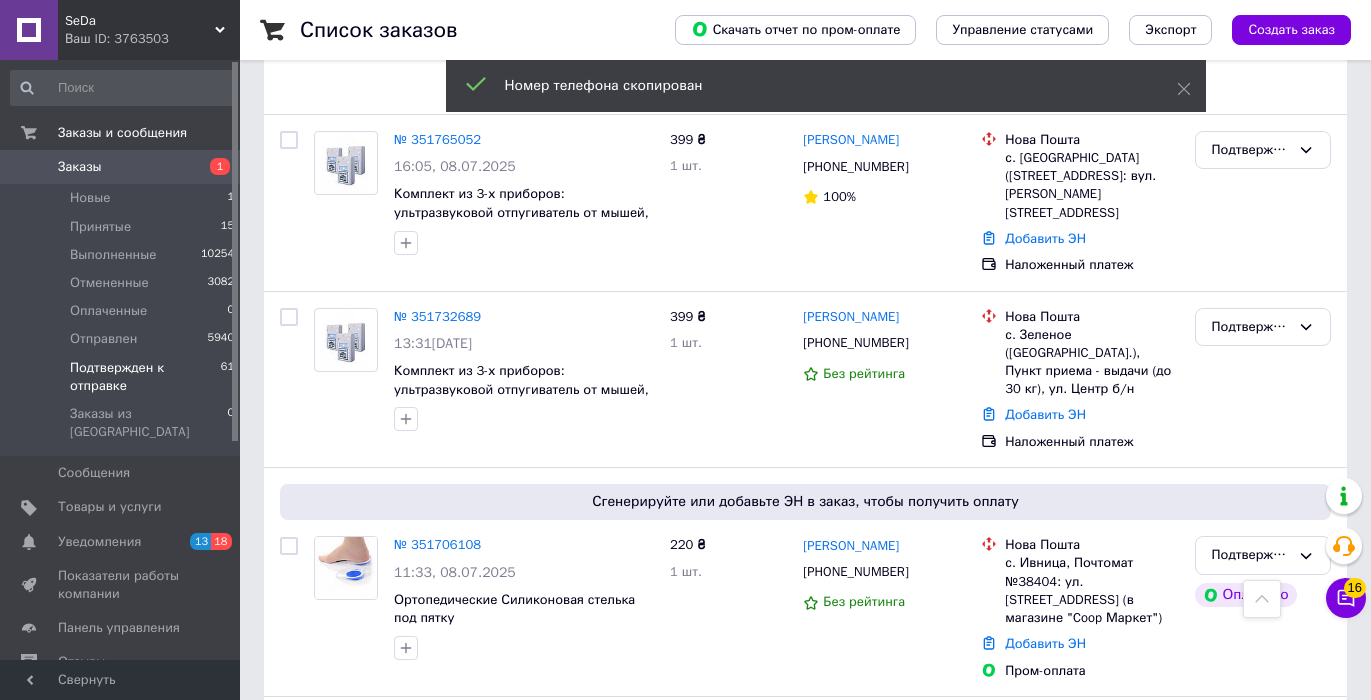 click 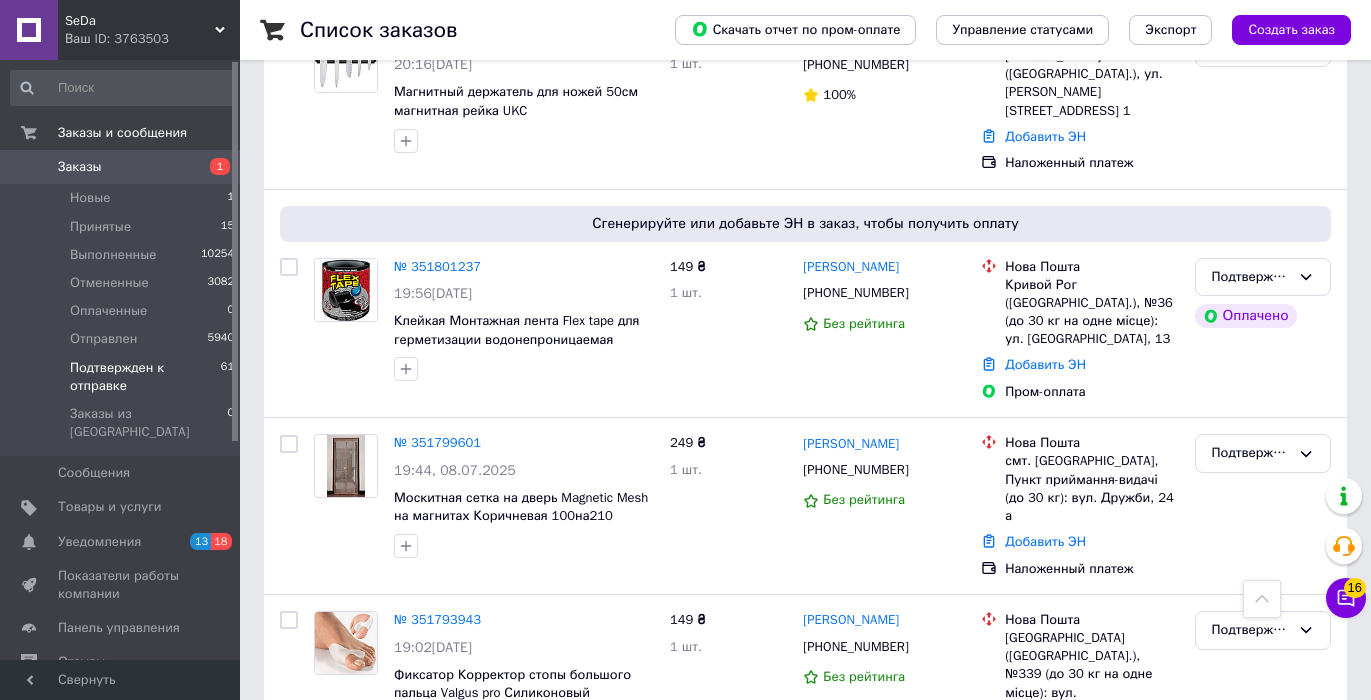 scroll, scrollTop: 7485, scrollLeft: 0, axis: vertical 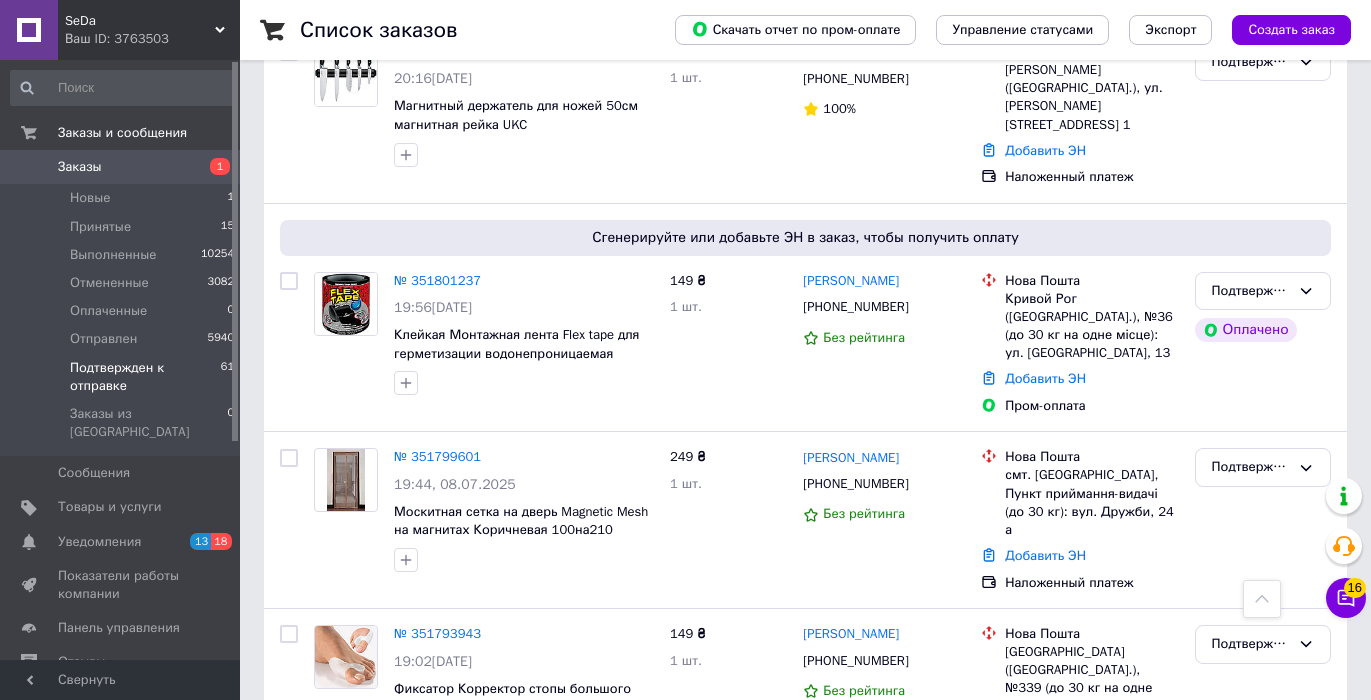 click 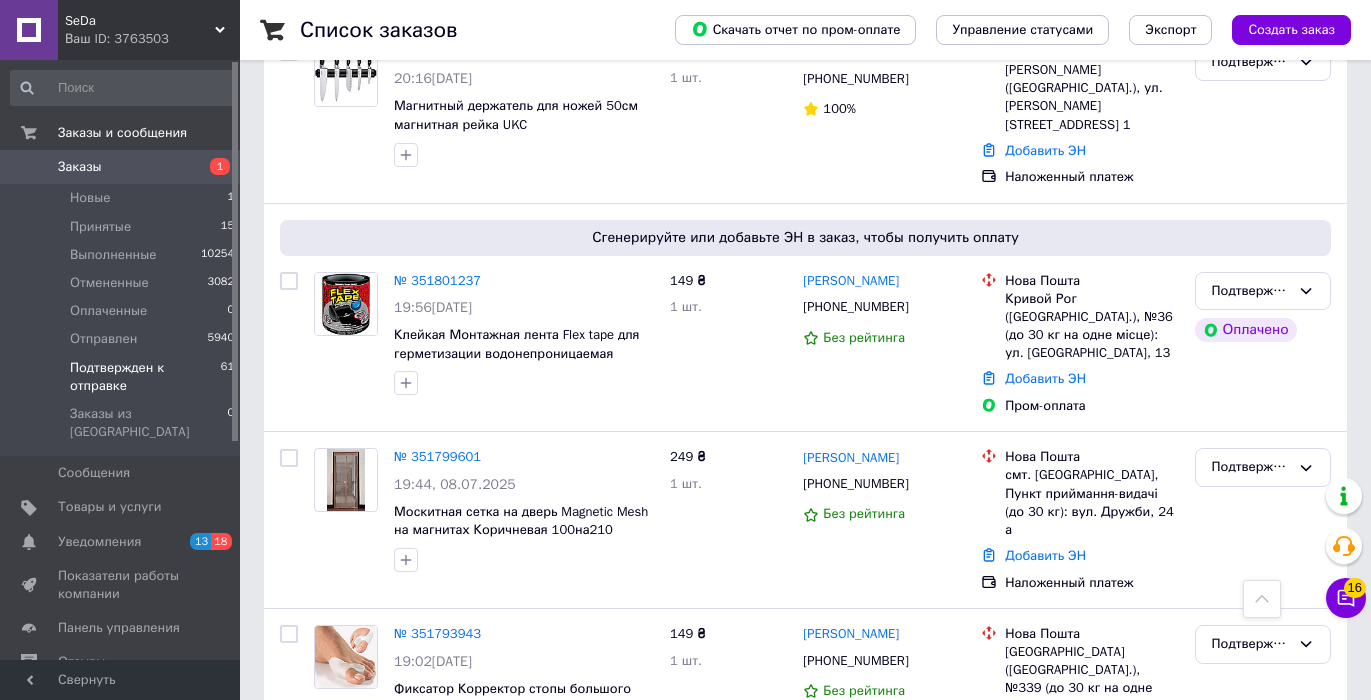 click 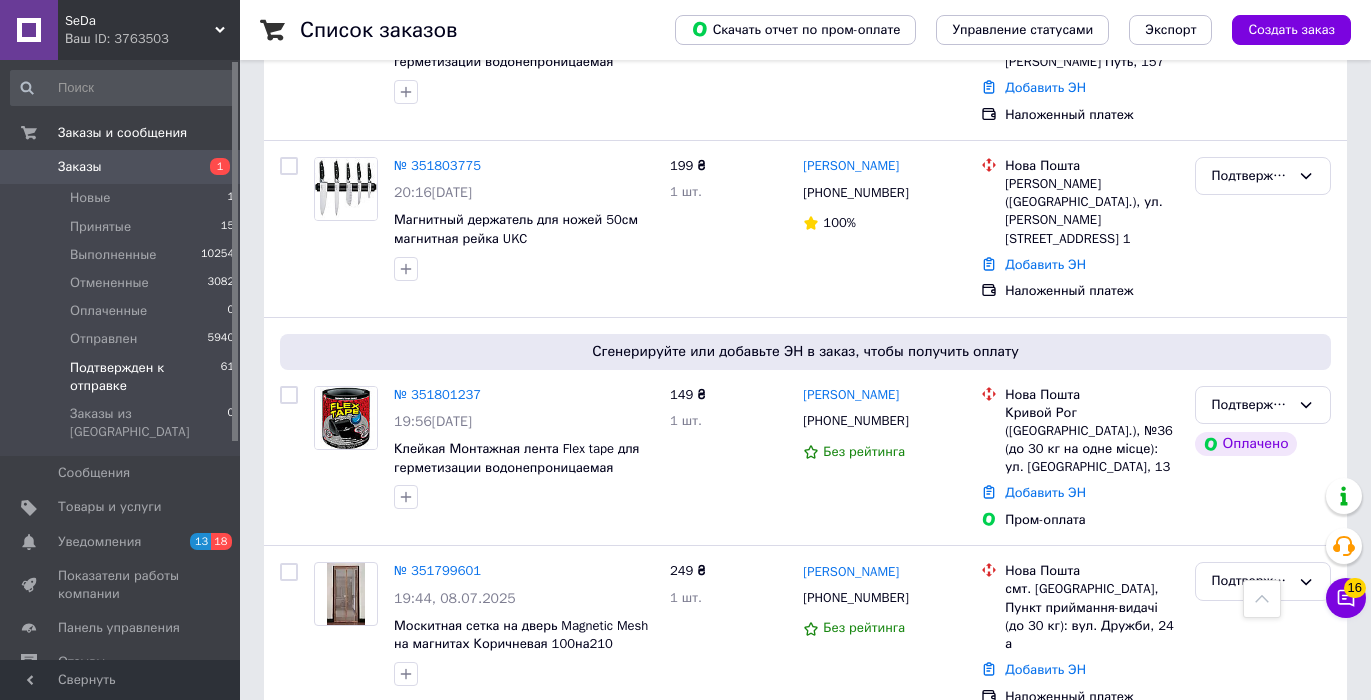 scroll, scrollTop: 7270, scrollLeft: 0, axis: vertical 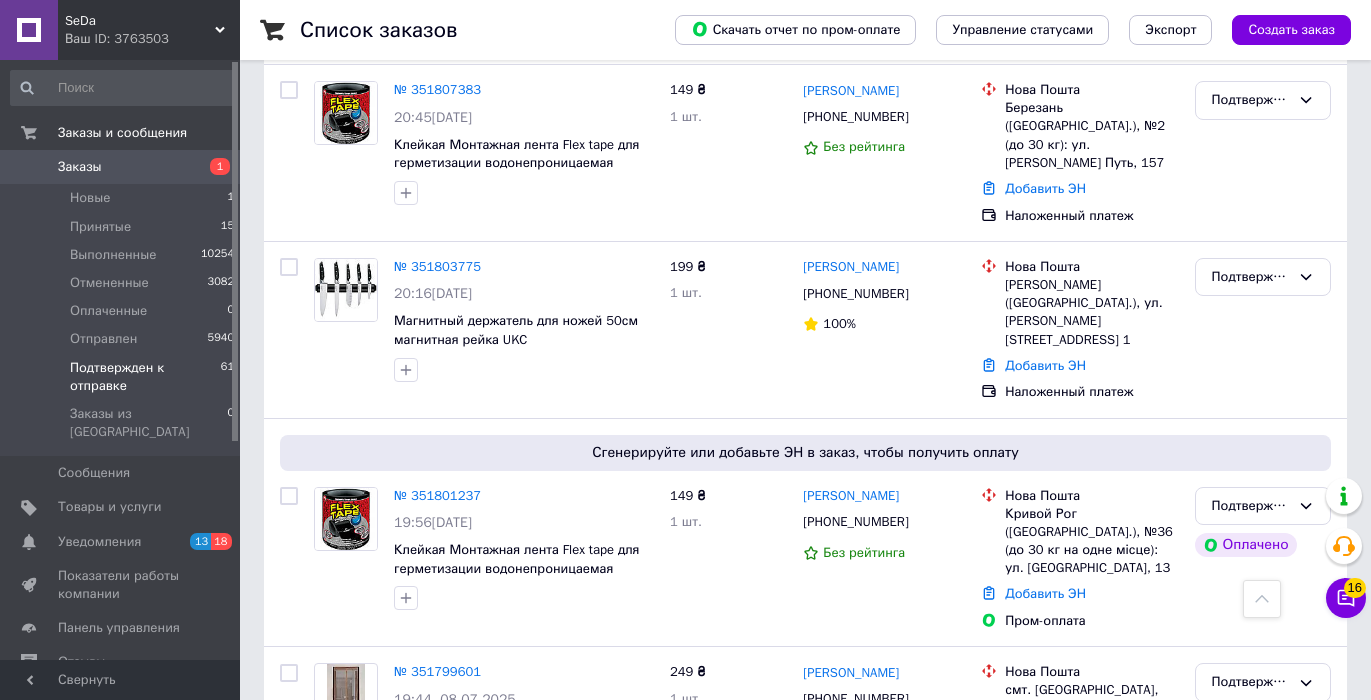 click 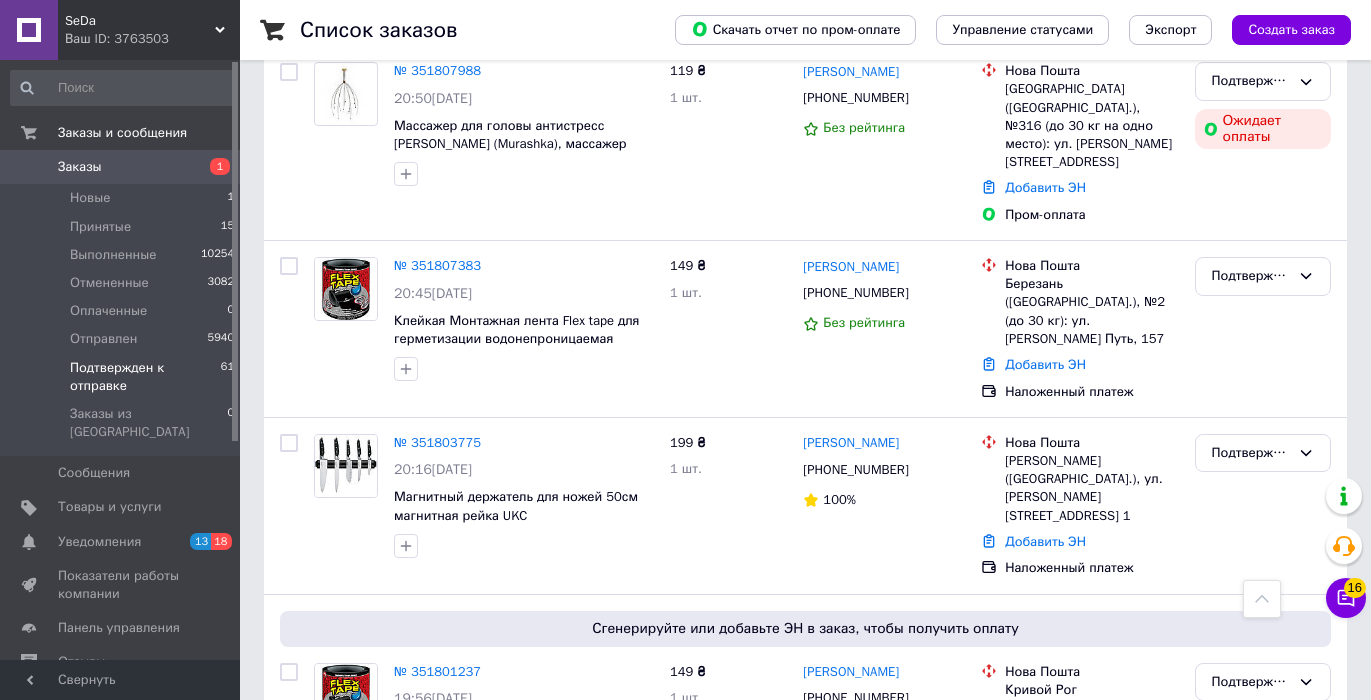 scroll, scrollTop: 7091, scrollLeft: 0, axis: vertical 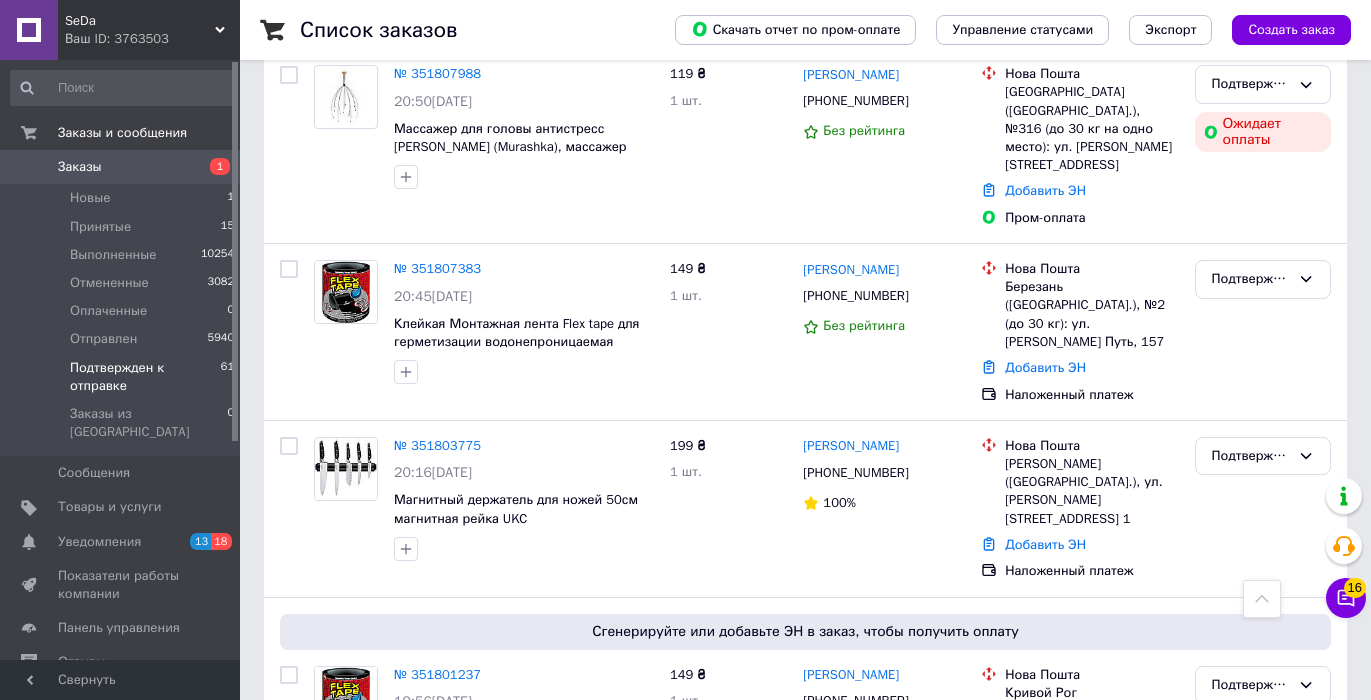 click 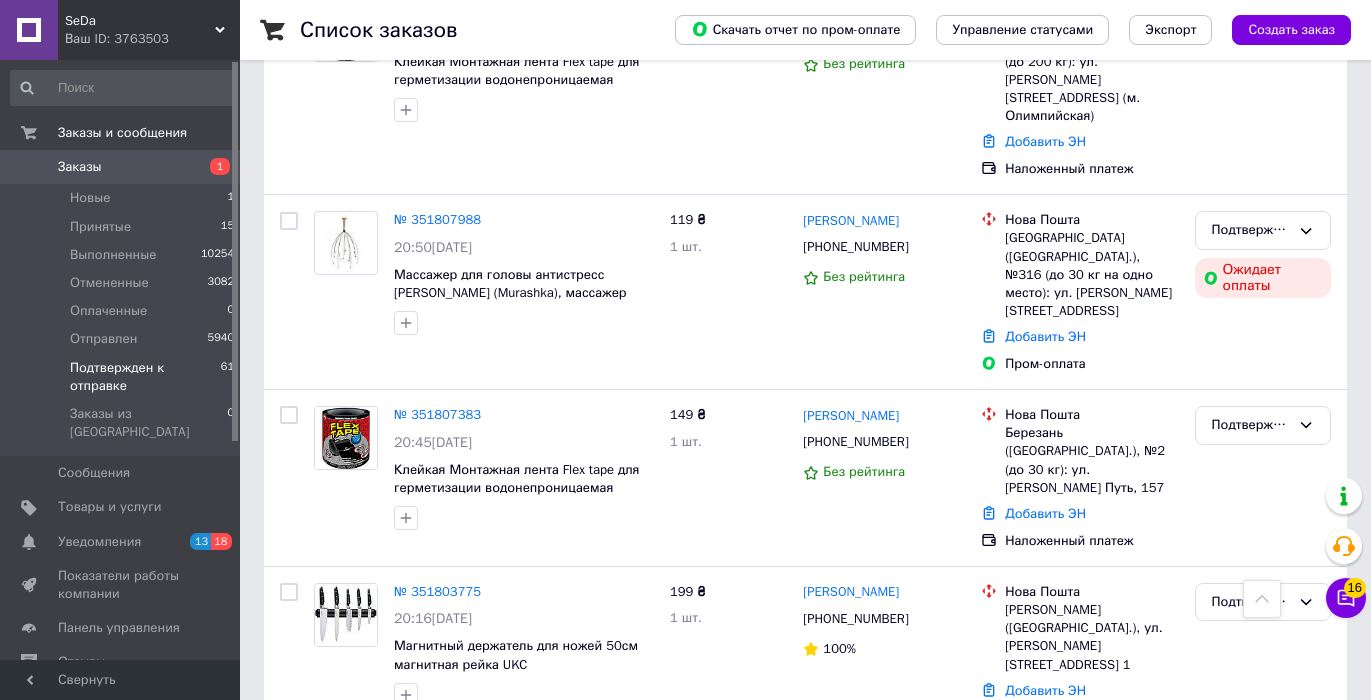 scroll, scrollTop: 6943, scrollLeft: 0, axis: vertical 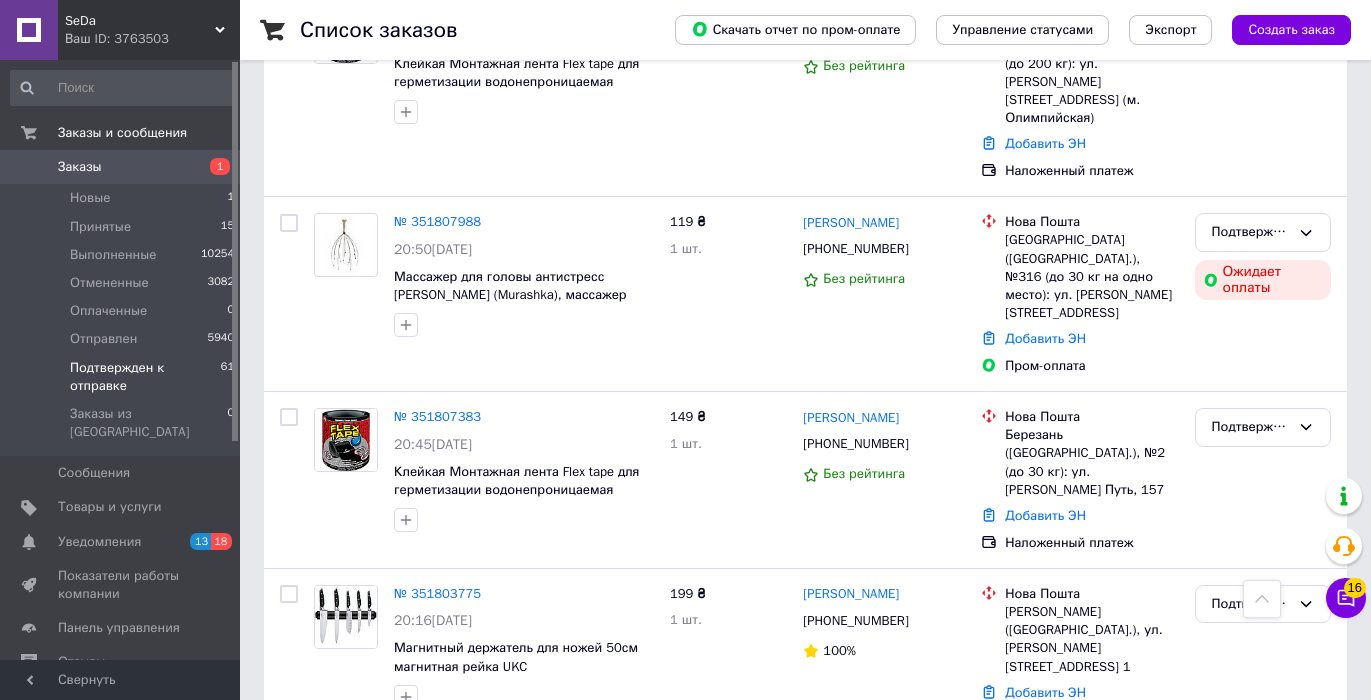 click 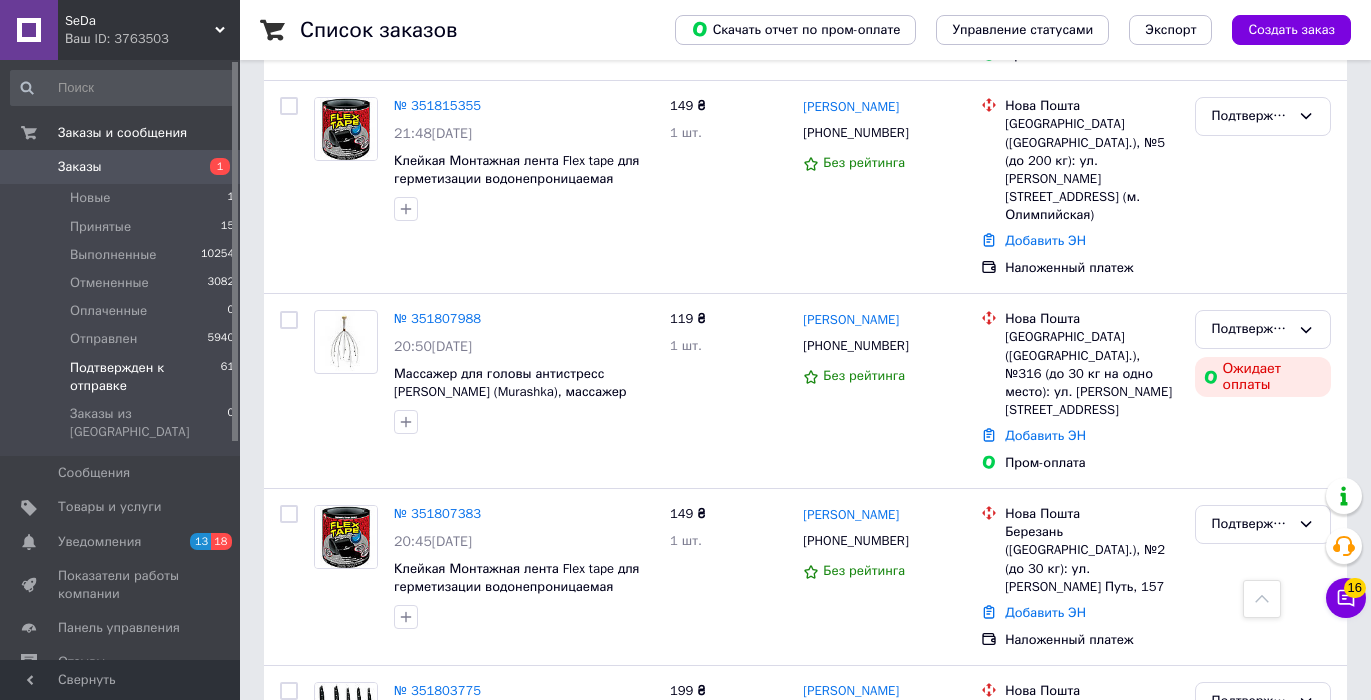 scroll, scrollTop: 6844, scrollLeft: 0, axis: vertical 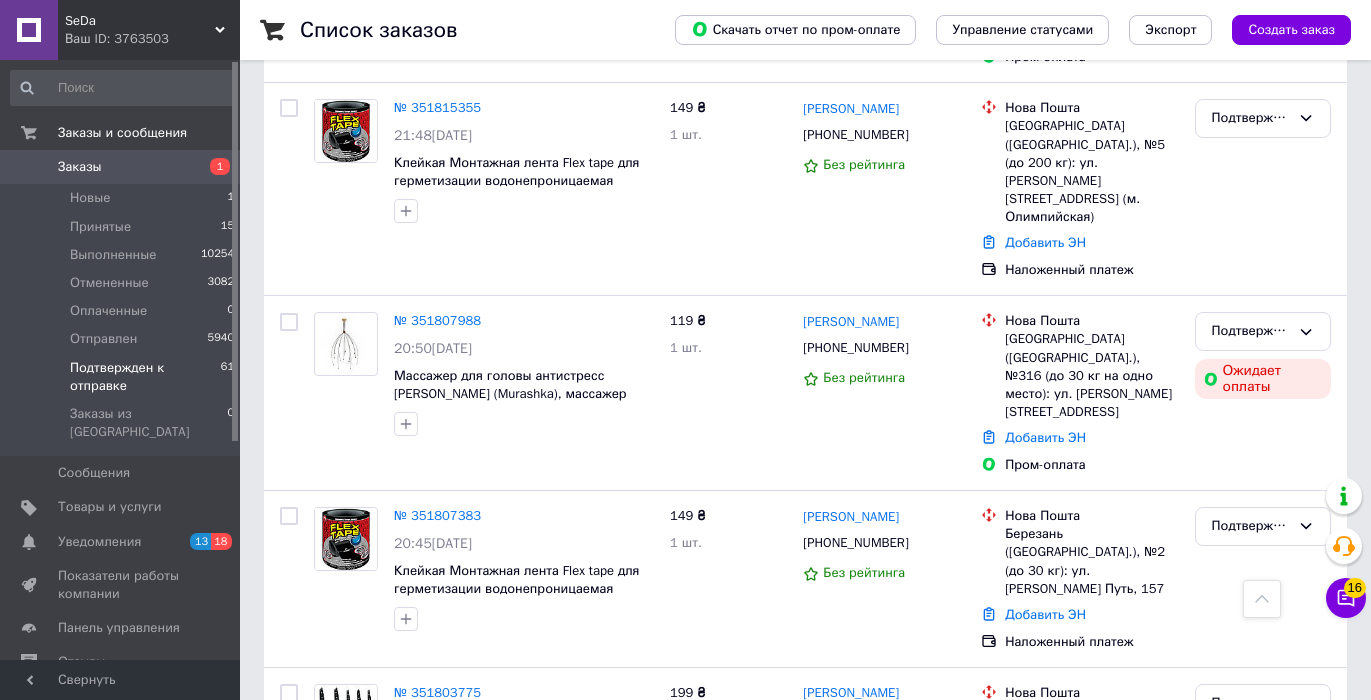 click 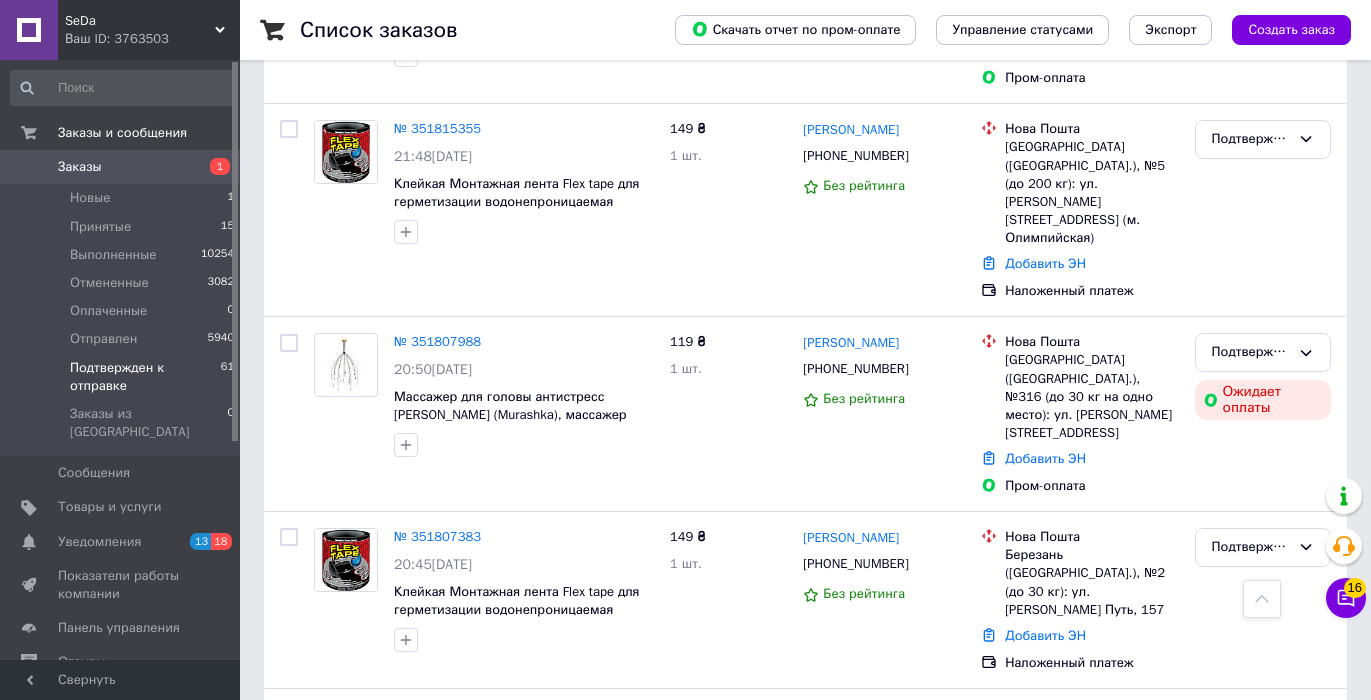 scroll, scrollTop: 6830, scrollLeft: 0, axis: vertical 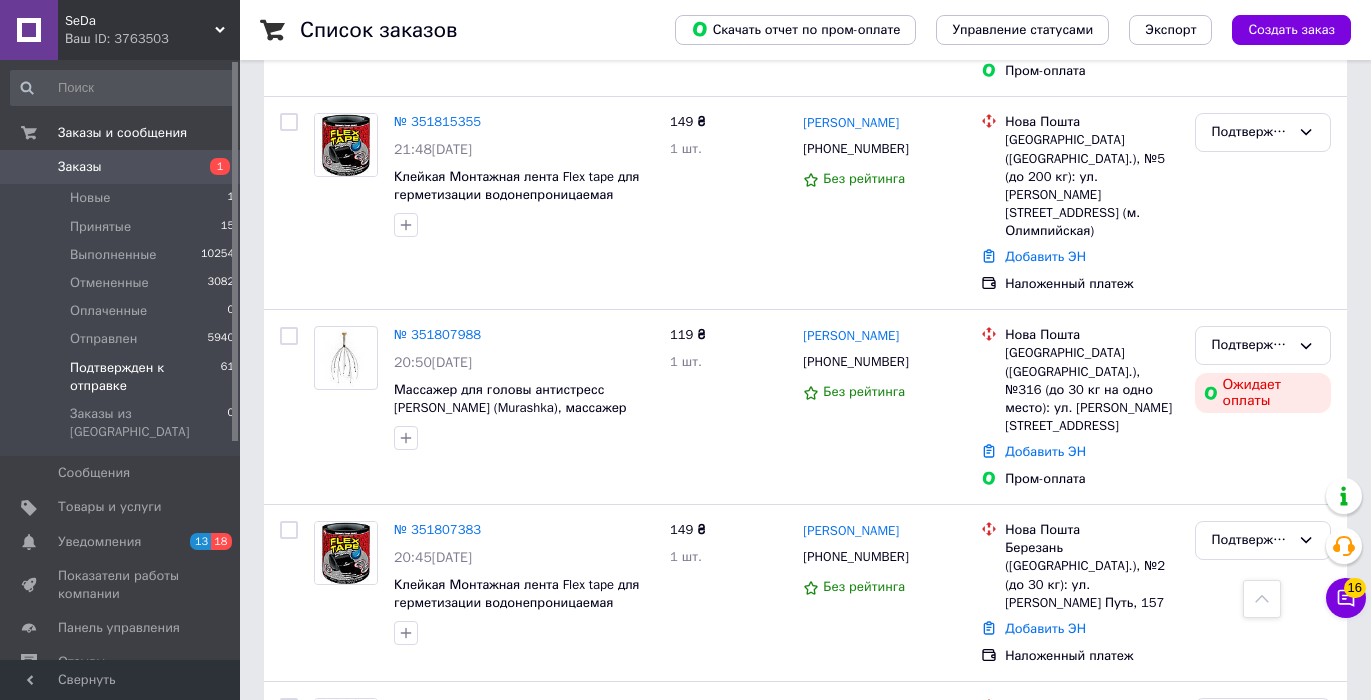 click 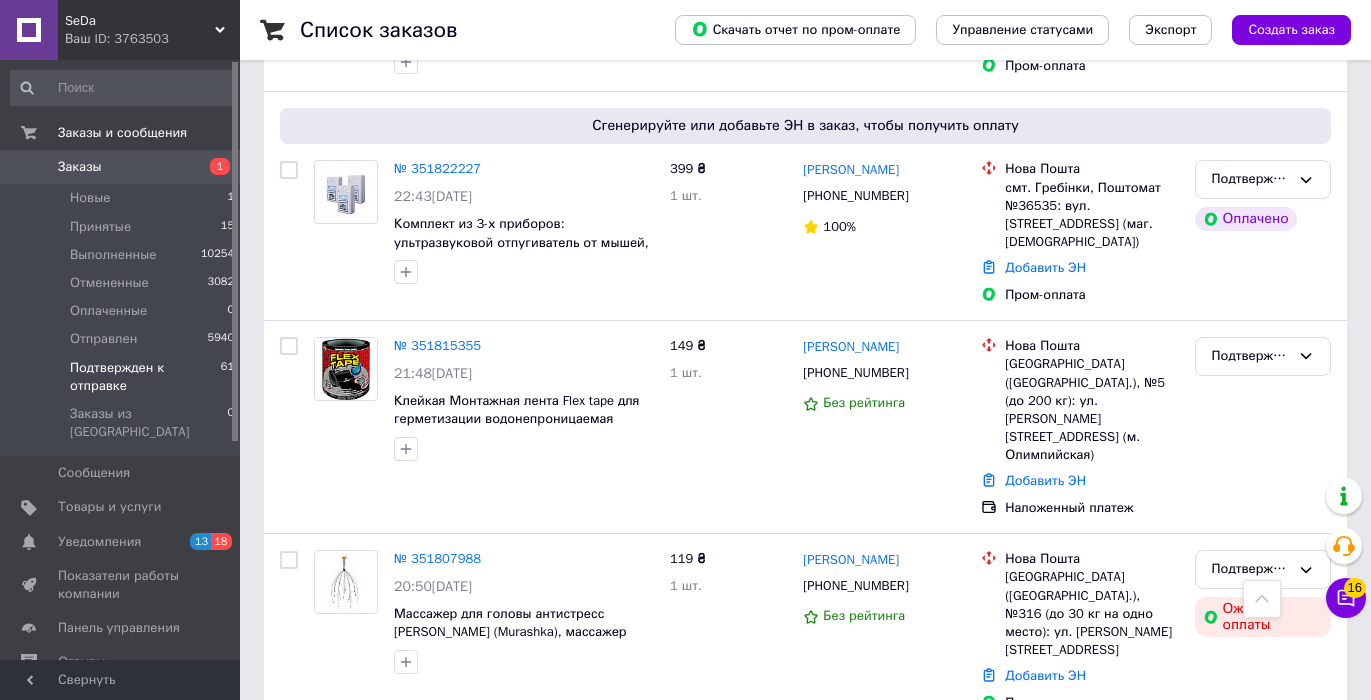 scroll, scrollTop: 6607, scrollLeft: 0, axis: vertical 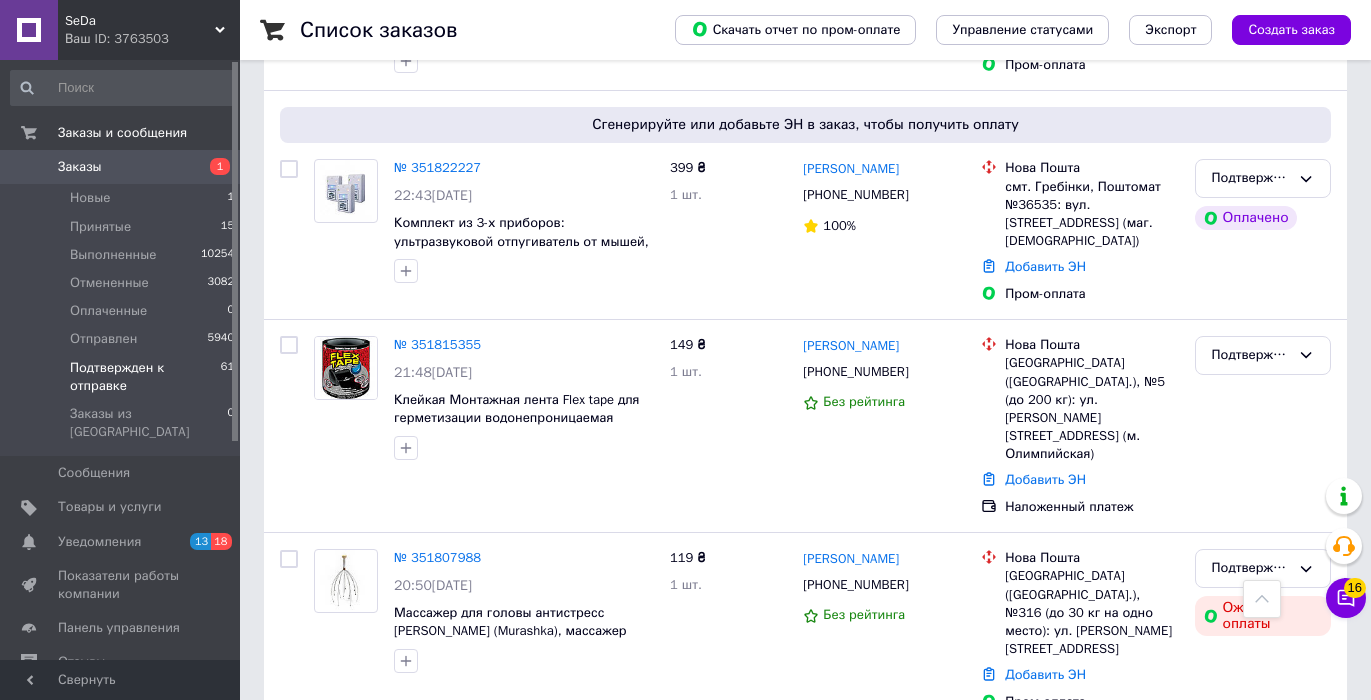 click 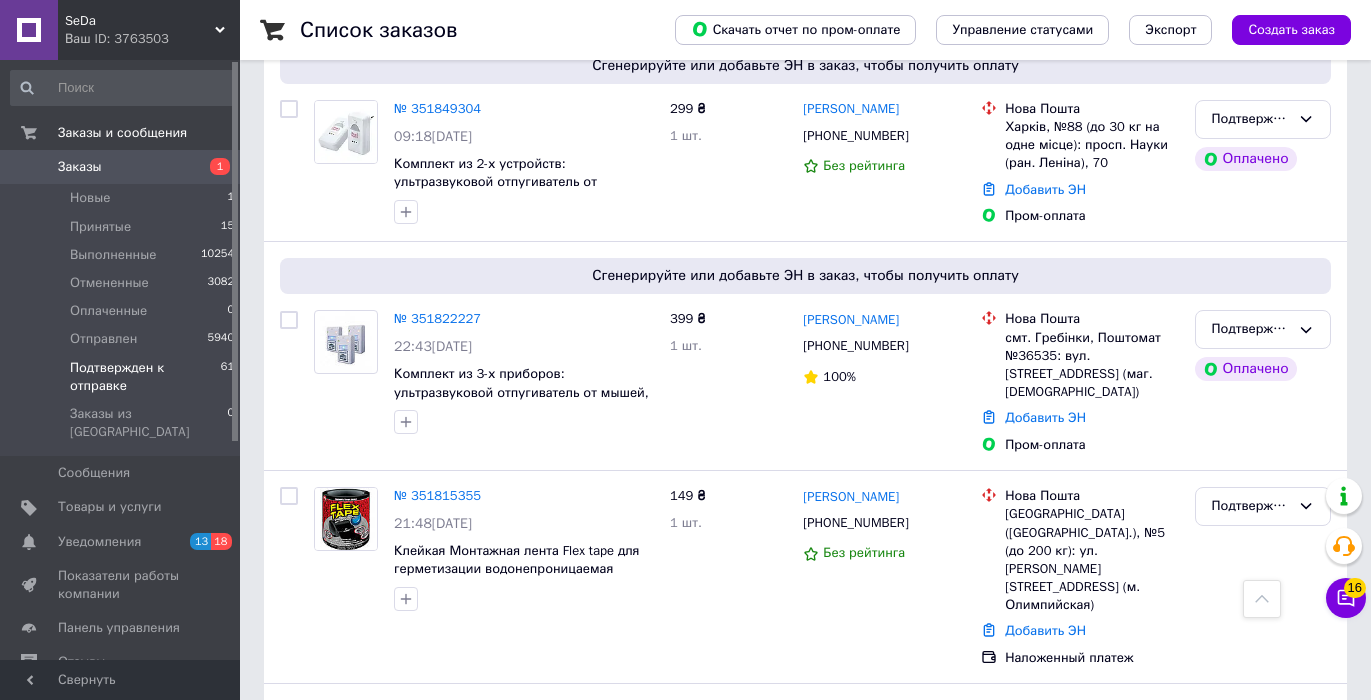 scroll, scrollTop: 6425, scrollLeft: 0, axis: vertical 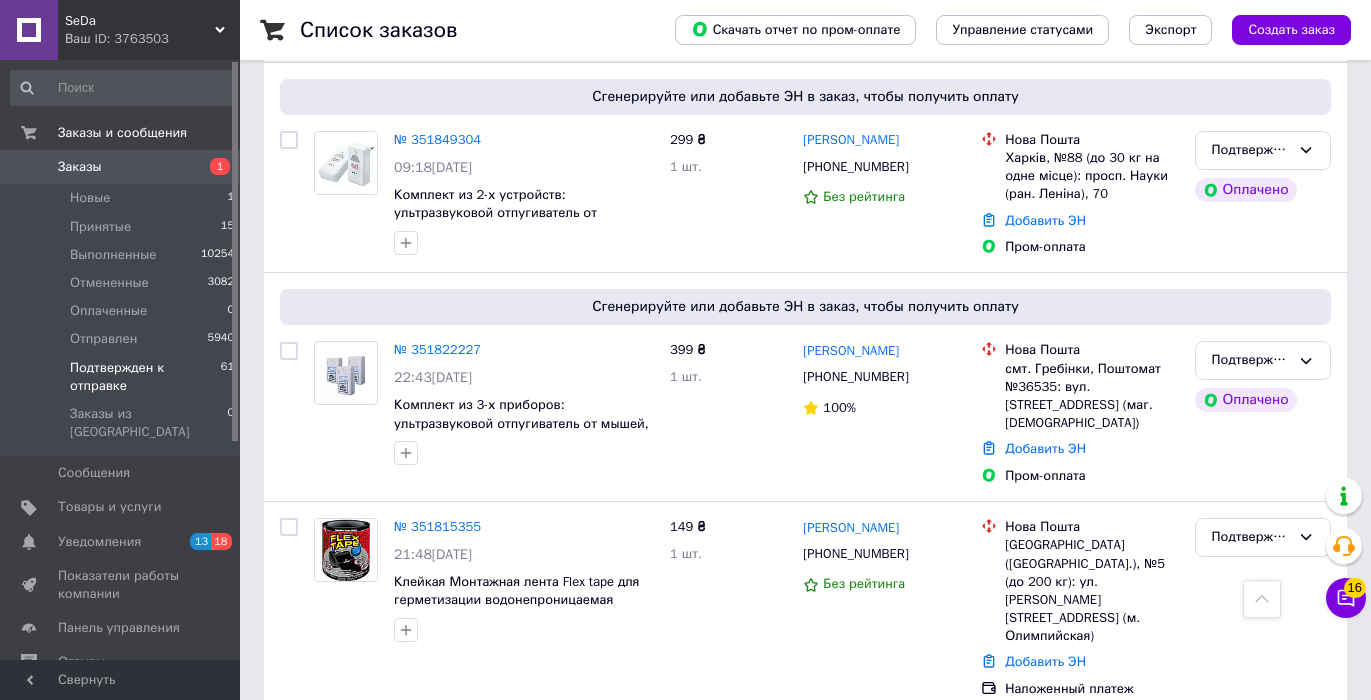 click 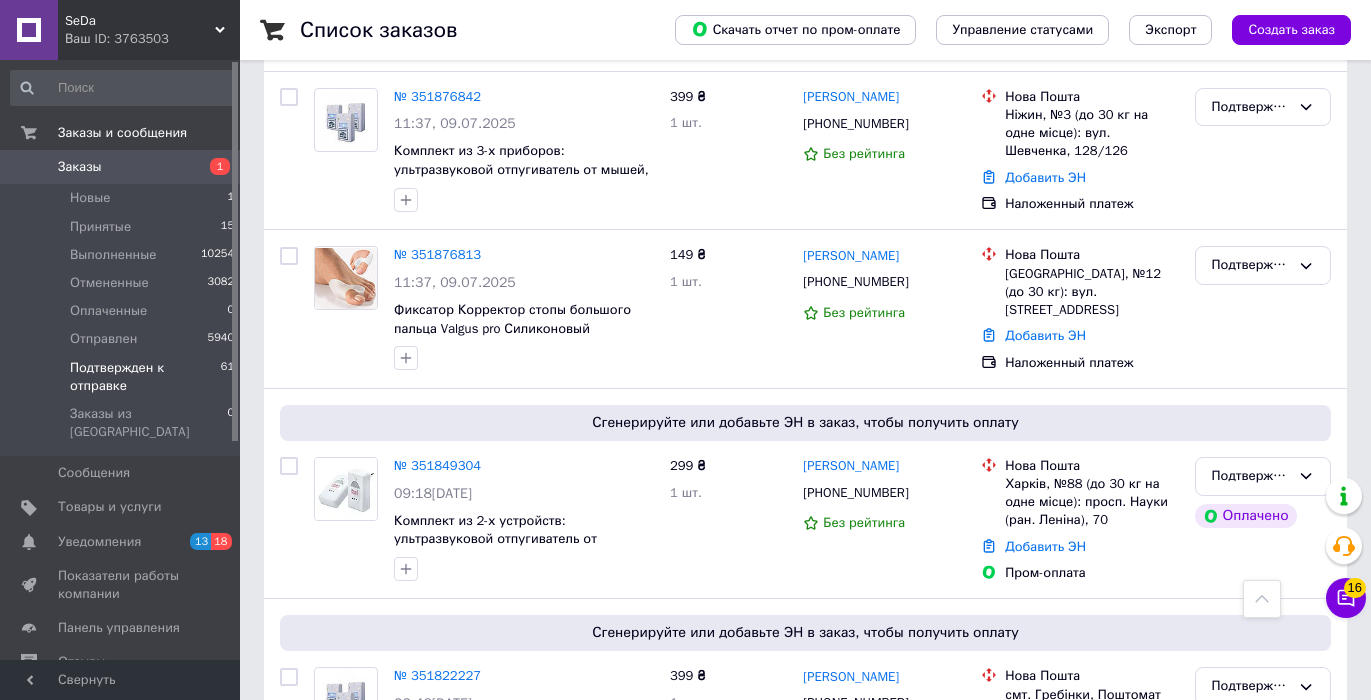 scroll, scrollTop: 6096, scrollLeft: 0, axis: vertical 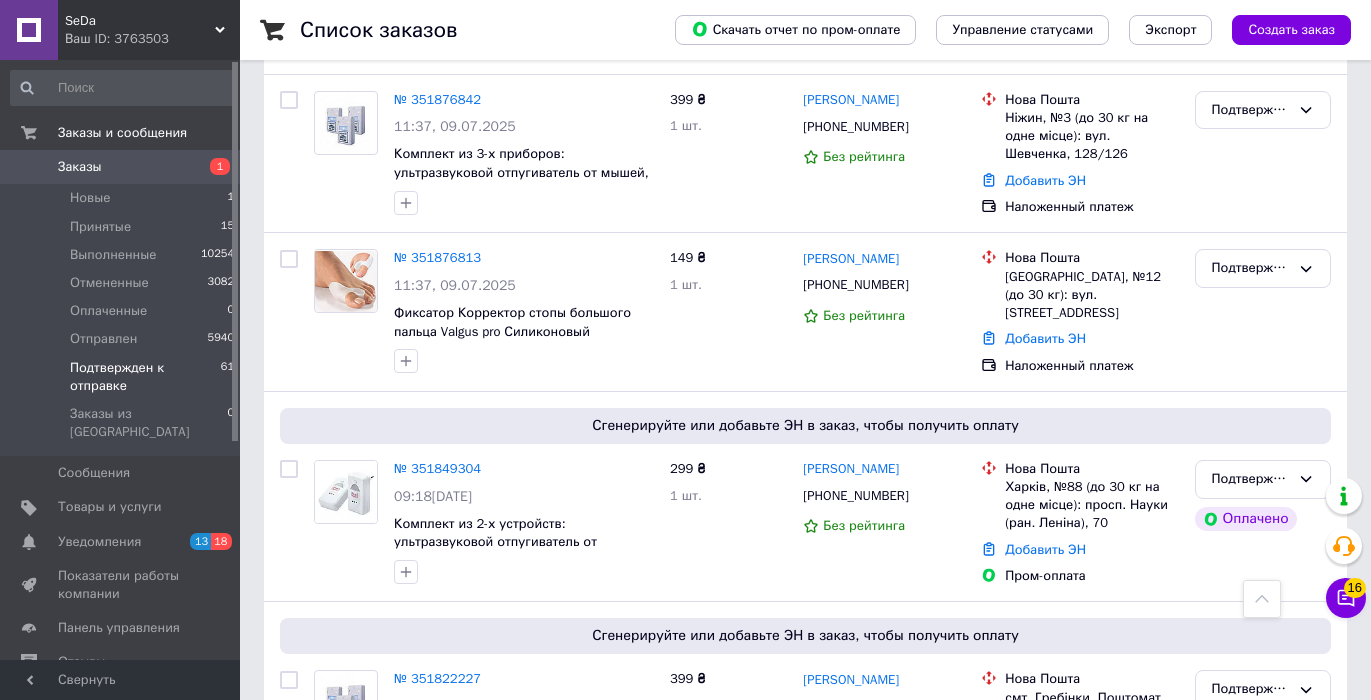 click 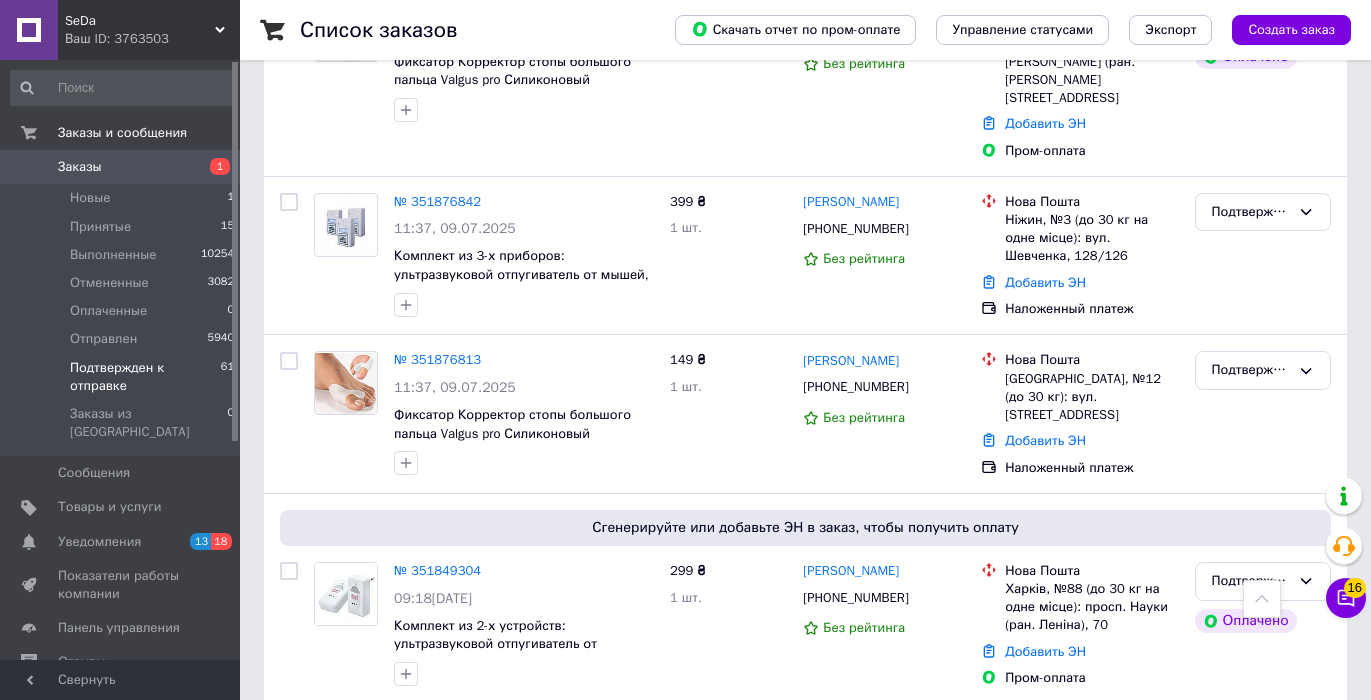 scroll, scrollTop: 5953, scrollLeft: 0, axis: vertical 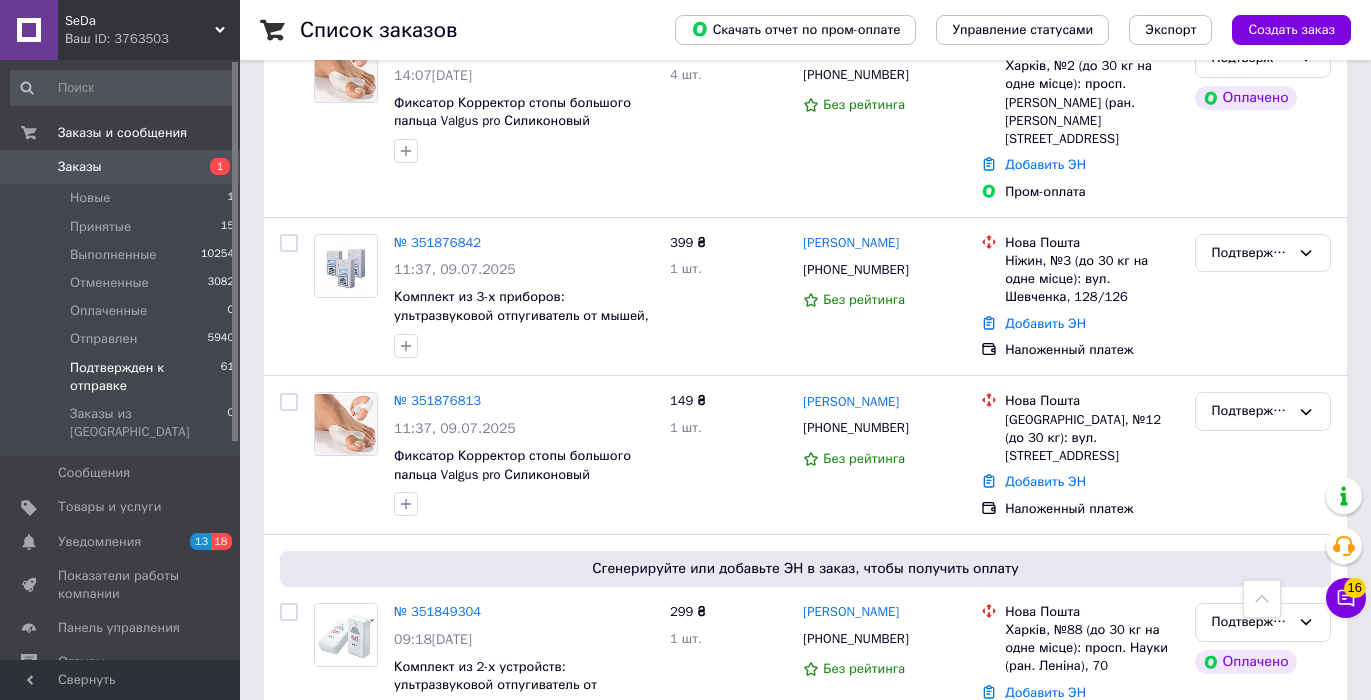 click 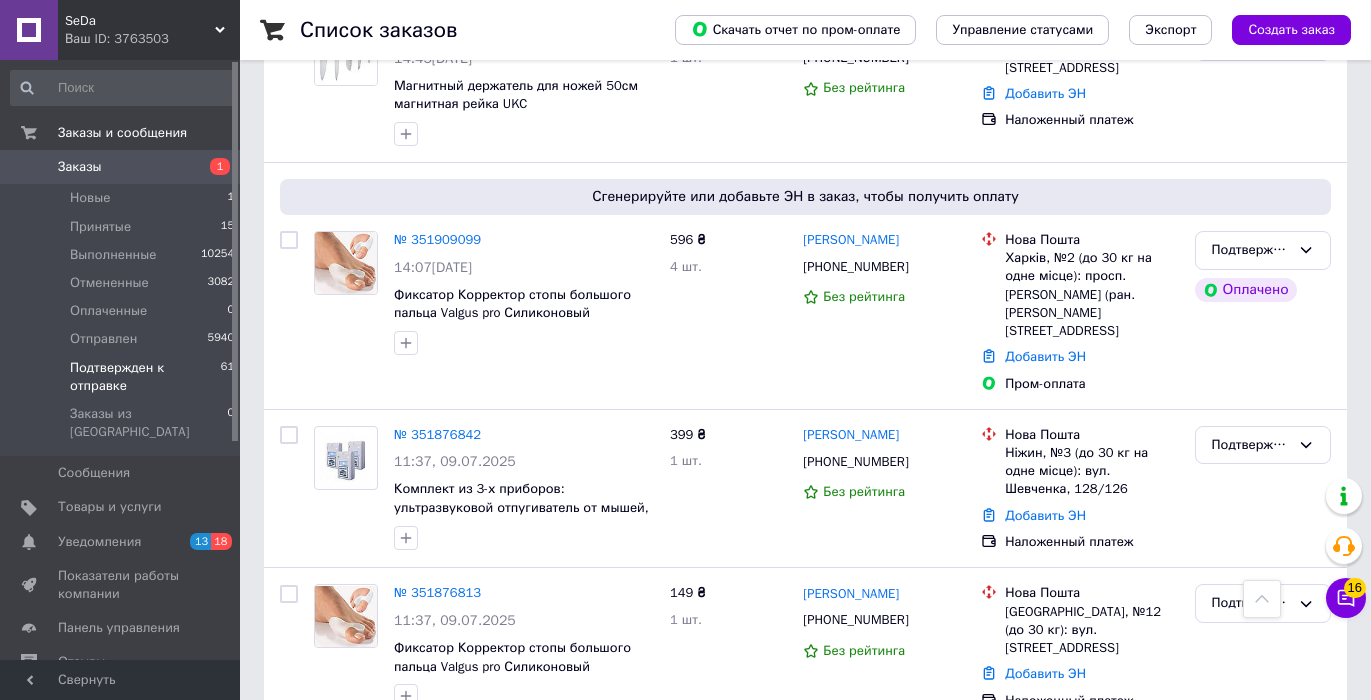 scroll, scrollTop: 5746, scrollLeft: 0, axis: vertical 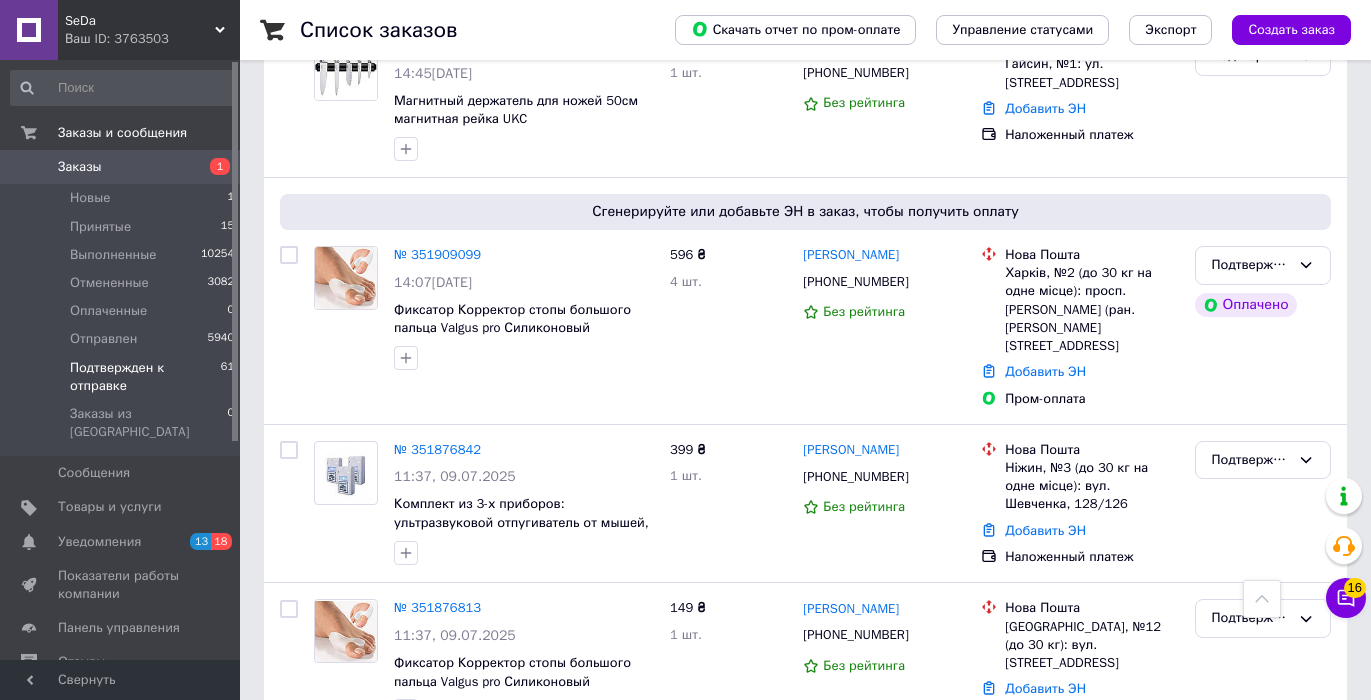 click 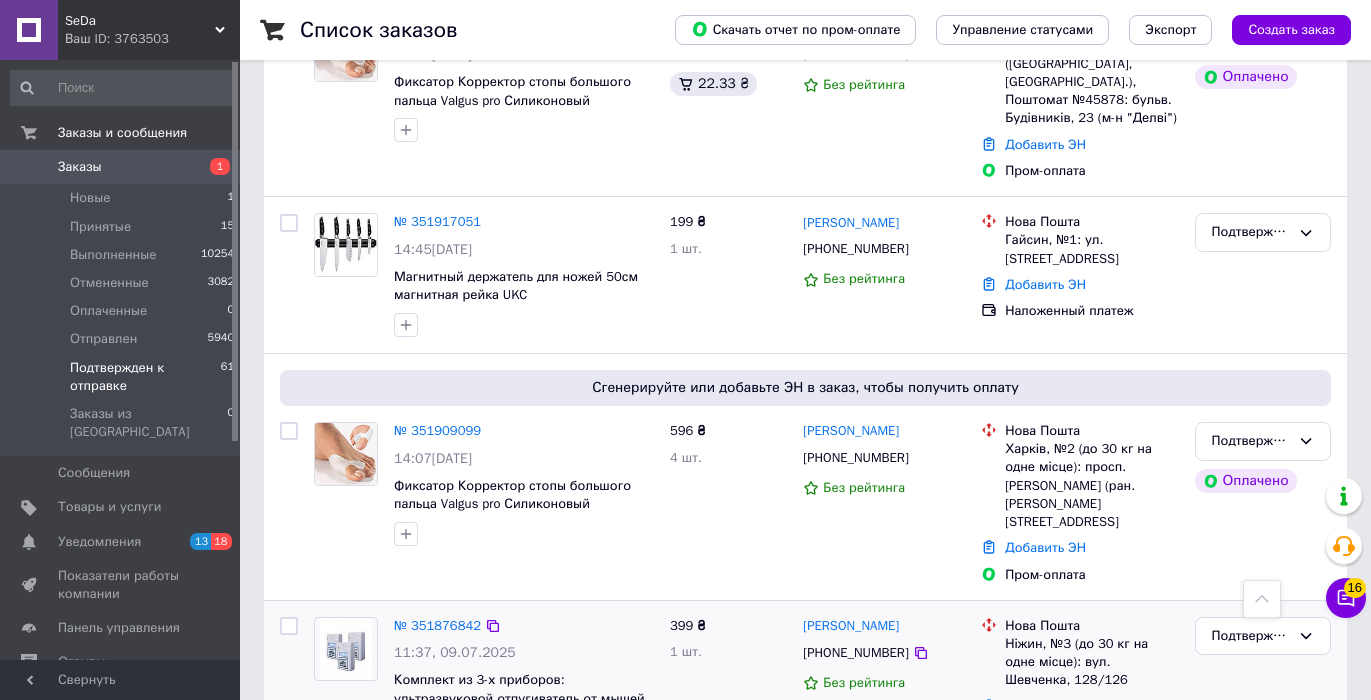 scroll, scrollTop: 5556, scrollLeft: 0, axis: vertical 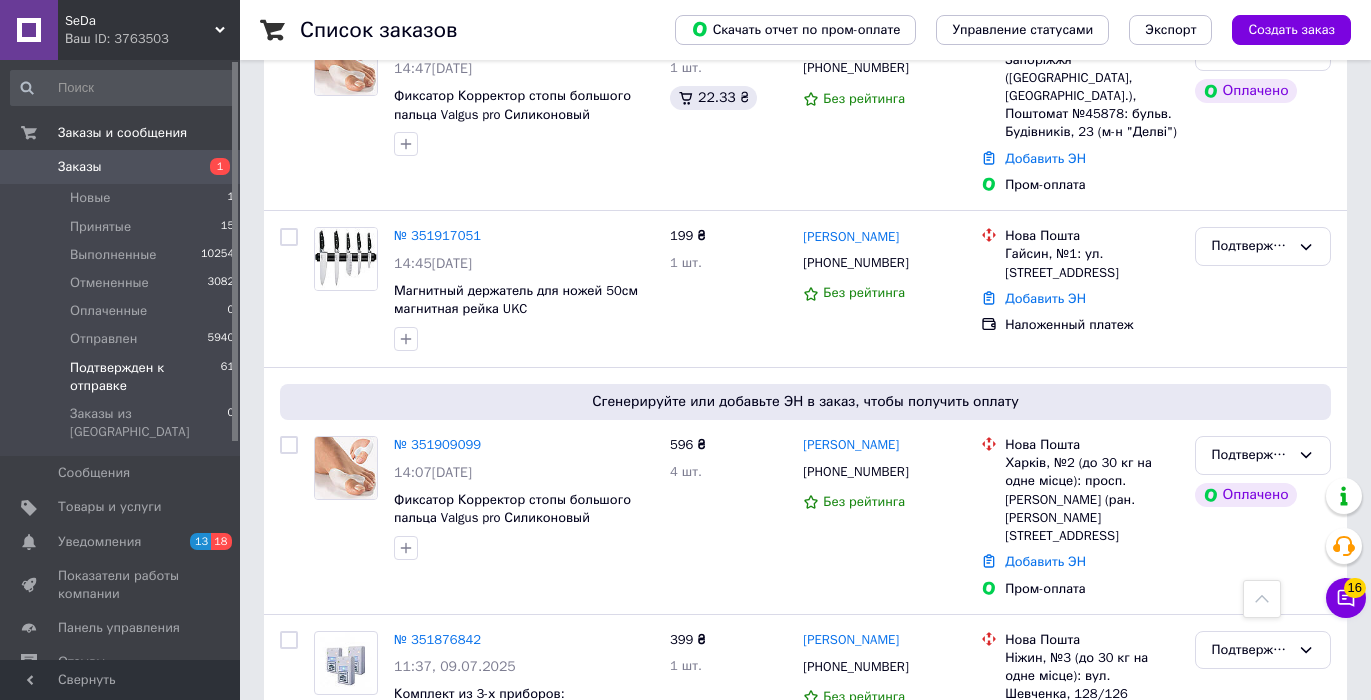 click 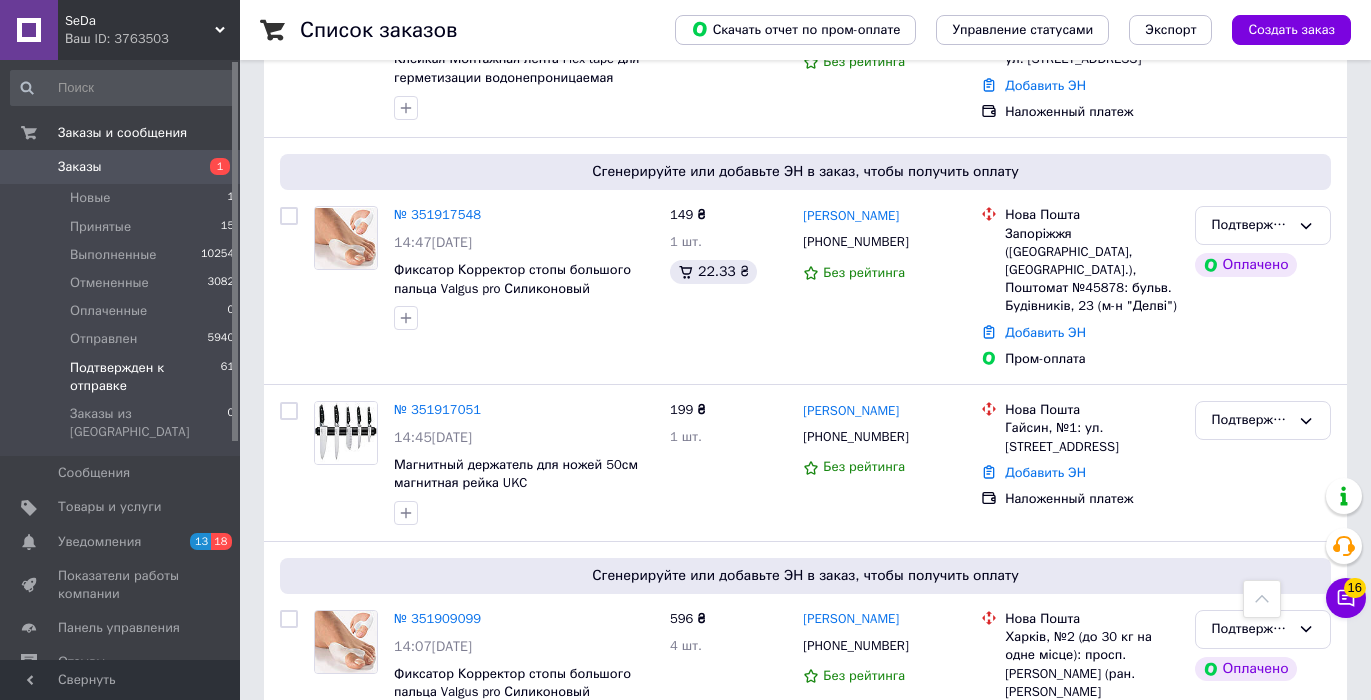 scroll, scrollTop: 5377, scrollLeft: 0, axis: vertical 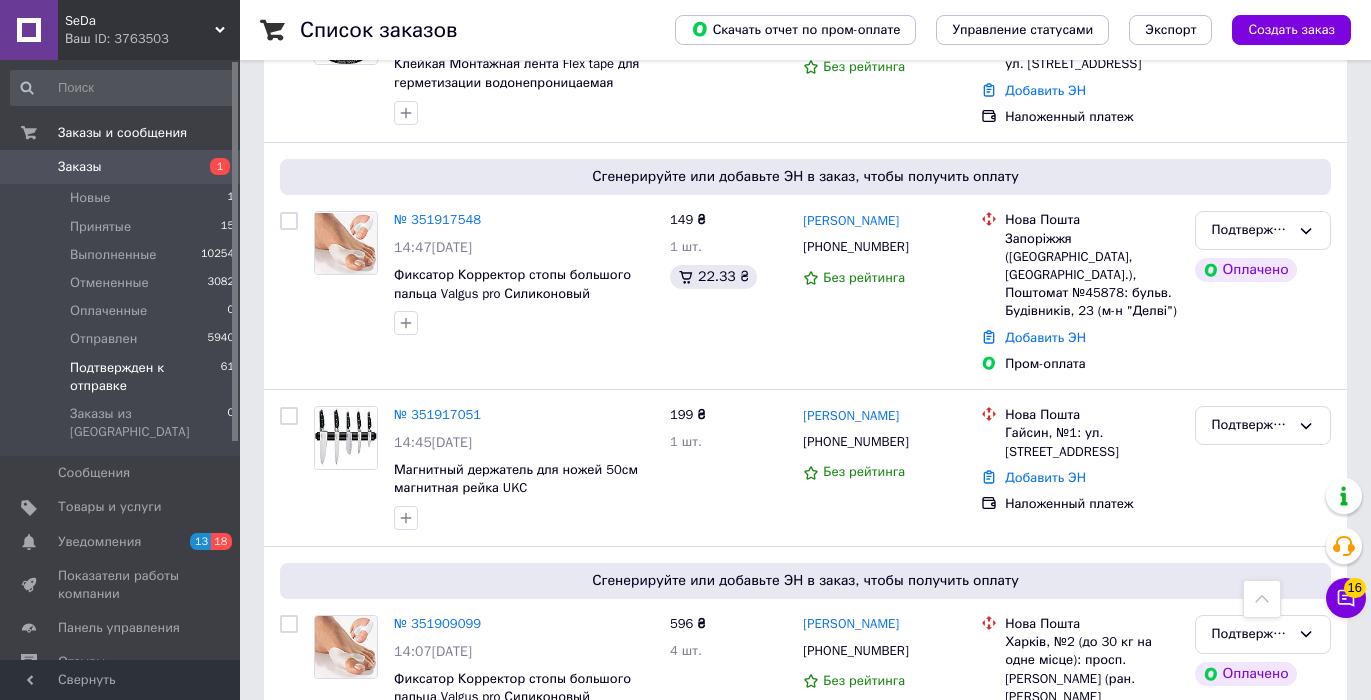 click 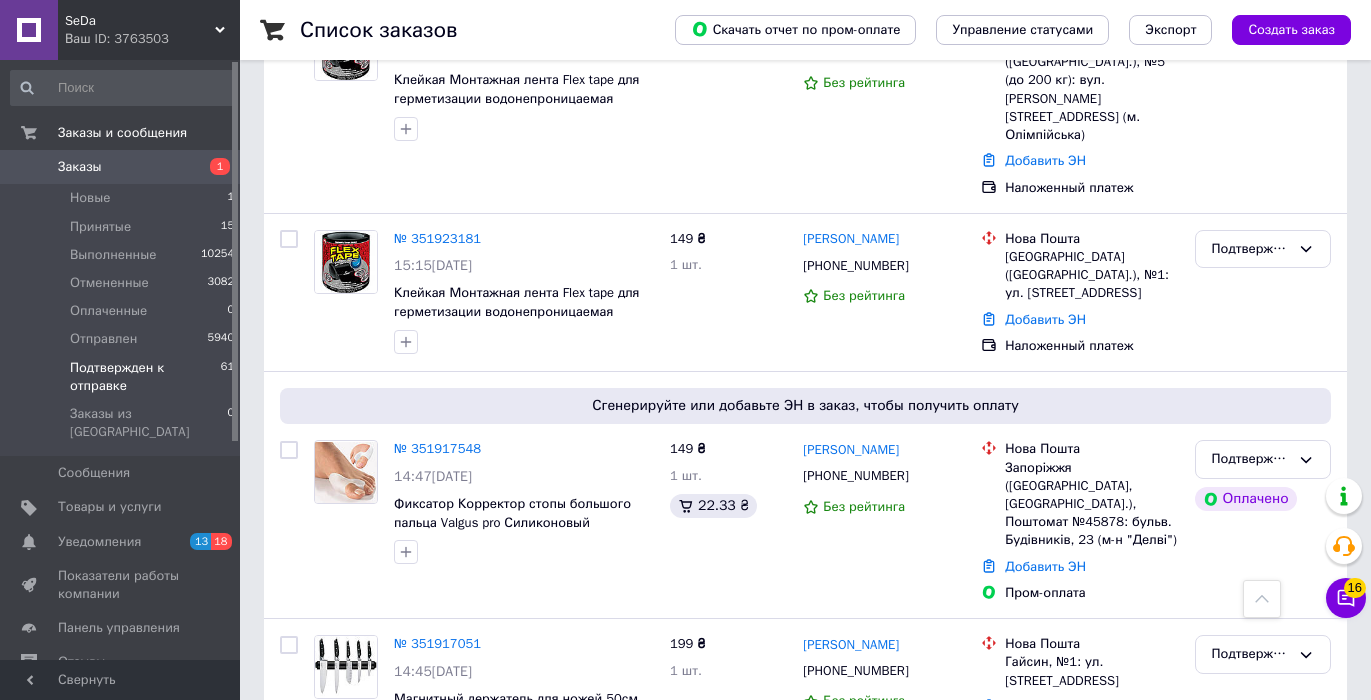 scroll, scrollTop: 5147, scrollLeft: 0, axis: vertical 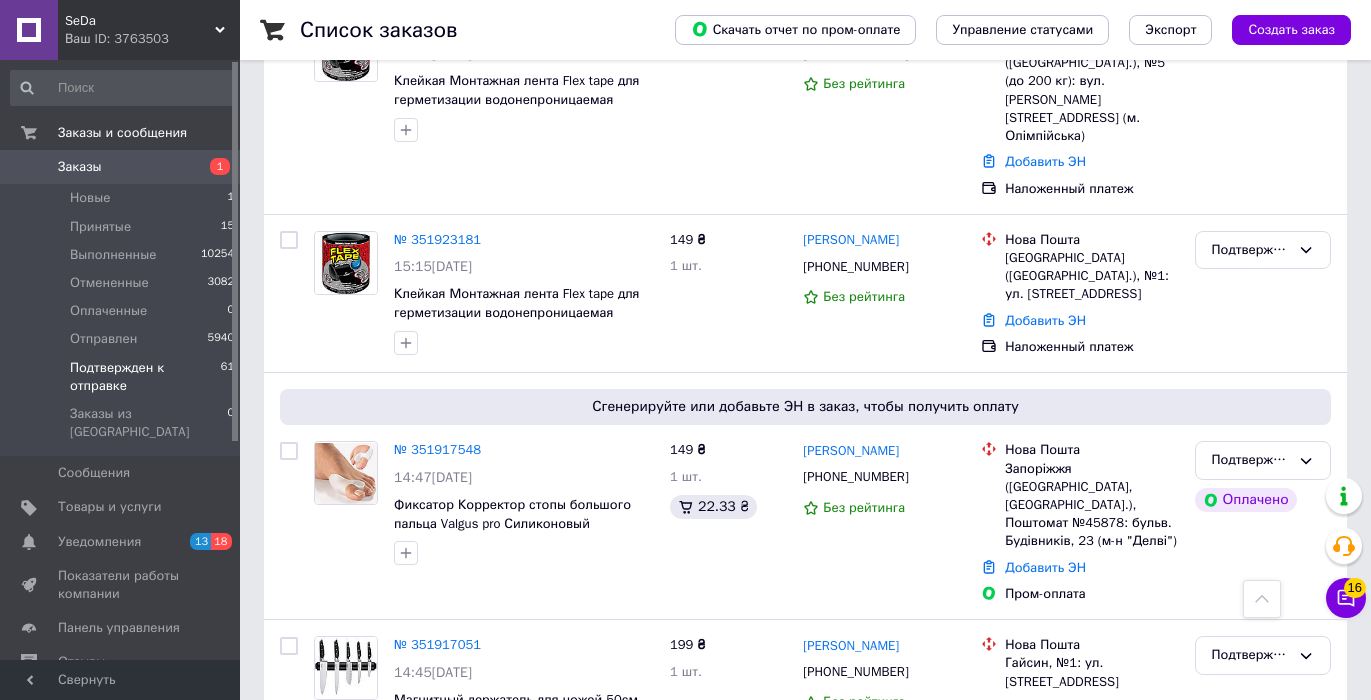 click 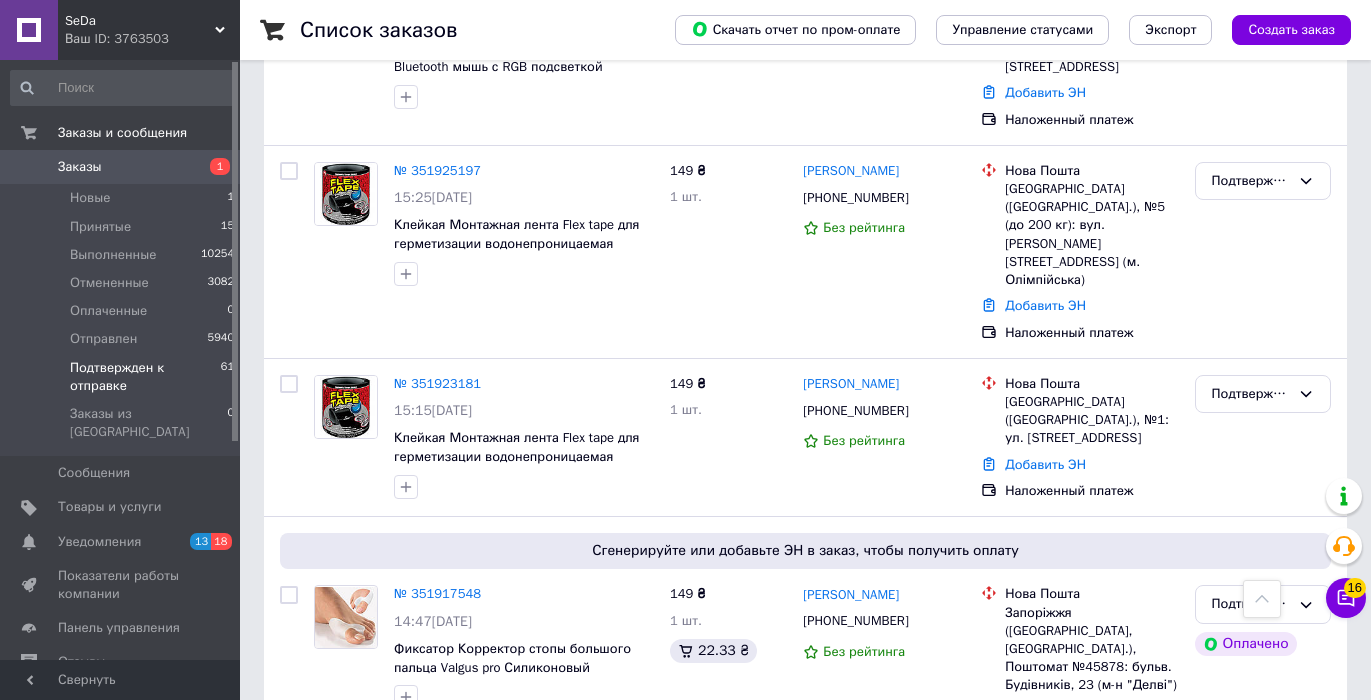 scroll, scrollTop: 5002, scrollLeft: 0, axis: vertical 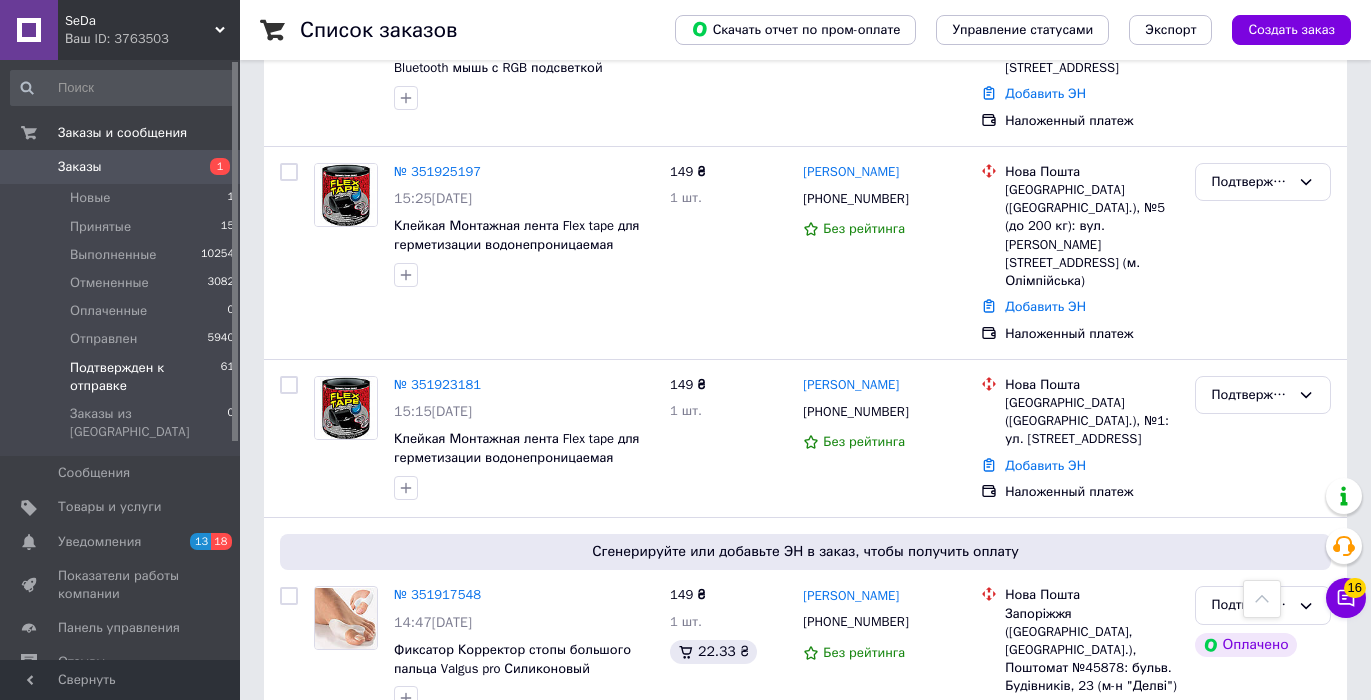 click 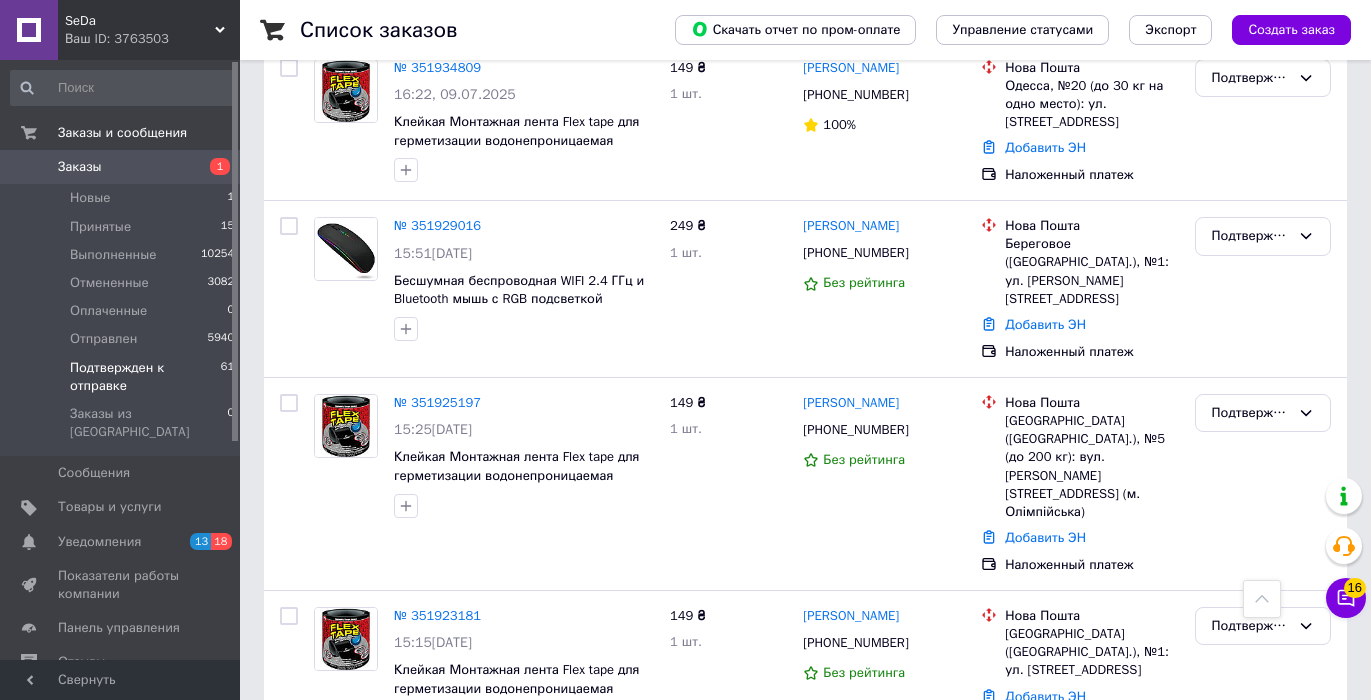 scroll, scrollTop: 4755, scrollLeft: 0, axis: vertical 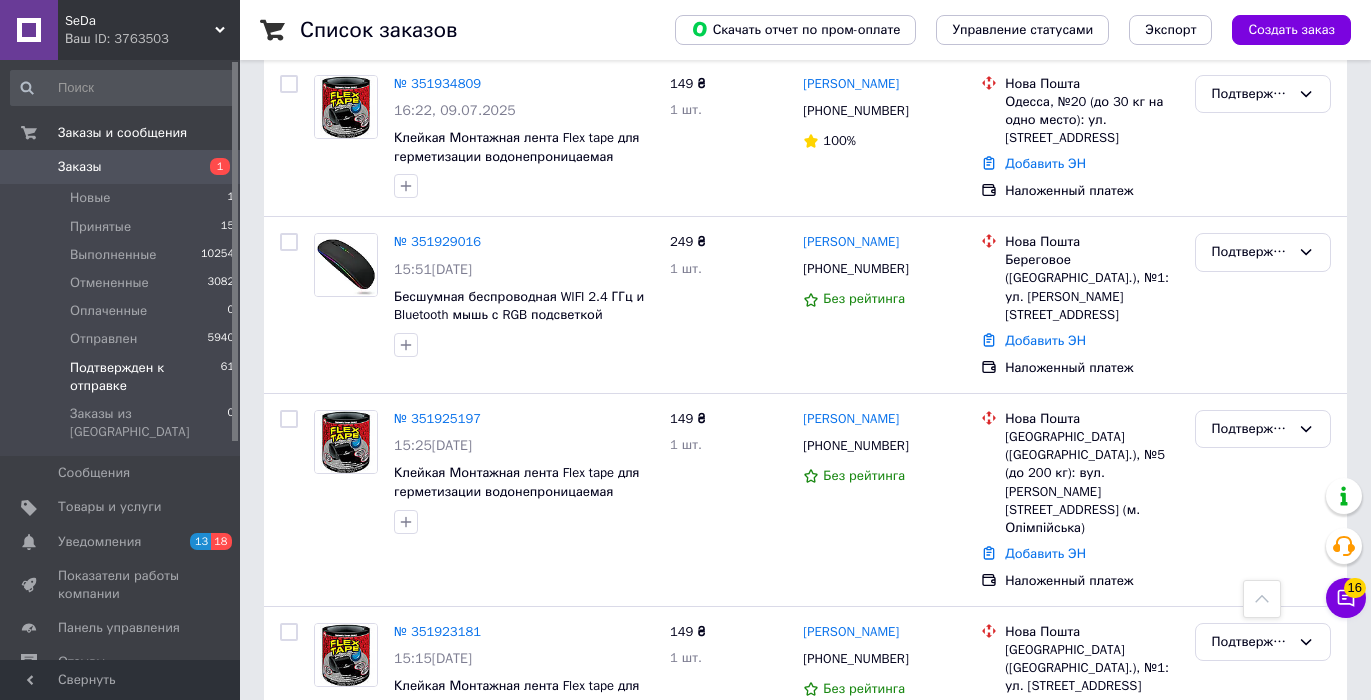 click 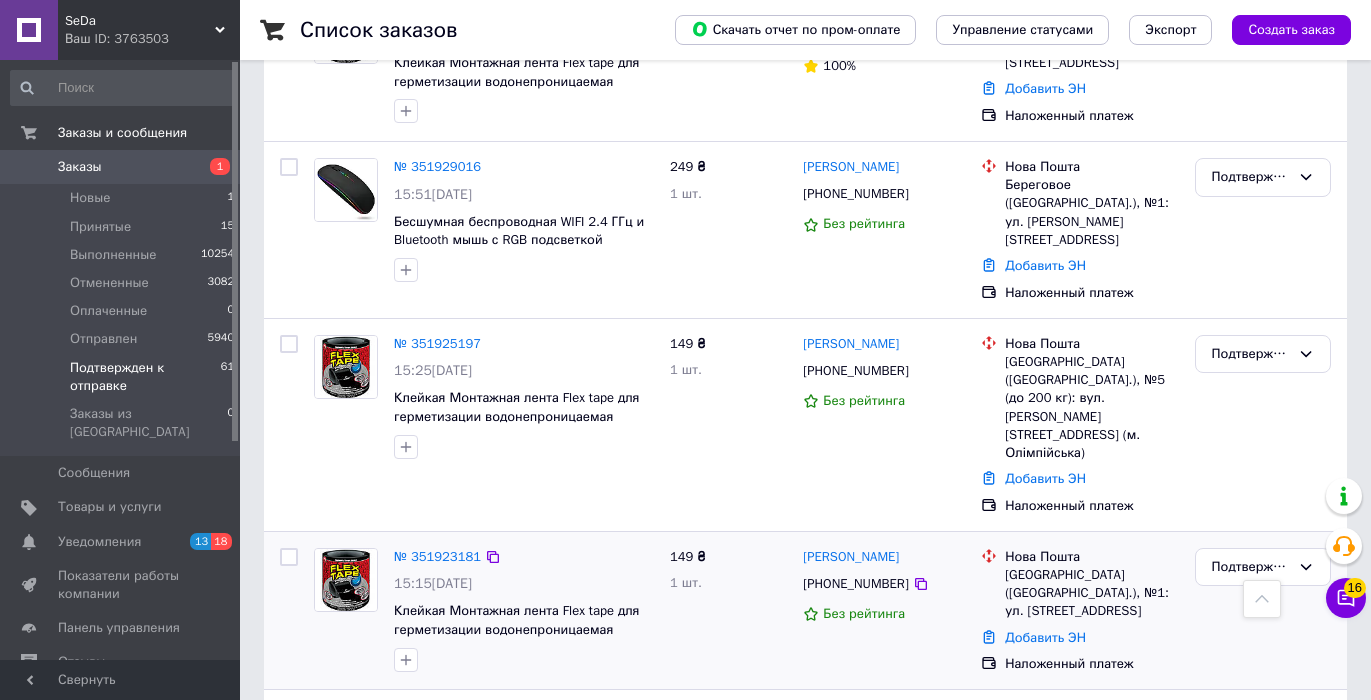 scroll, scrollTop: 4829, scrollLeft: 0, axis: vertical 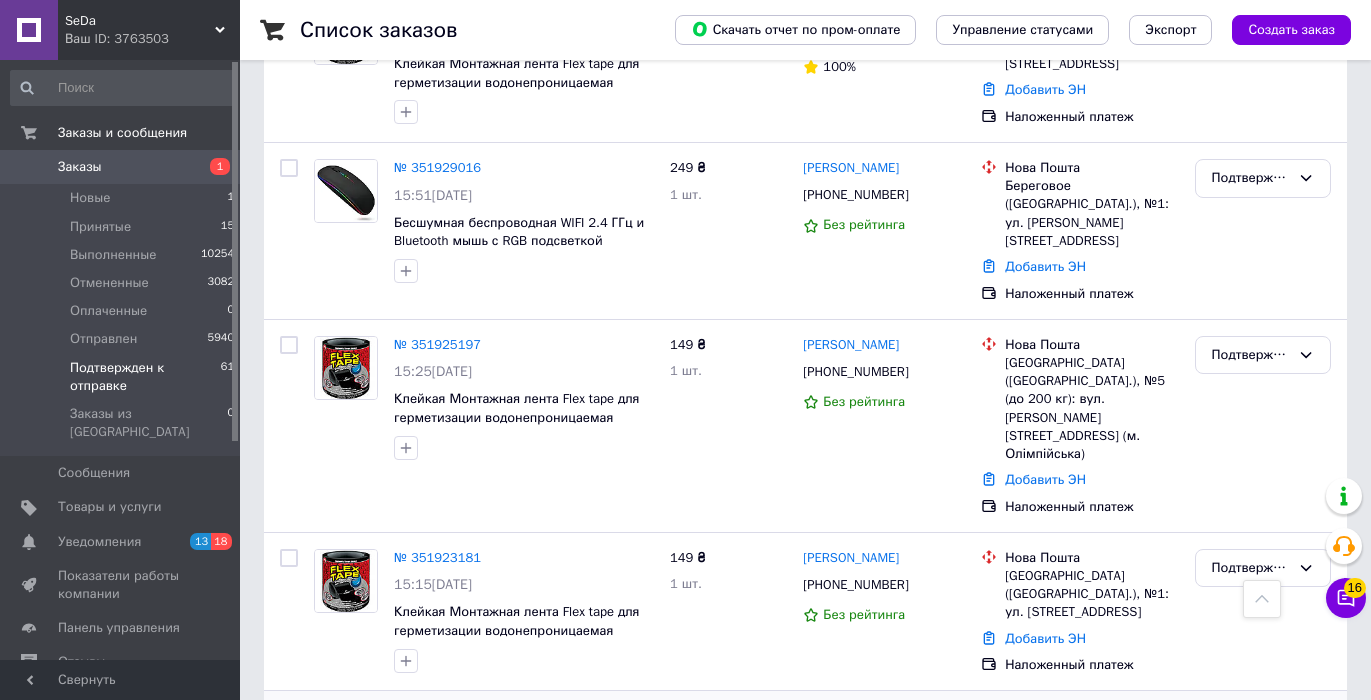 click 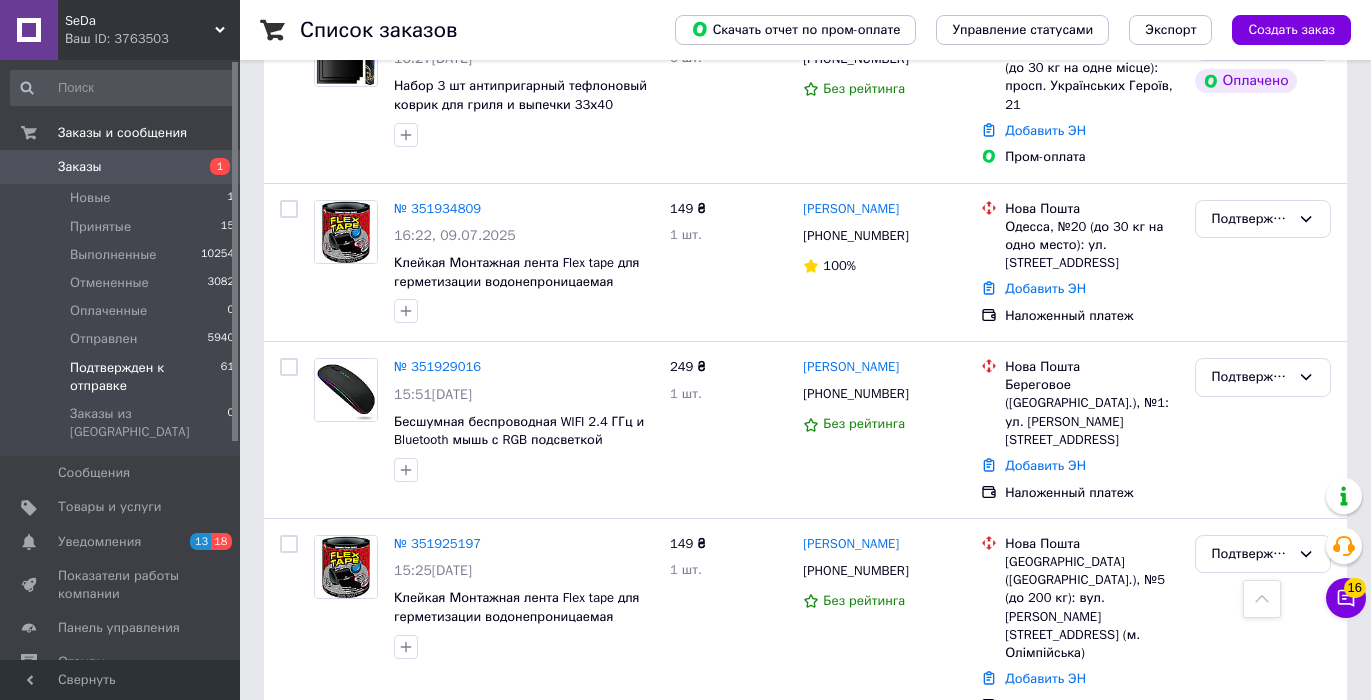 scroll, scrollTop: 4624, scrollLeft: 0, axis: vertical 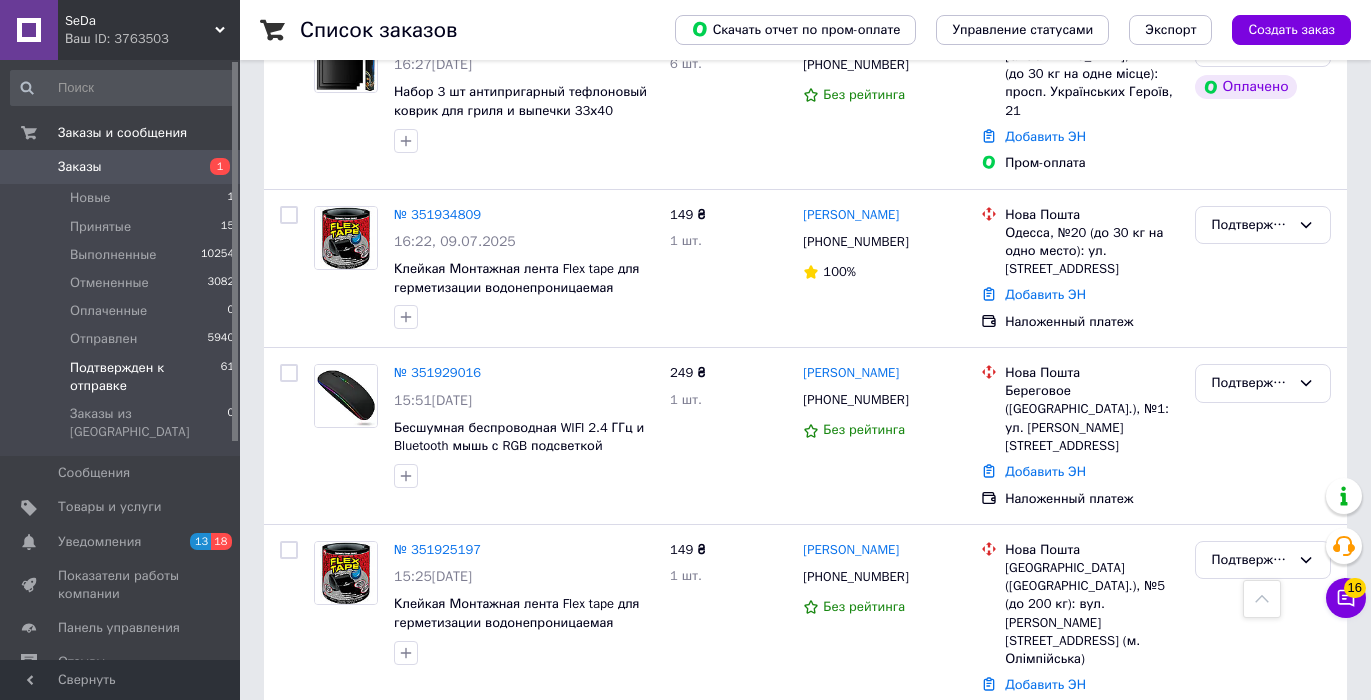 click 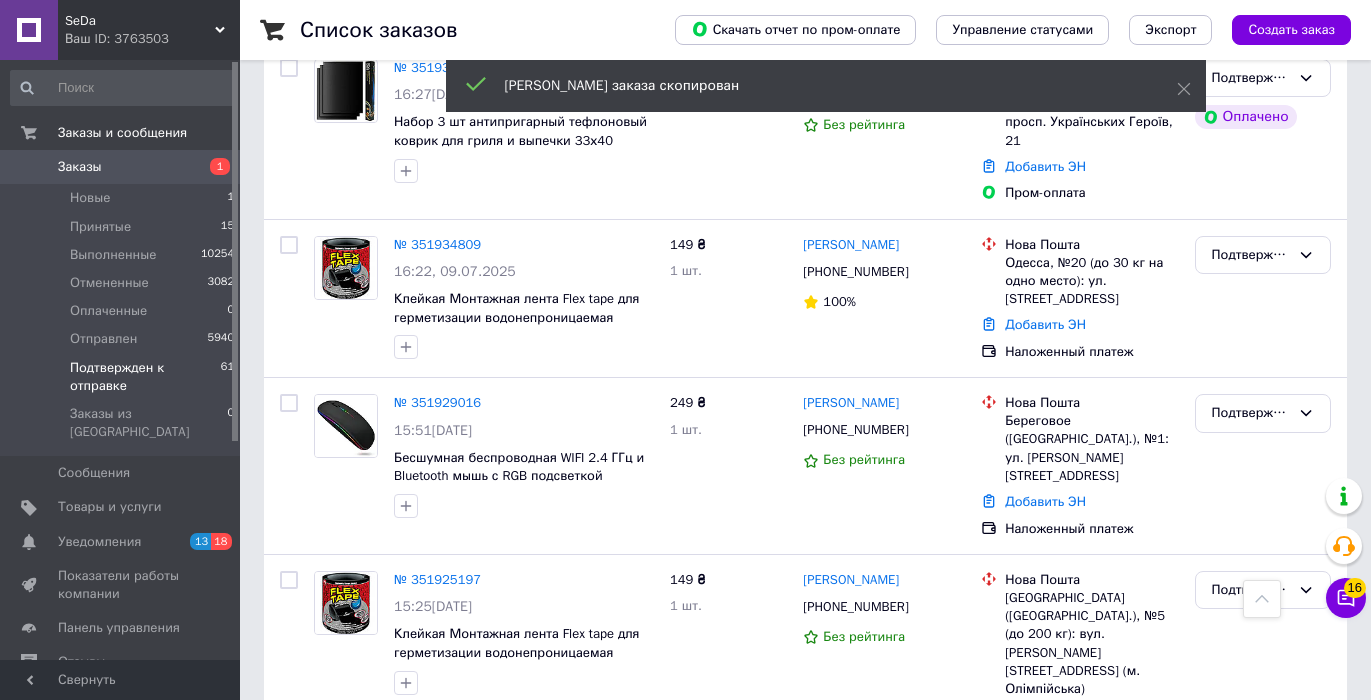 scroll, scrollTop: 4582, scrollLeft: 0, axis: vertical 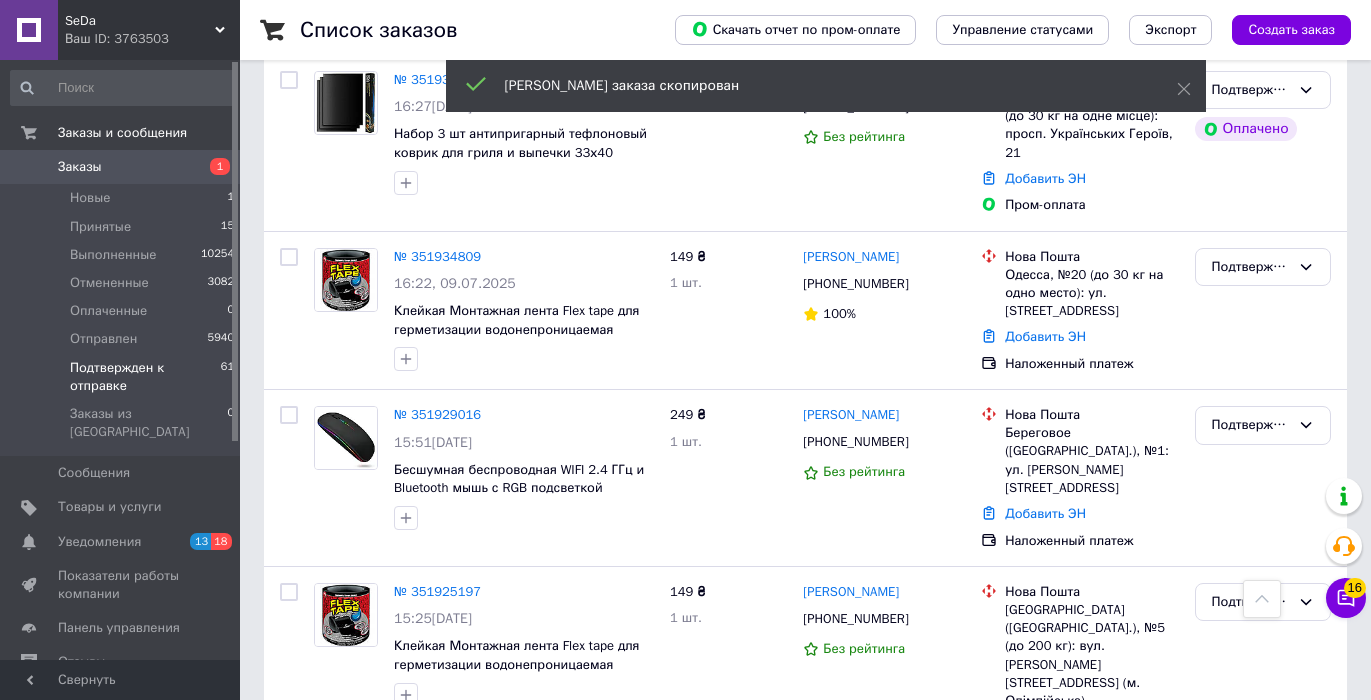 click 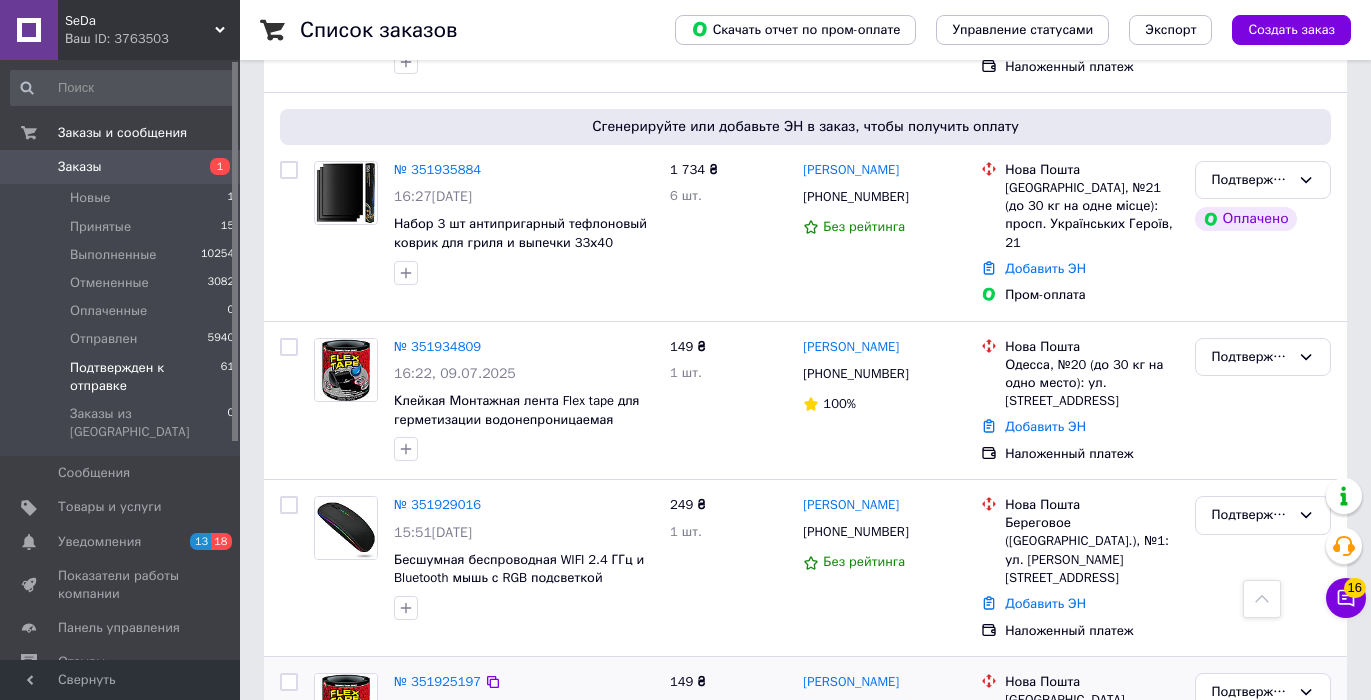 scroll, scrollTop: 4403, scrollLeft: 0, axis: vertical 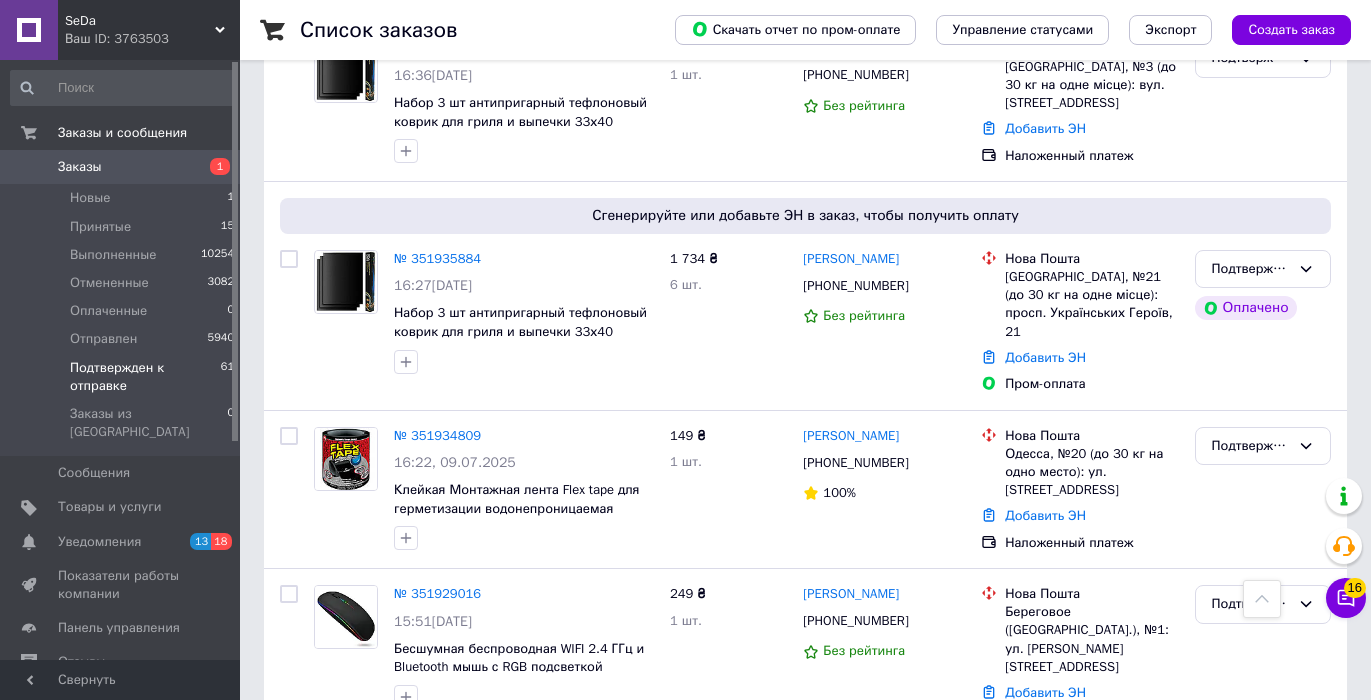 click 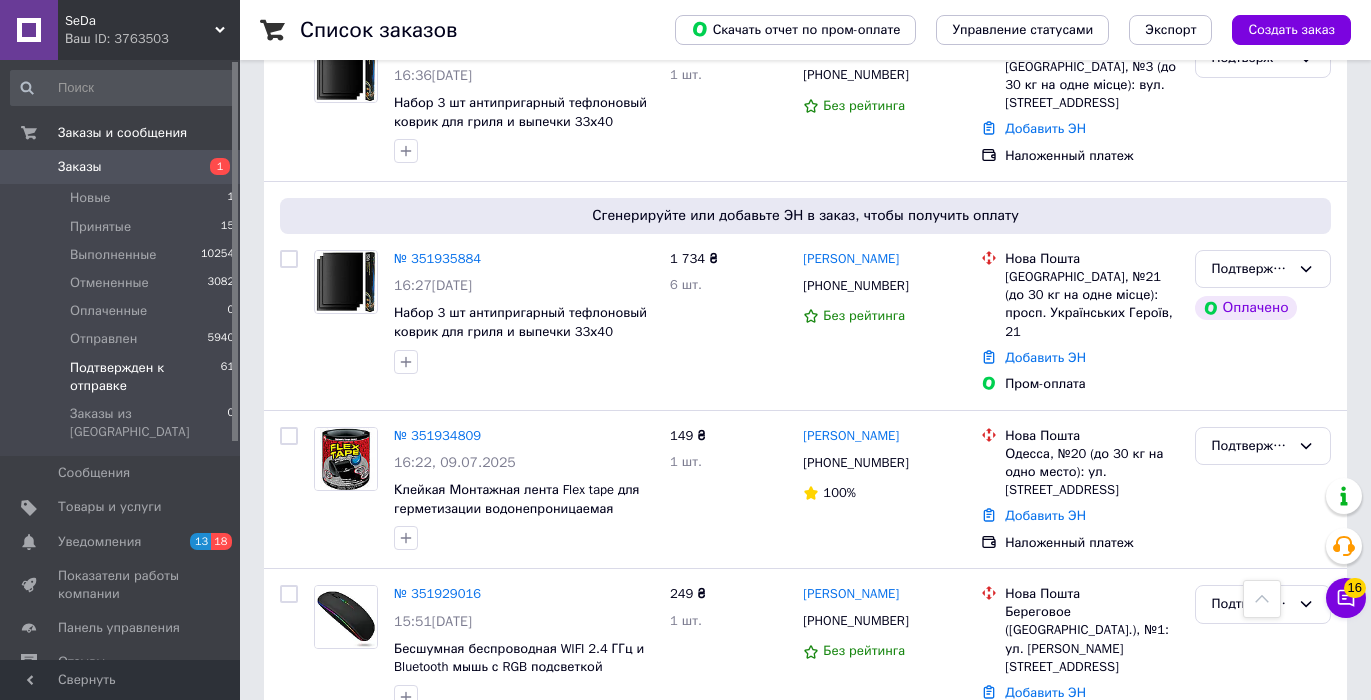 click 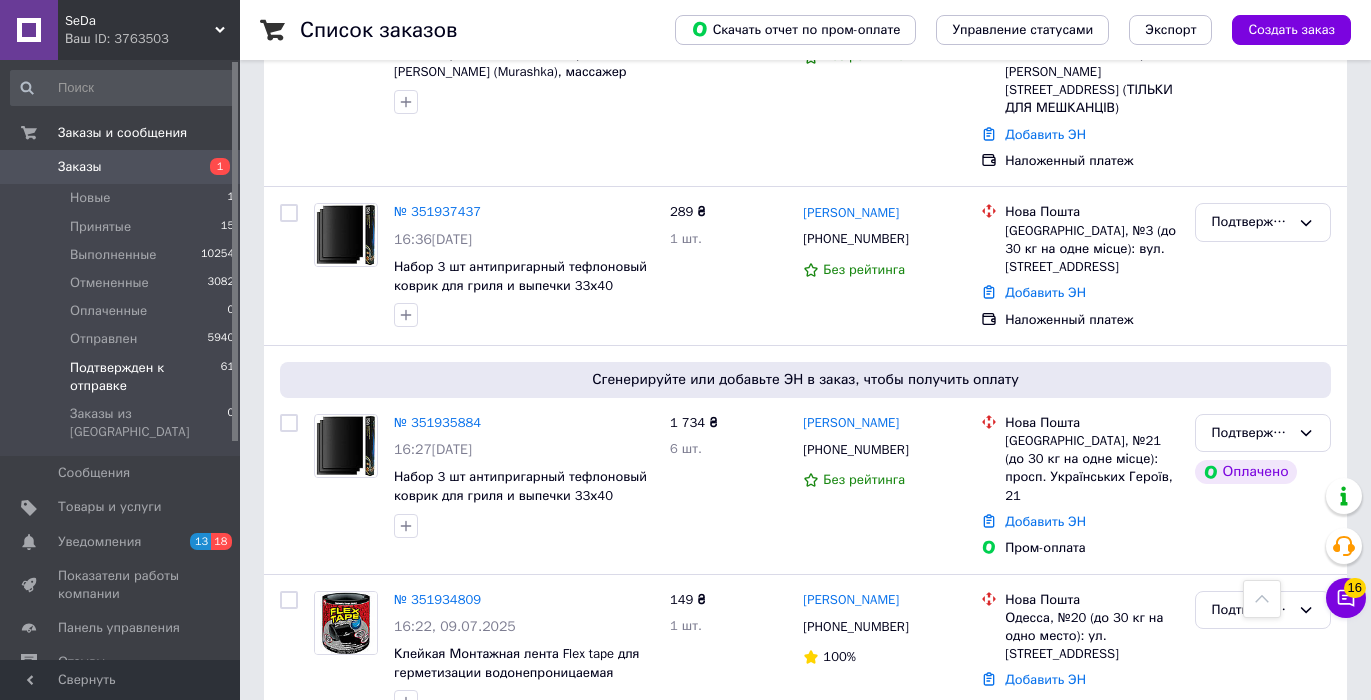 scroll, scrollTop: 4192, scrollLeft: 0, axis: vertical 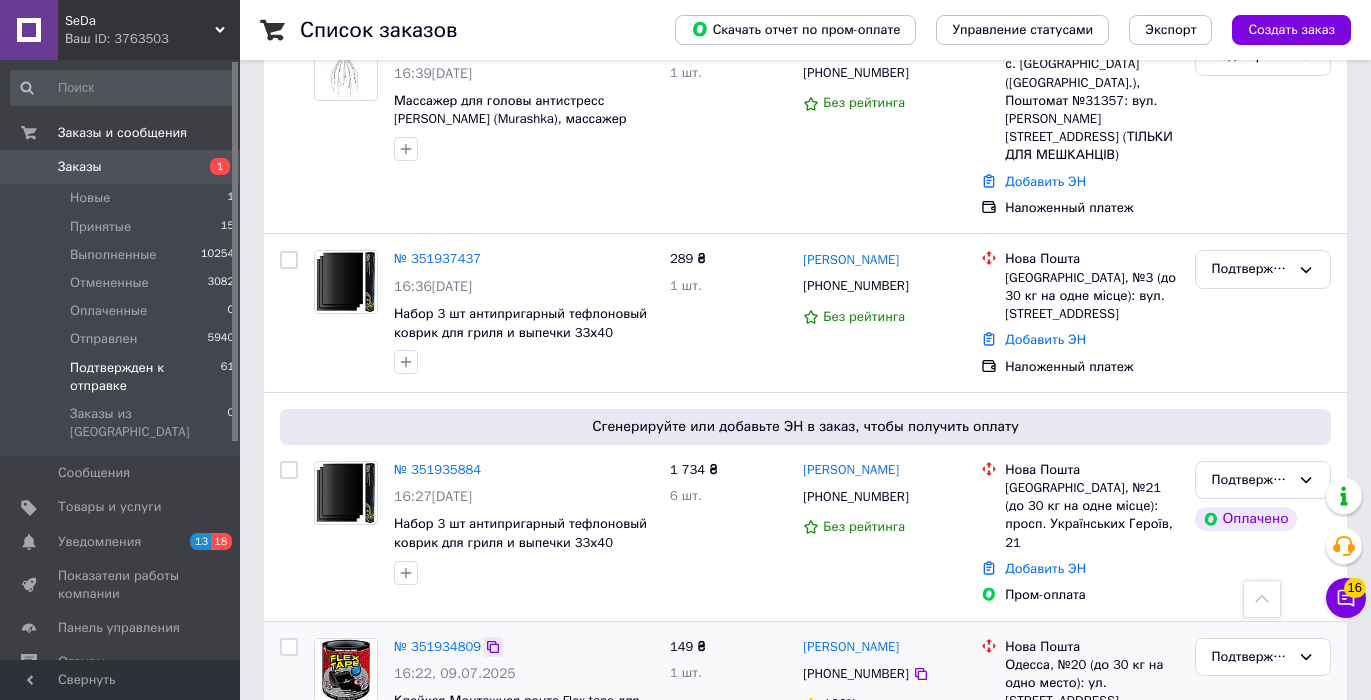 click 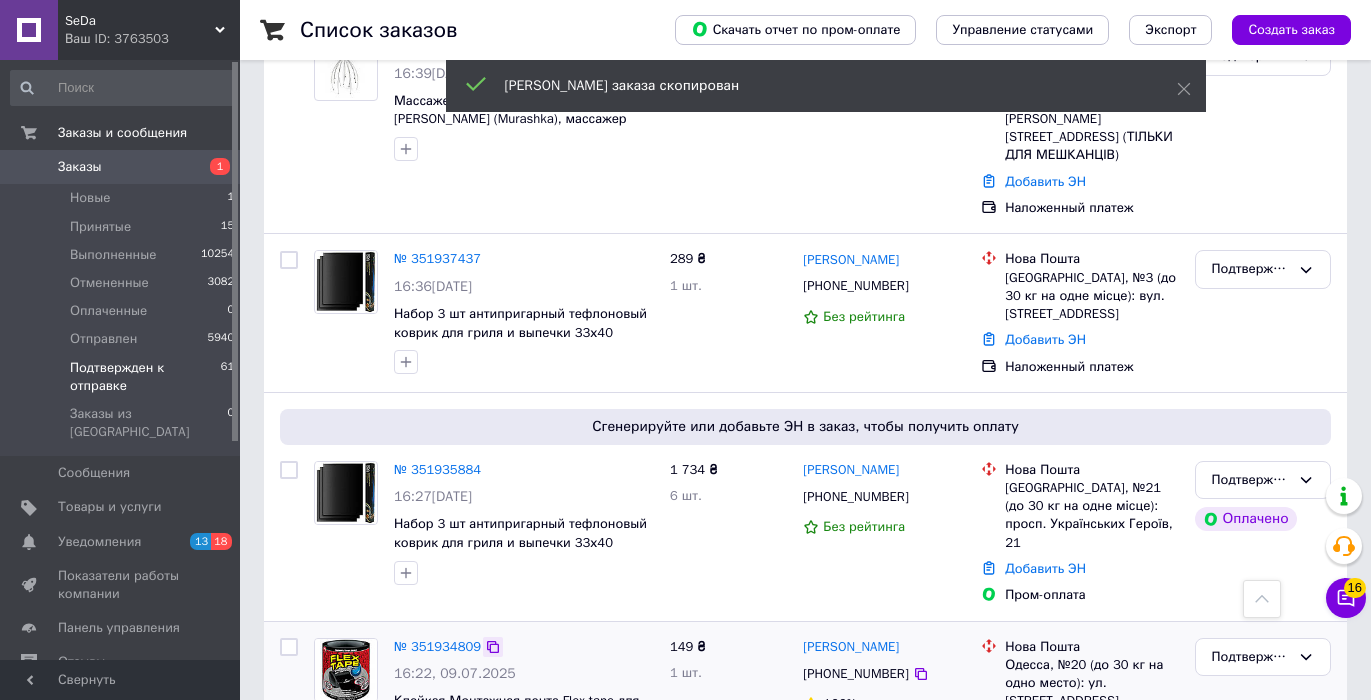click 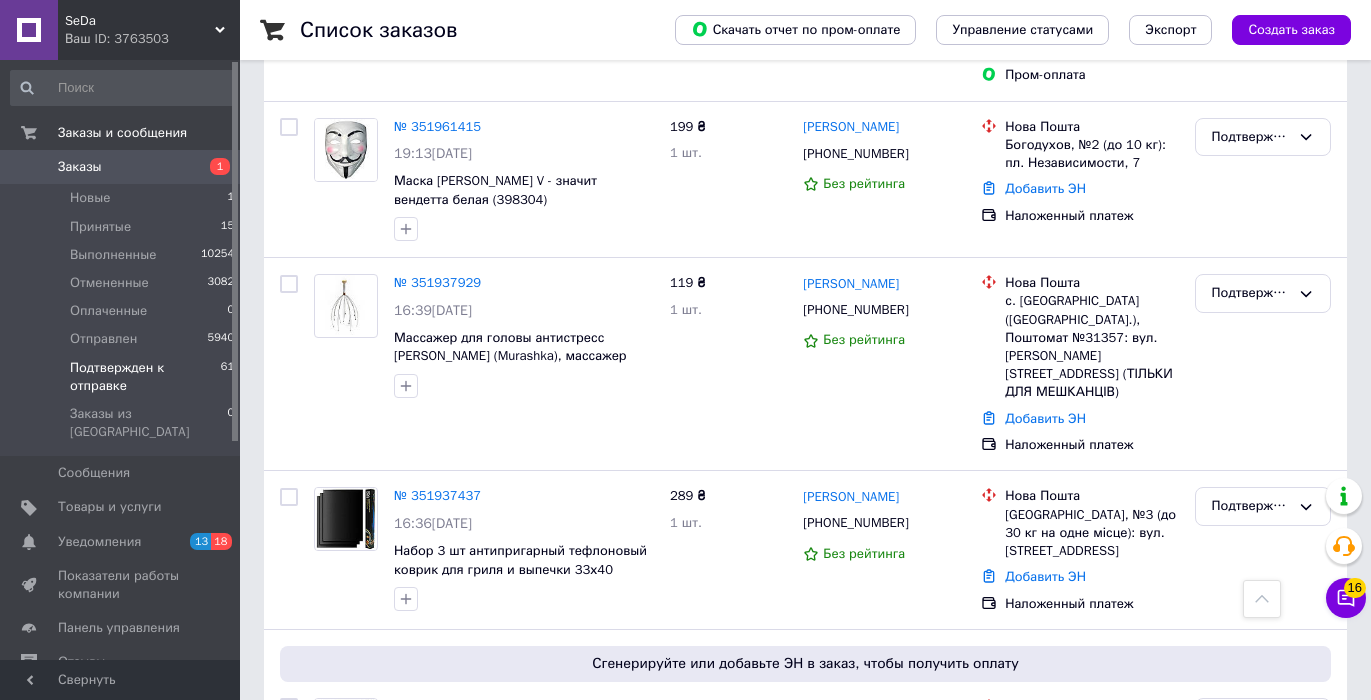 scroll, scrollTop: 3947, scrollLeft: 0, axis: vertical 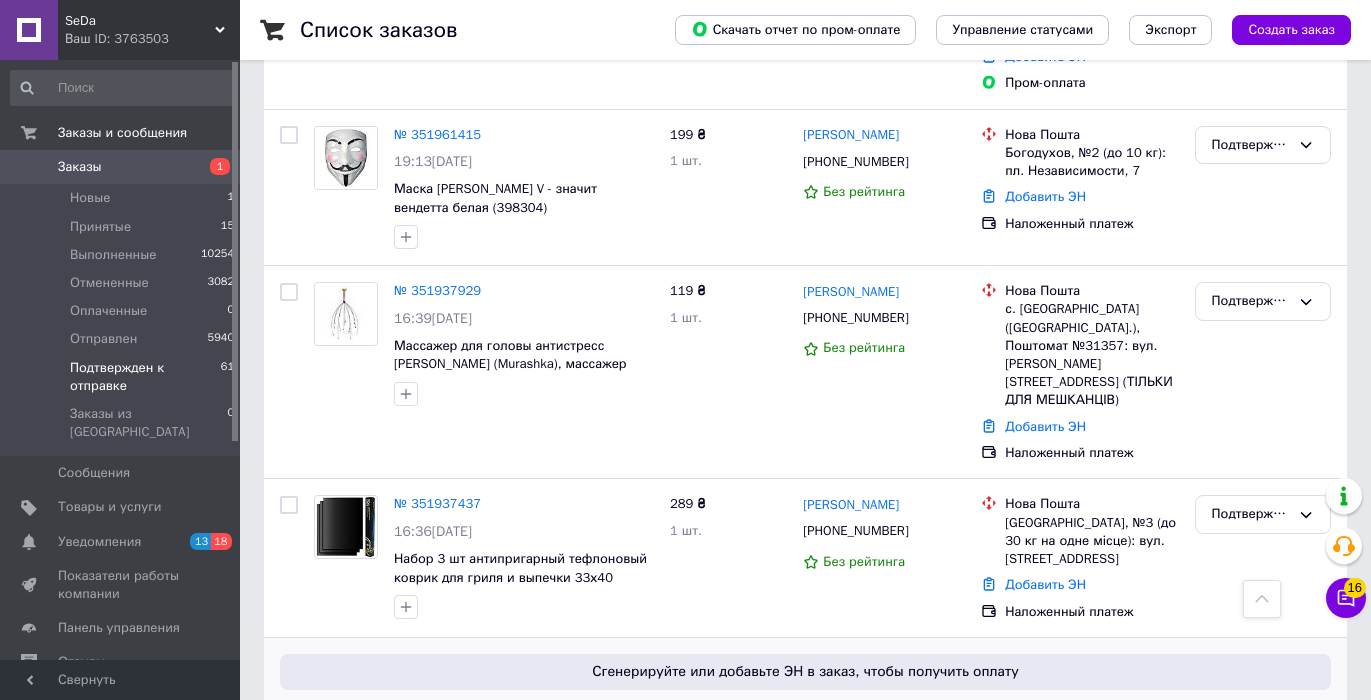 click 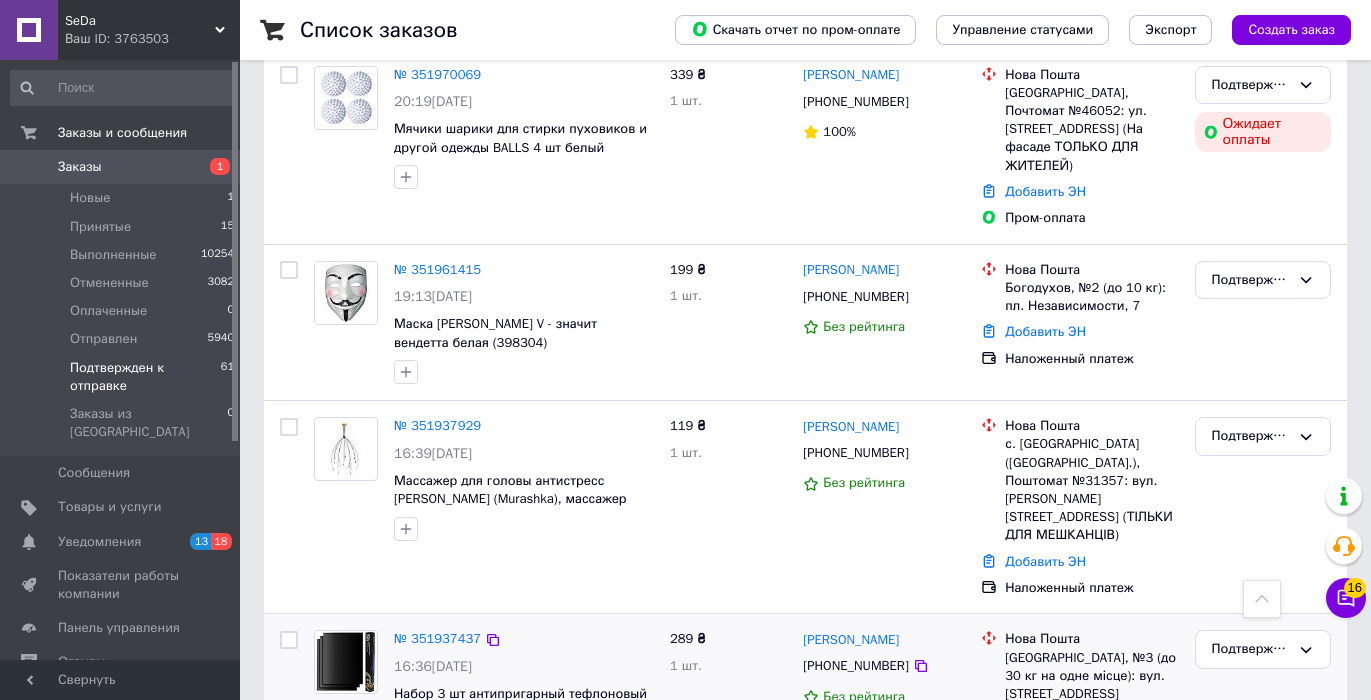scroll, scrollTop: 3757, scrollLeft: 0, axis: vertical 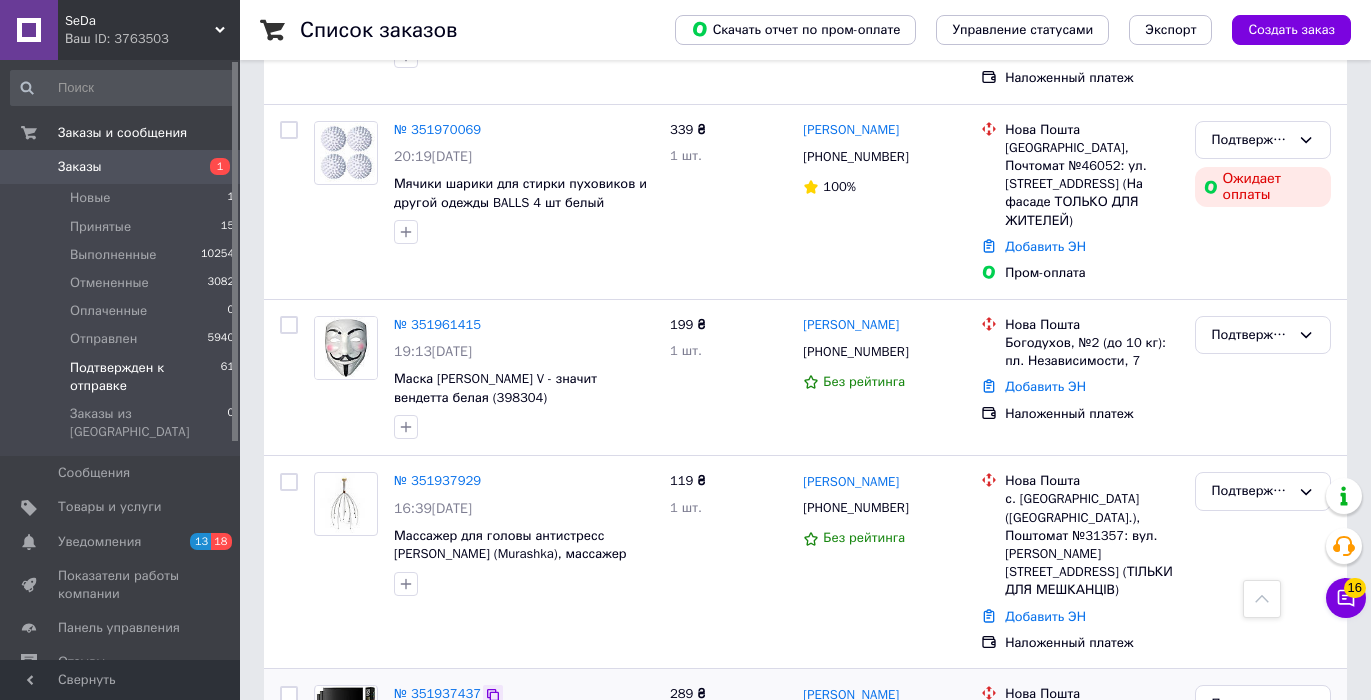 click 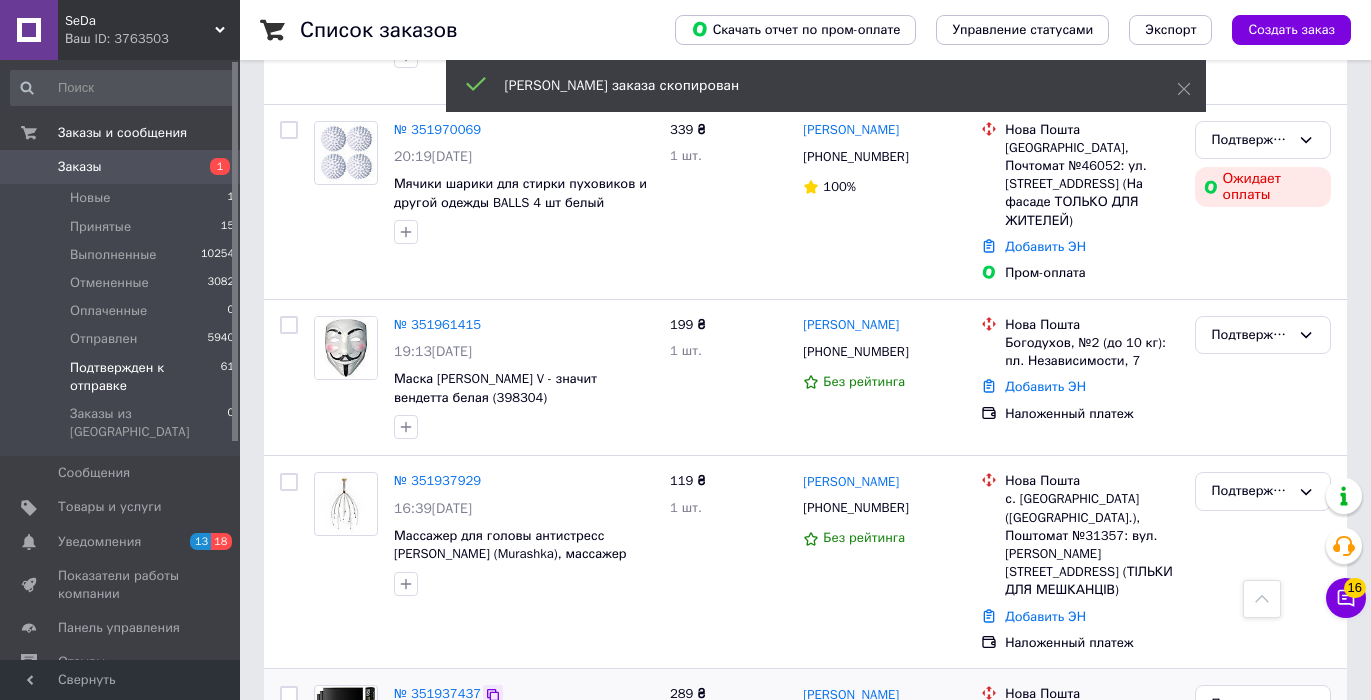 click 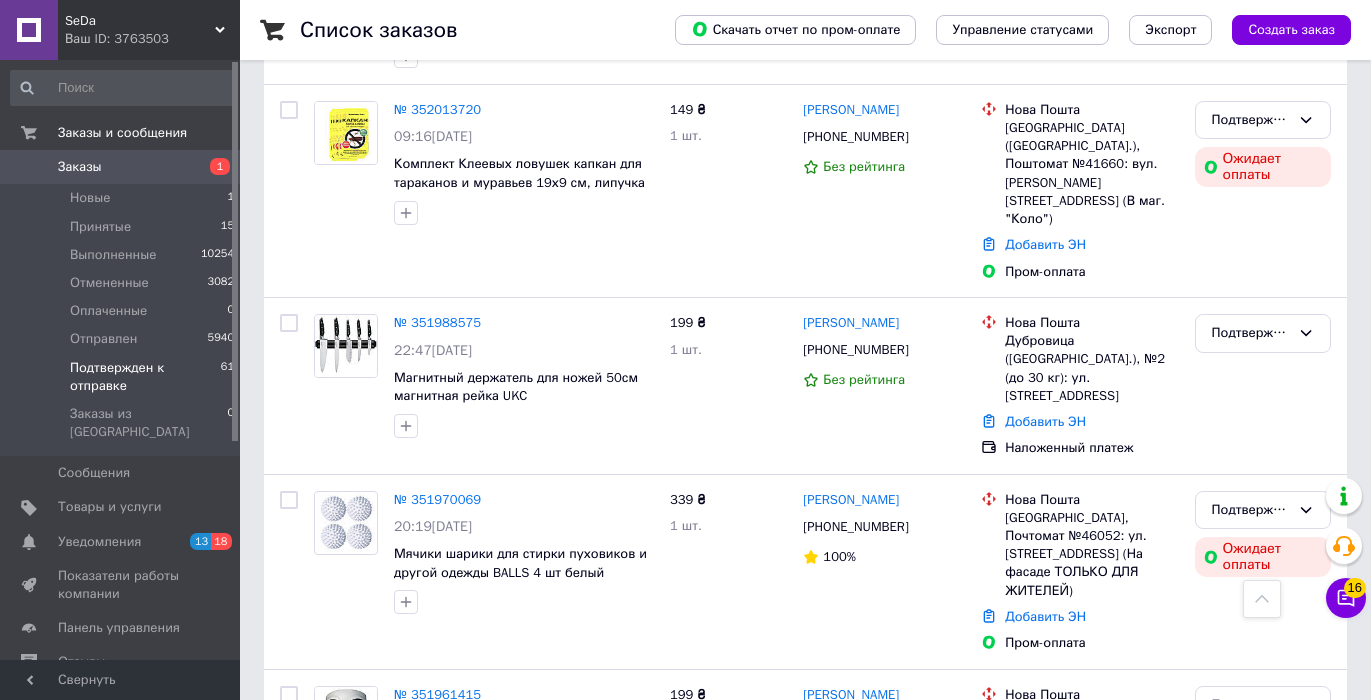 scroll, scrollTop: 3398, scrollLeft: 0, axis: vertical 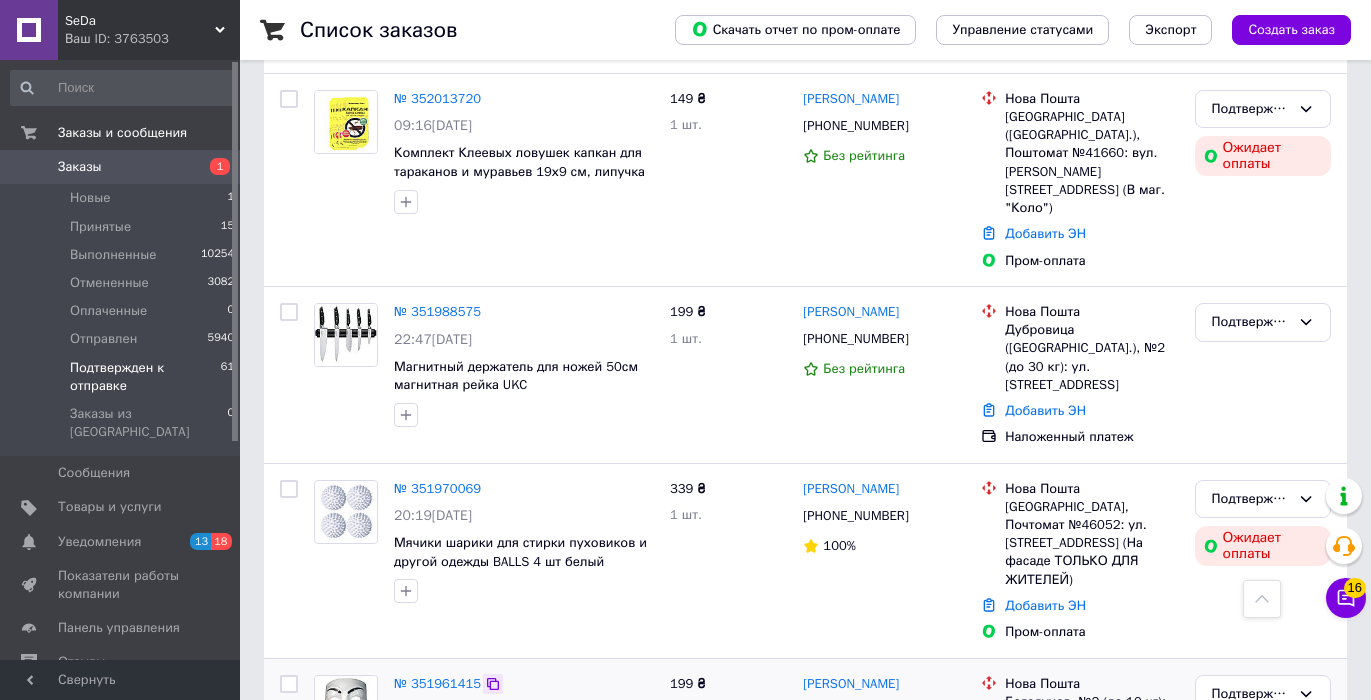 click 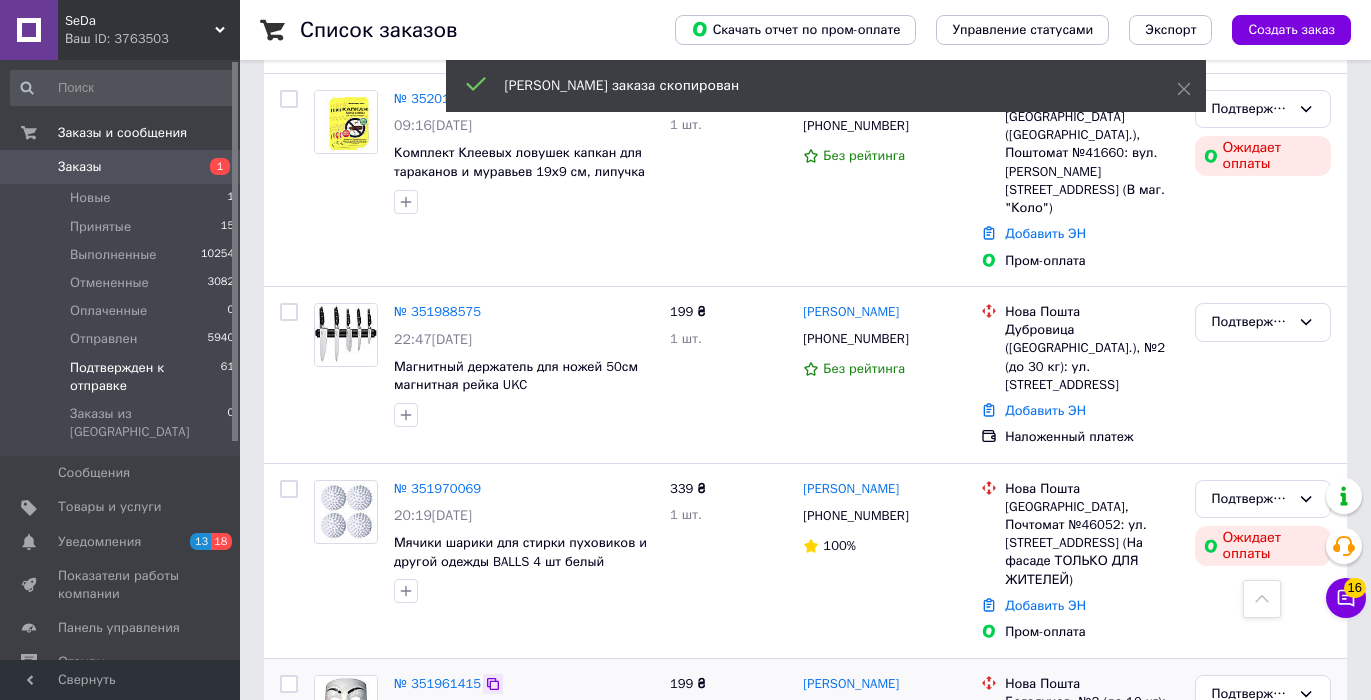 click 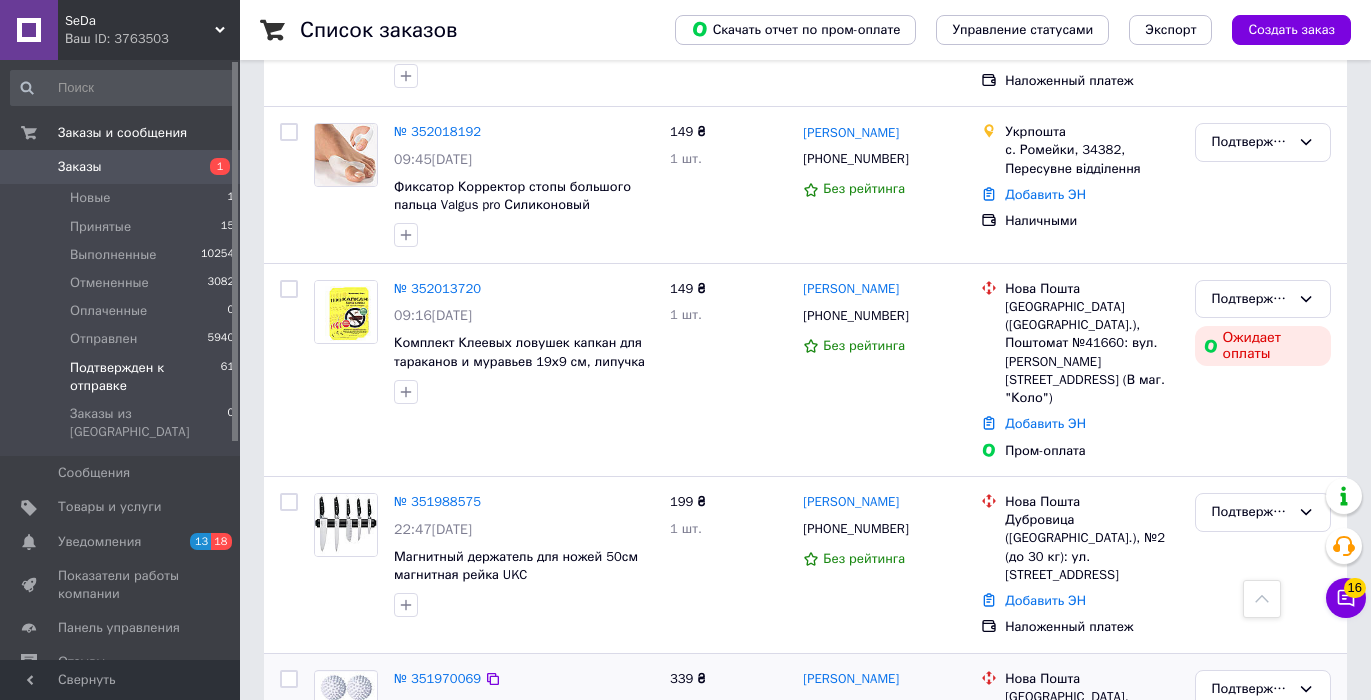 scroll, scrollTop: 3207, scrollLeft: 0, axis: vertical 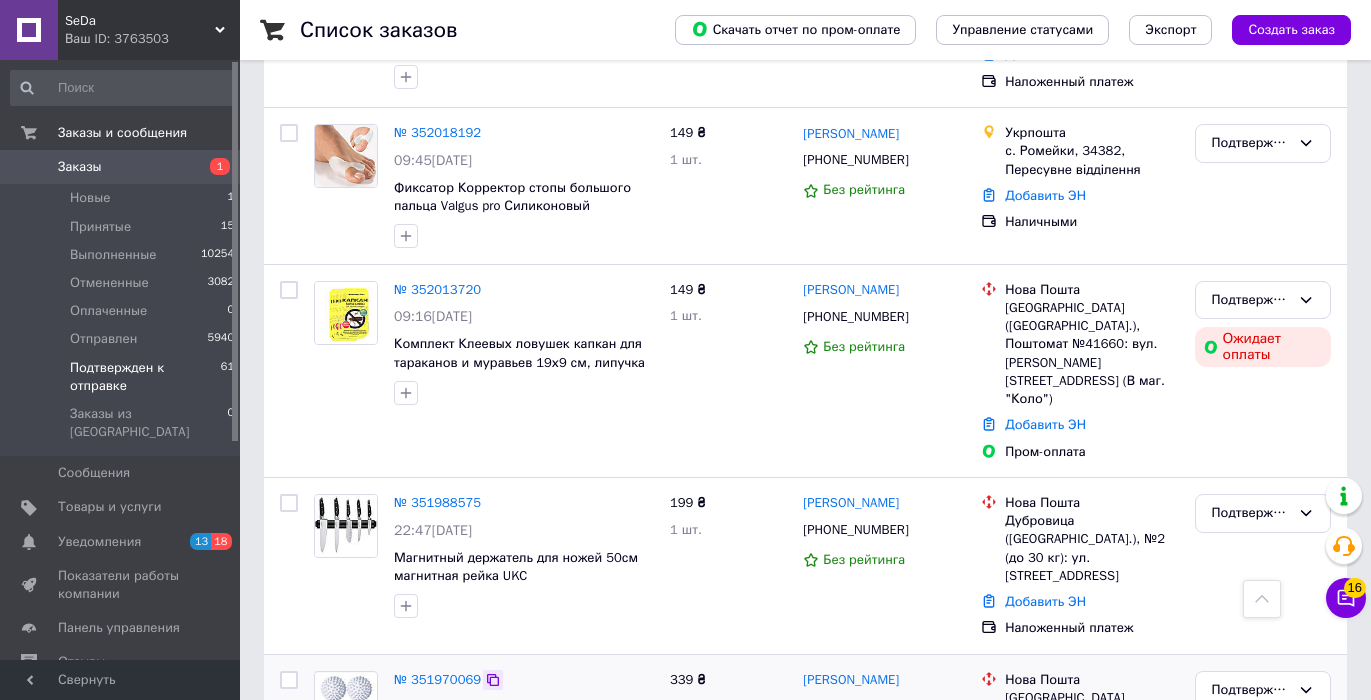 click 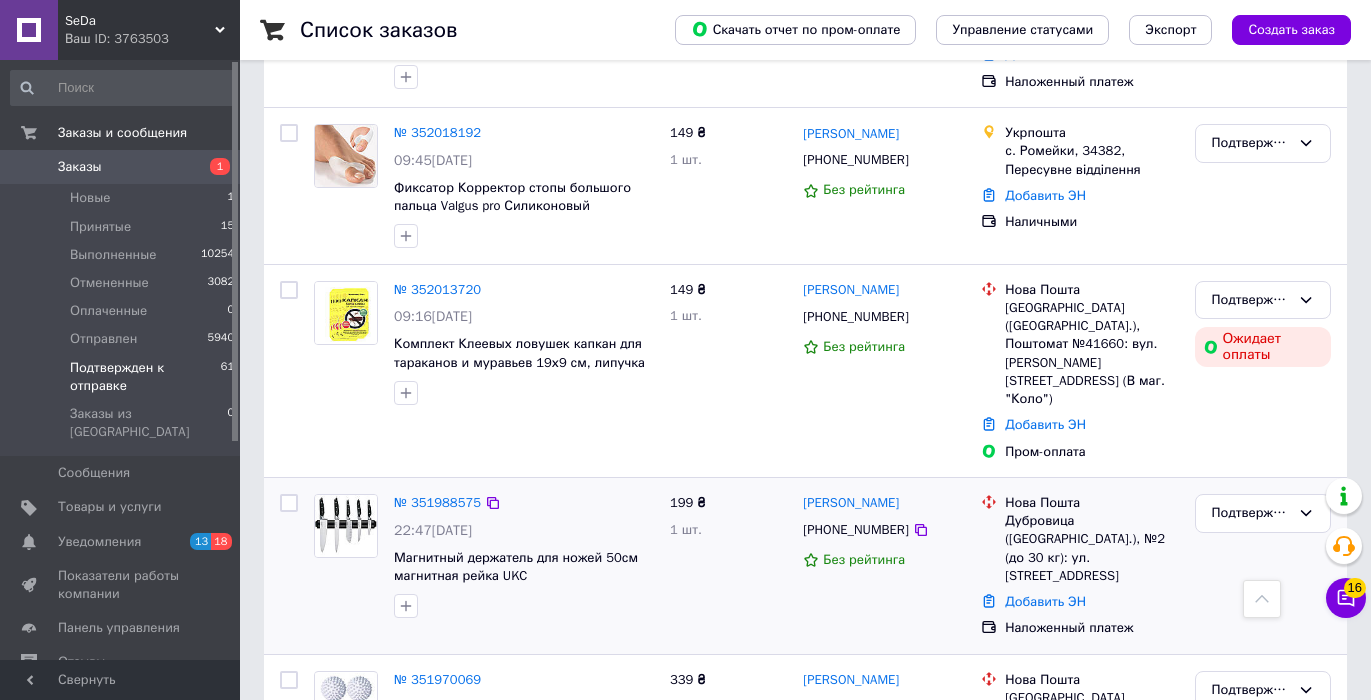 scroll, scrollTop: 3013, scrollLeft: 0, axis: vertical 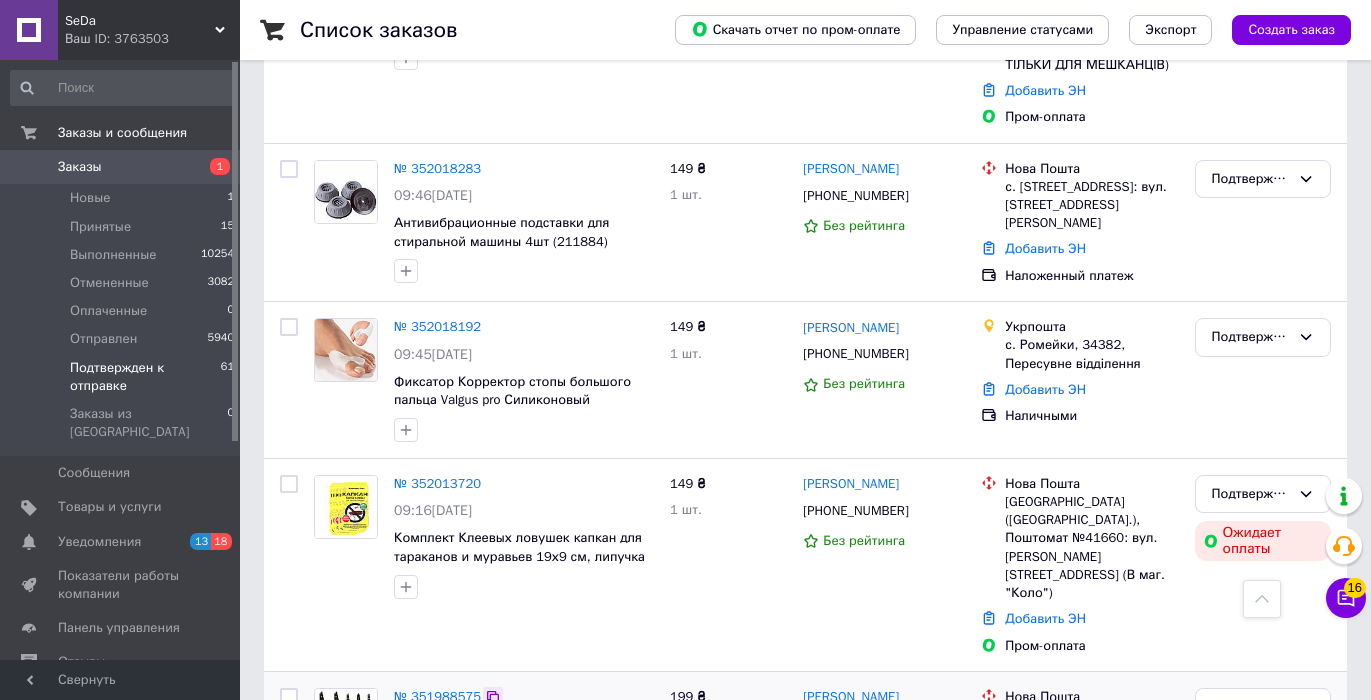 click 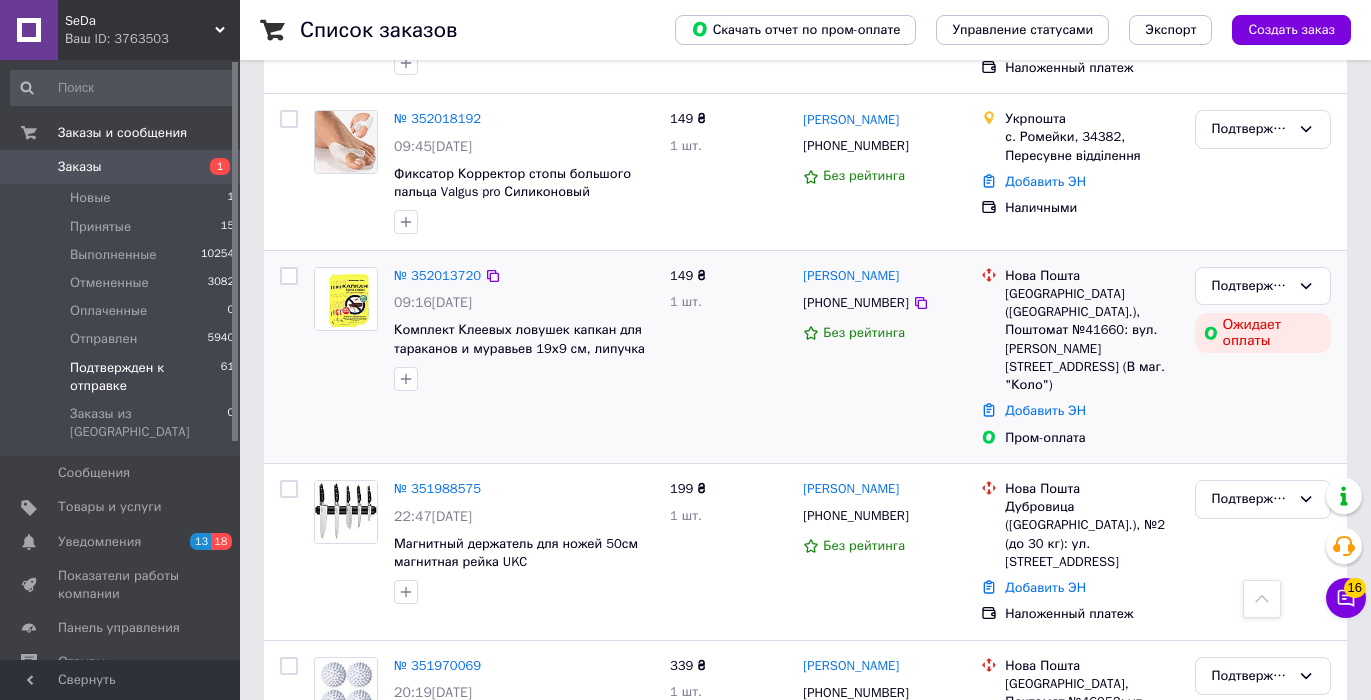 scroll, scrollTop: 3244, scrollLeft: 0, axis: vertical 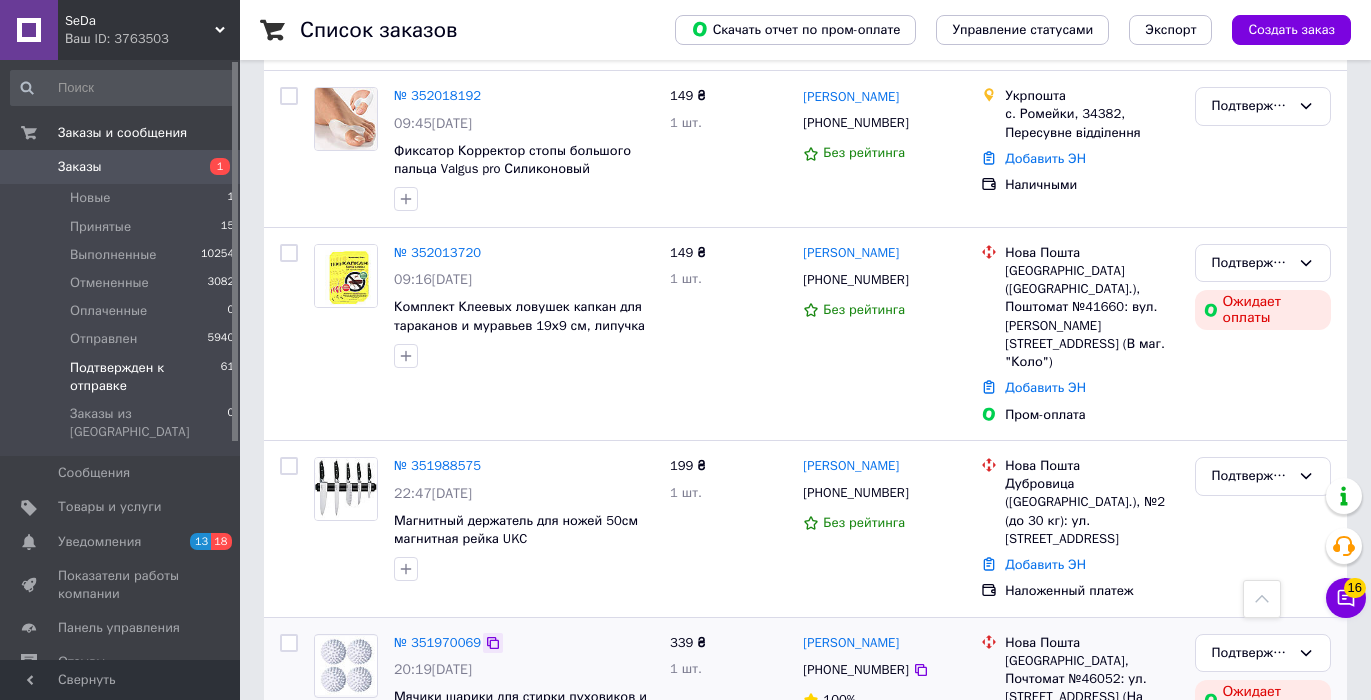click 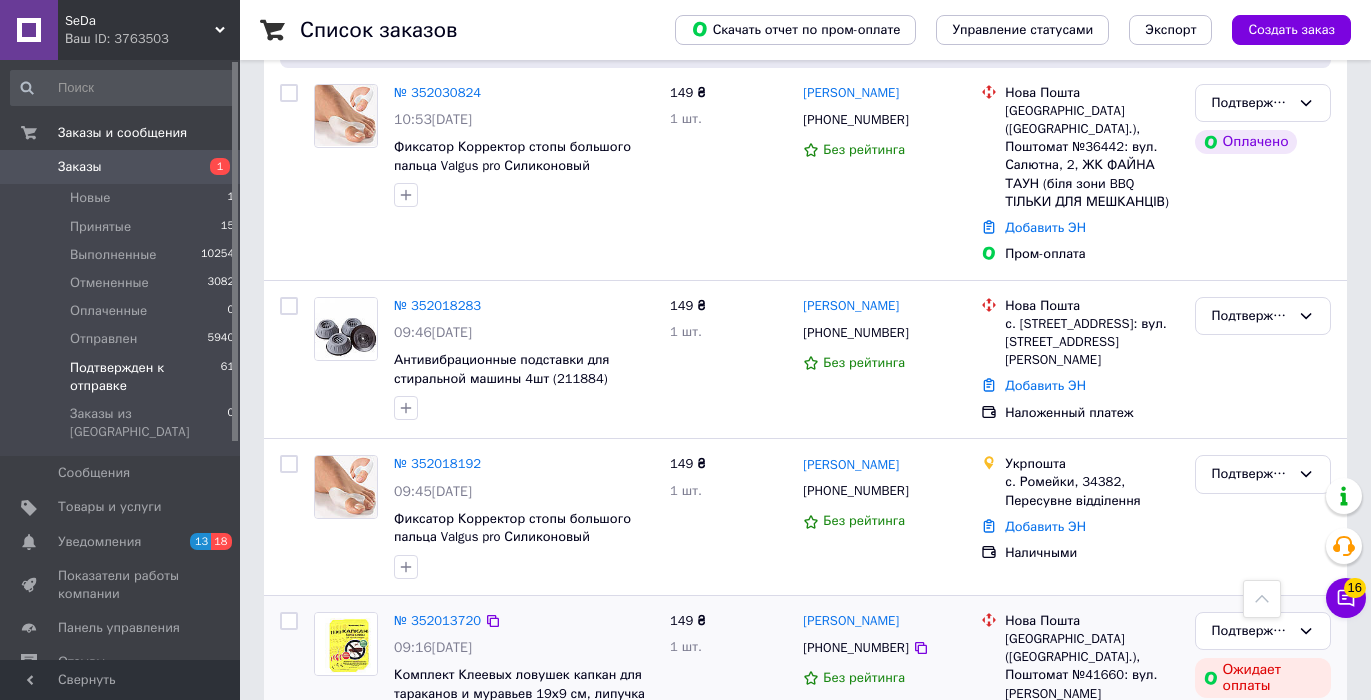 scroll, scrollTop: 2879, scrollLeft: 0, axis: vertical 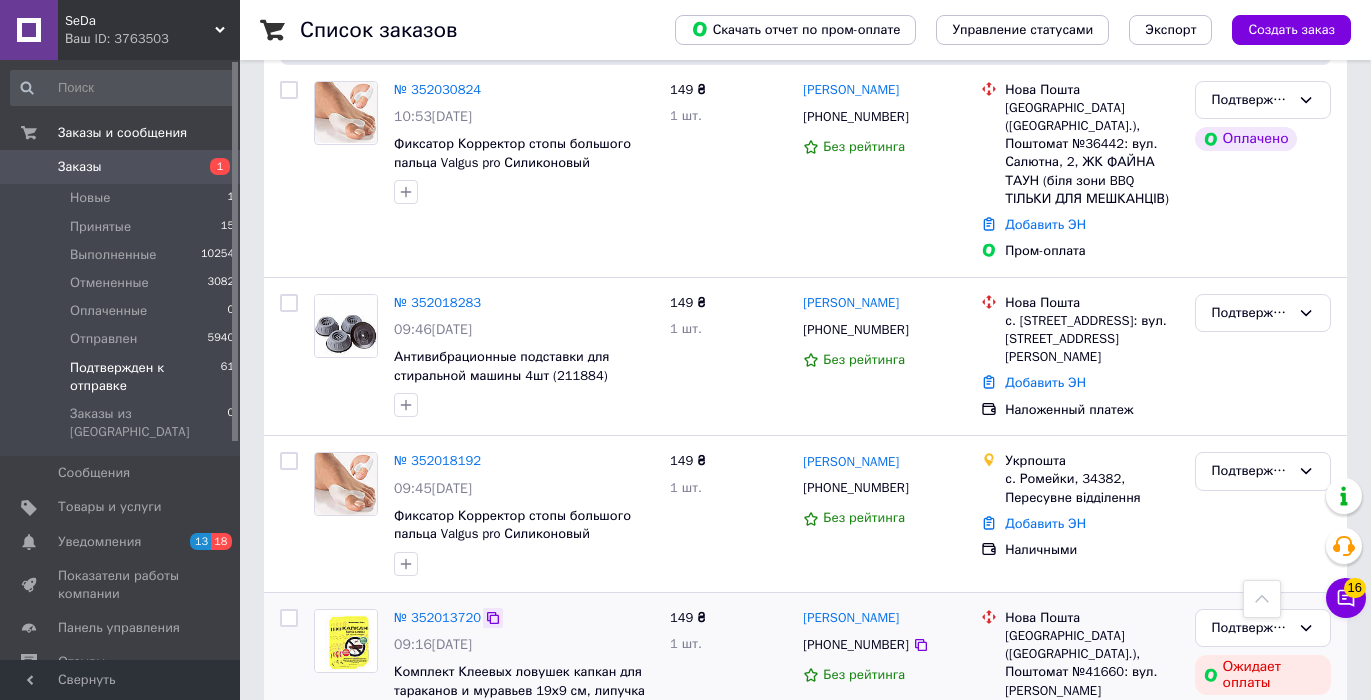 click 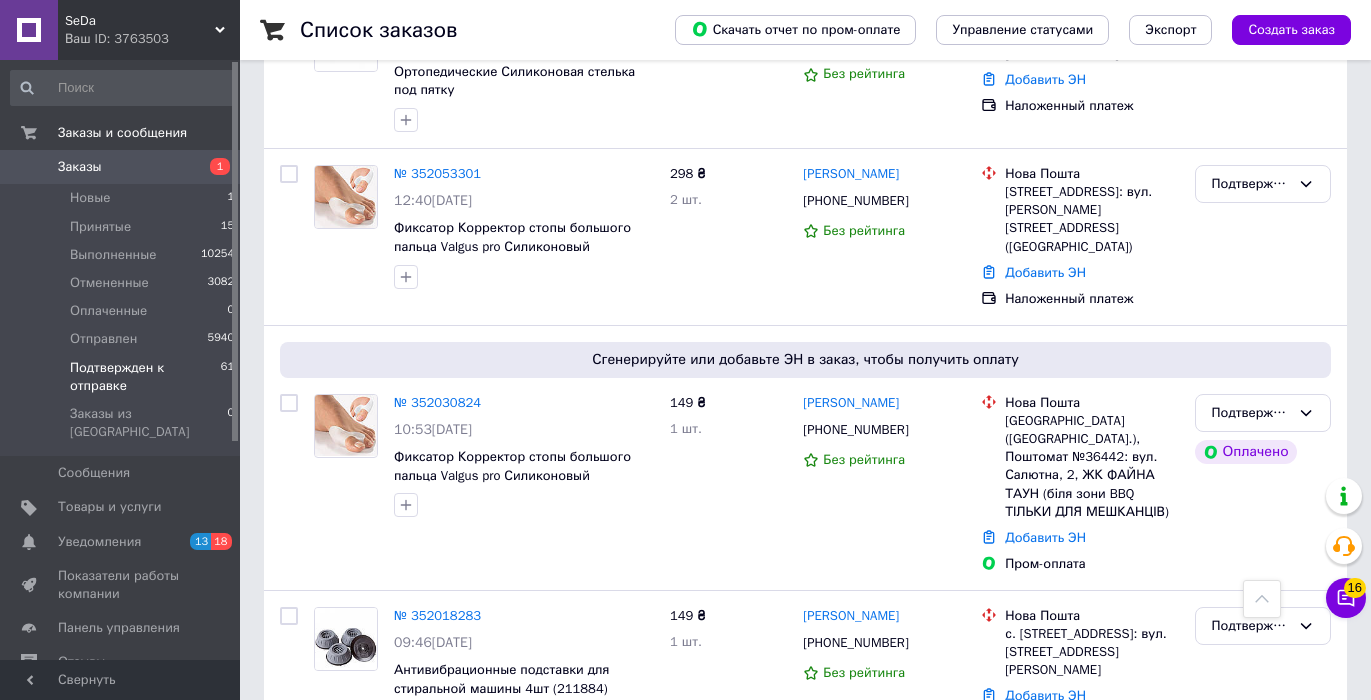 scroll, scrollTop: 2545, scrollLeft: 0, axis: vertical 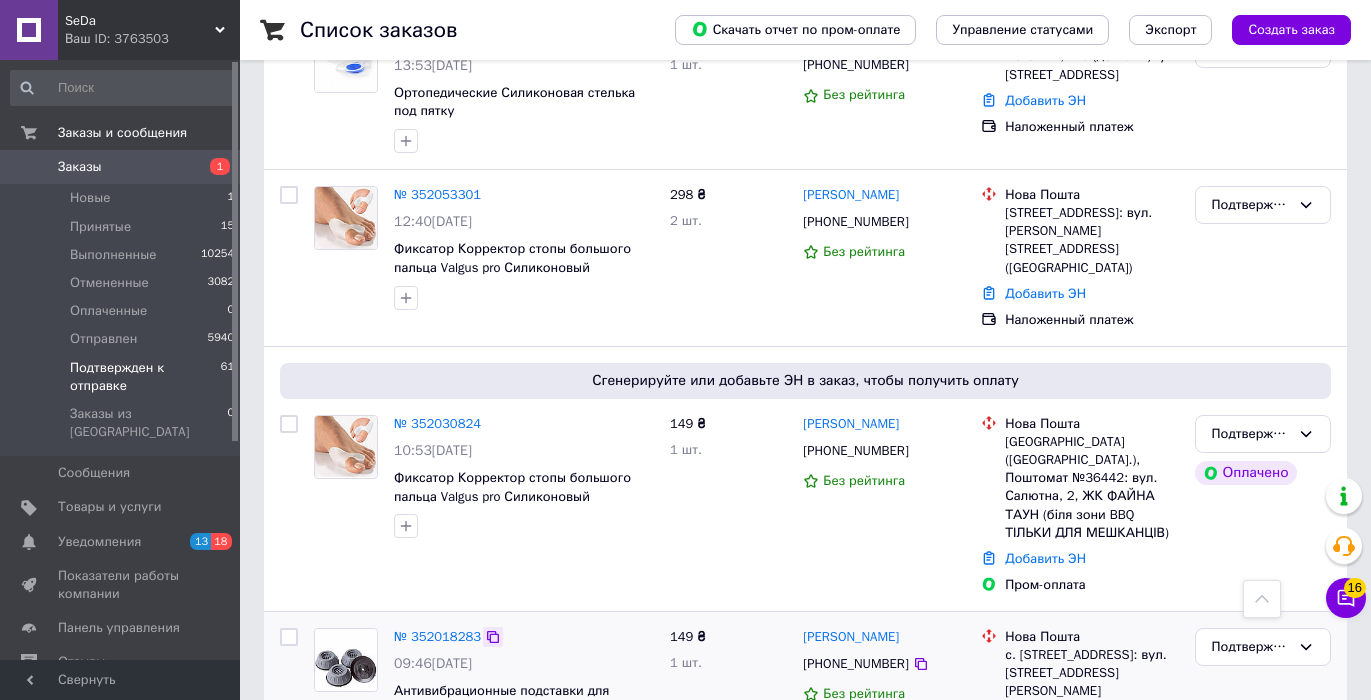 click 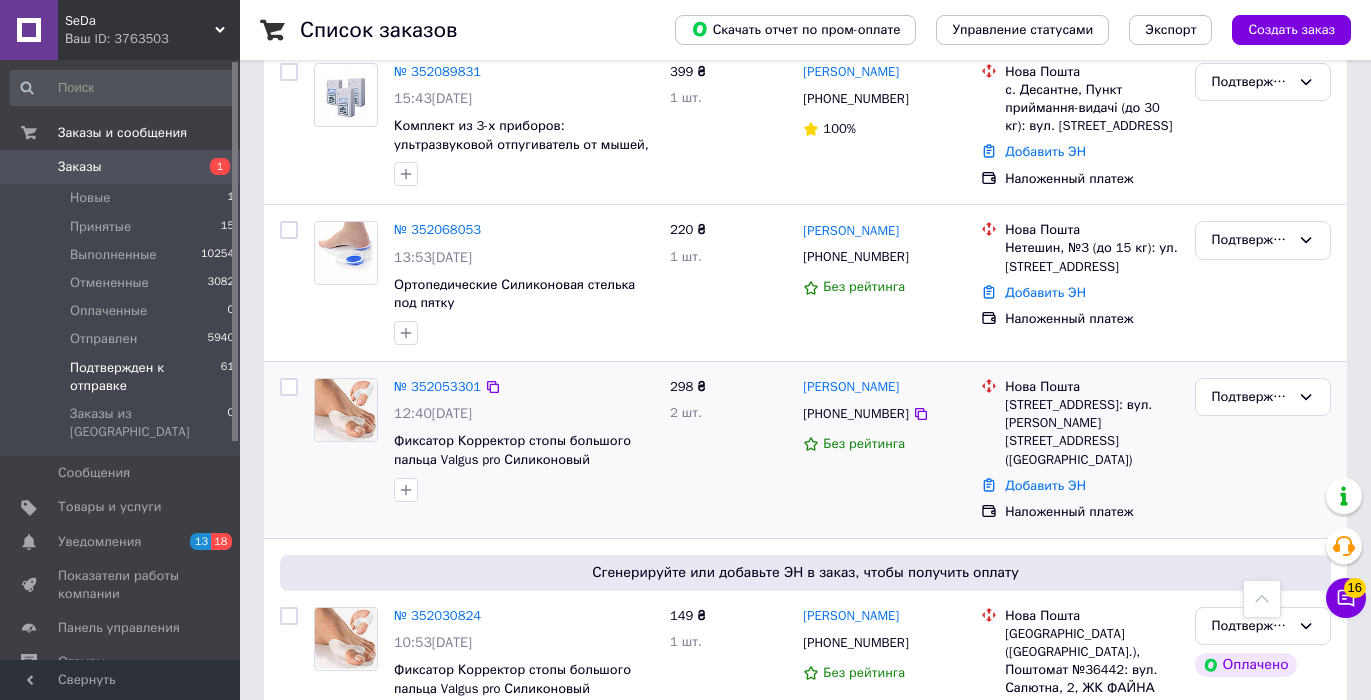 scroll, scrollTop: 2331, scrollLeft: 0, axis: vertical 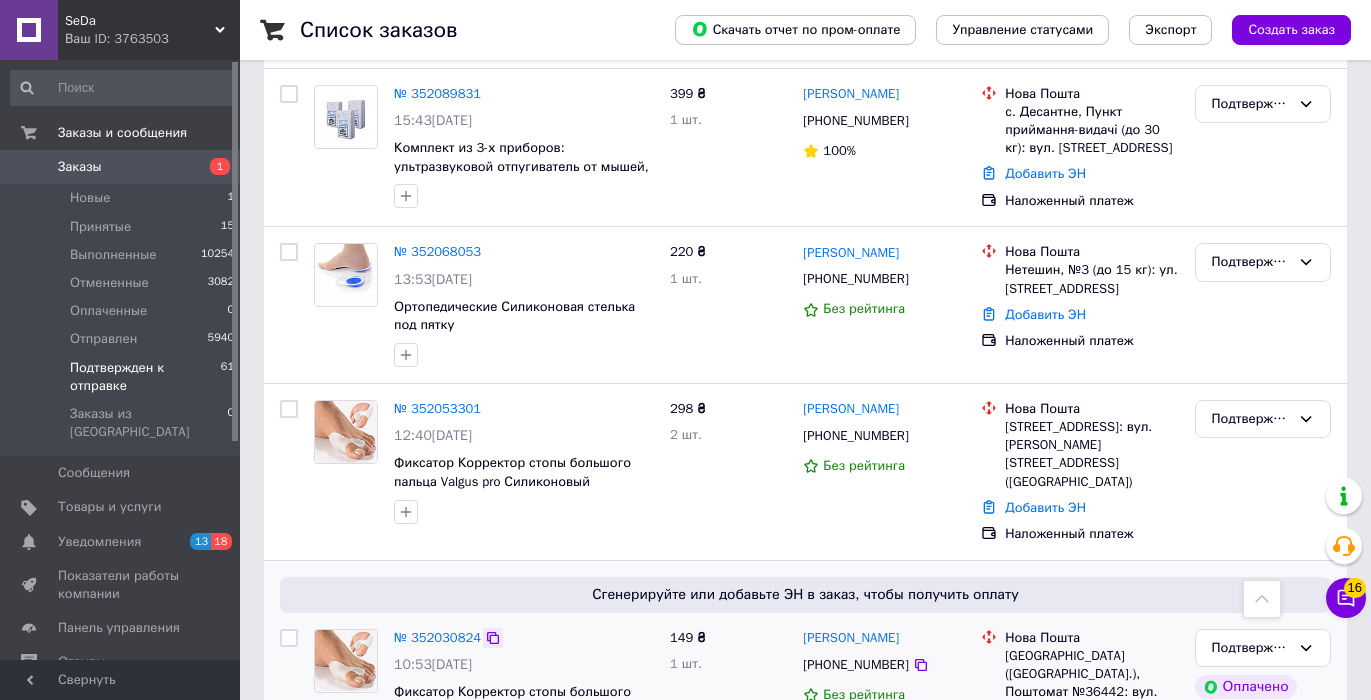 click 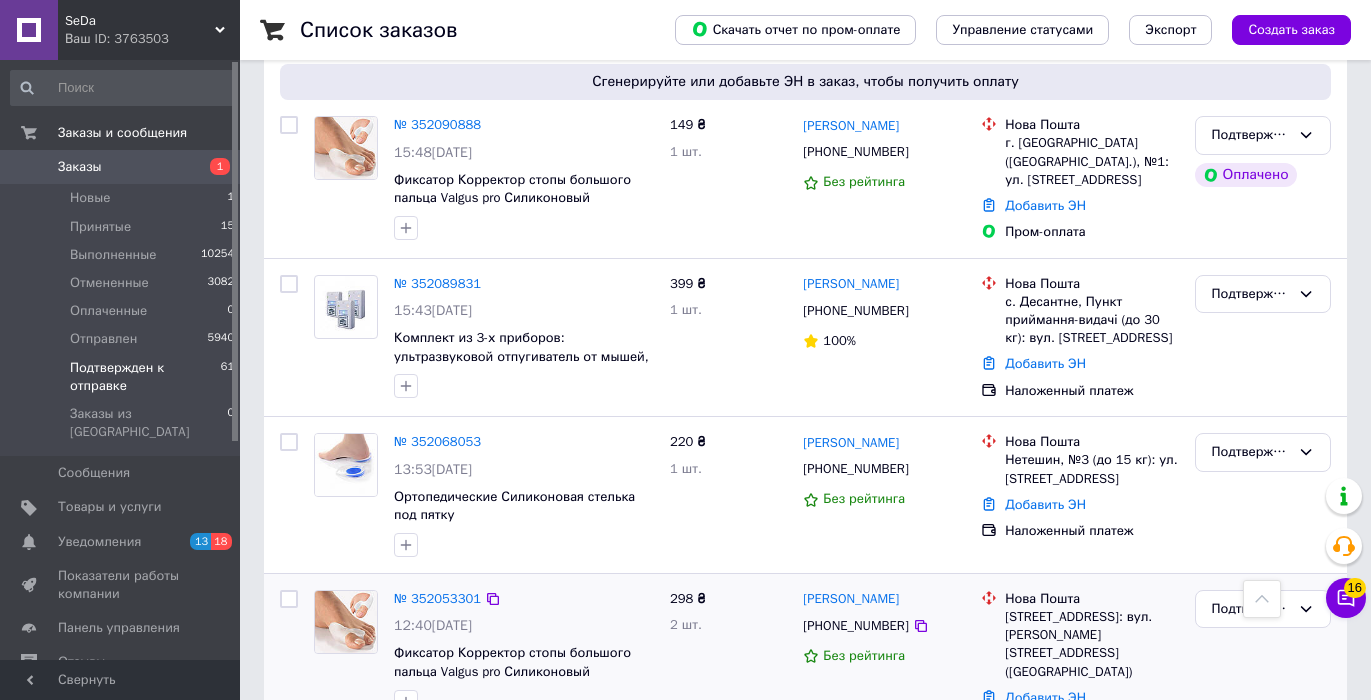 scroll, scrollTop: 2139, scrollLeft: 0, axis: vertical 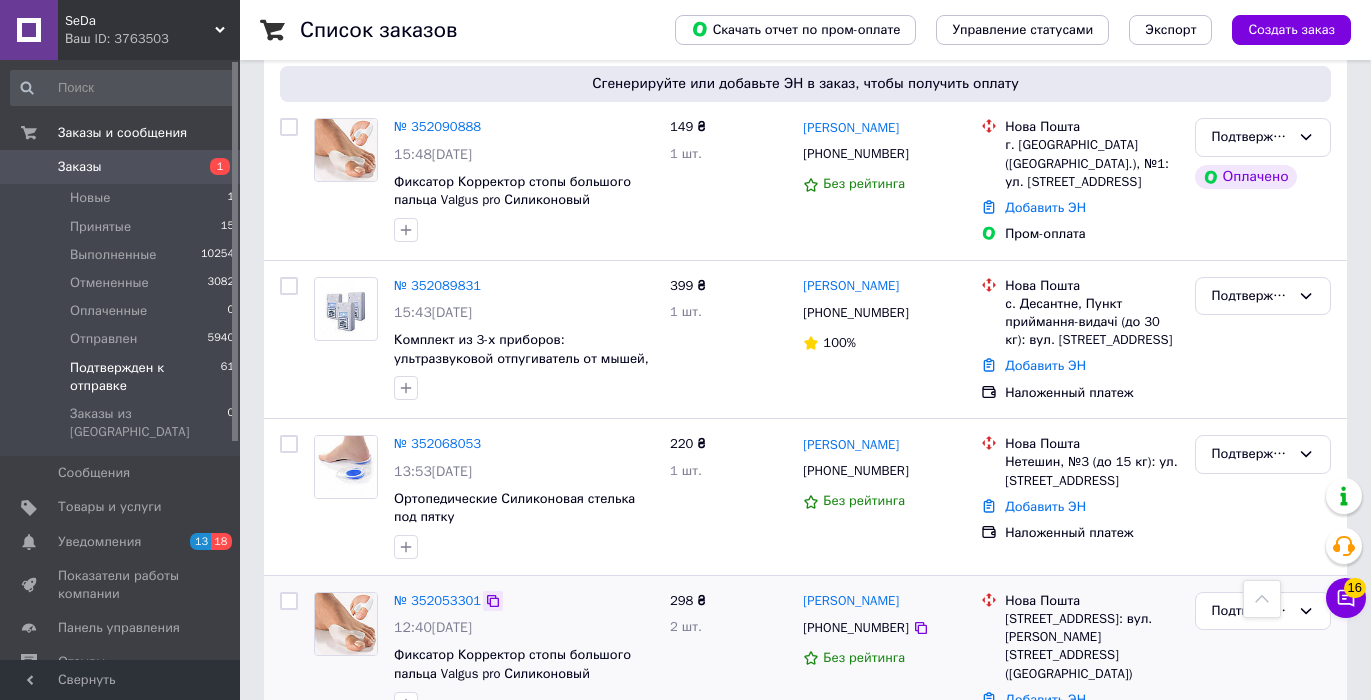 click 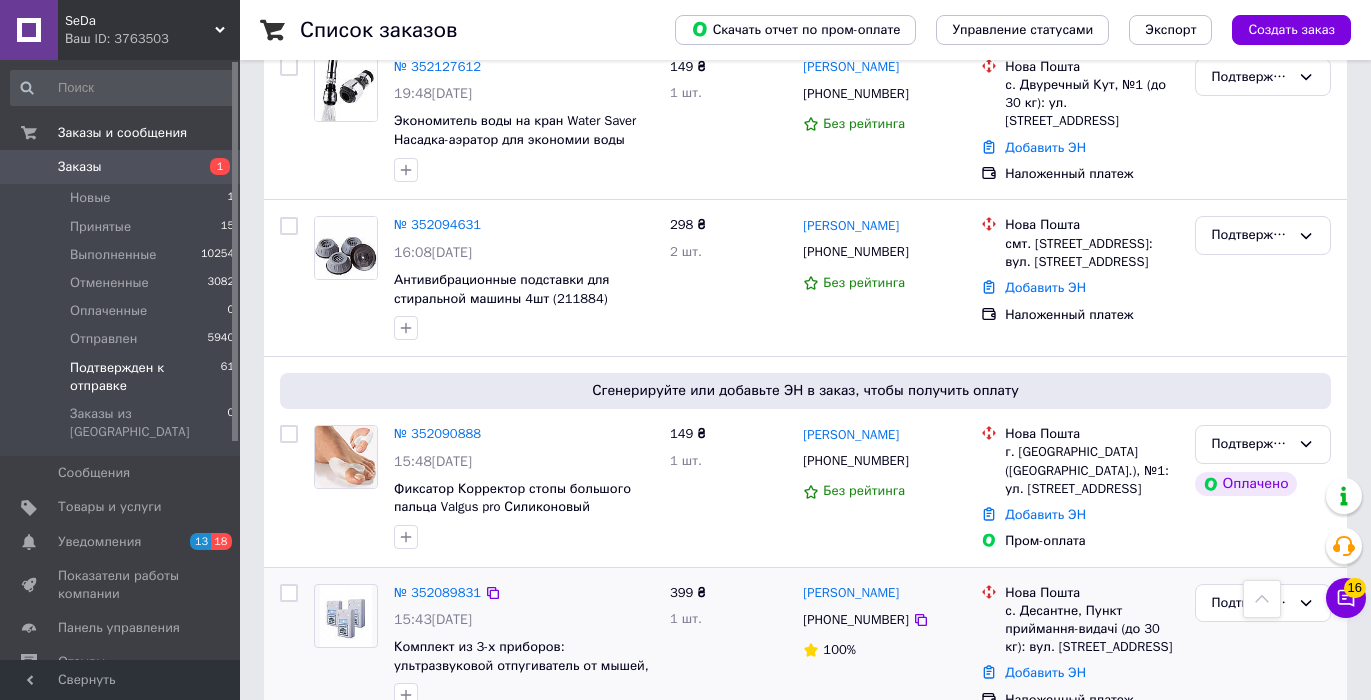 scroll, scrollTop: 1830, scrollLeft: 0, axis: vertical 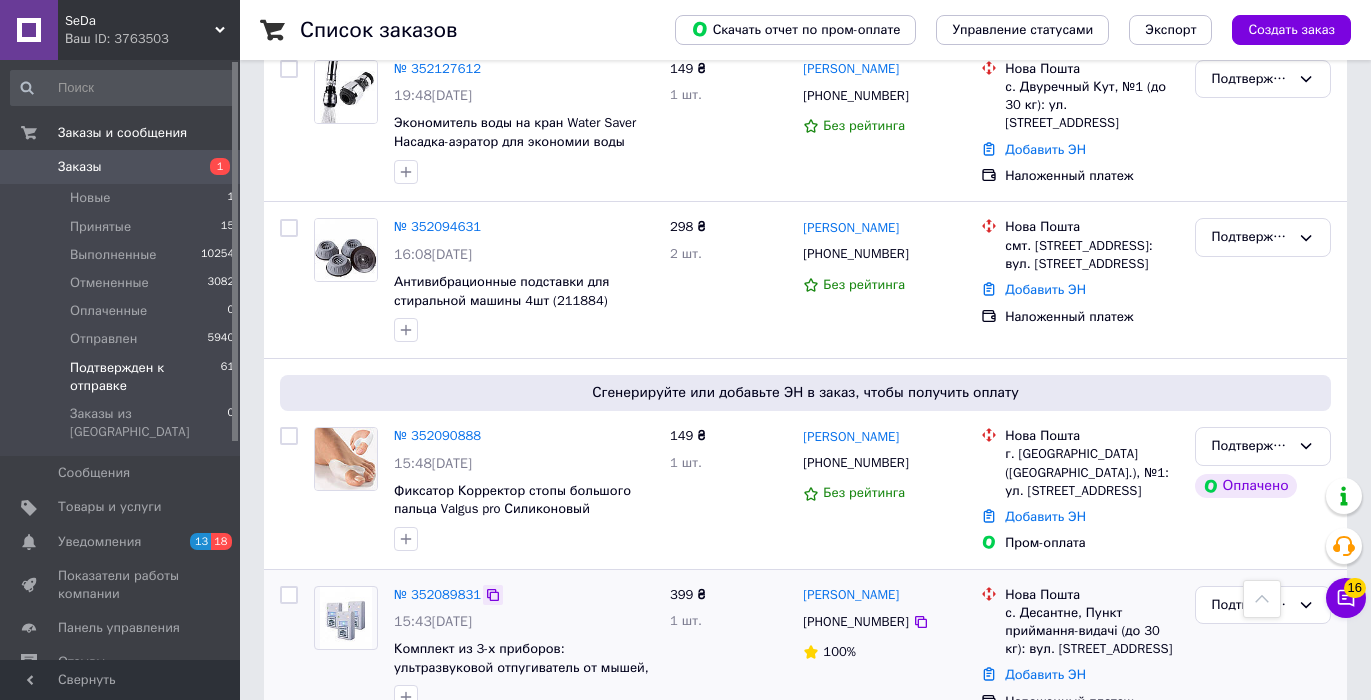 click 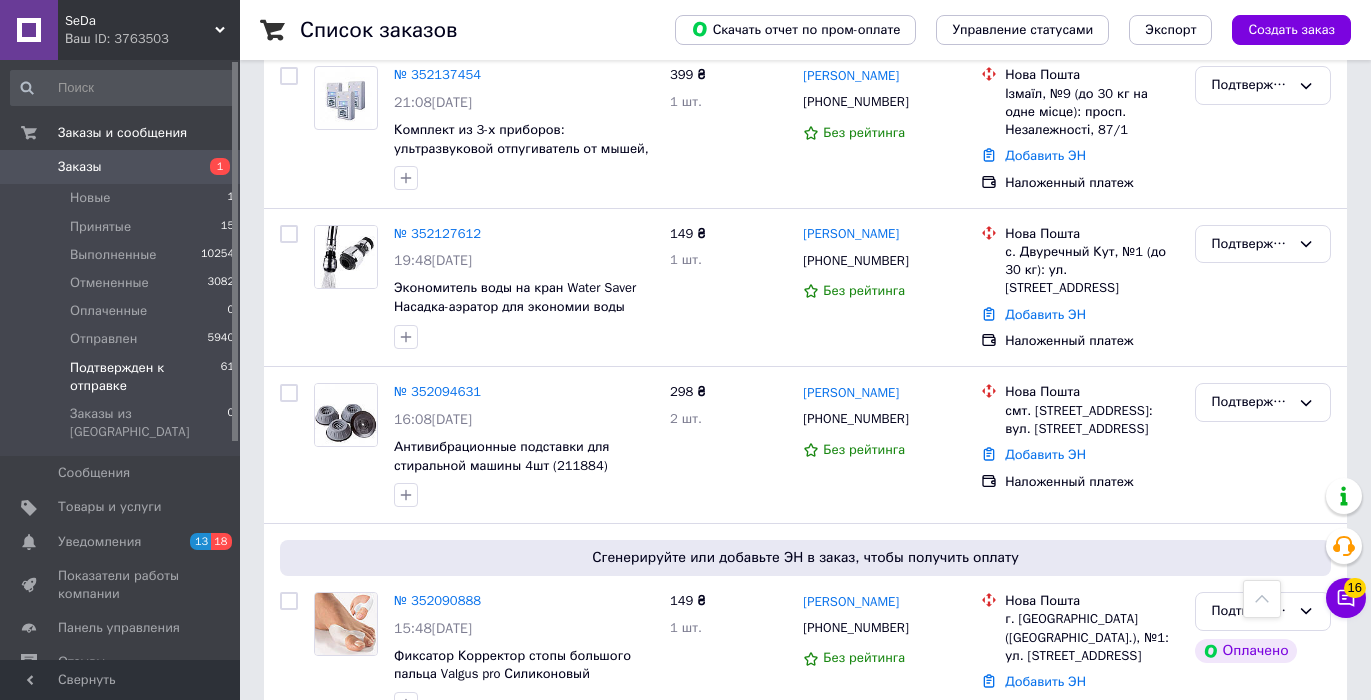 scroll, scrollTop: 1662, scrollLeft: 0, axis: vertical 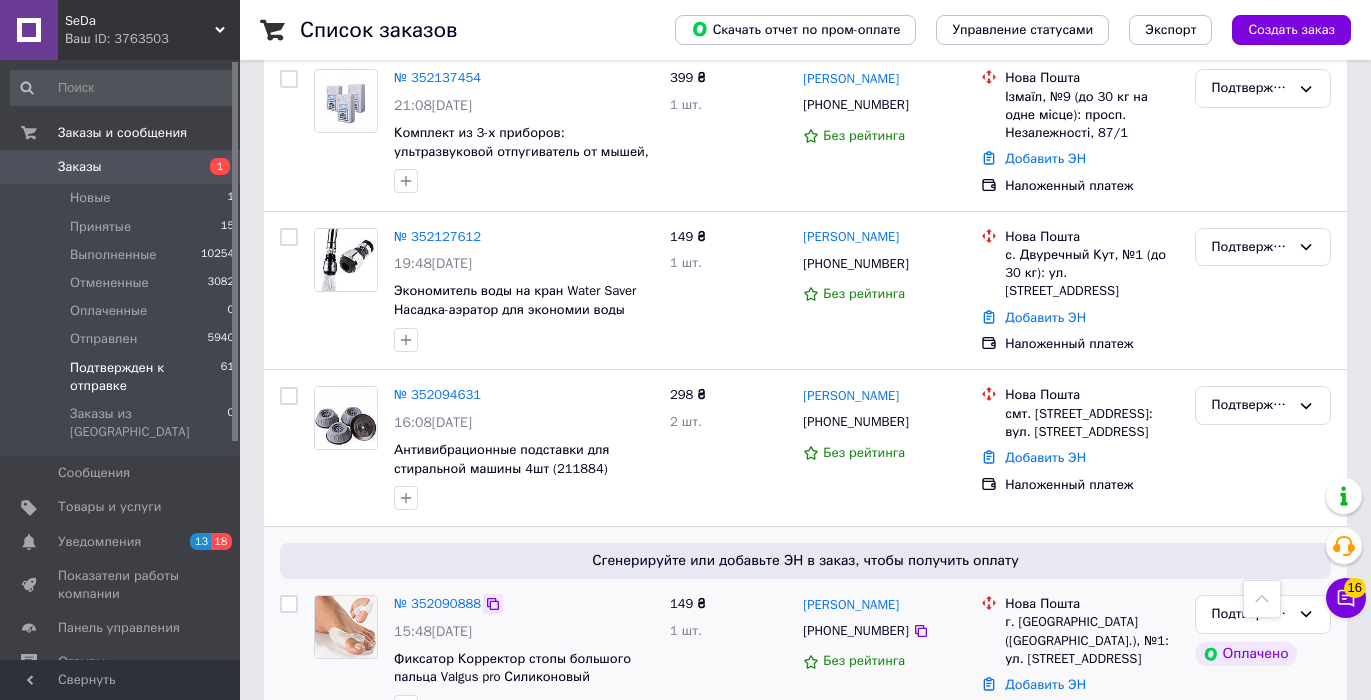 click 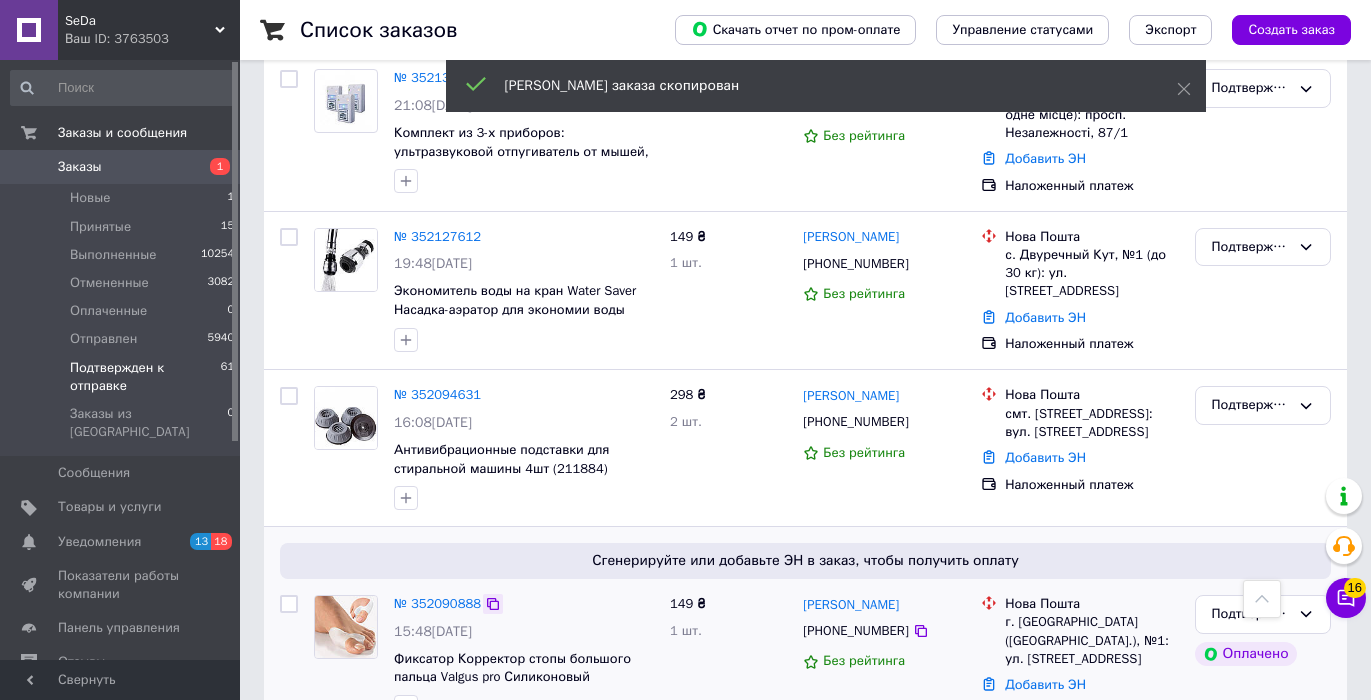 click 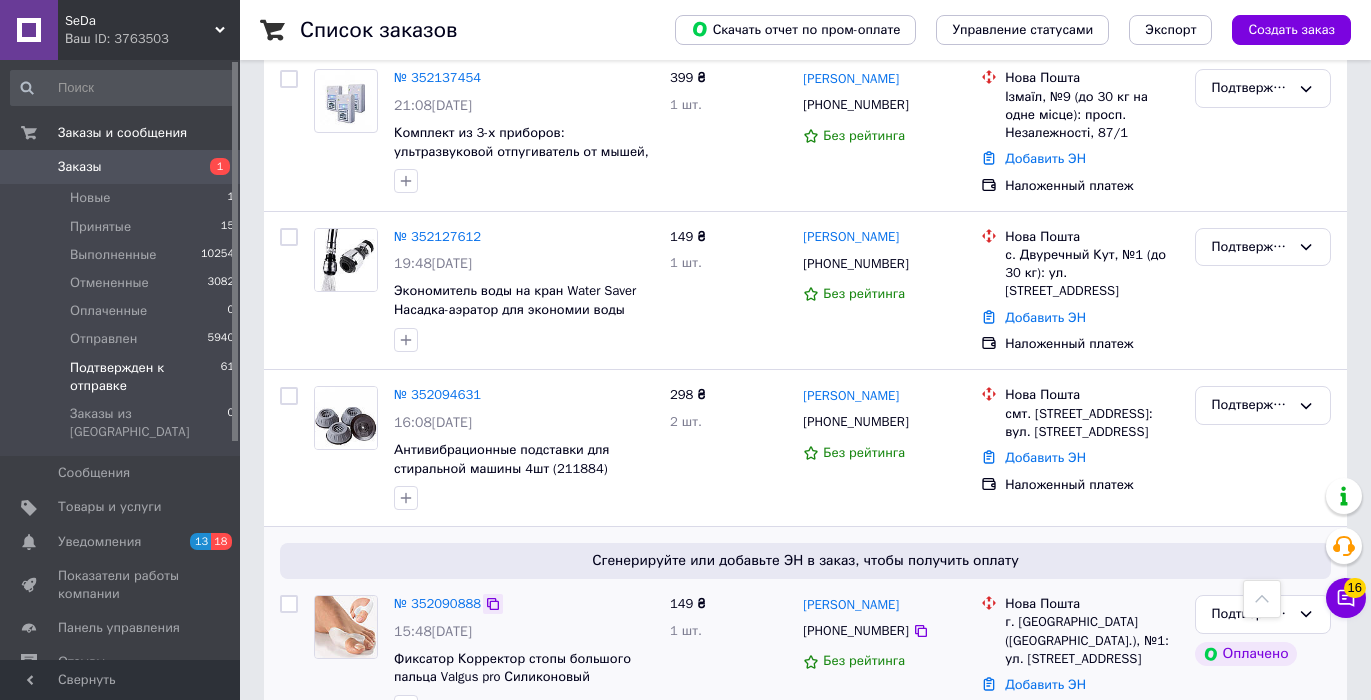 click 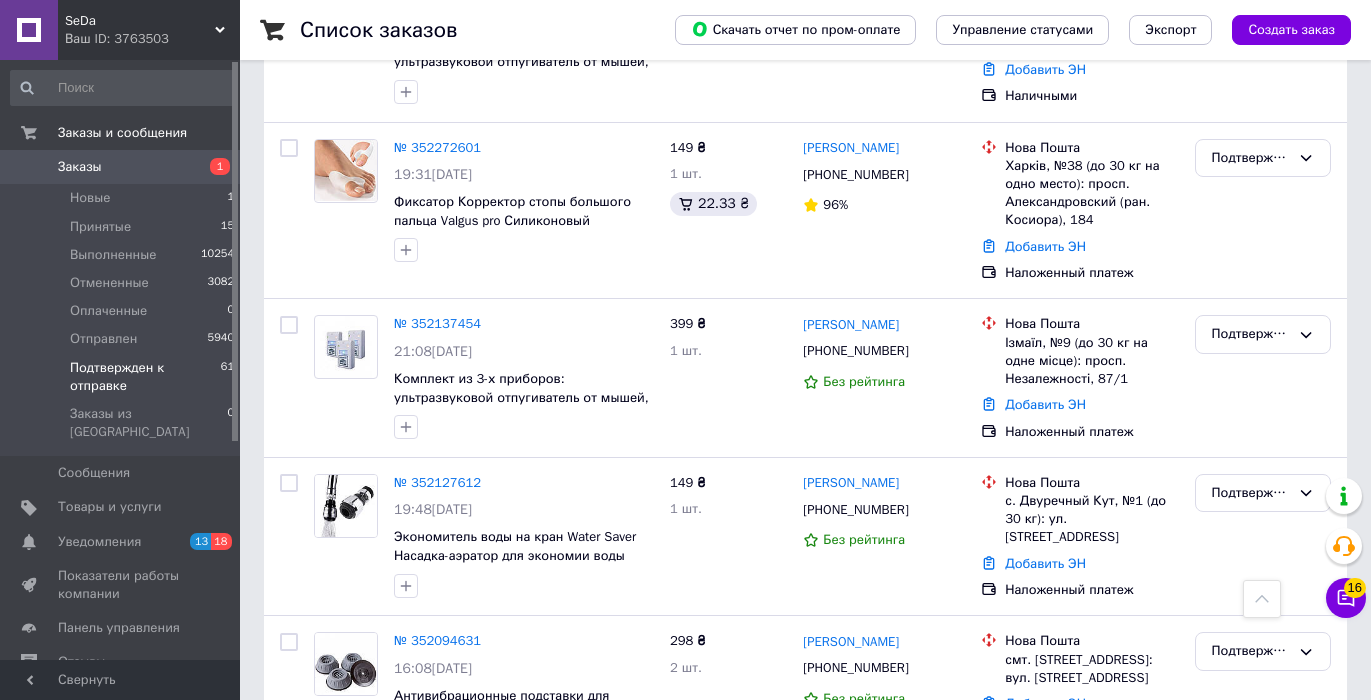 scroll, scrollTop: 1411, scrollLeft: 0, axis: vertical 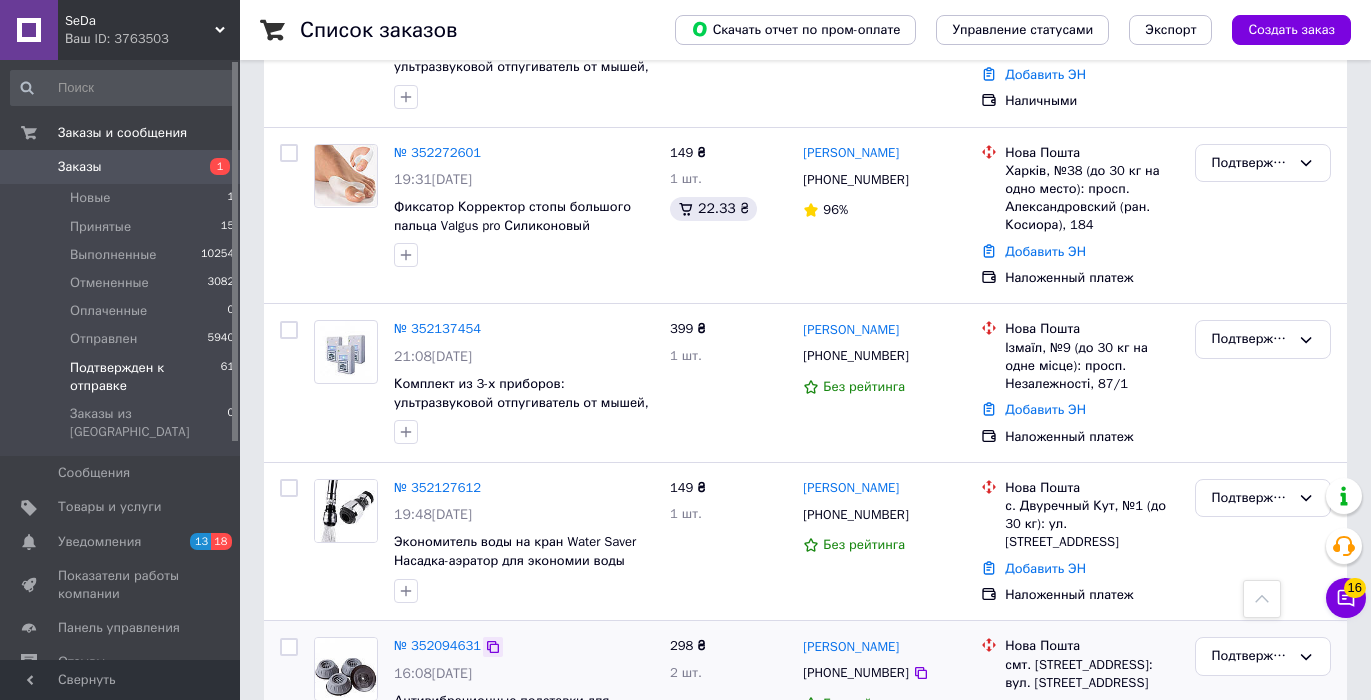 click 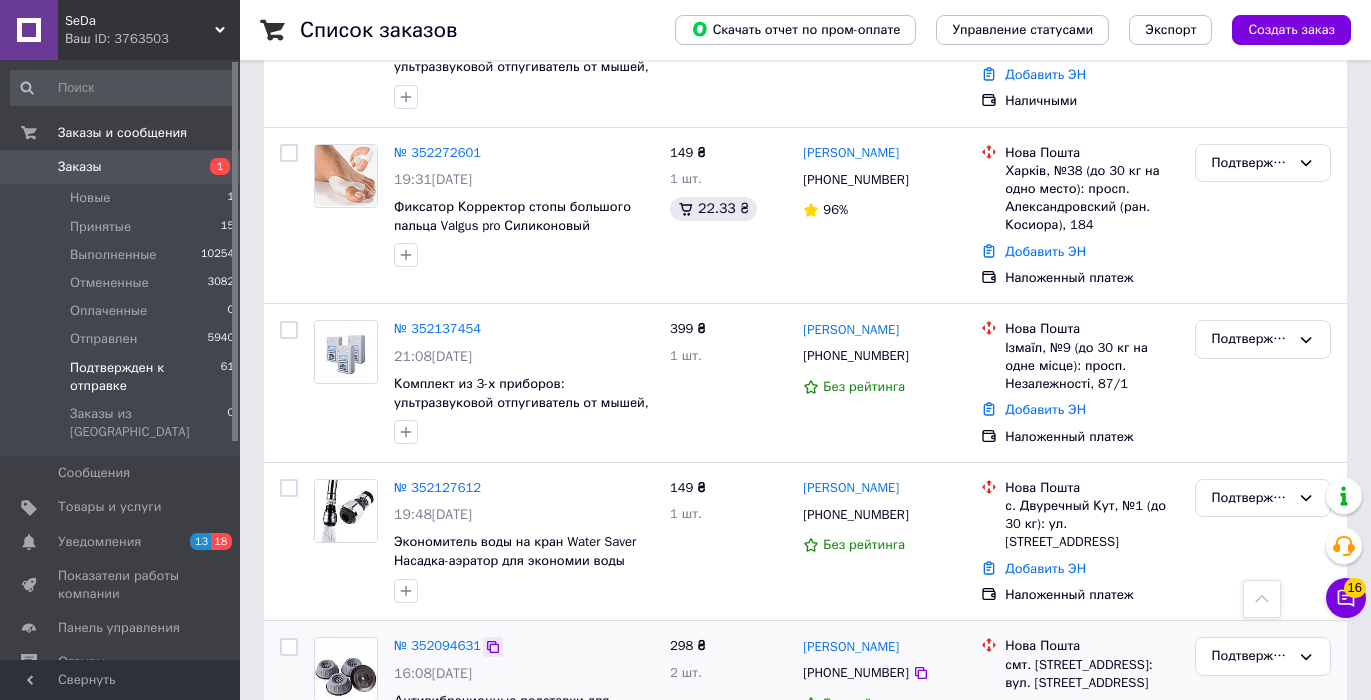 click 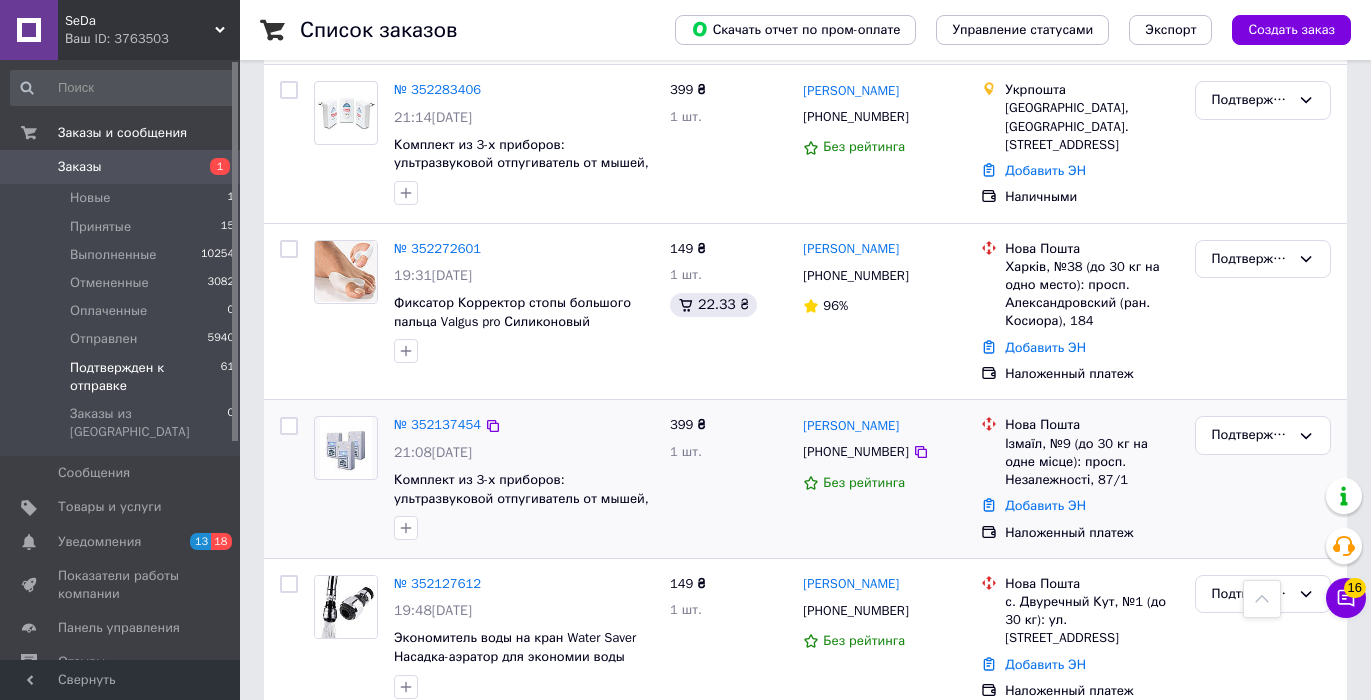 scroll, scrollTop: 1313, scrollLeft: 0, axis: vertical 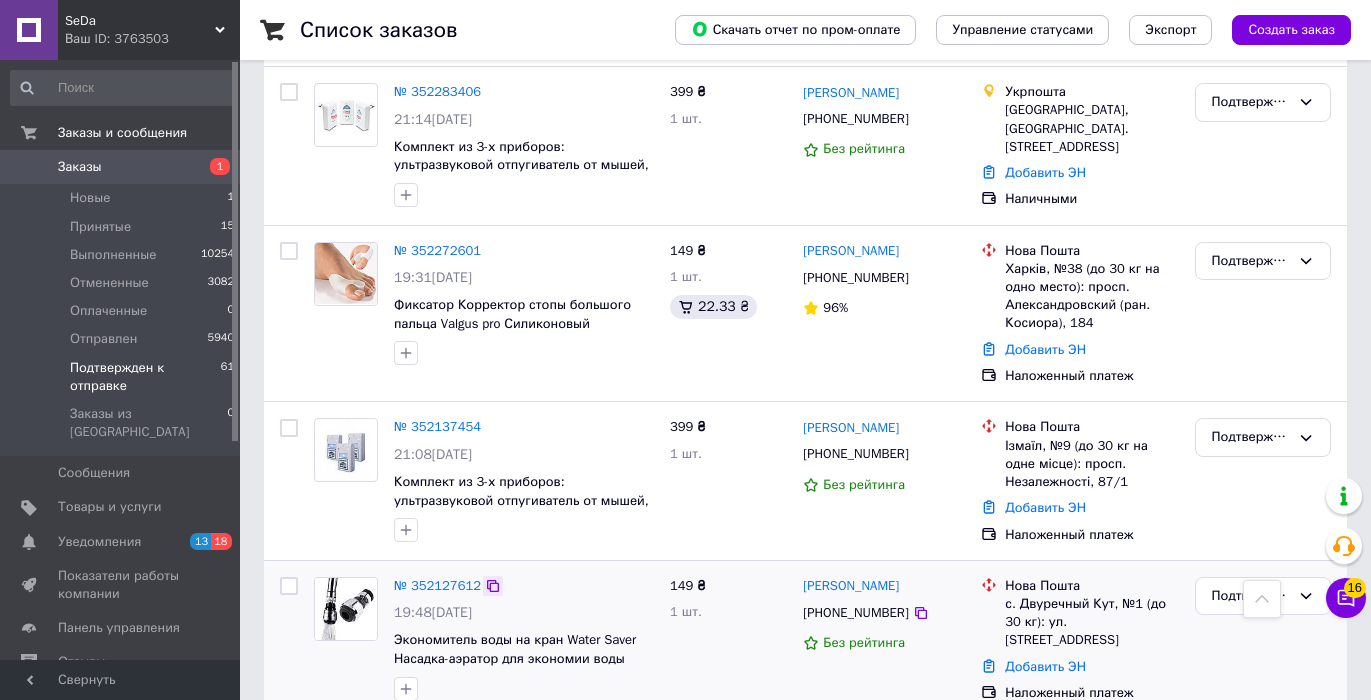 click 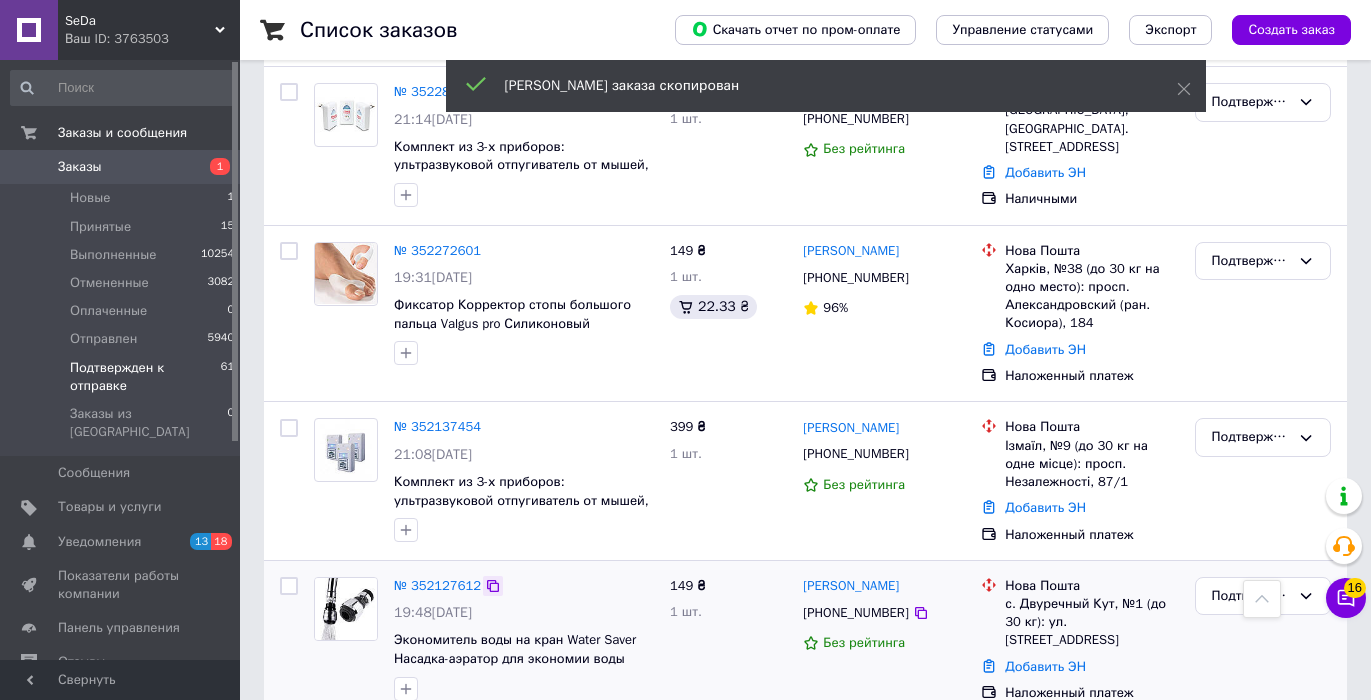 scroll, scrollTop: 1292, scrollLeft: 0, axis: vertical 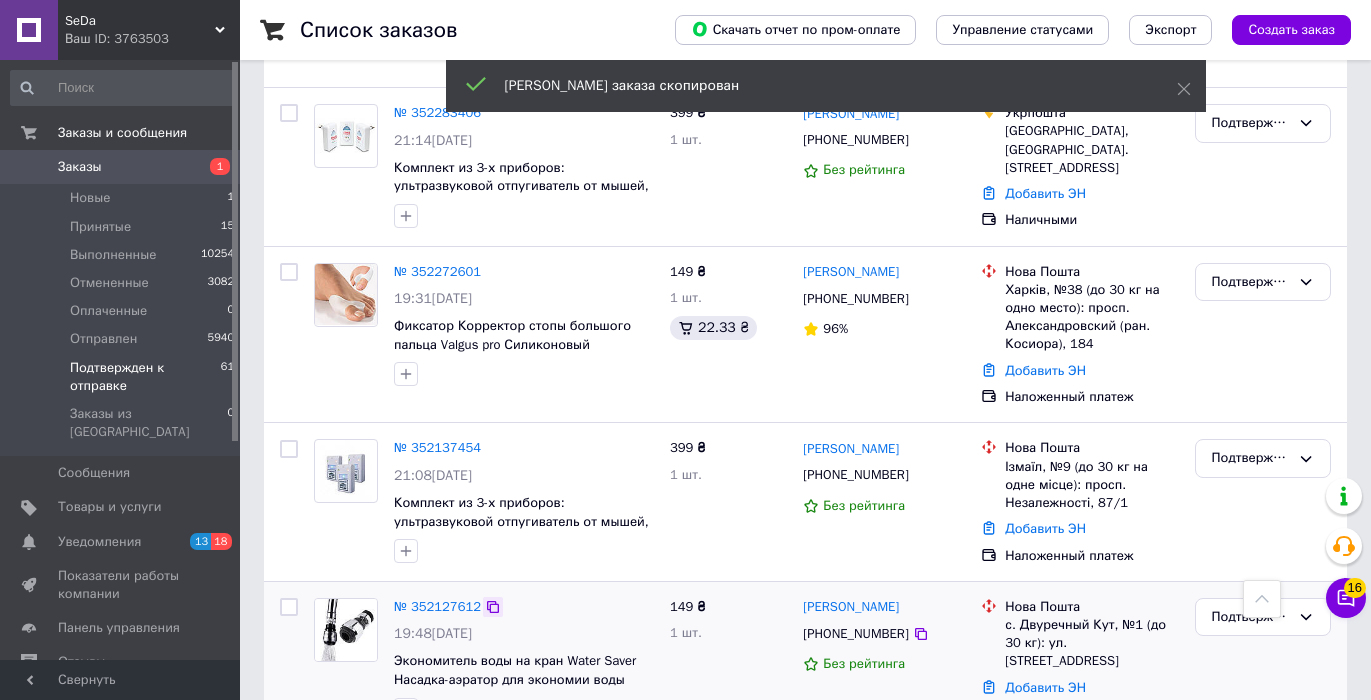 click 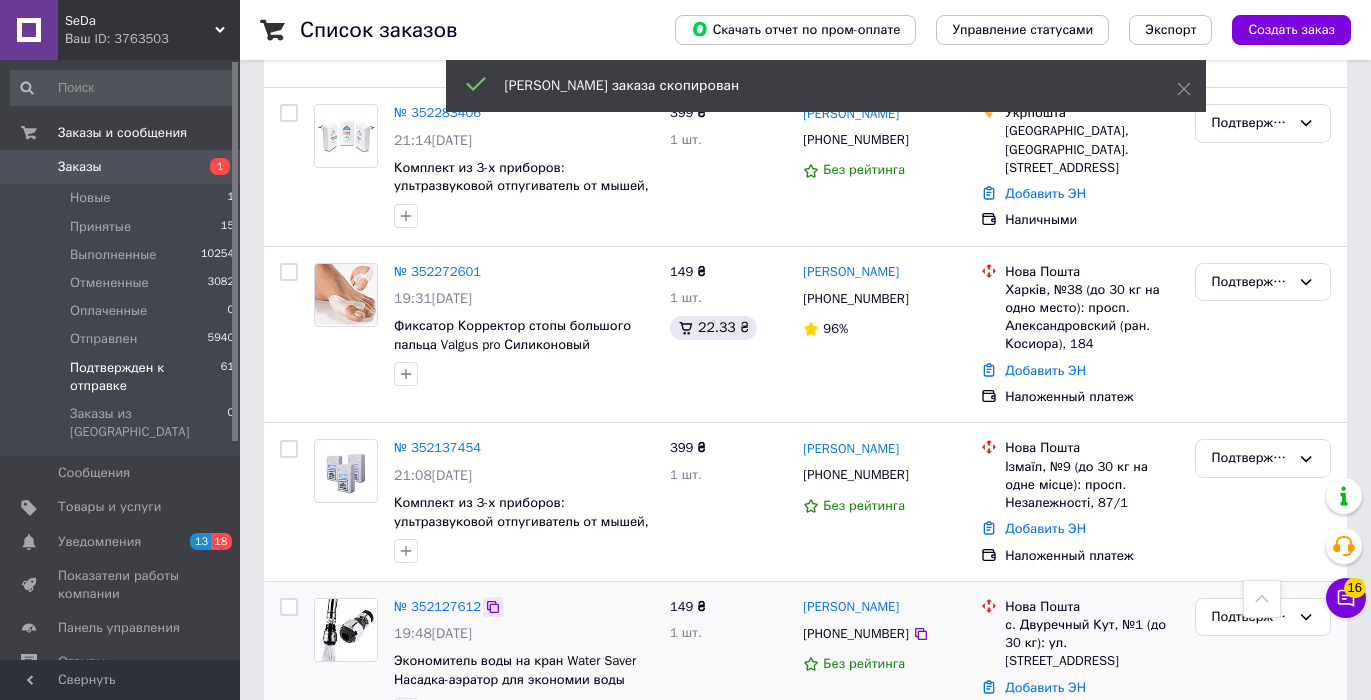 click 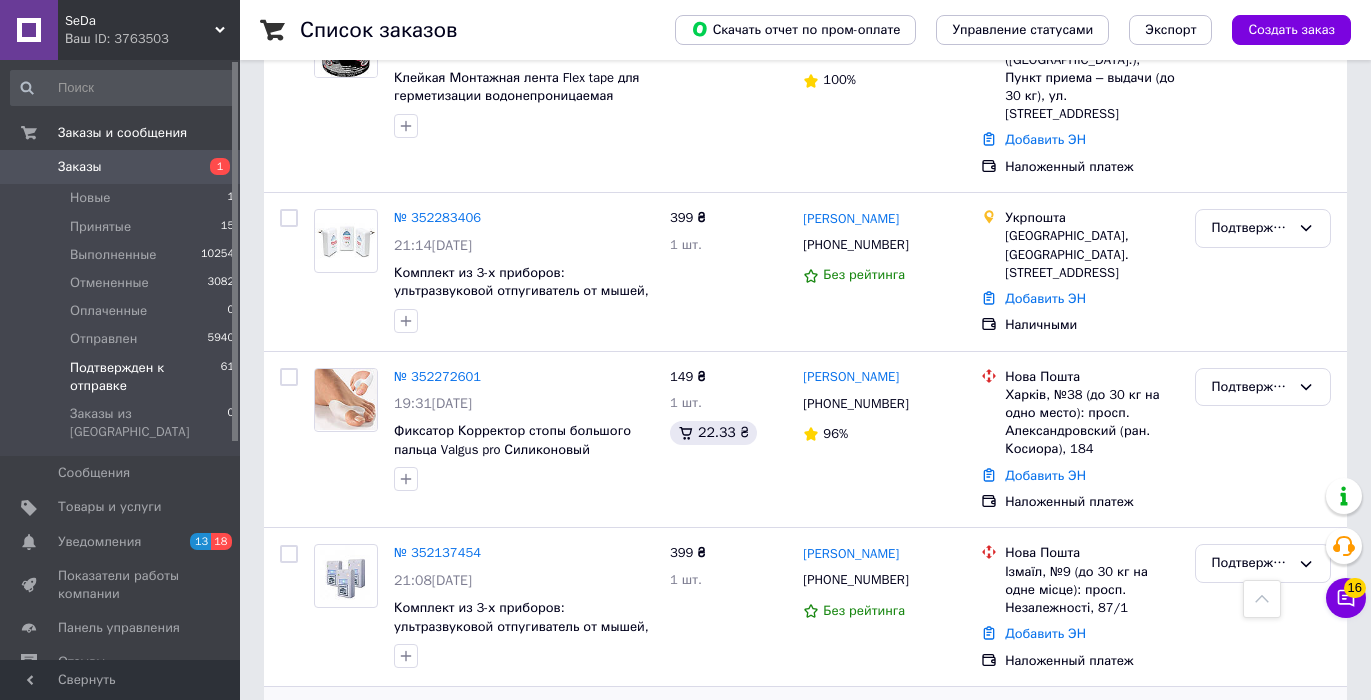 scroll, scrollTop: 1162, scrollLeft: 0, axis: vertical 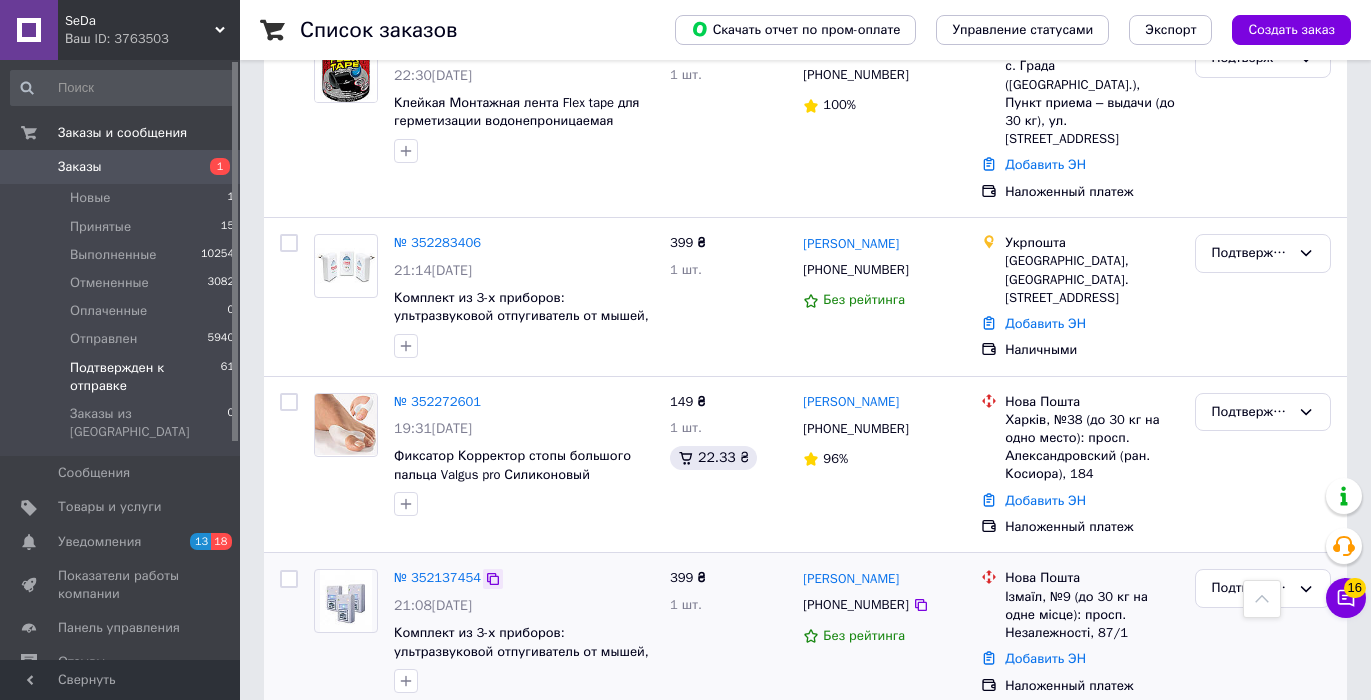 click 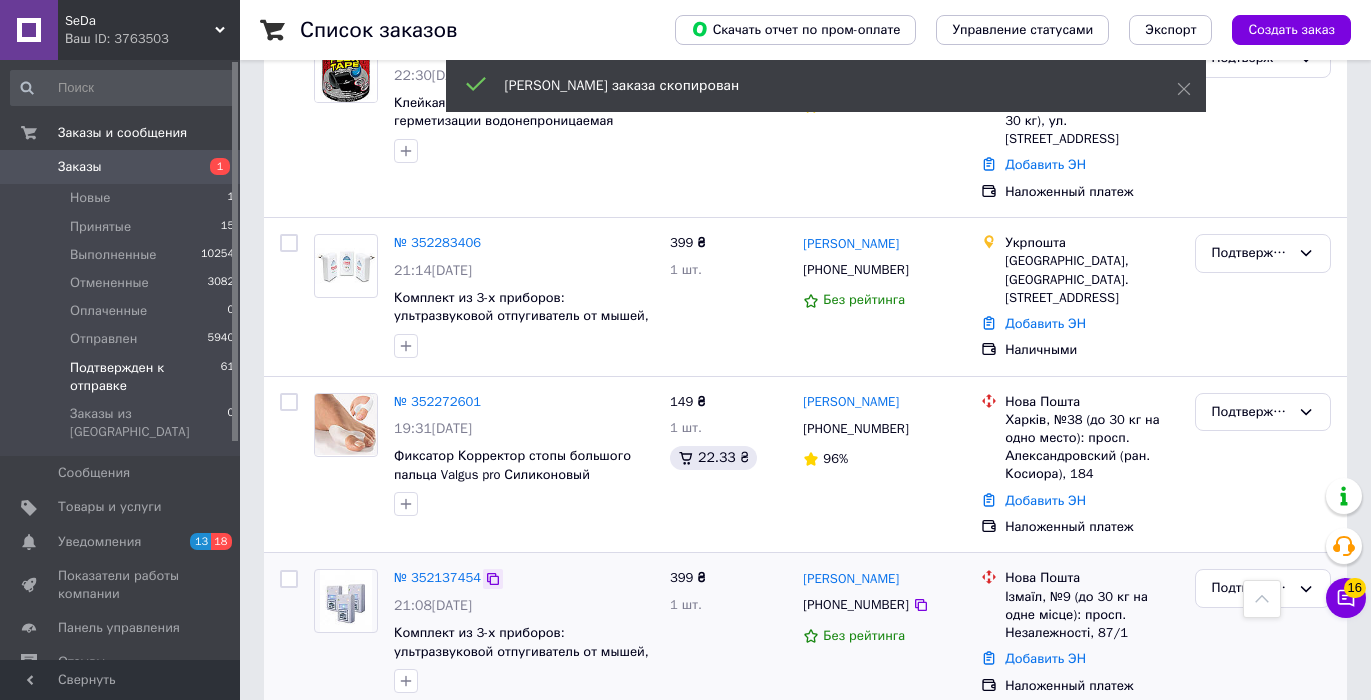 click 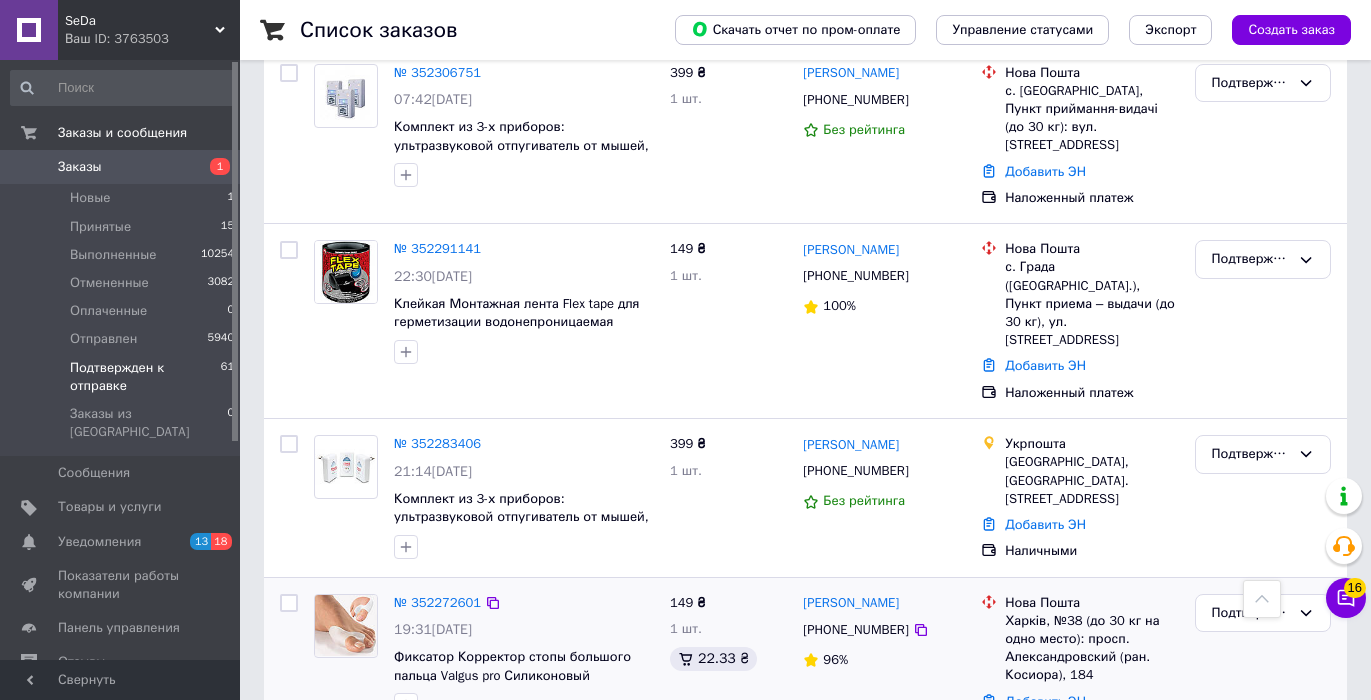 scroll, scrollTop: 957, scrollLeft: 0, axis: vertical 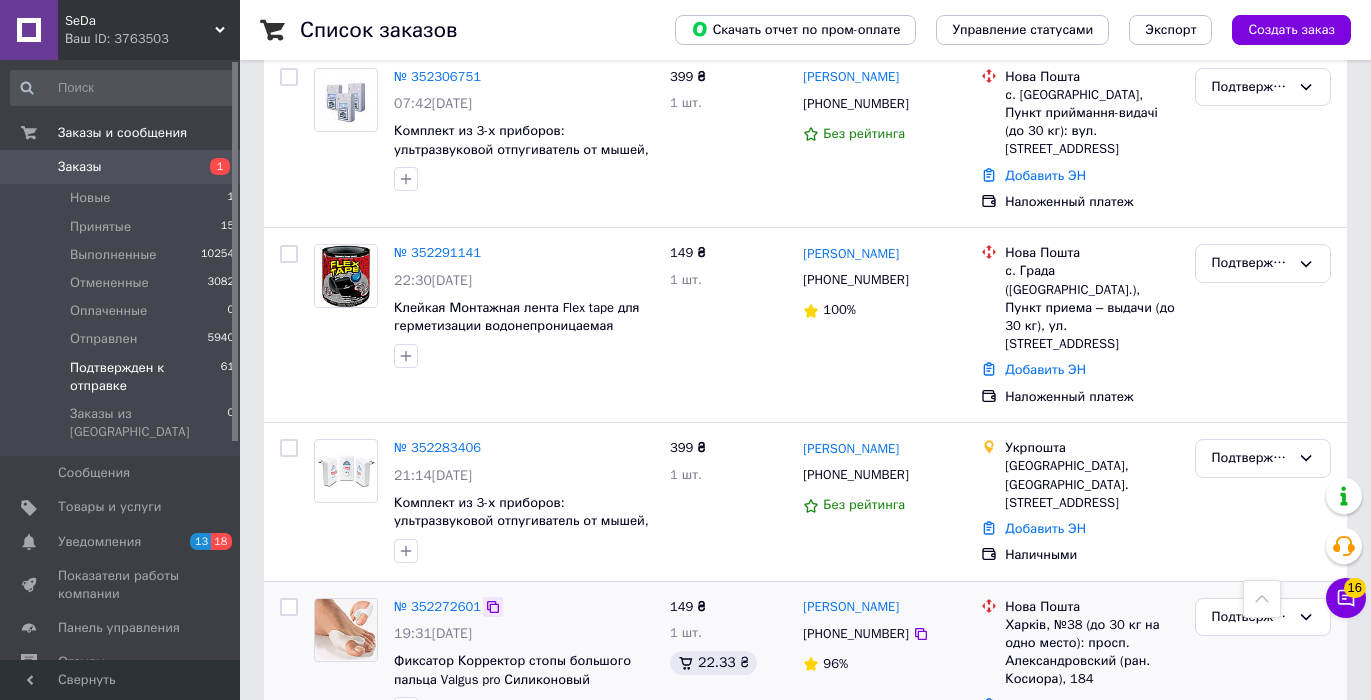 click 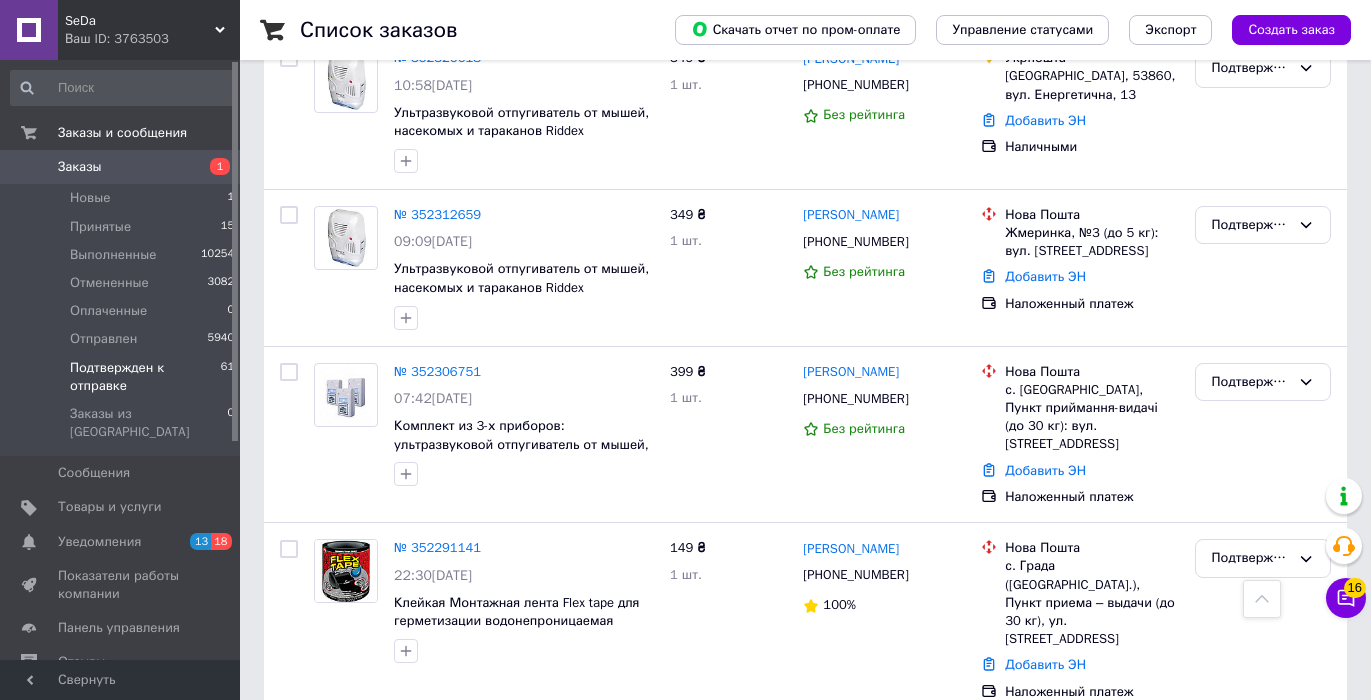 scroll, scrollTop: 629, scrollLeft: 0, axis: vertical 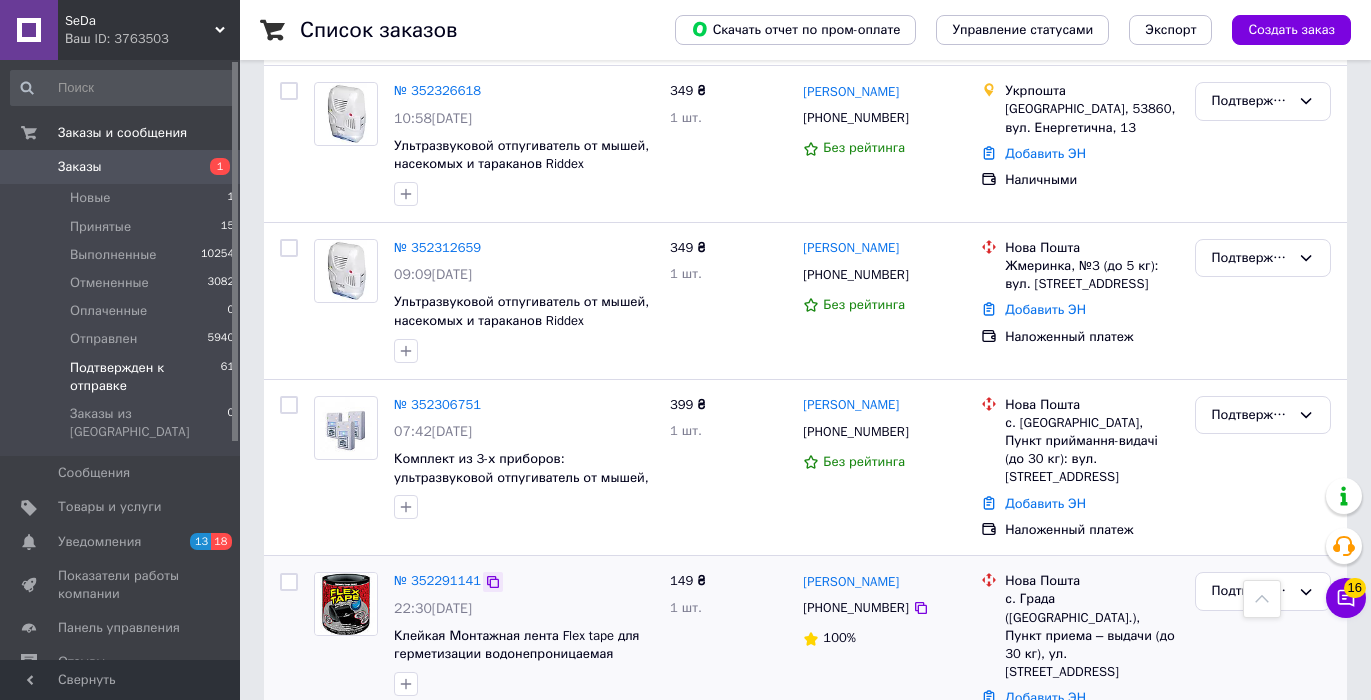 click 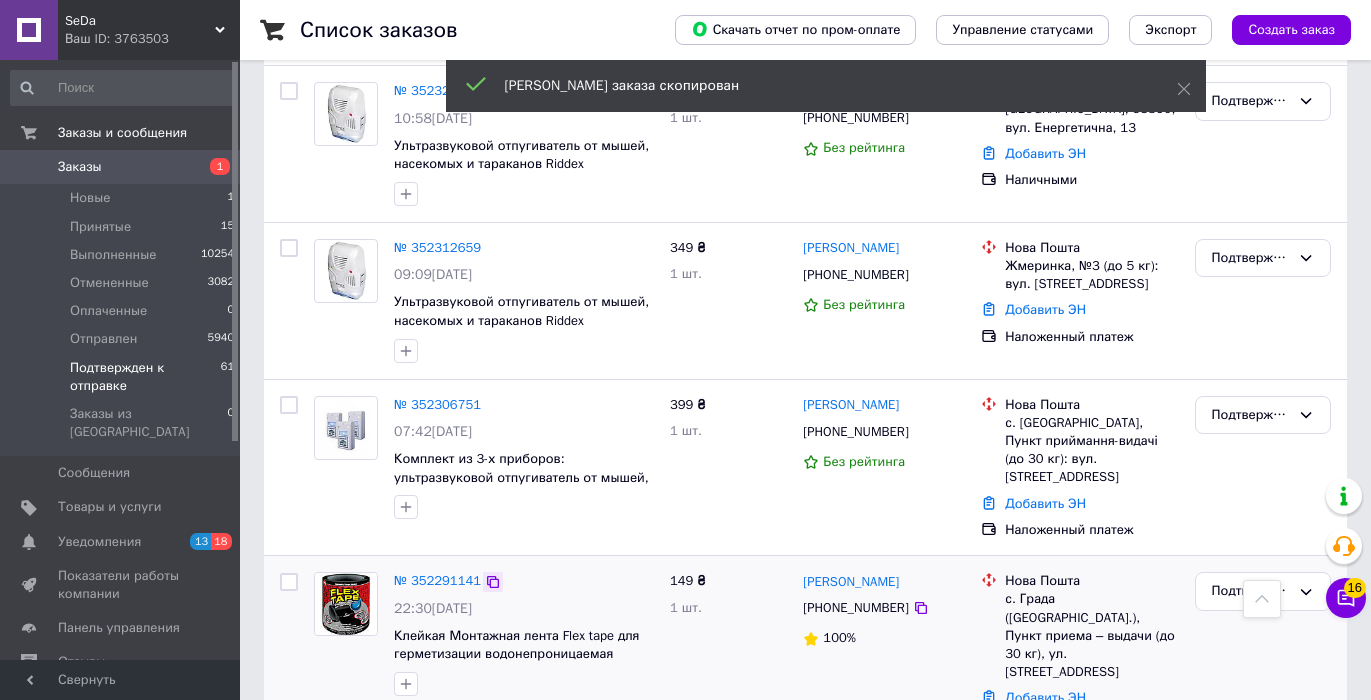 click 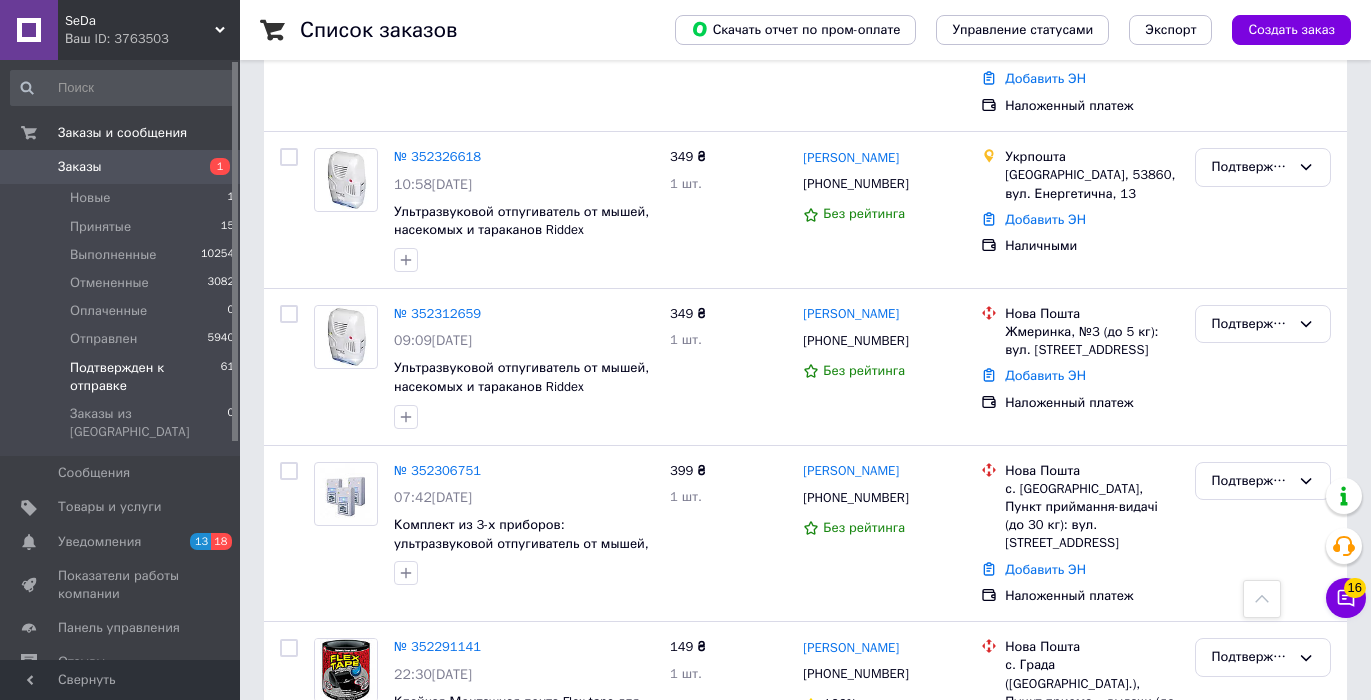 scroll, scrollTop: 550, scrollLeft: 0, axis: vertical 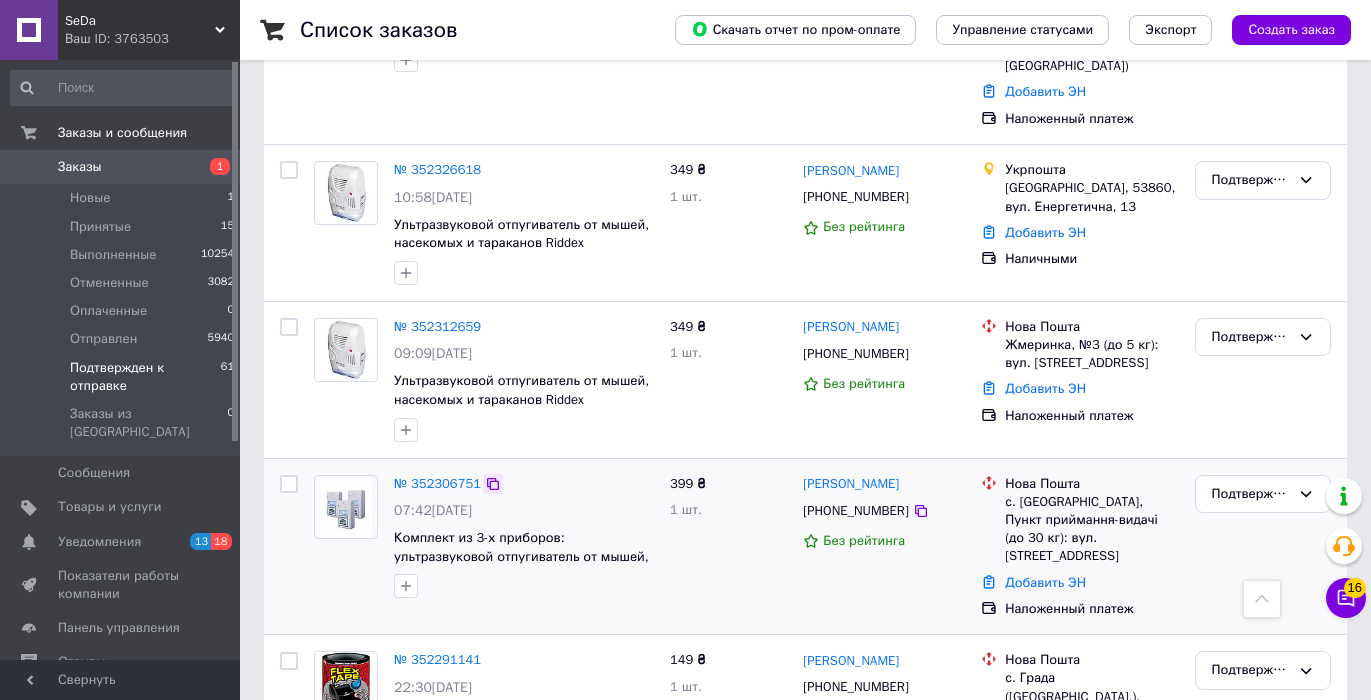 click 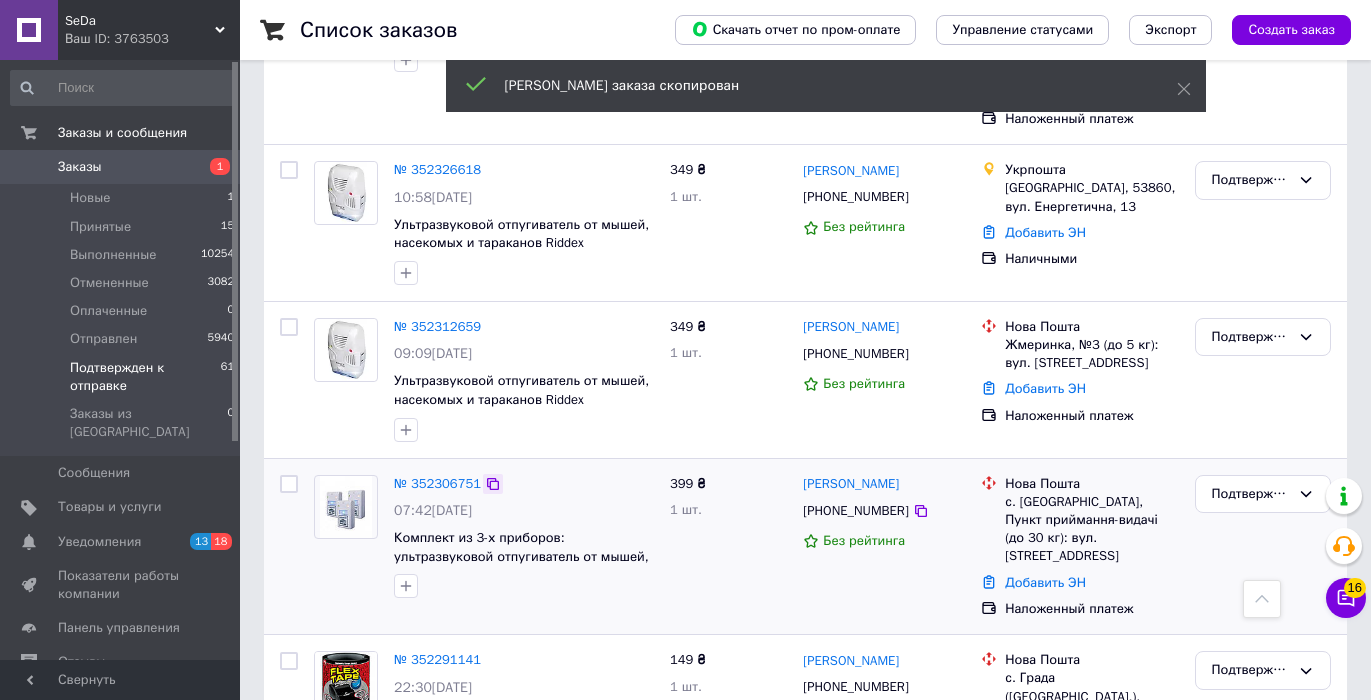 click 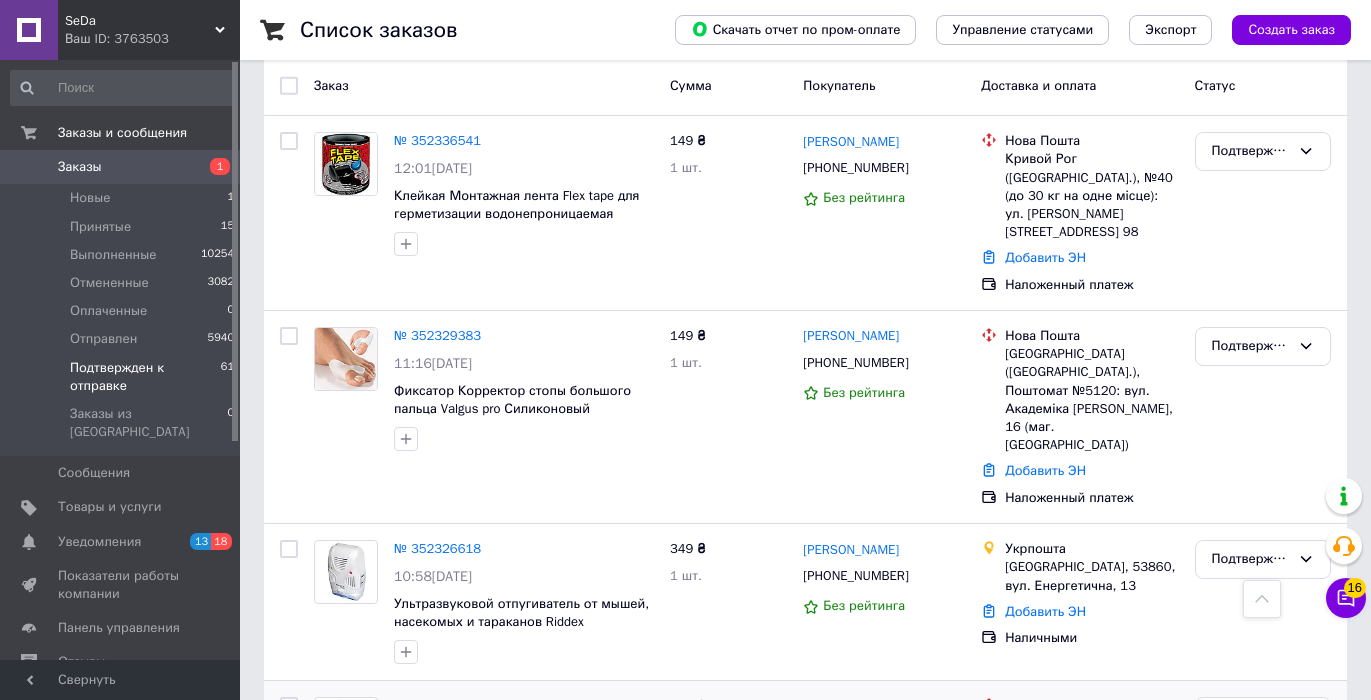 scroll, scrollTop: 95, scrollLeft: 0, axis: vertical 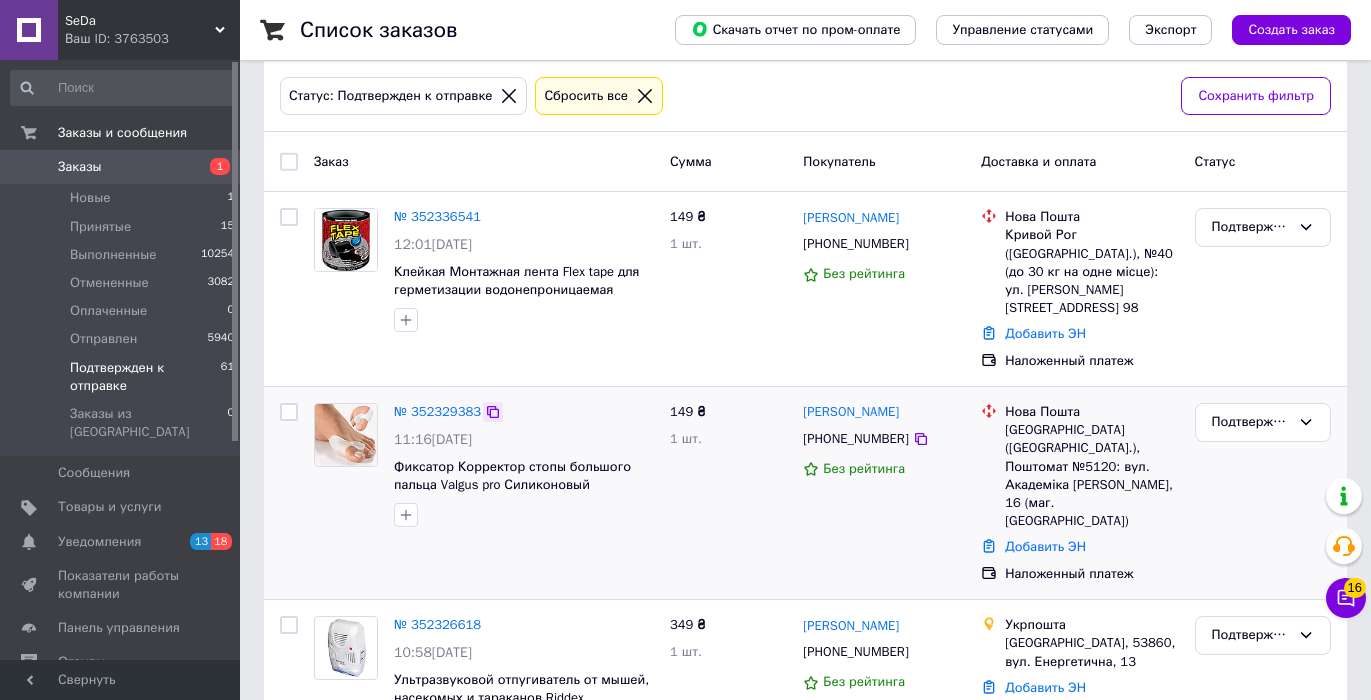 click 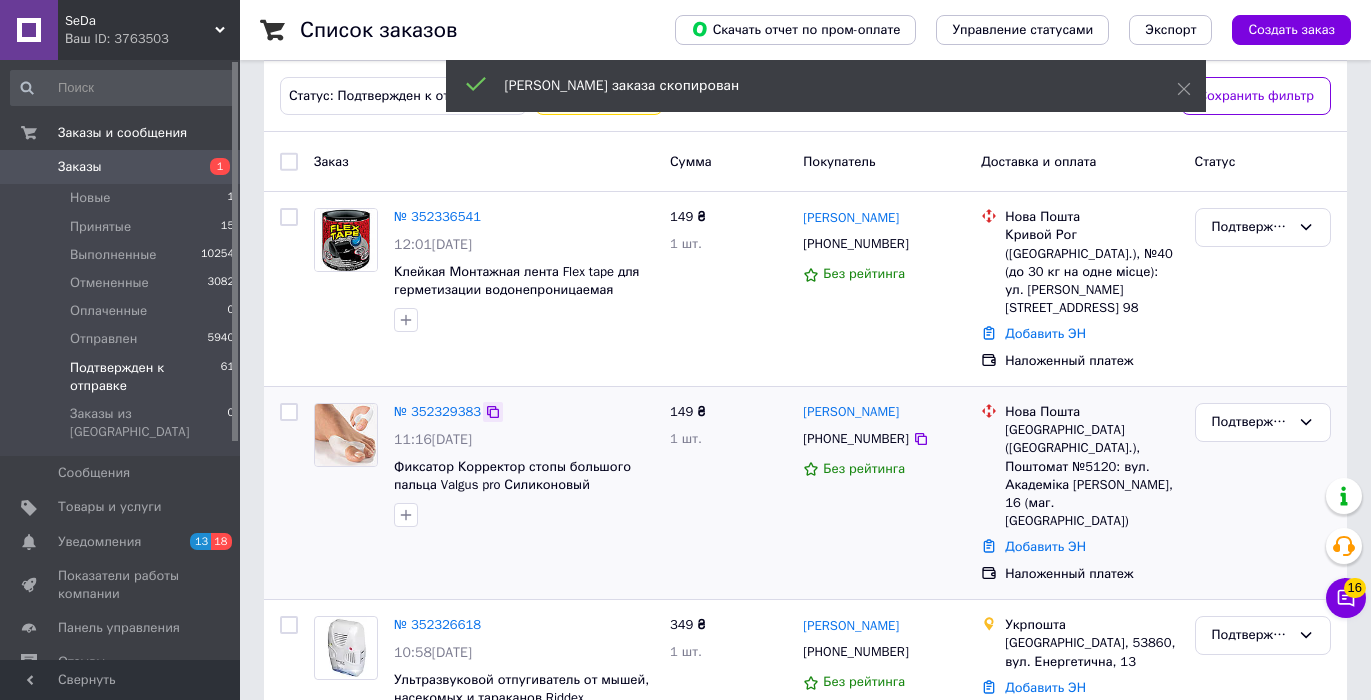 click 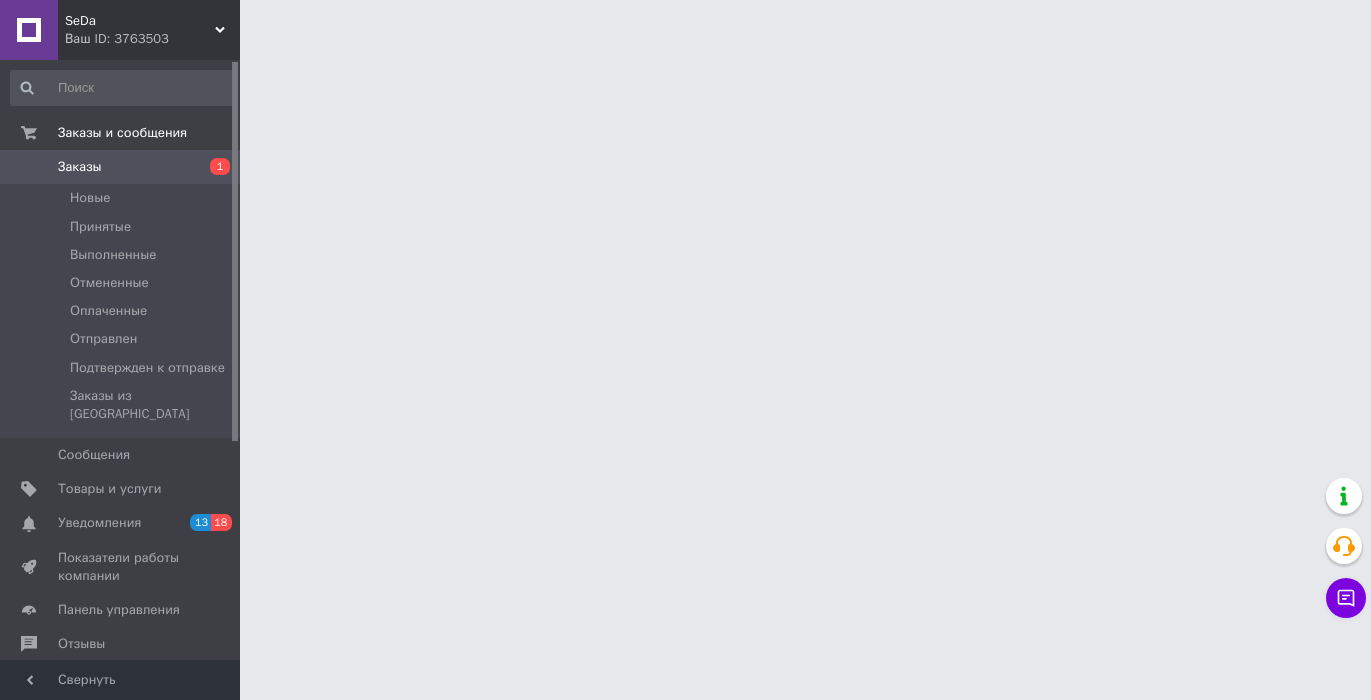 scroll, scrollTop: 0, scrollLeft: 0, axis: both 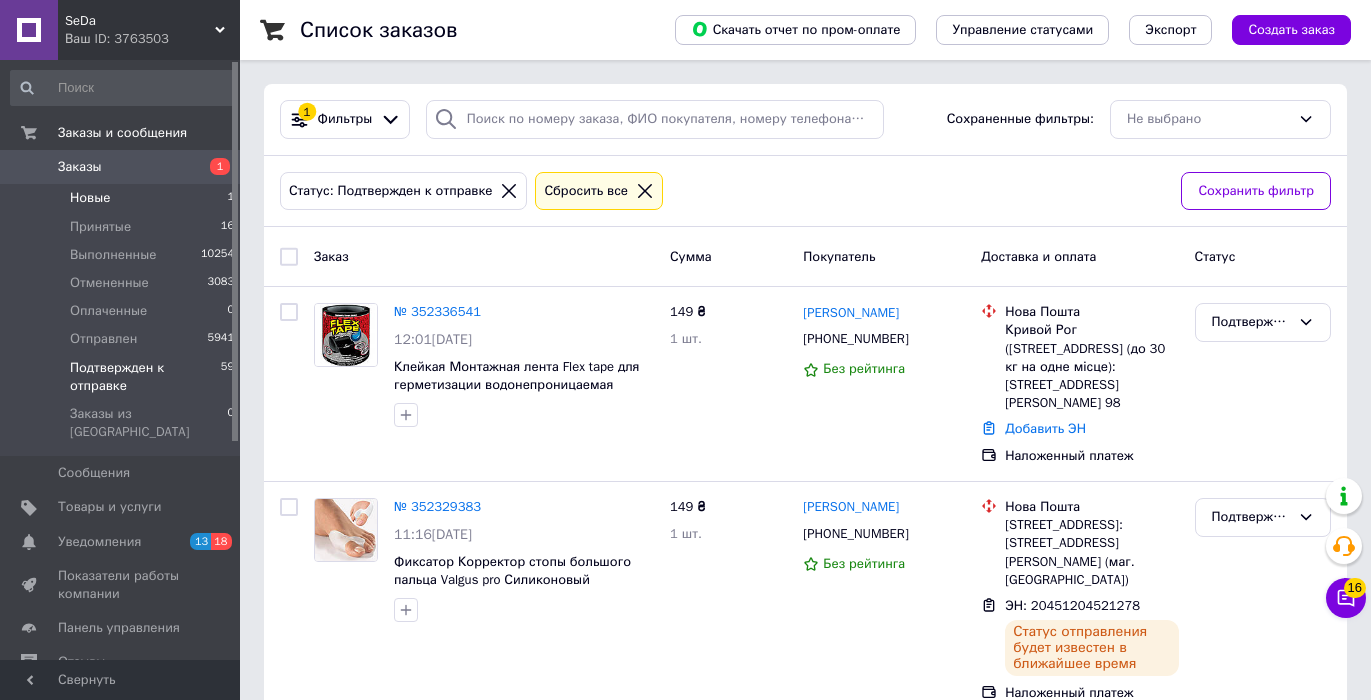 click on "Новые 1" at bounding box center (123, 198) 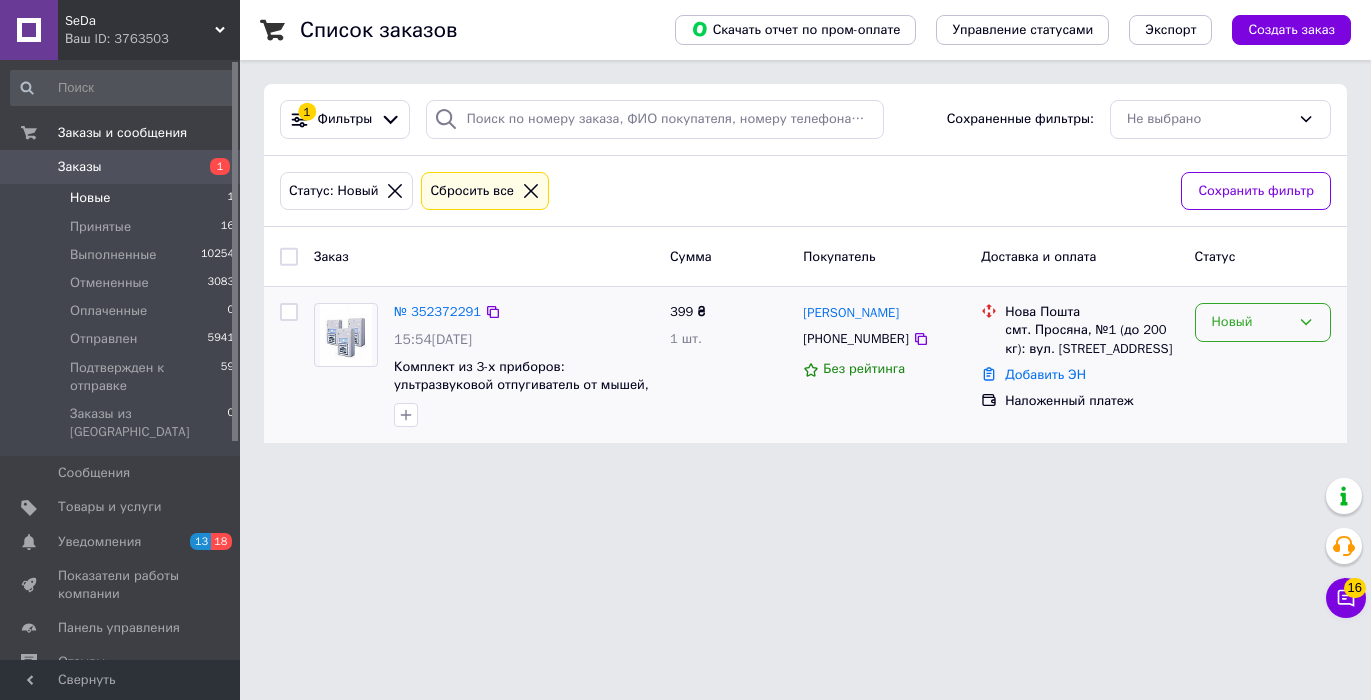 click on "Новый" at bounding box center [1251, 322] 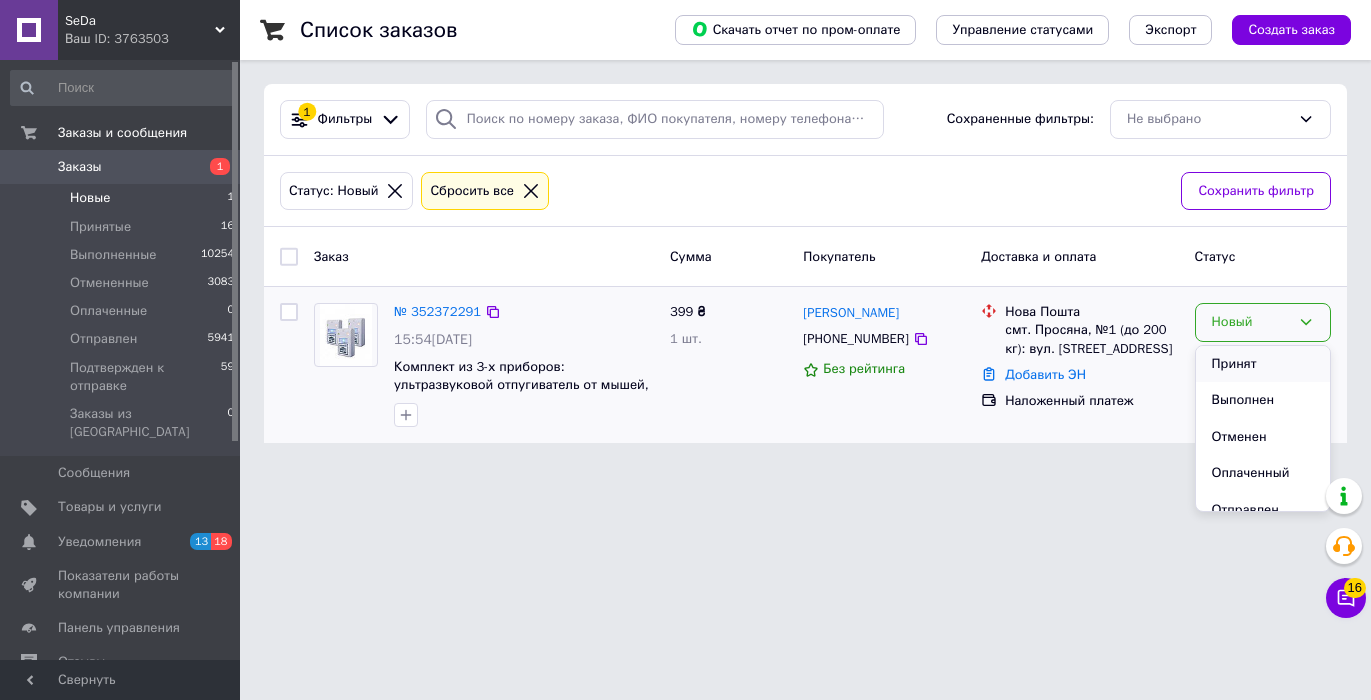 click on "Принят" at bounding box center (1263, 364) 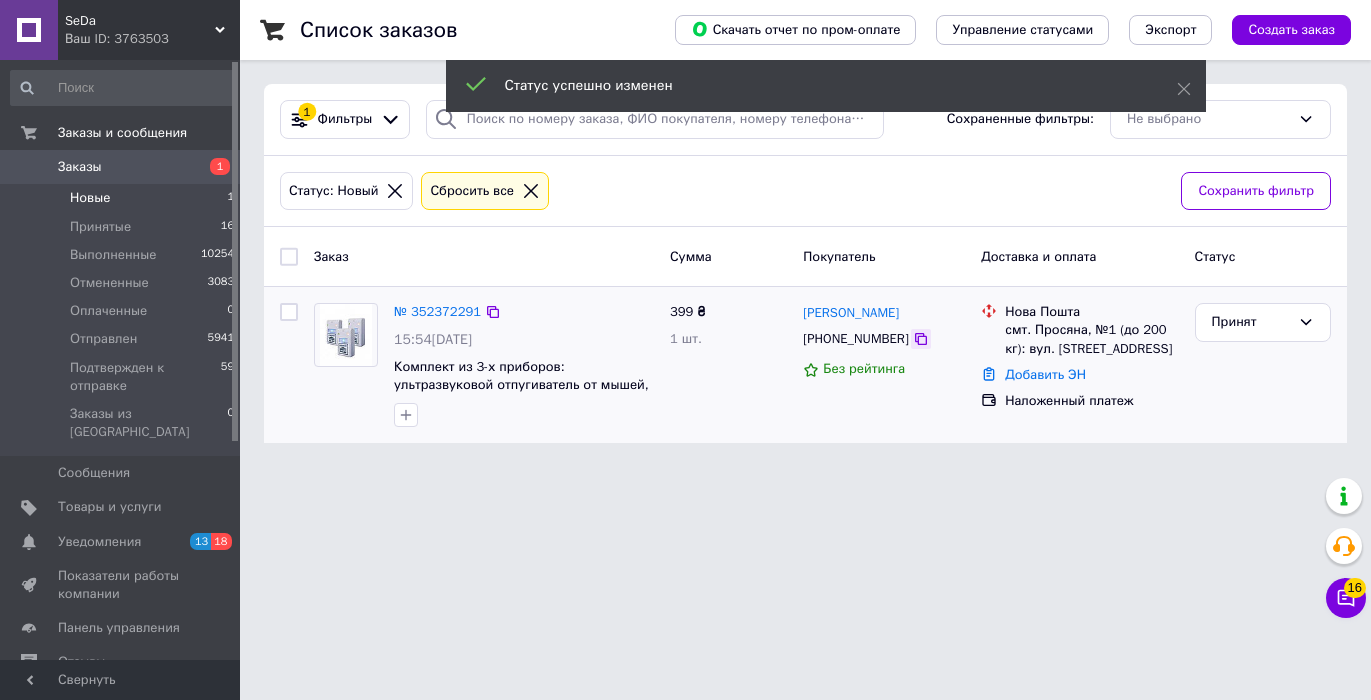 click 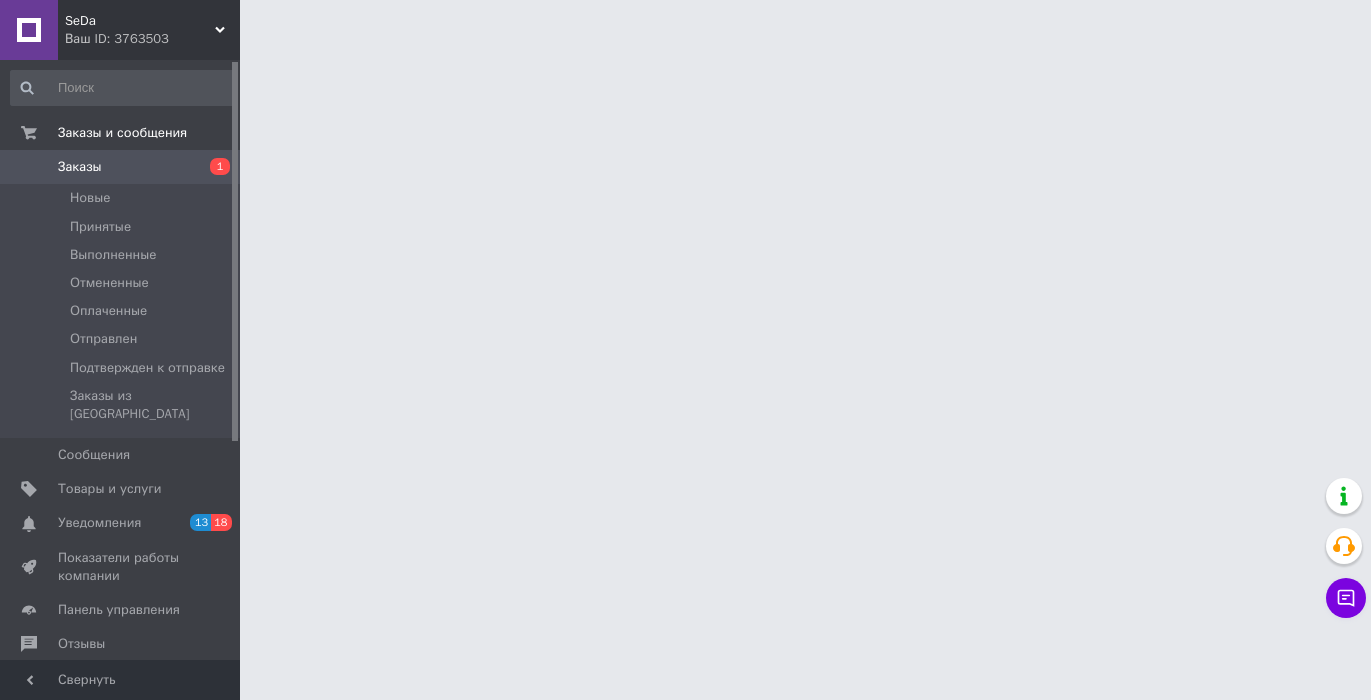 scroll, scrollTop: 0, scrollLeft: 0, axis: both 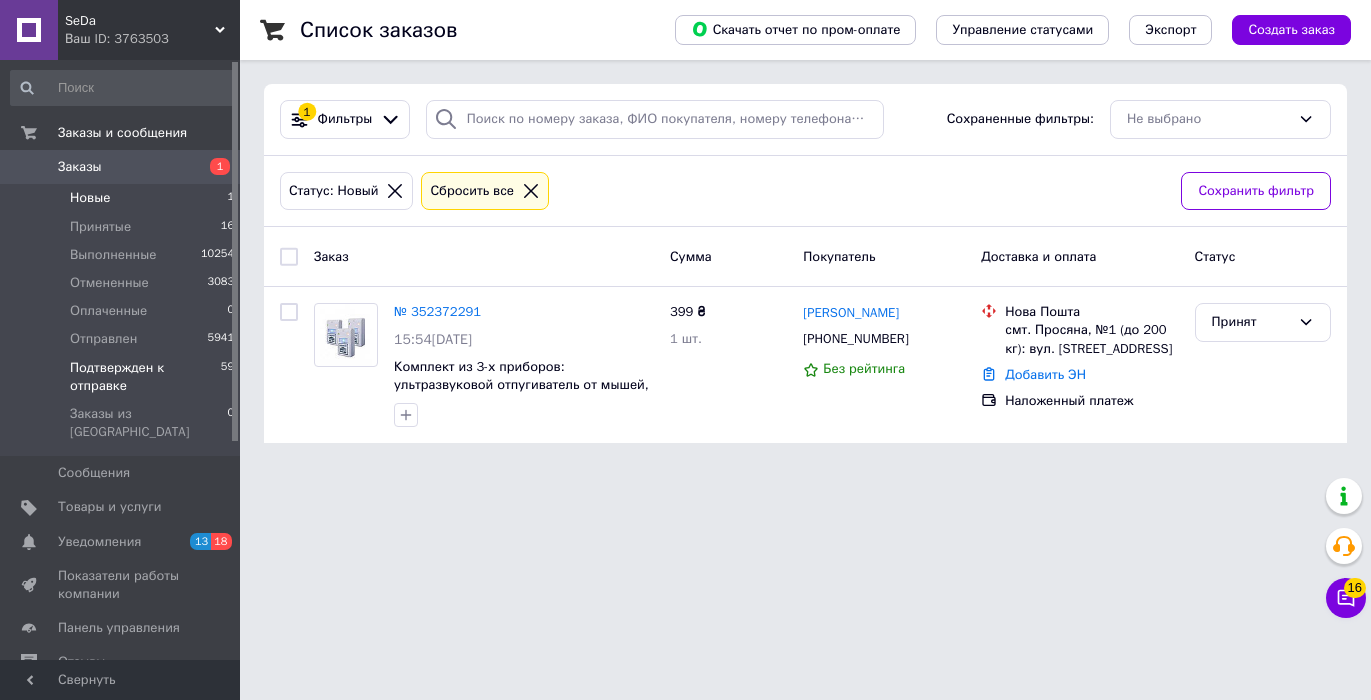 click on "Подтвержден к отправке" at bounding box center (145, 377) 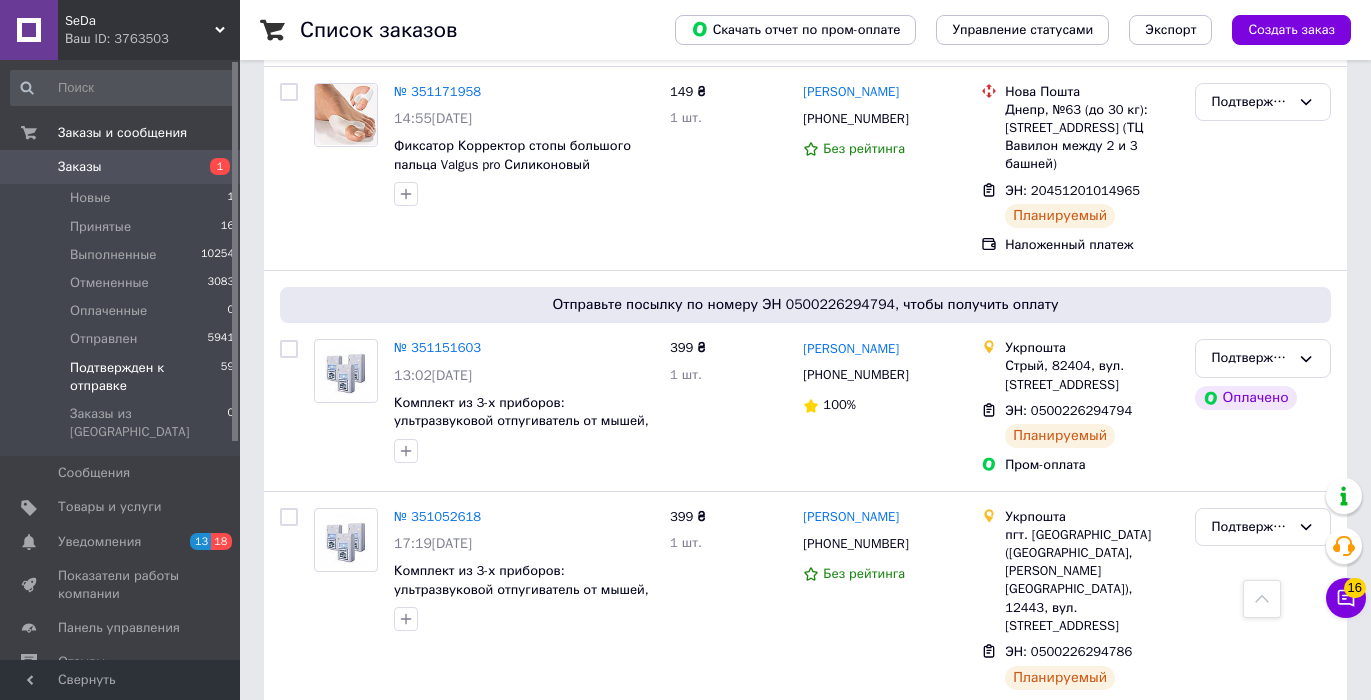 scroll, scrollTop: 11262, scrollLeft: 0, axis: vertical 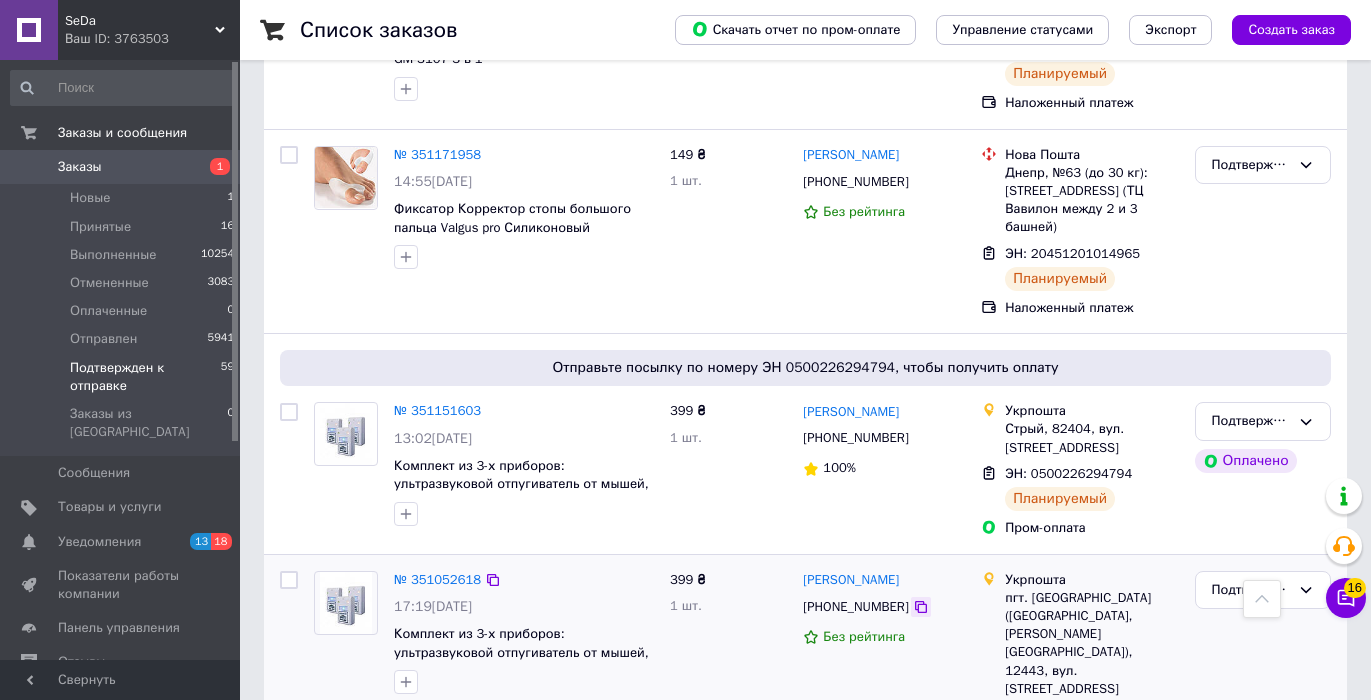 click 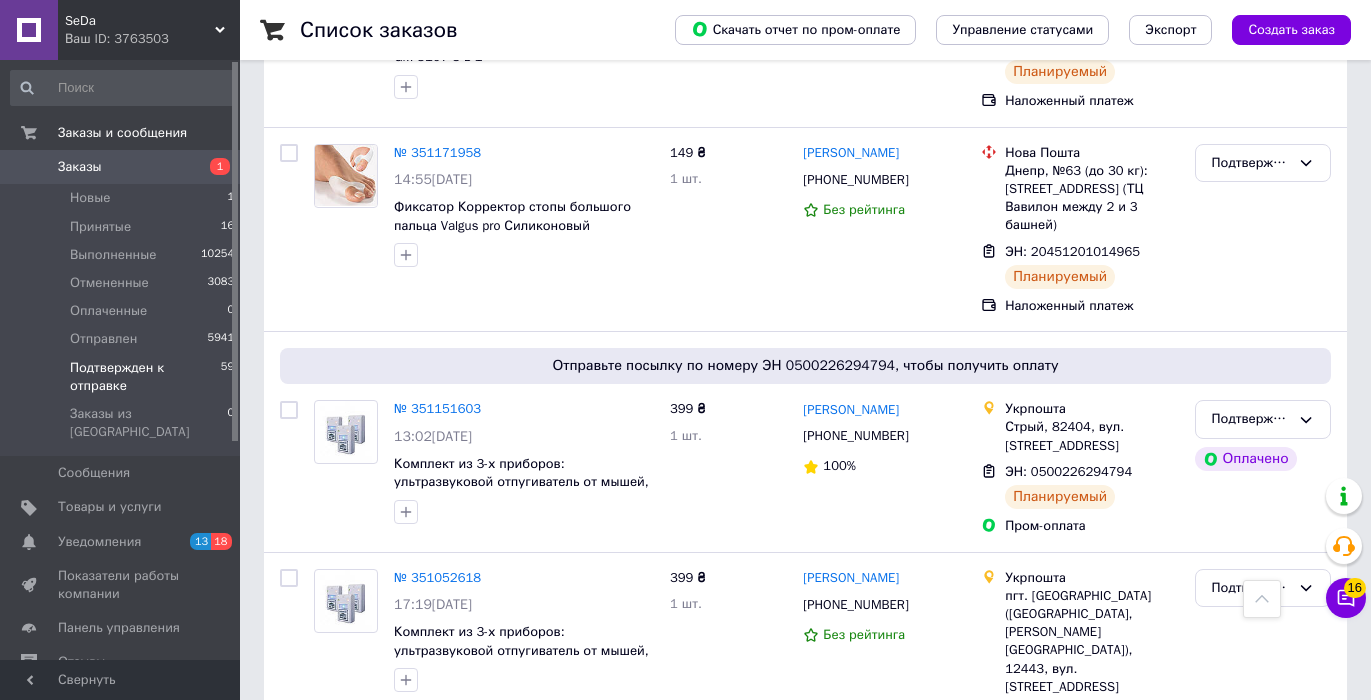 scroll, scrollTop: 11245, scrollLeft: 0, axis: vertical 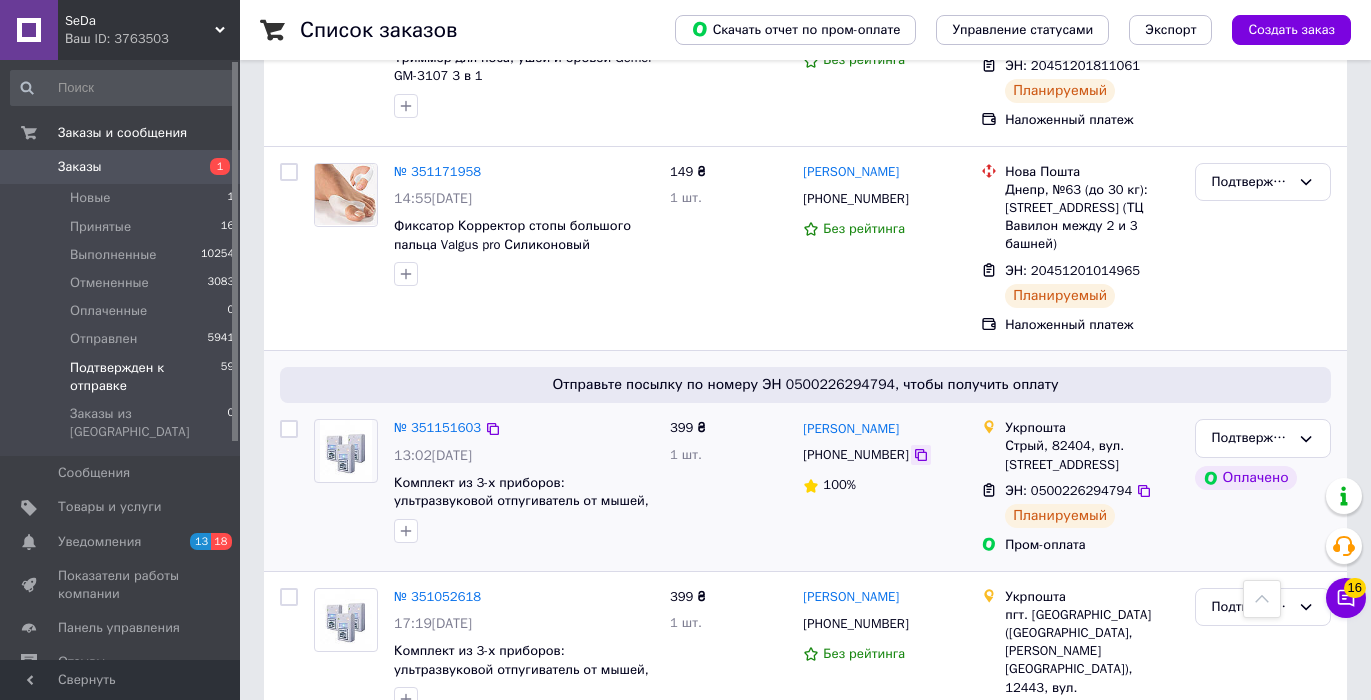 click 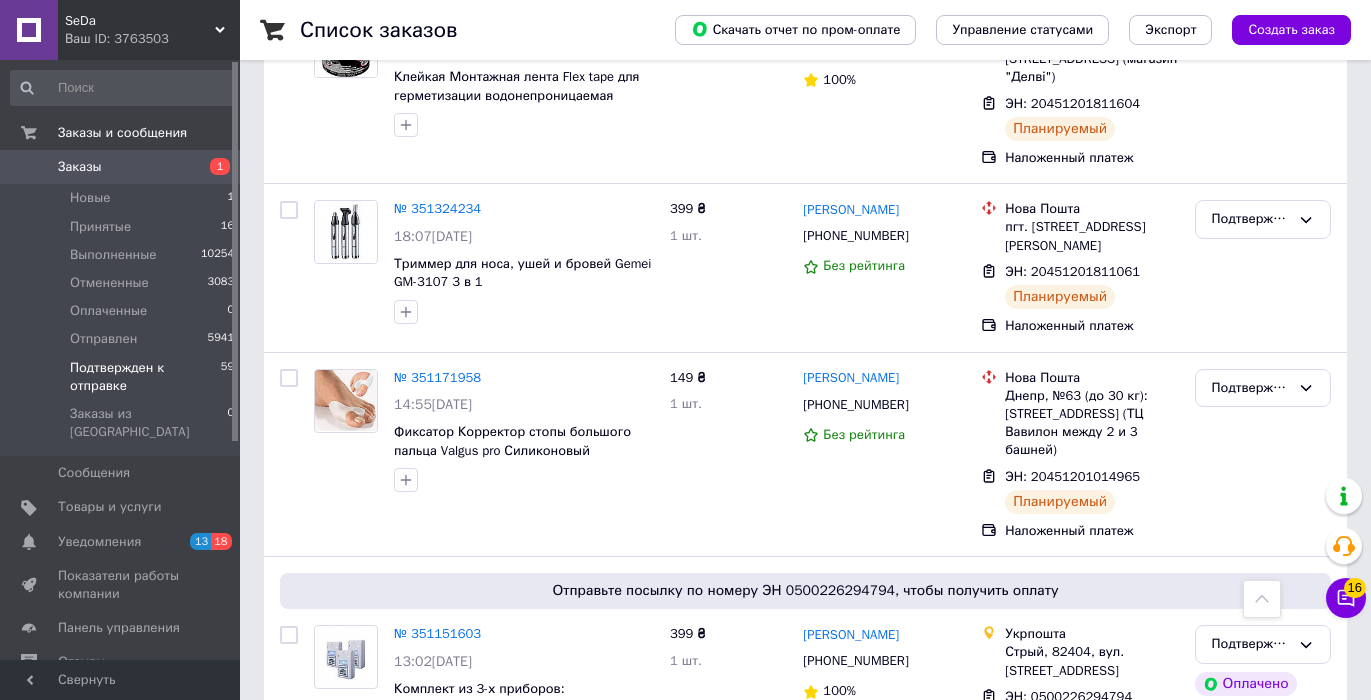 scroll, scrollTop: 10998, scrollLeft: 0, axis: vertical 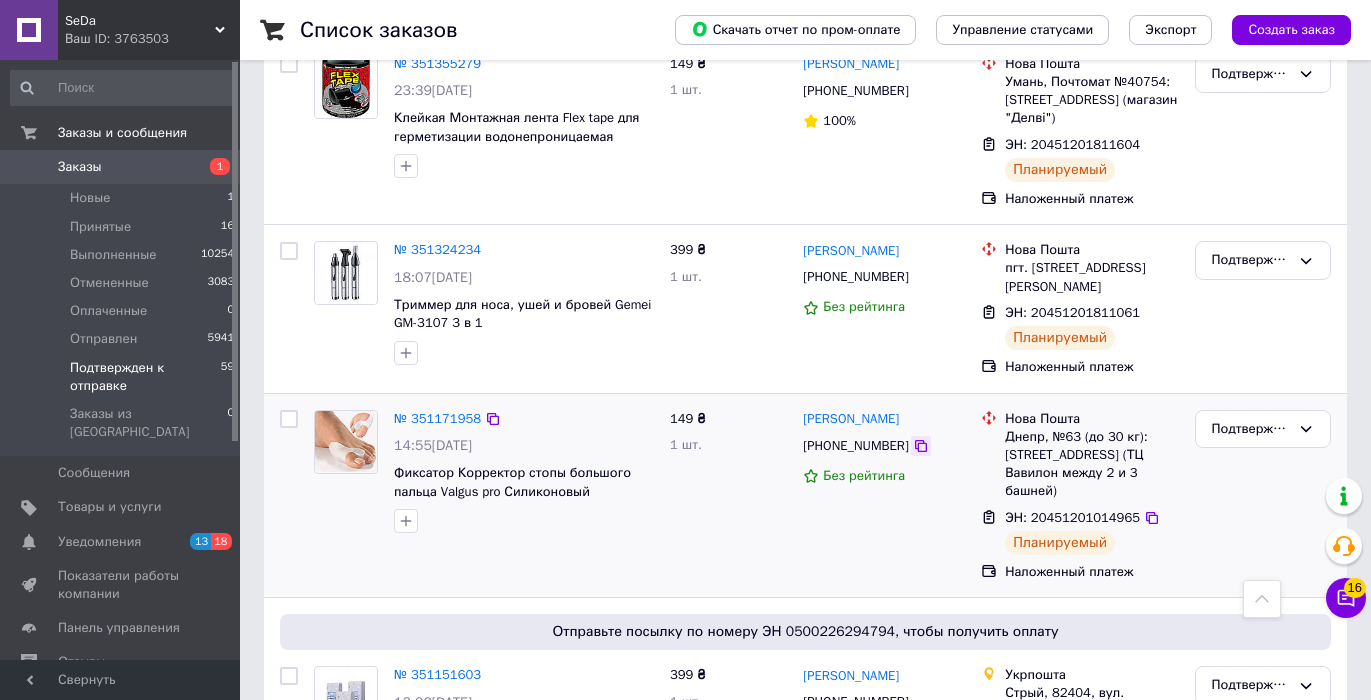 click 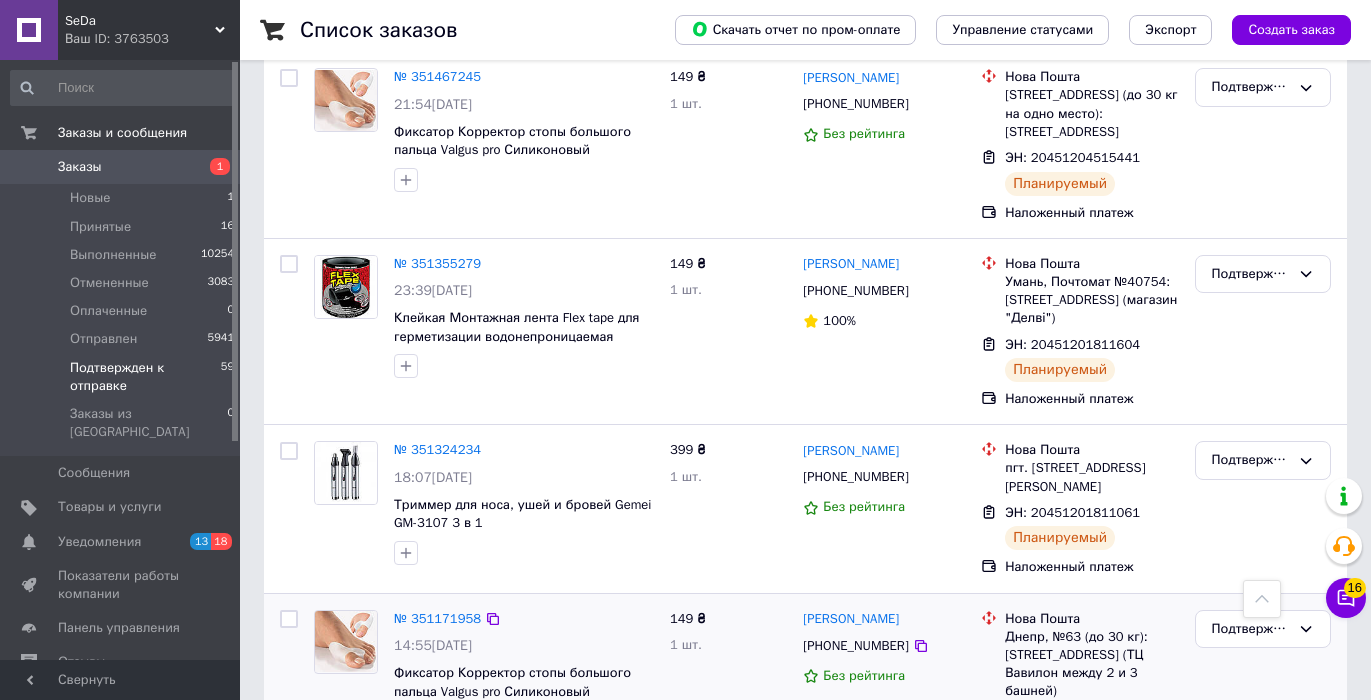 scroll, scrollTop: 10775, scrollLeft: 0, axis: vertical 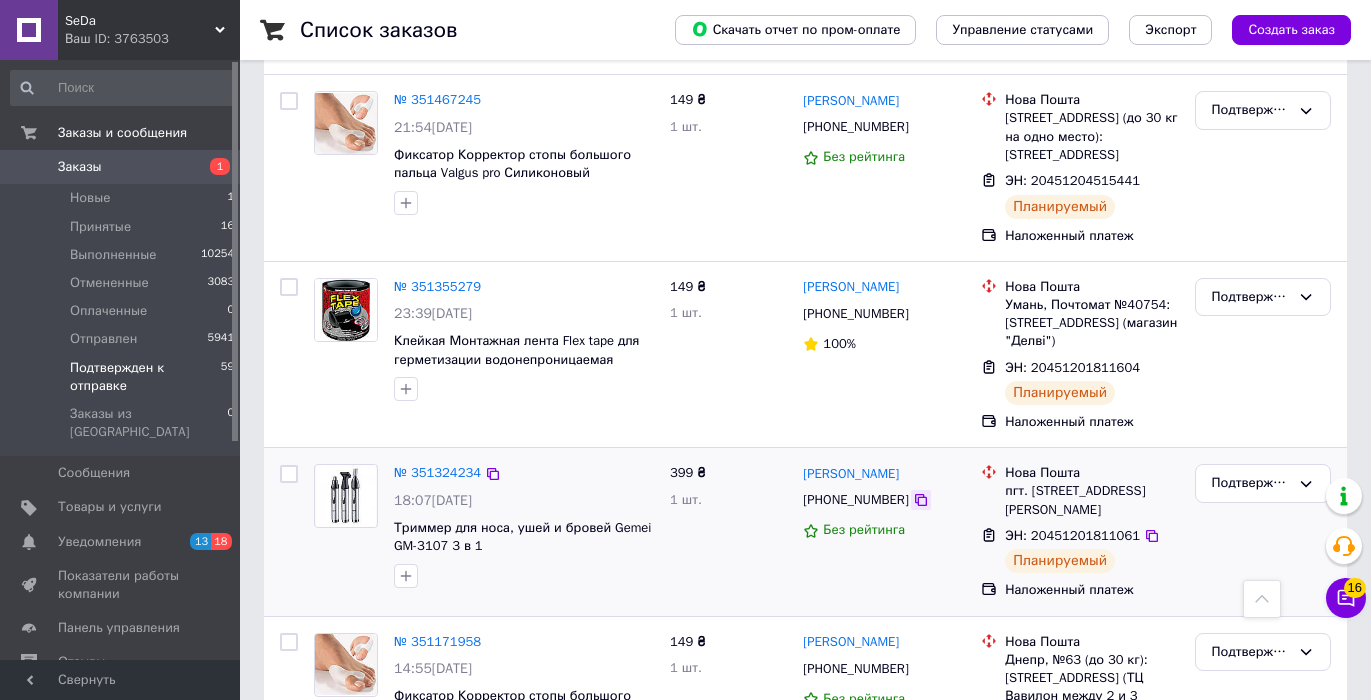 click 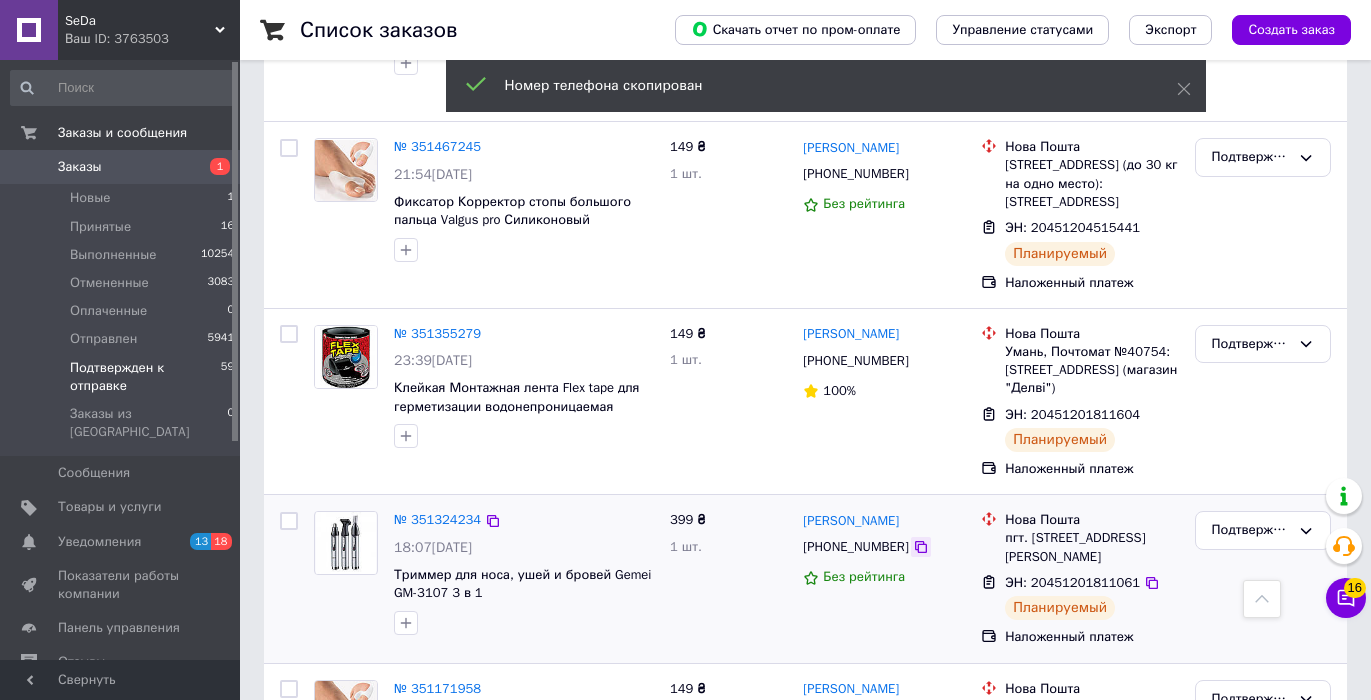 scroll, scrollTop: 10724, scrollLeft: 0, axis: vertical 